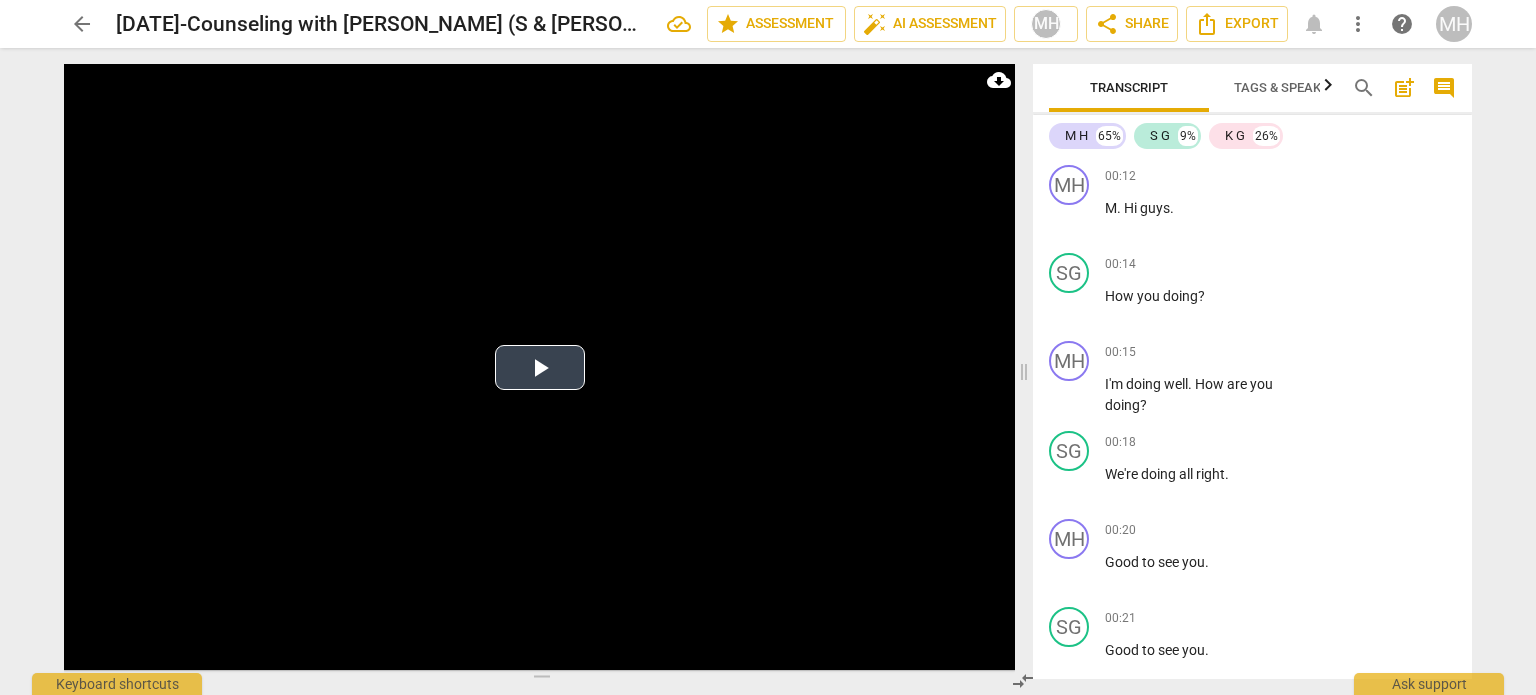 scroll, scrollTop: 0, scrollLeft: 0, axis: both 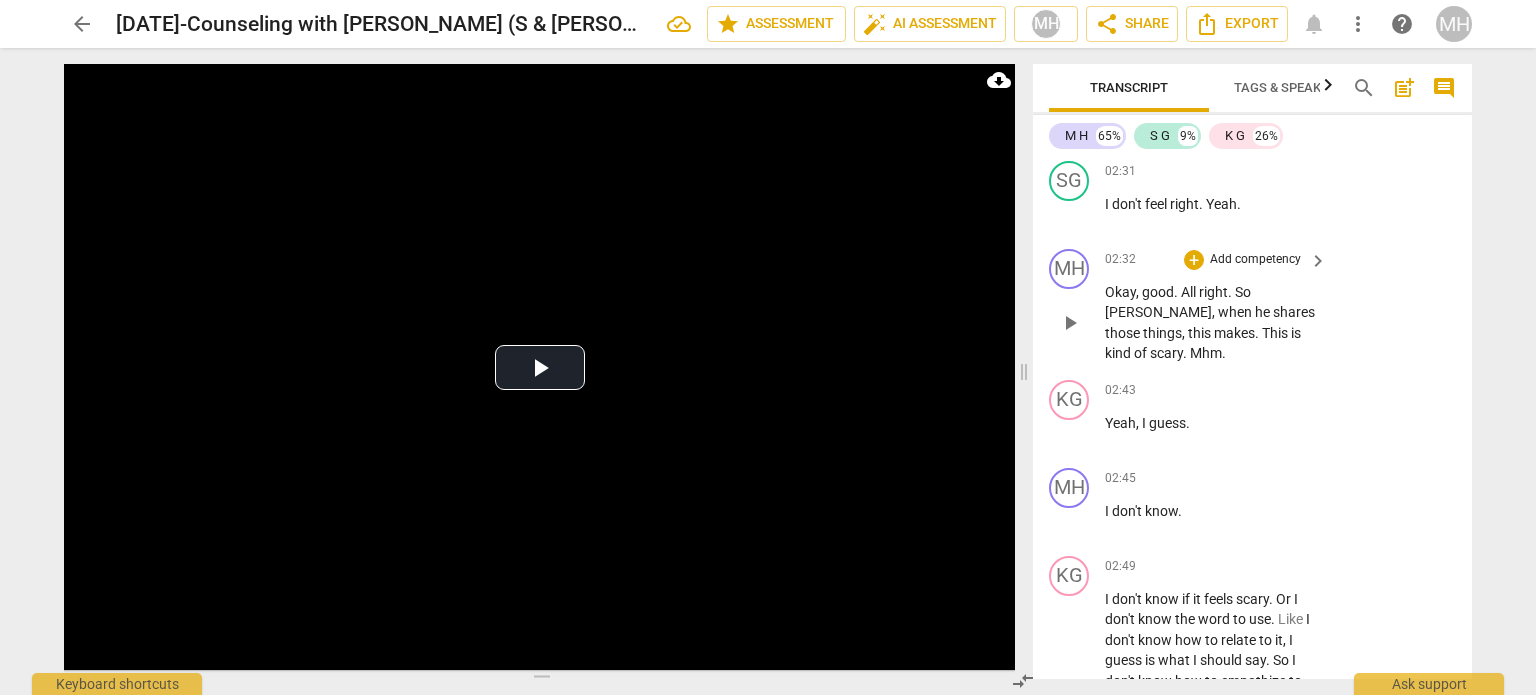 click on "play_arrow" at bounding box center [1070, 323] 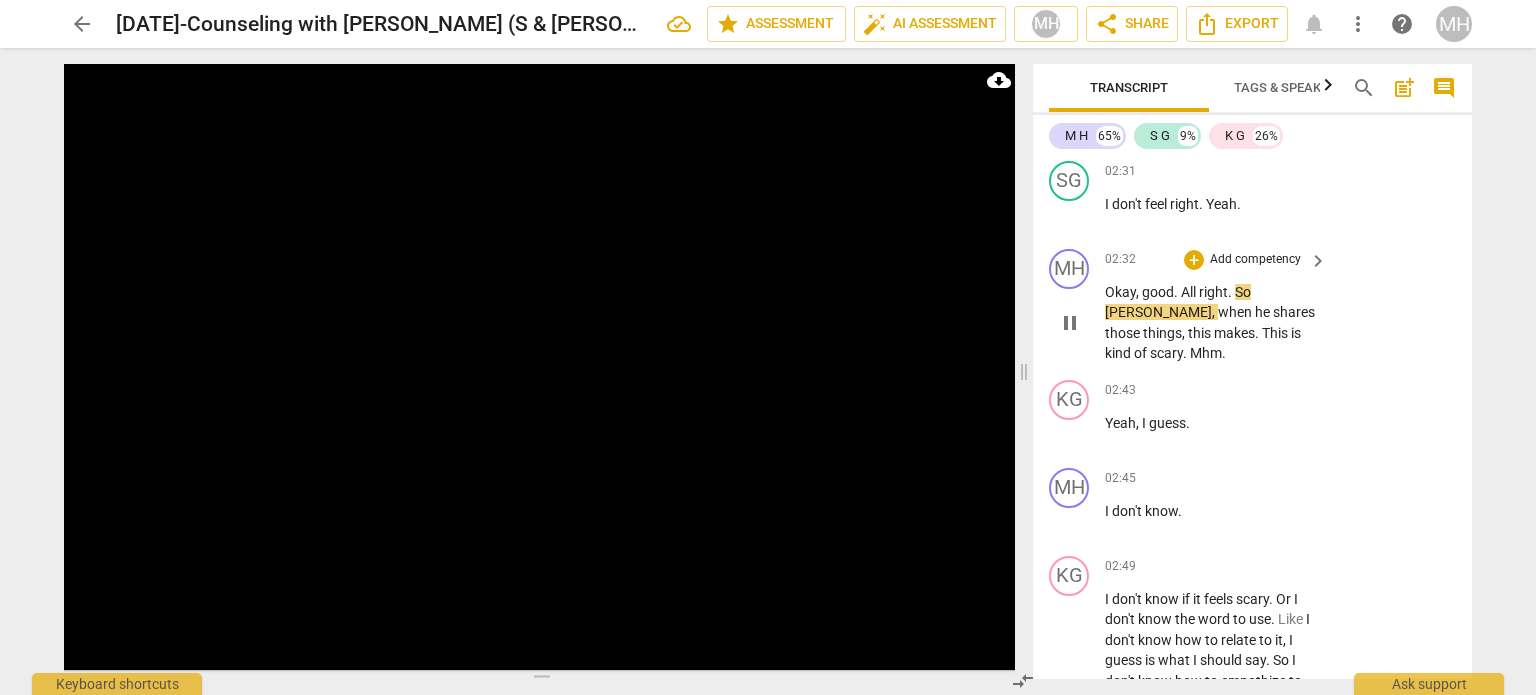 click on "Add competency" at bounding box center [1255, 260] 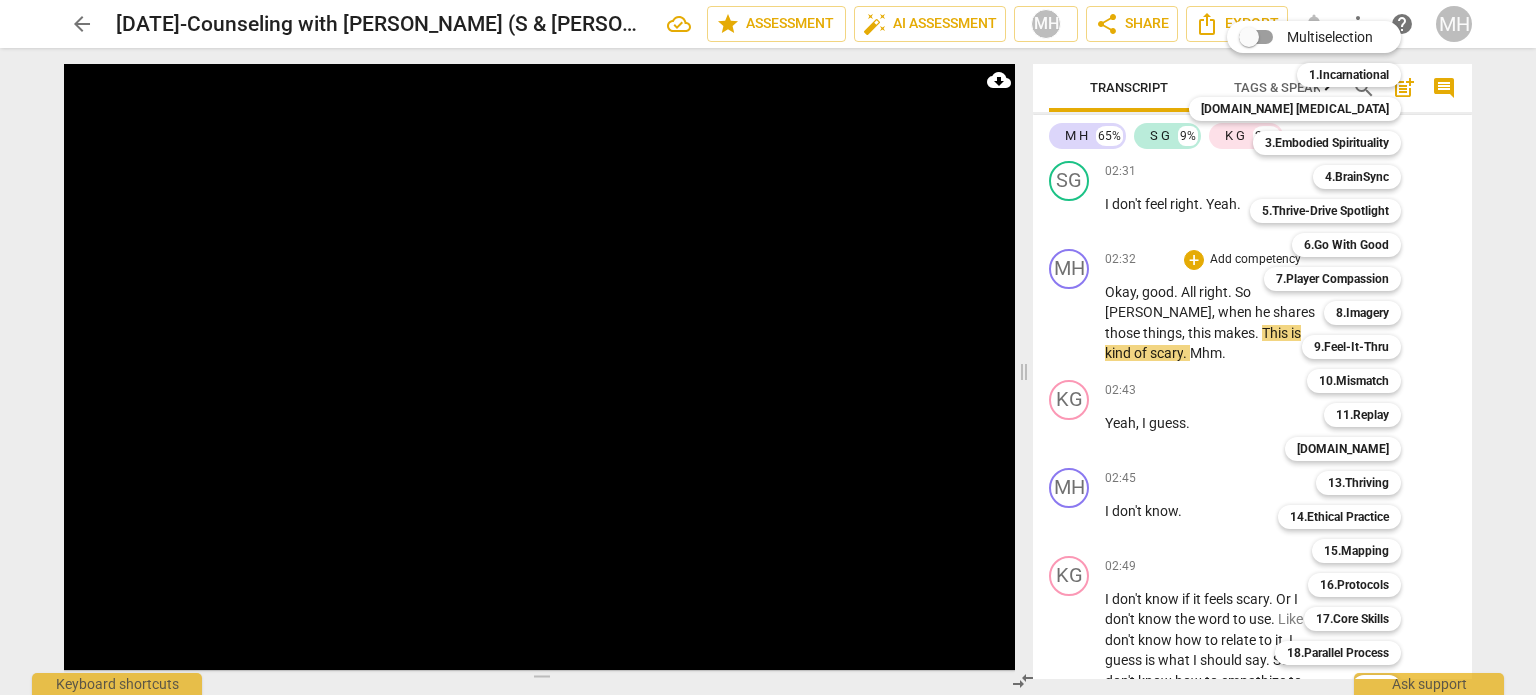 click at bounding box center (768, 347) 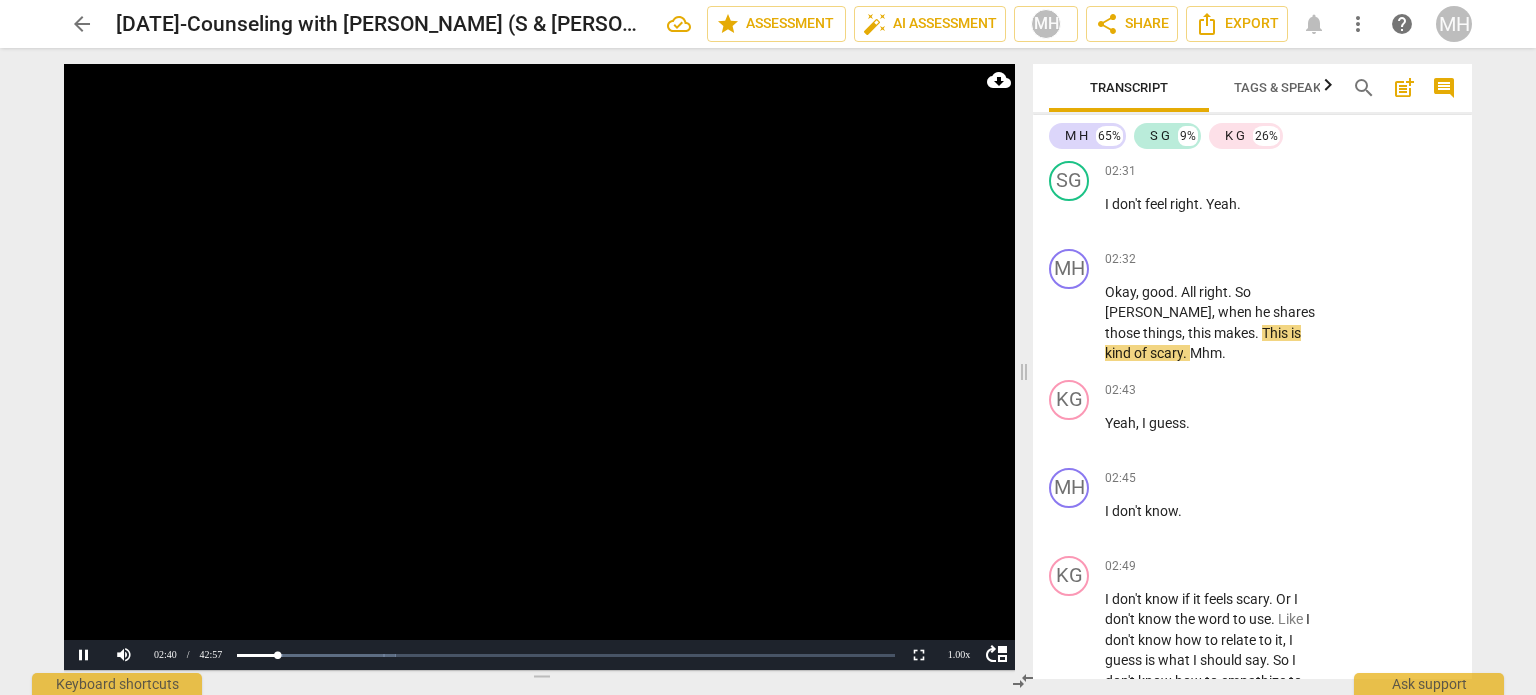 click at bounding box center (539, 367) 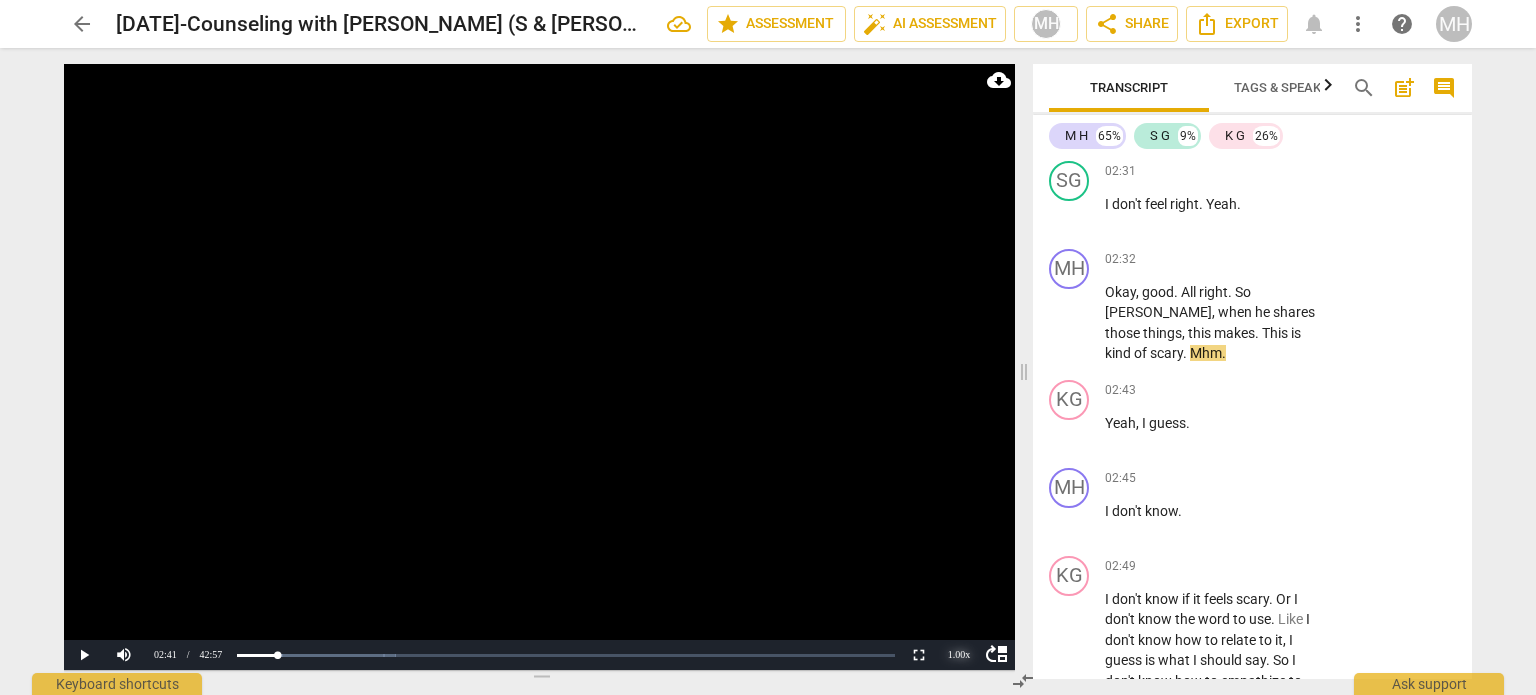 click on "1.00 x" at bounding box center [959, 655] 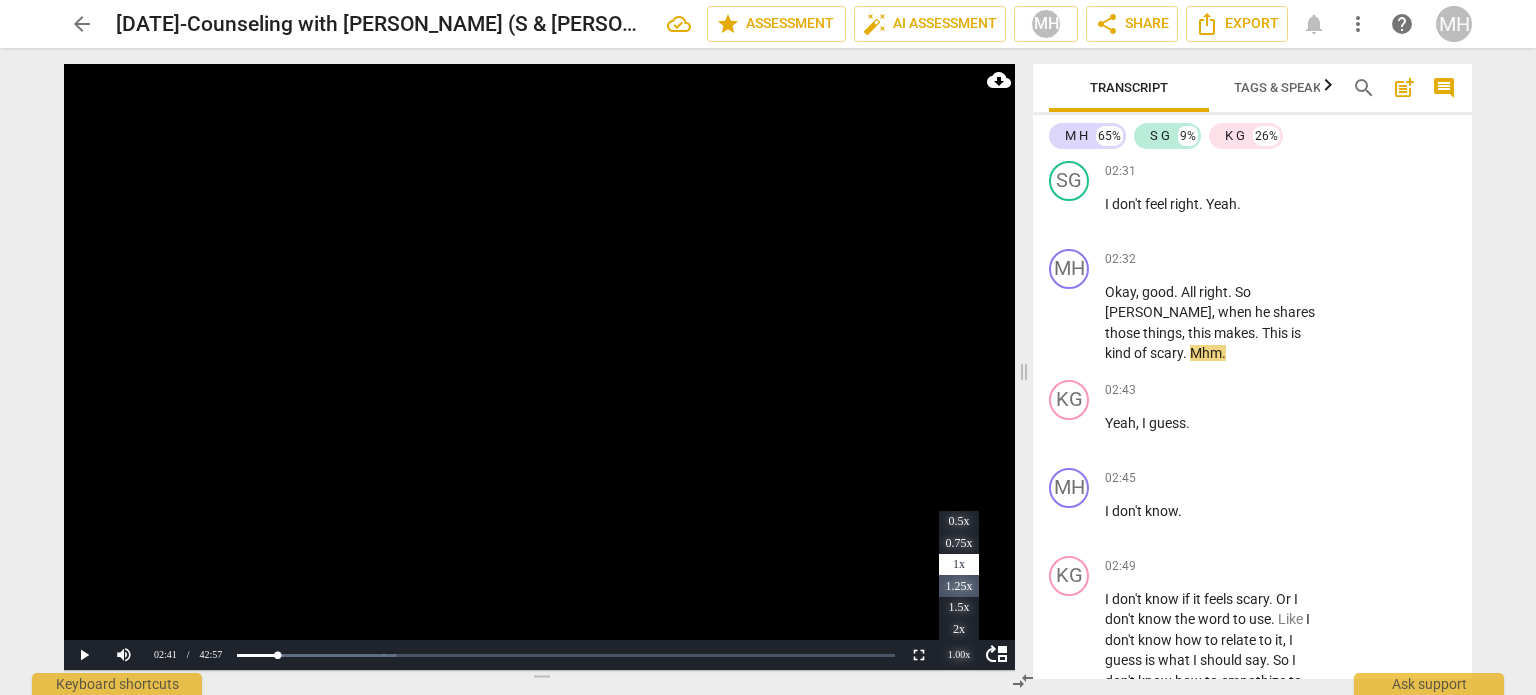click on "1.25x" at bounding box center [959, 586] 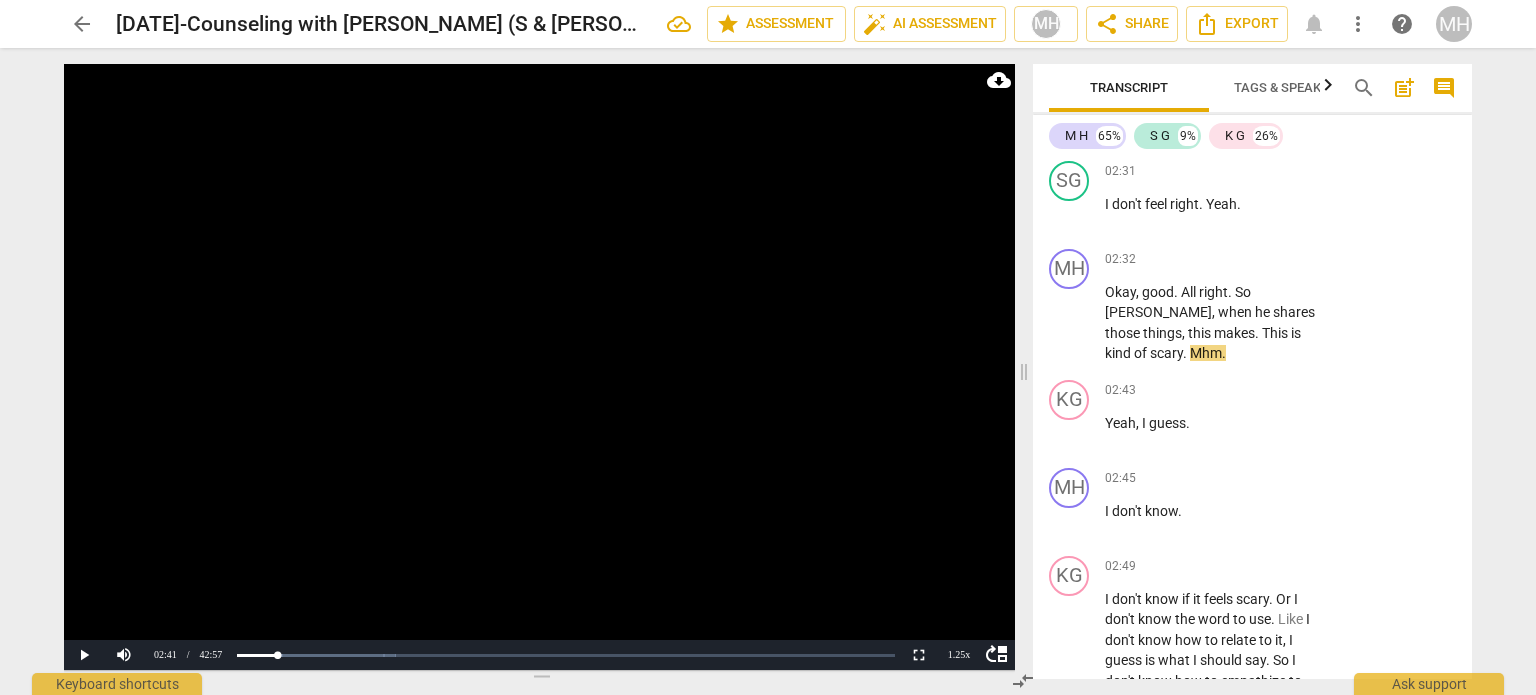 click at bounding box center [539, 367] 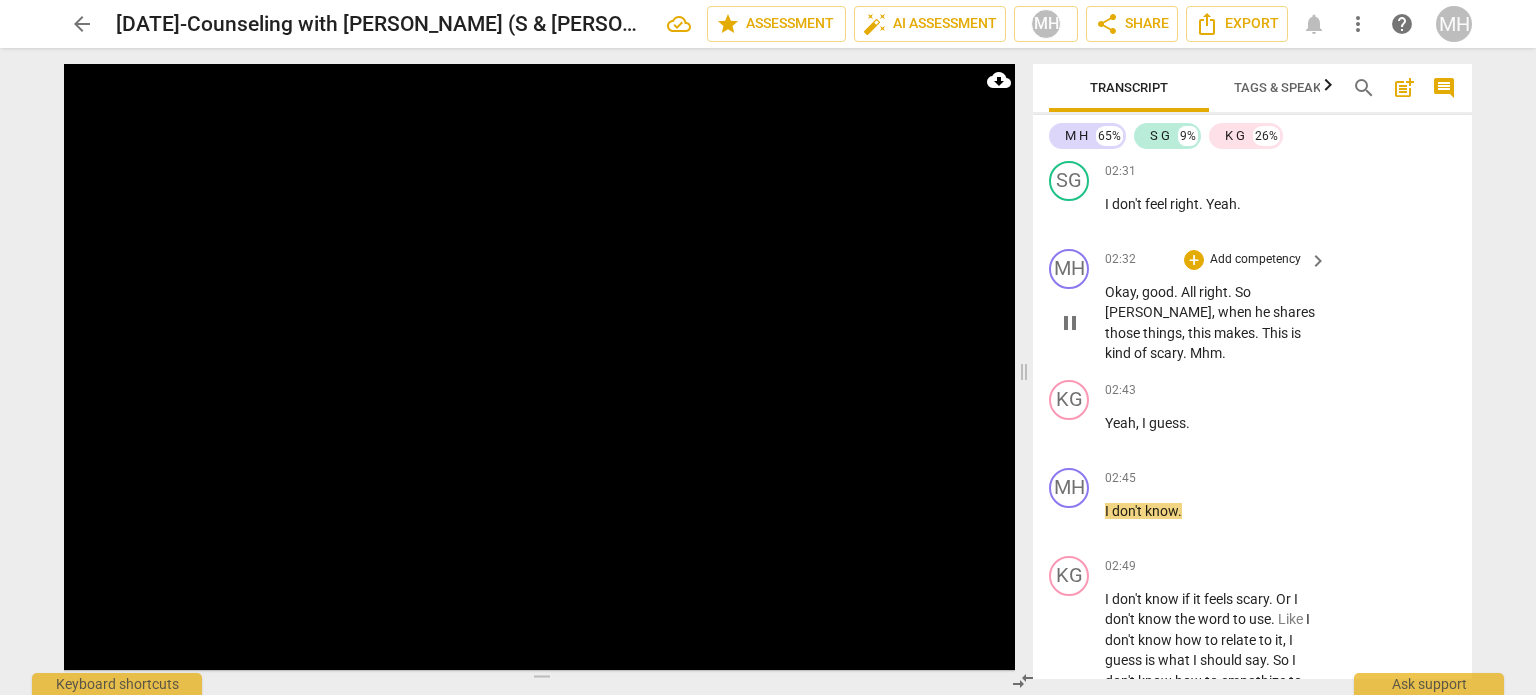 click on "MH play_arrow pause 02:32 + Add competency keyboard_arrow_right Okay ,   good .   All   right .   So   [PERSON_NAME] ,   when   he   shares   those   things ,   this   makes .   This   is   kind   of   scary .   Mhm ." at bounding box center [1252, 306] 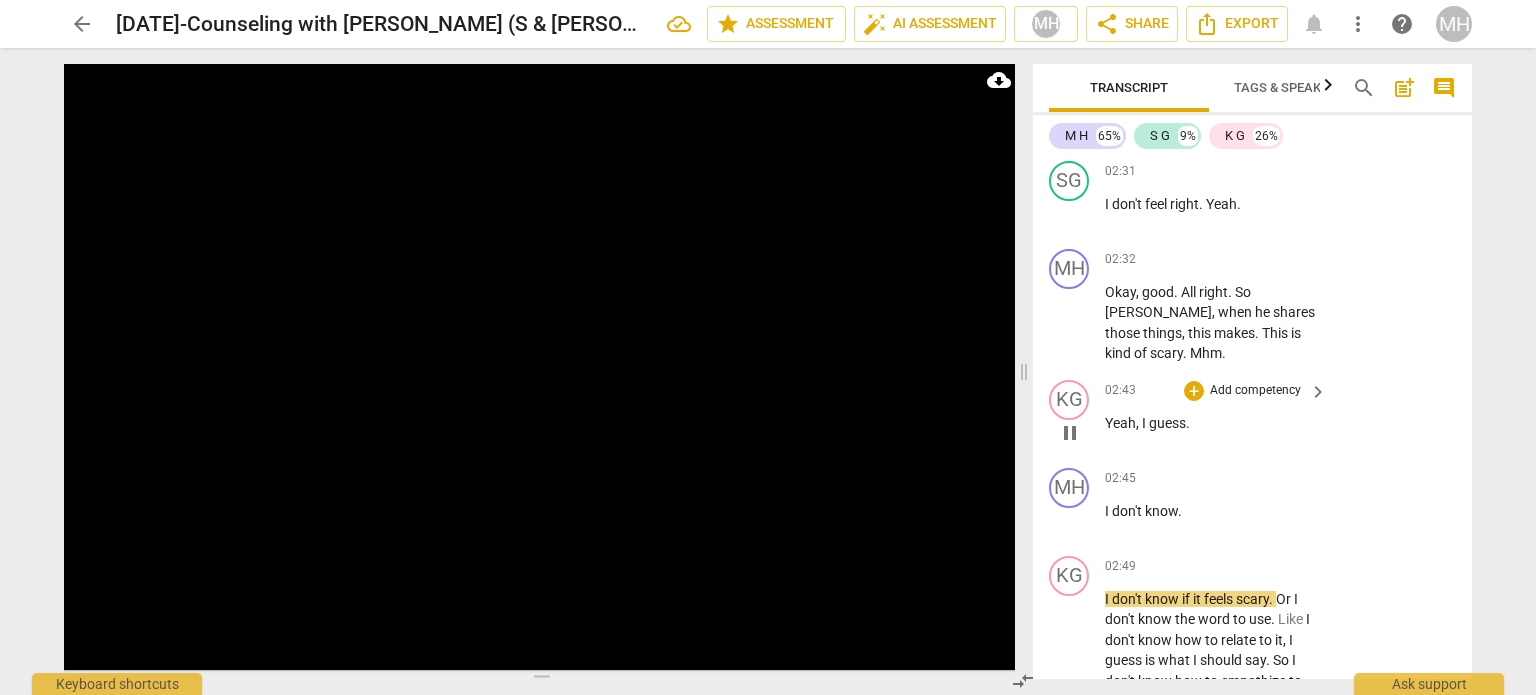 click on "Yeah ,   I   guess ." at bounding box center [1211, 423] 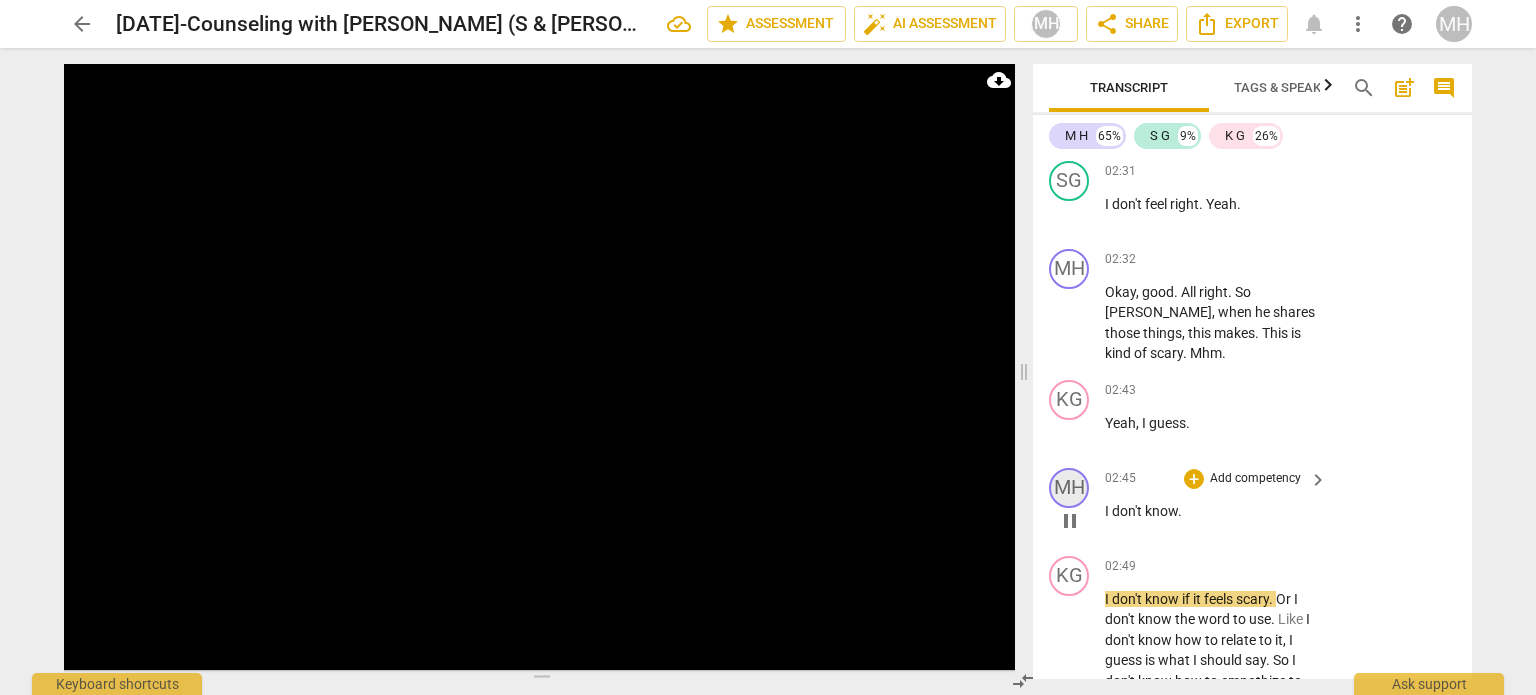 click on "MH" at bounding box center (1069, 488) 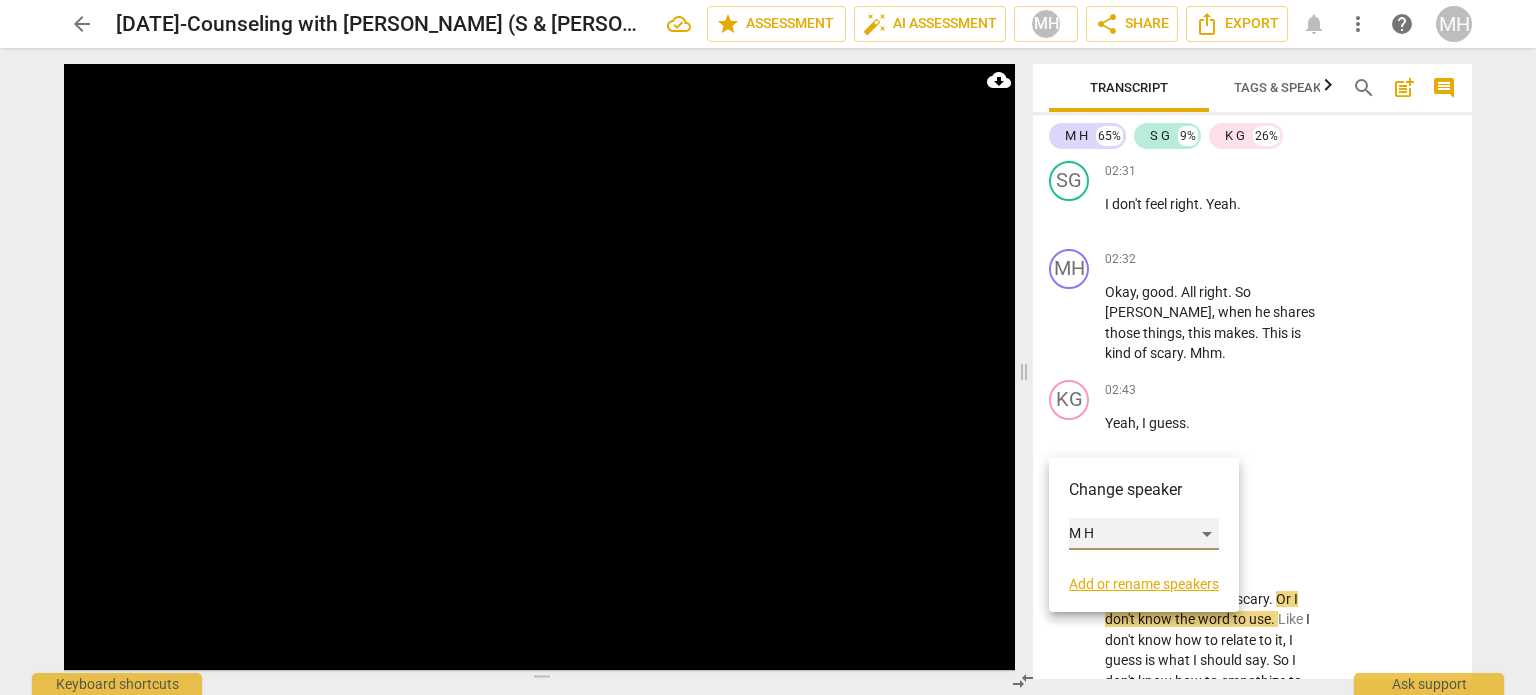 click on "M H" at bounding box center (1144, 534) 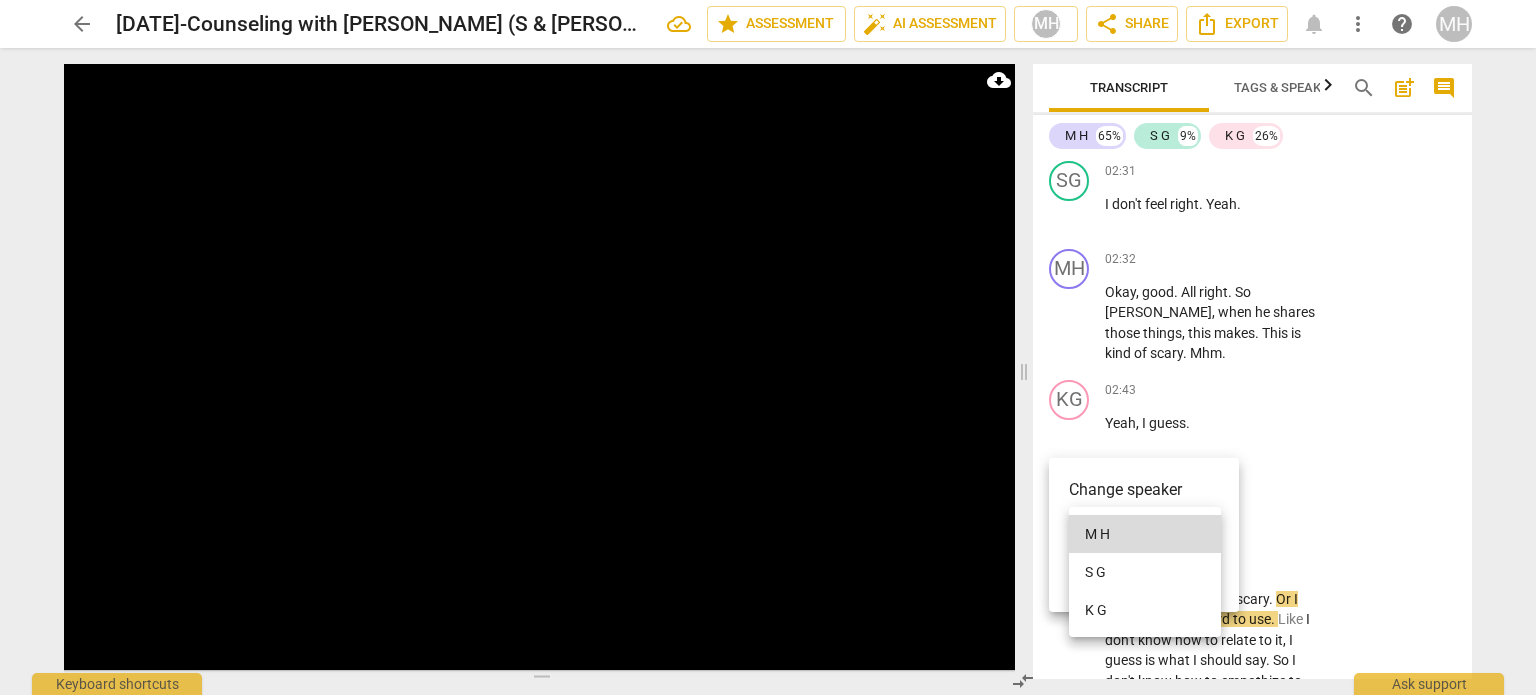 click on "K G" at bounding box center (1145, 610) 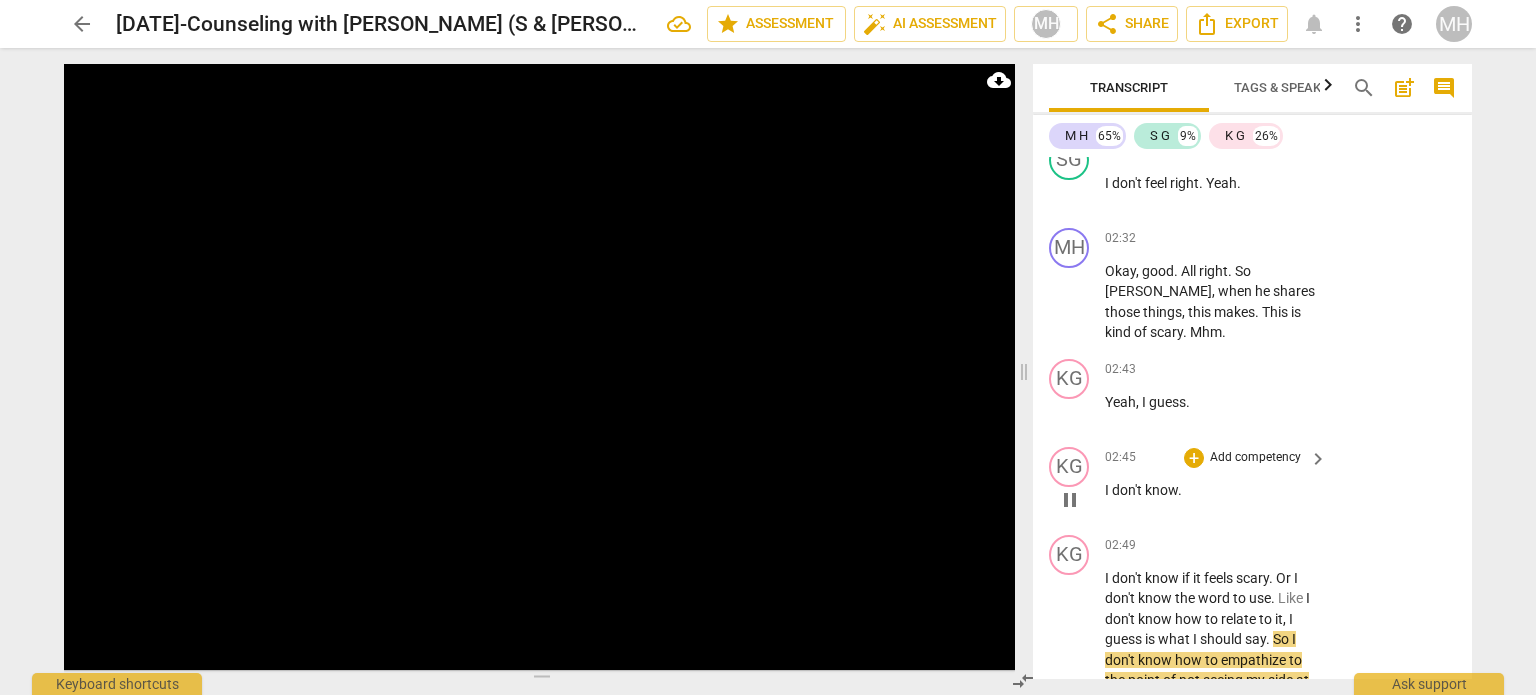 scroll, scrollTop: 2290, scrollLeft: 0, axis: vertical 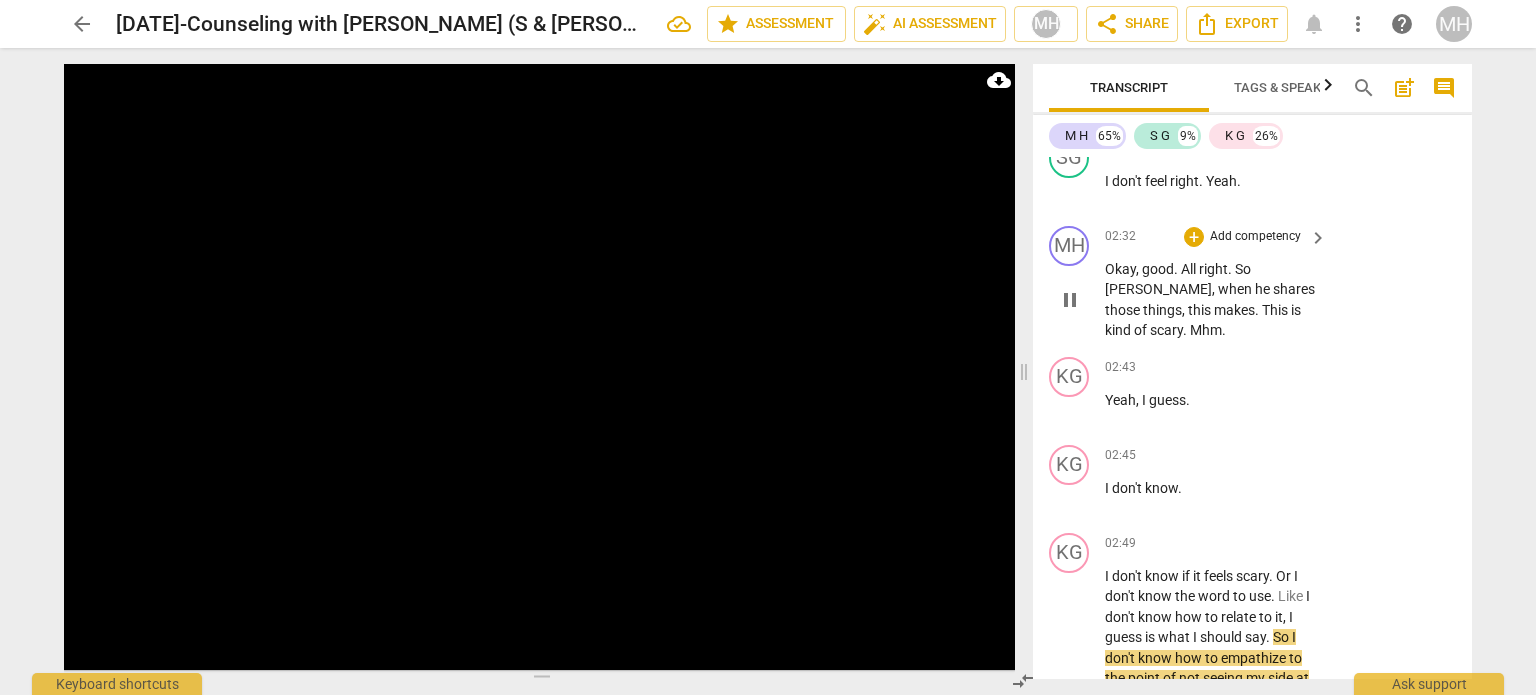 click on "Add competency" at bounding box center [1255, 237] 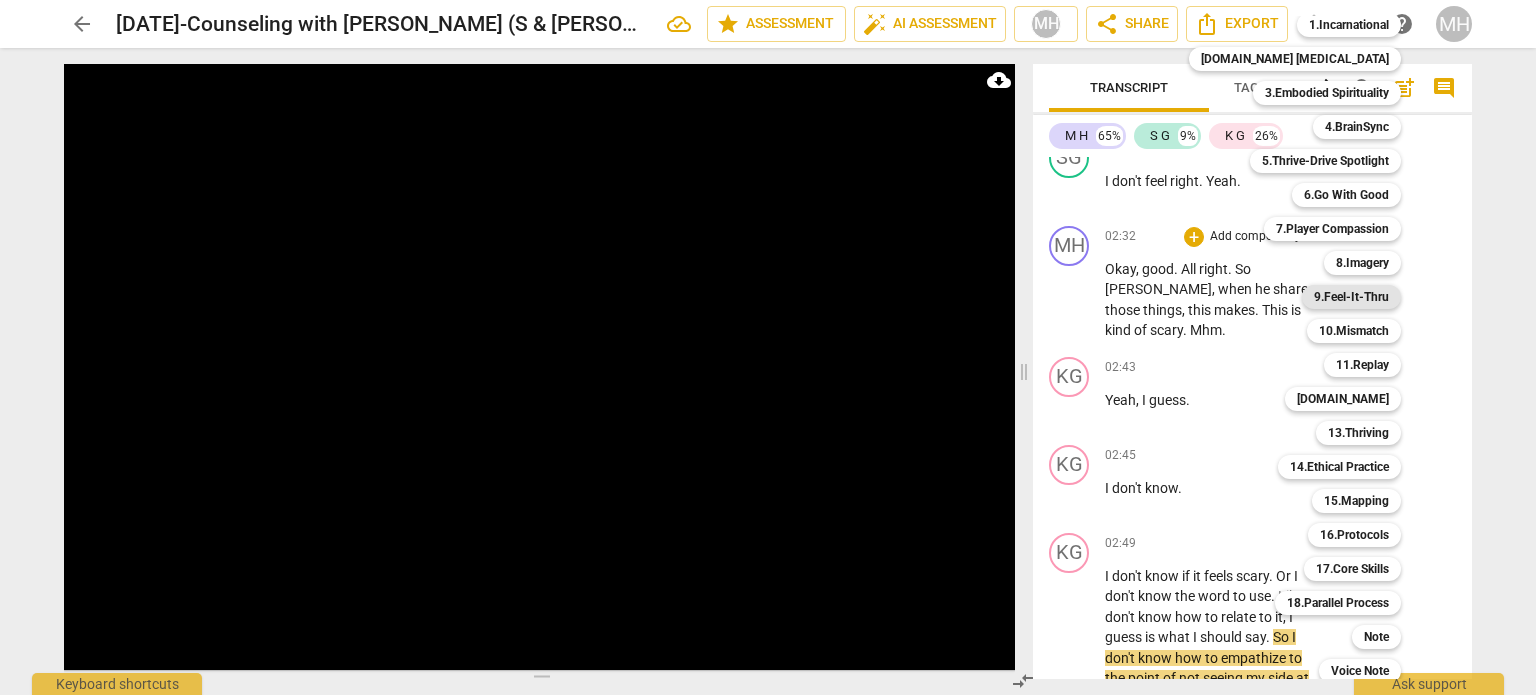 scroll, scrollTop: 51, scrollLeft: 0, axis: vertical 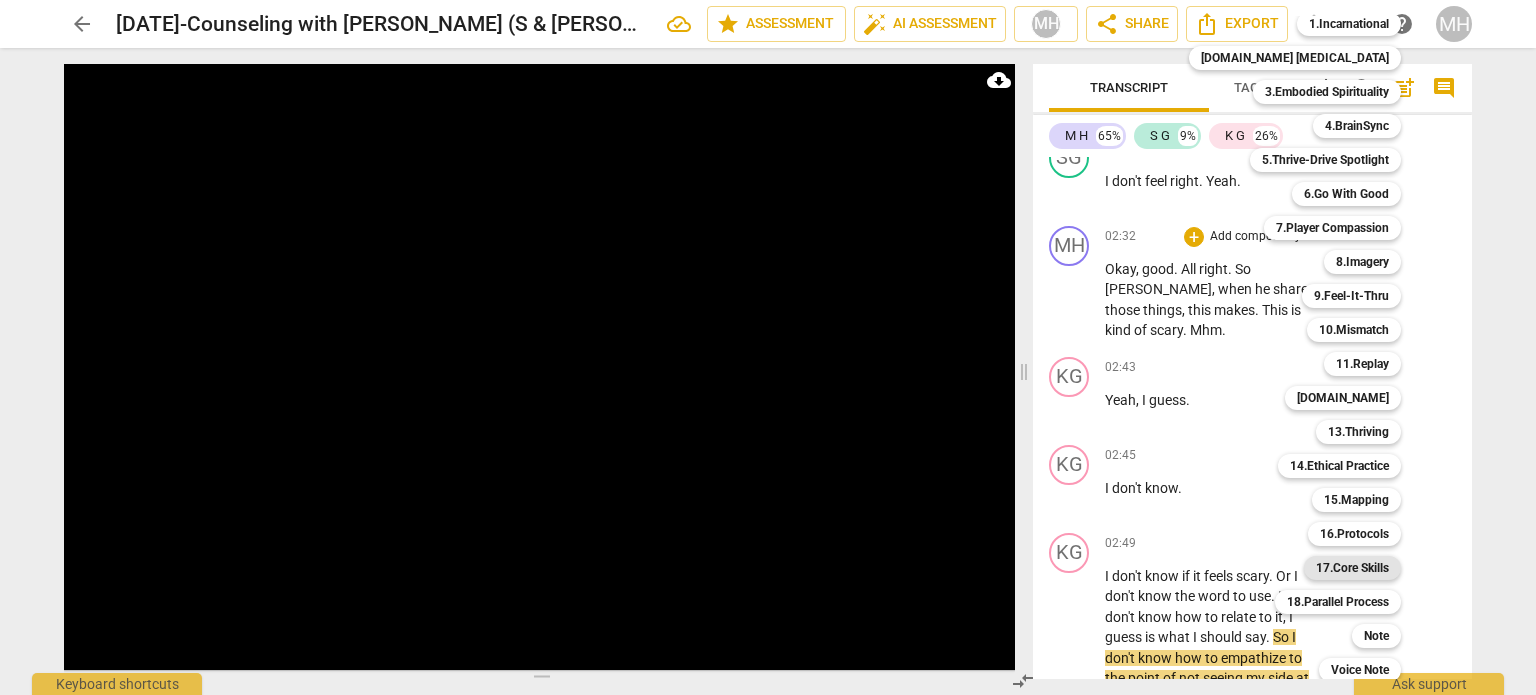 click on "17.Core Skills" at bounding box center [1352, 568] 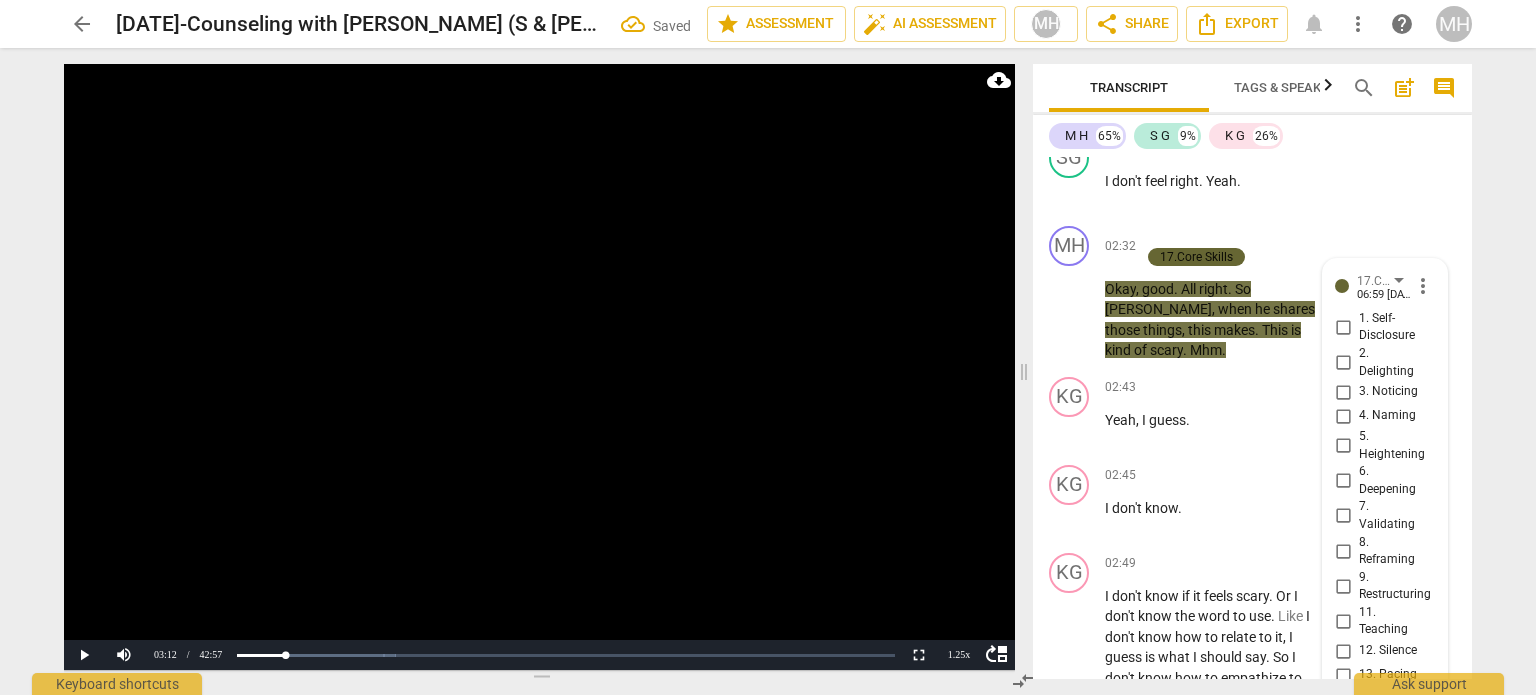 scroll, scrollTop: 2292, scrollLeft: 0, axis: vertical 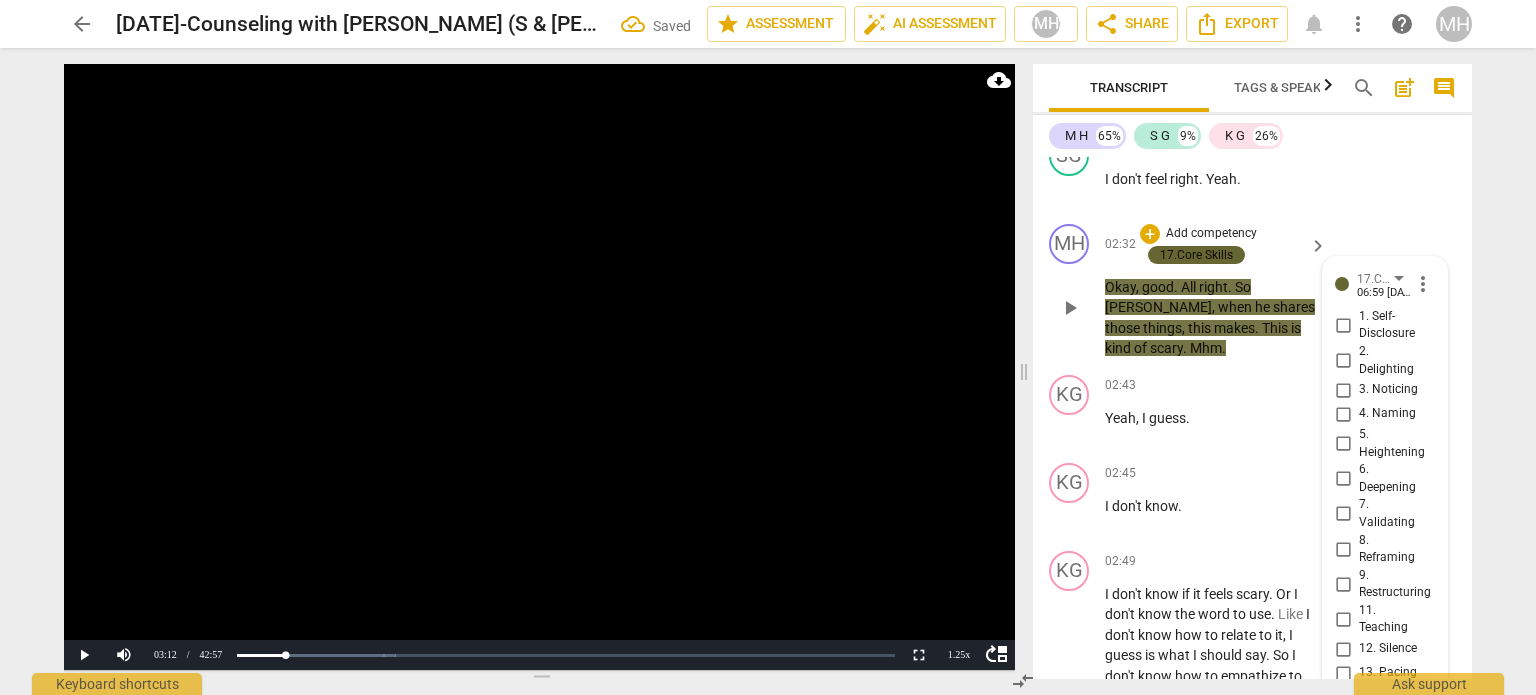 click on "4. Naming" at bounding box center [1343, 414] 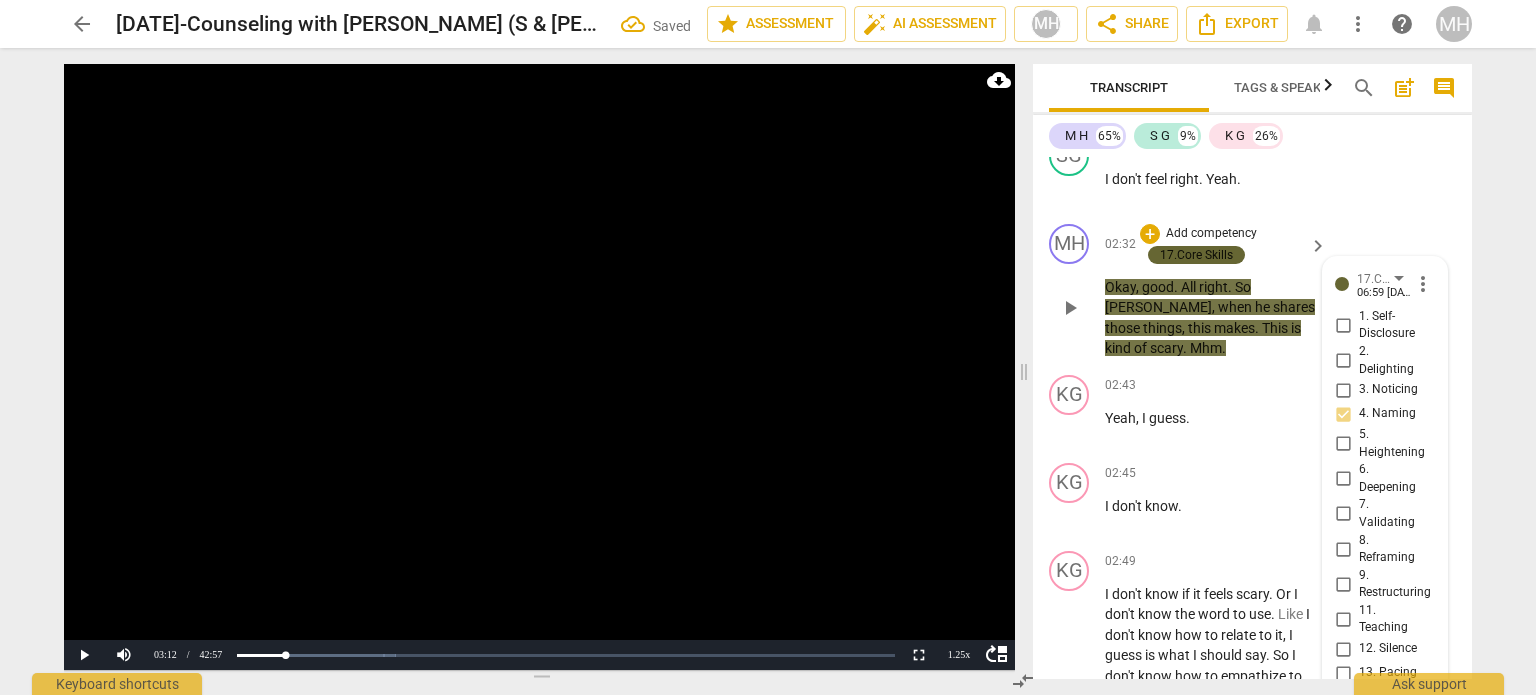 click on "5. Heightening" at bounding box center (1343, 444) 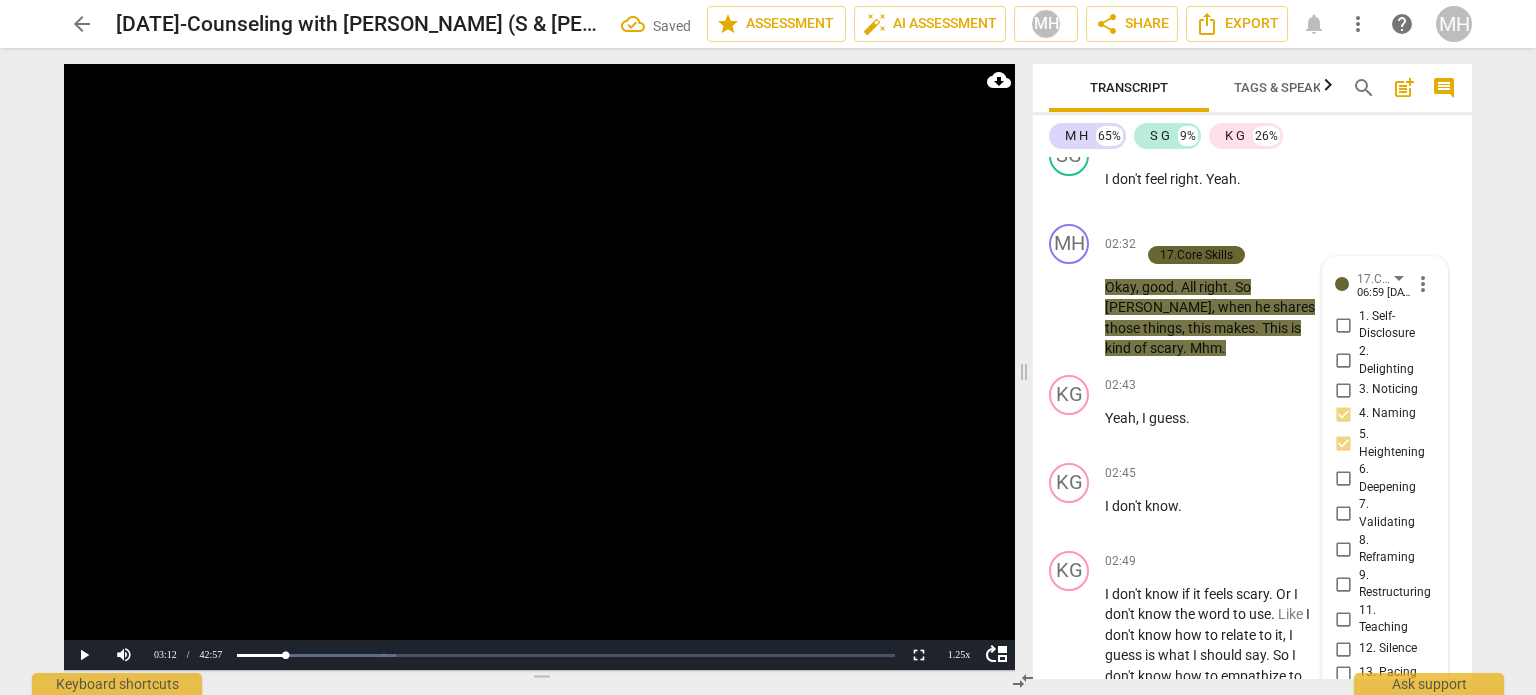 click at bounding box center [539, 367] 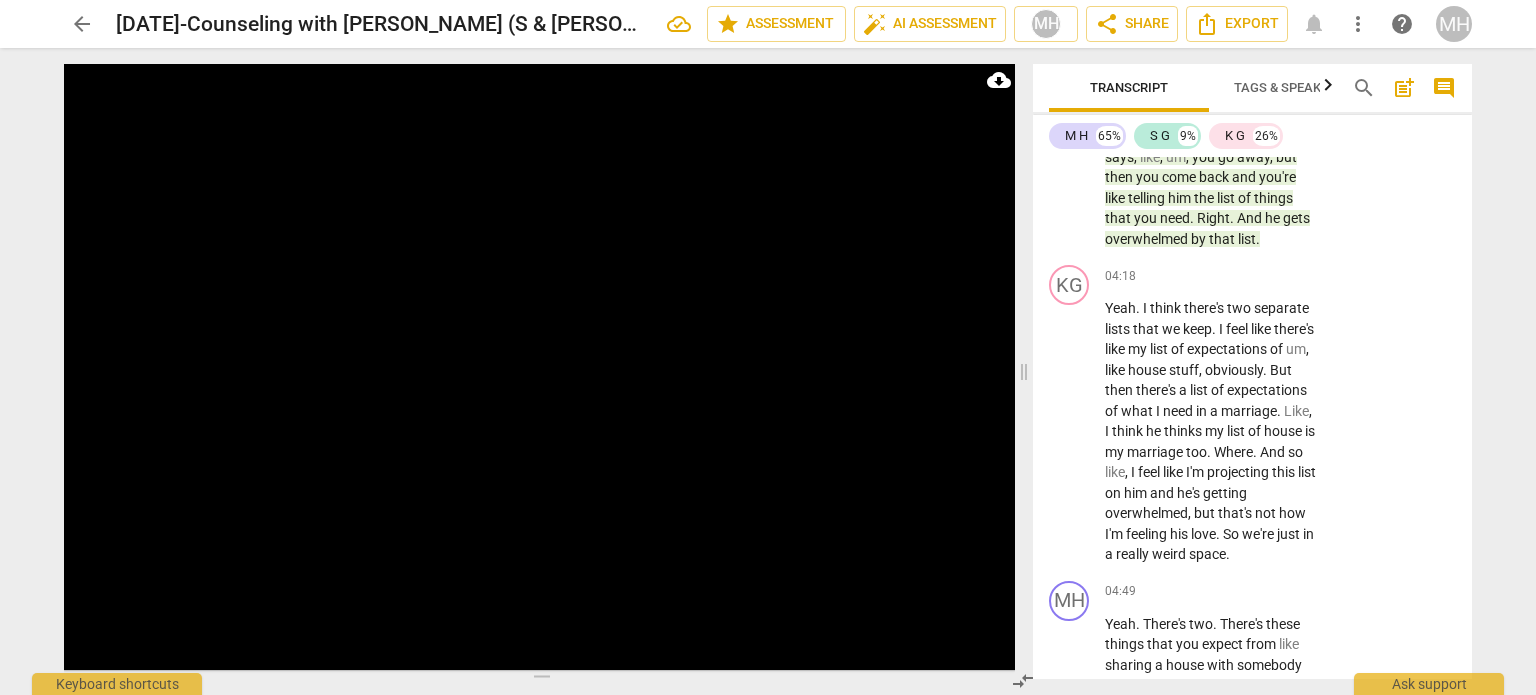 scroll, scrollTop: 4192, scrollLeft: 0, axis: vertical 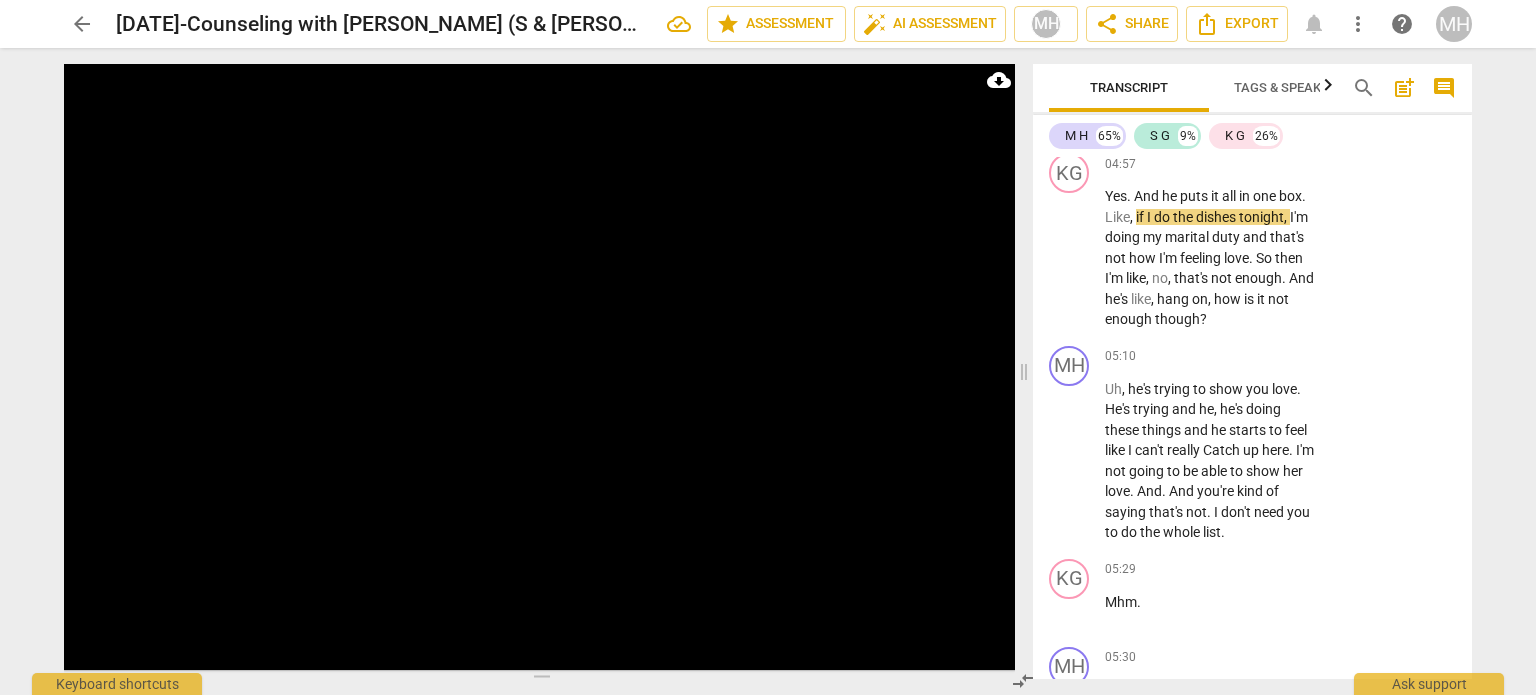 click on "KG play_arrow pause 05:29 + Add competency keyboard_arrow_right Mhm ." at bounding box center (1252, 595) 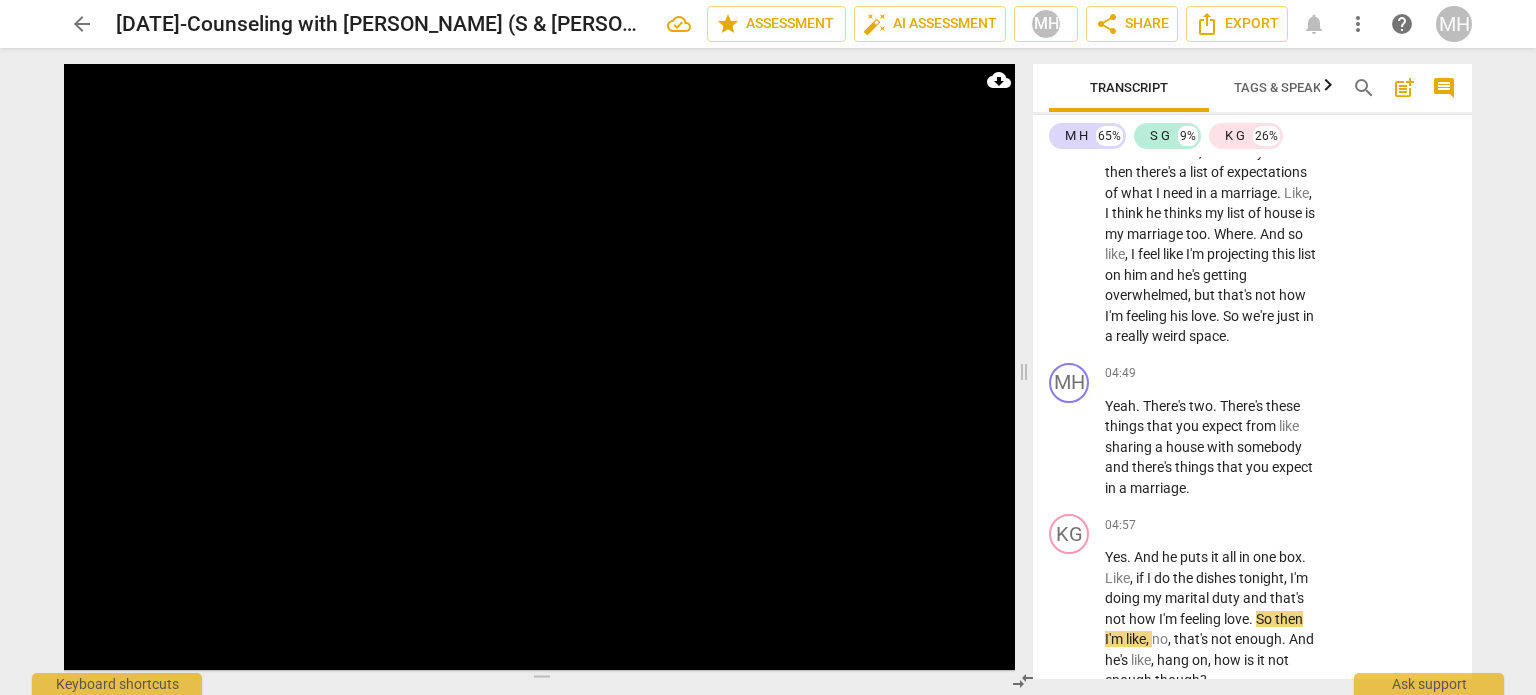scroll, scrollTop: 3827, scrollLeft: 0, axis: vertical 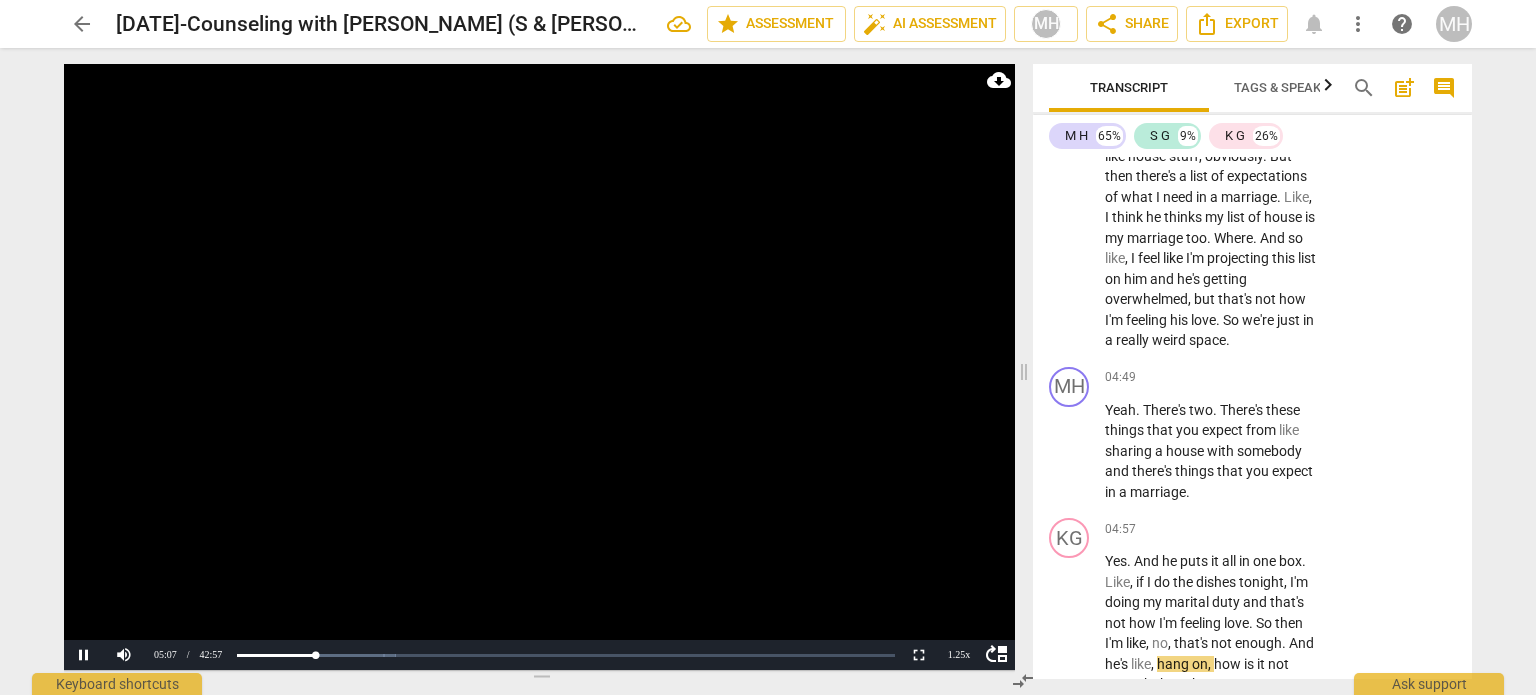 click at bounding box center [539, 367] 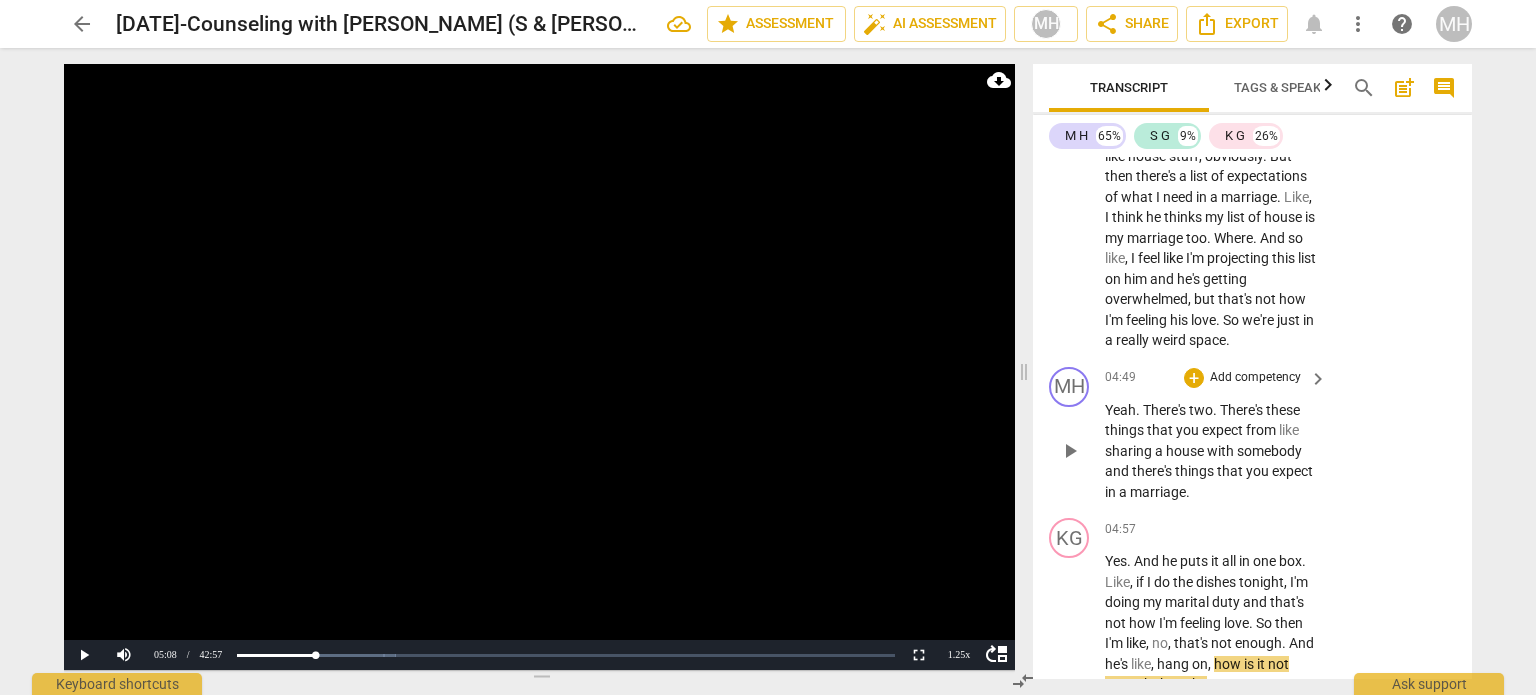 click on "Add competency" at bounding box center [1255, 378] 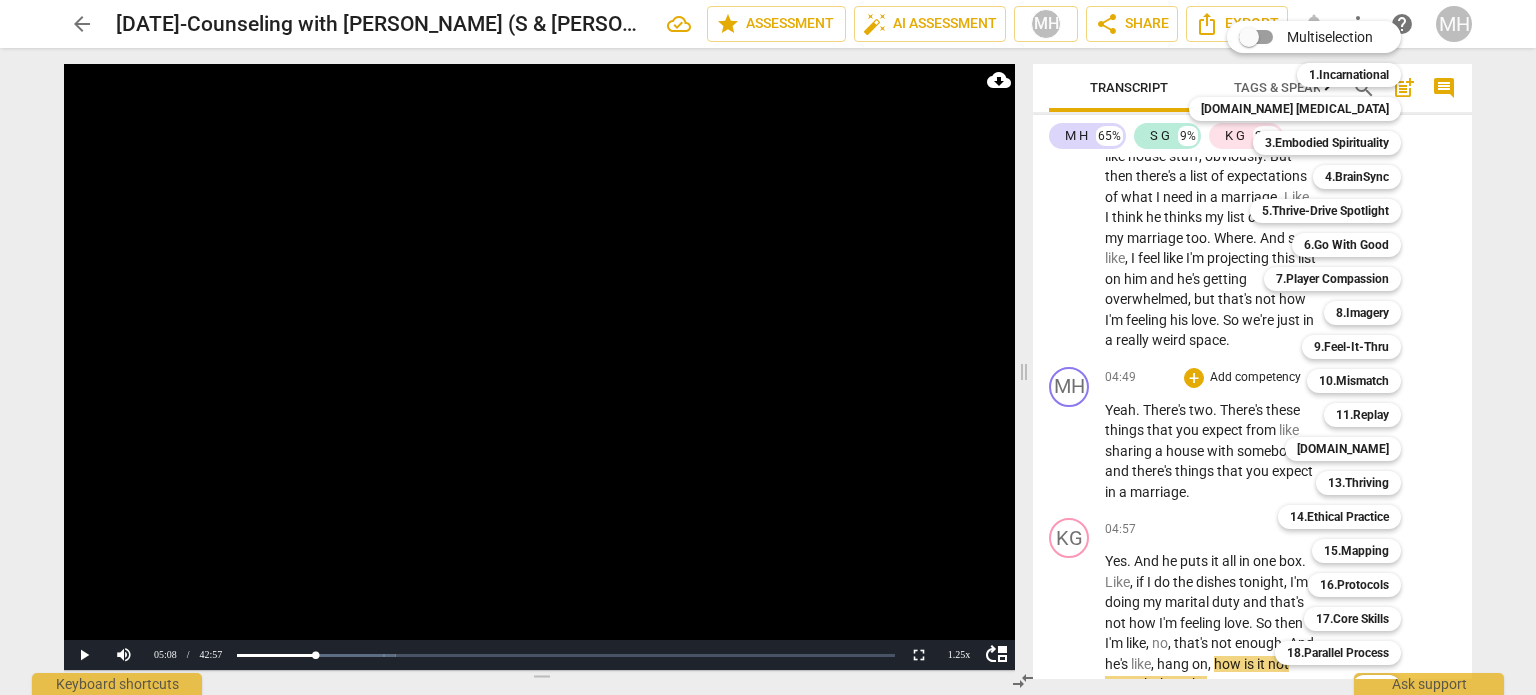 scroll, scrollTop: 59, scrollLeft: 0, axis: vertical 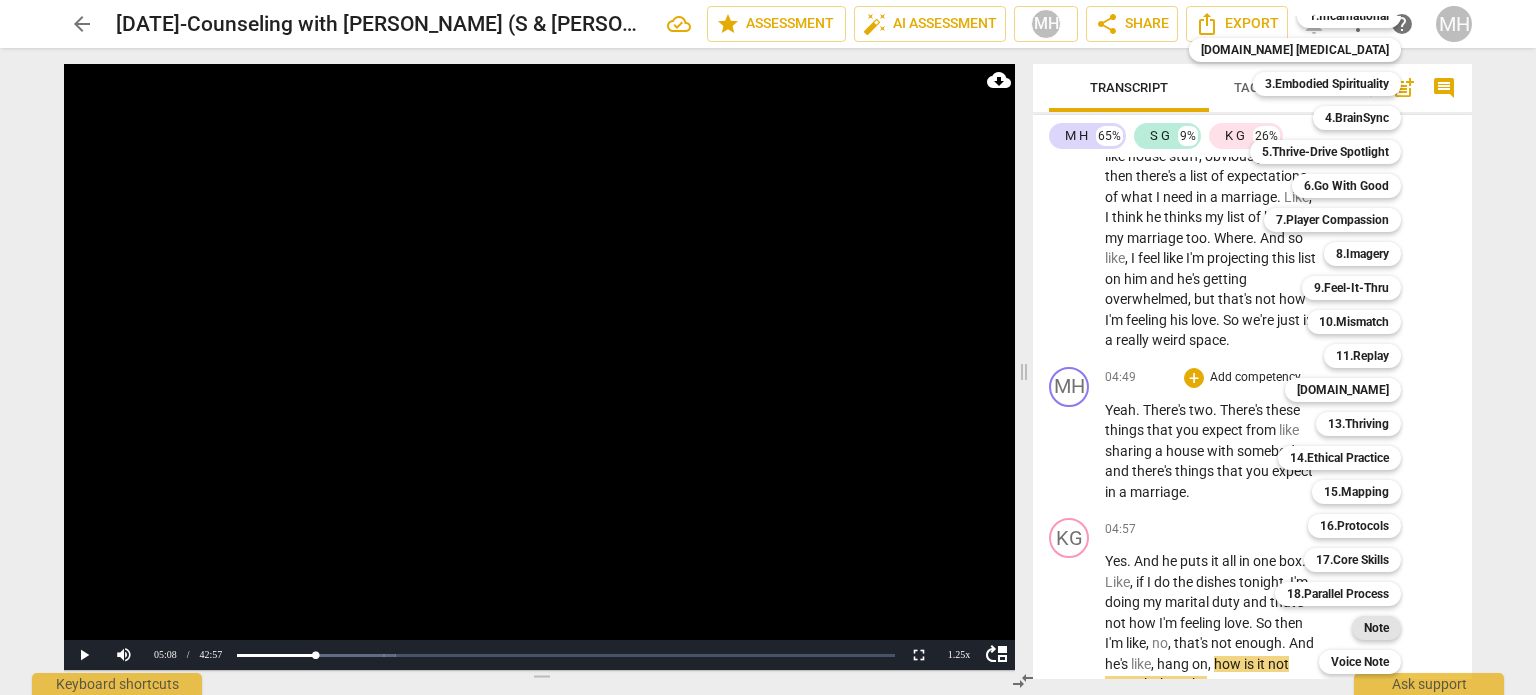 click on "Note" at bounding box center [1376, 628] 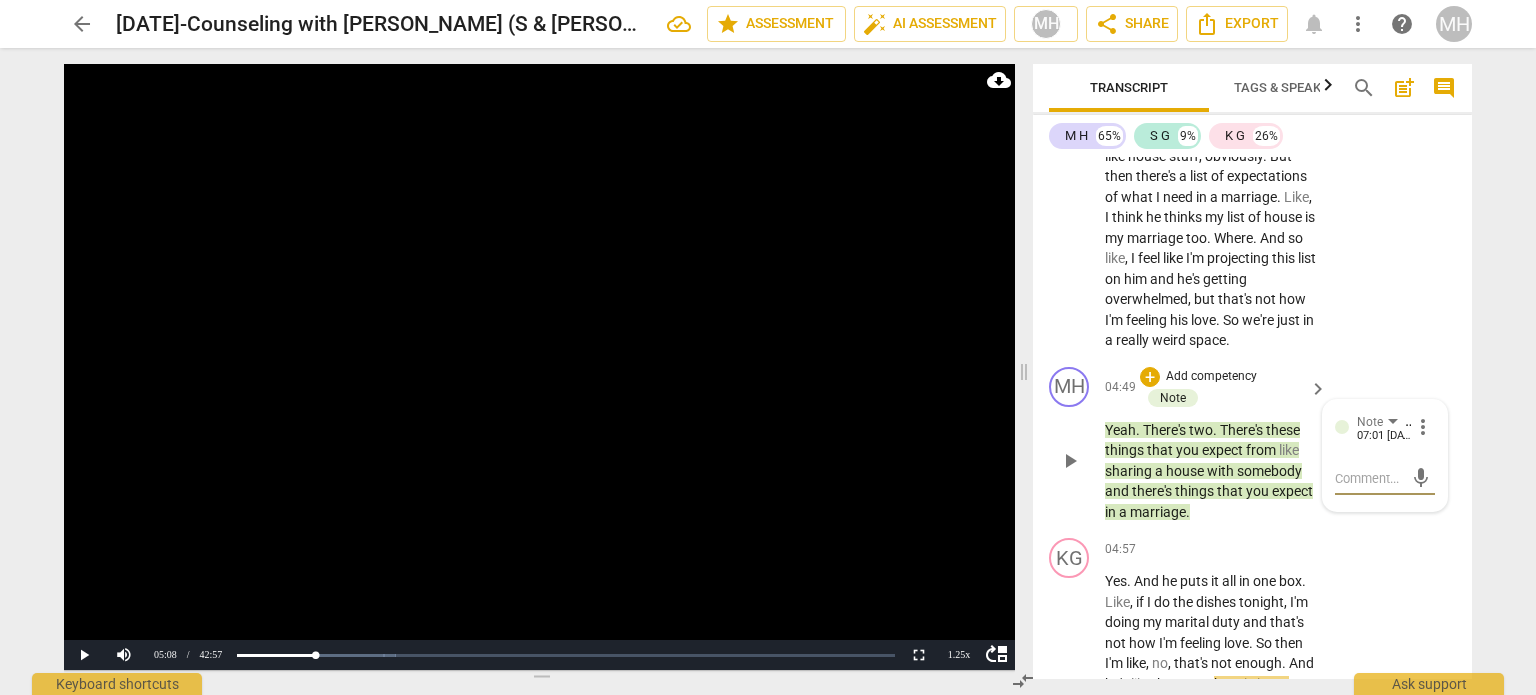 click on "more_vert" at bounding box center [1423, 427] 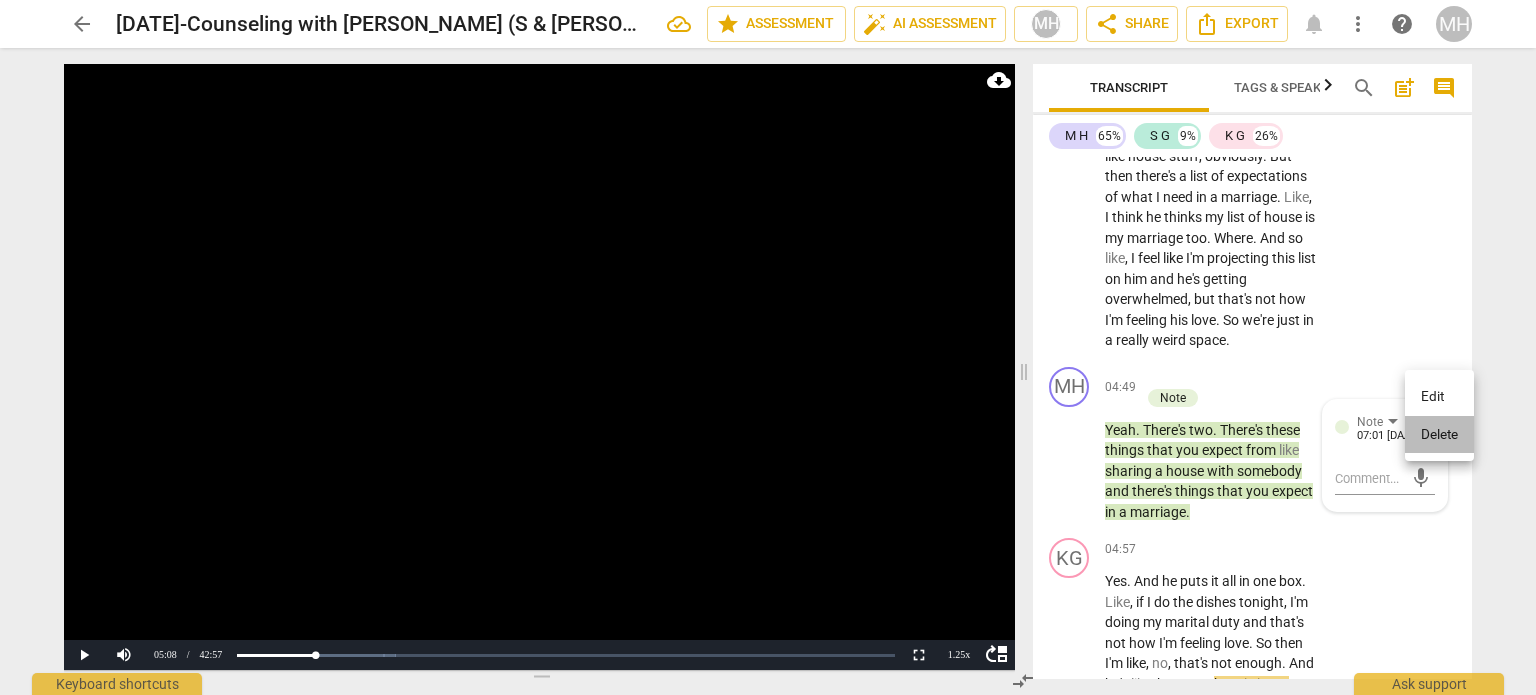click on "Delete" at bounding box center (1439, 435) 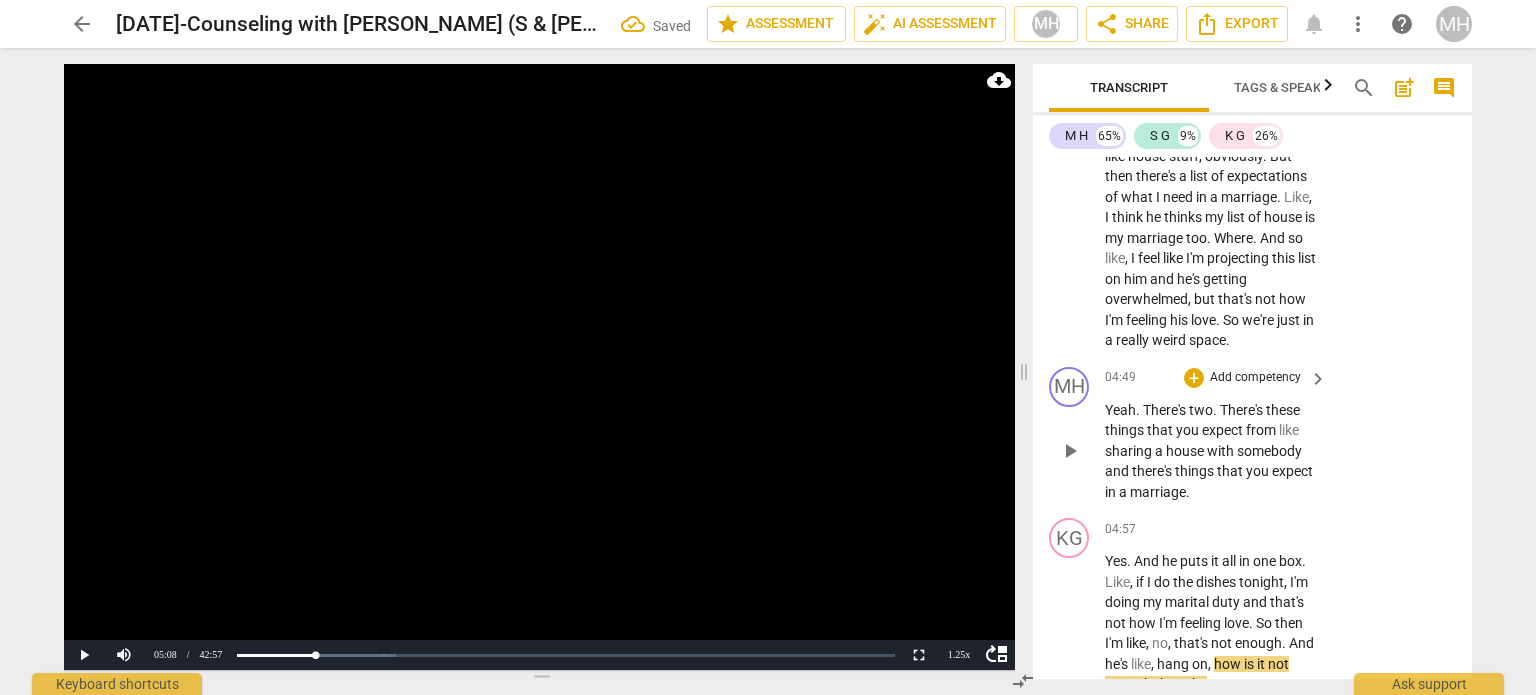 click on "Add competency" at bounding box center [1255, 378] 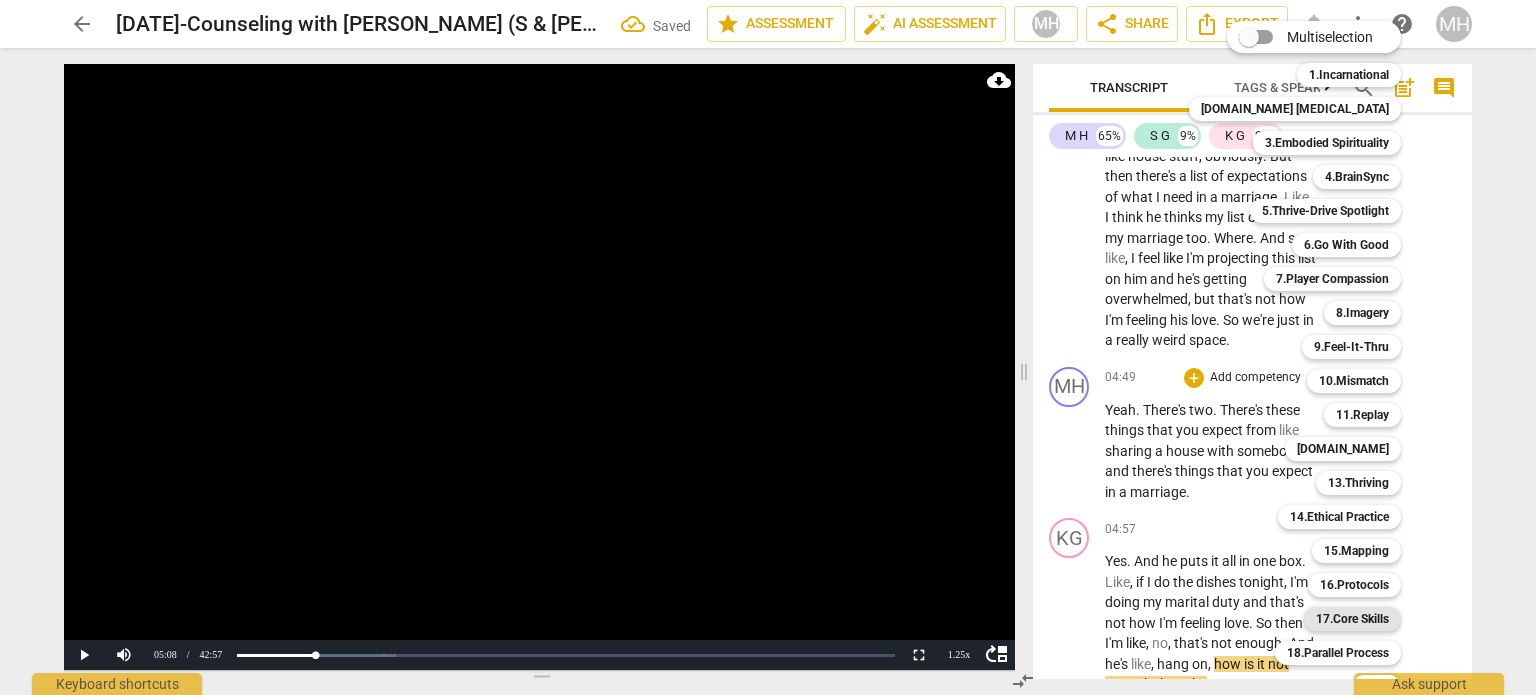 click on "17.Core Skills" at bounding box center (1352, 619) 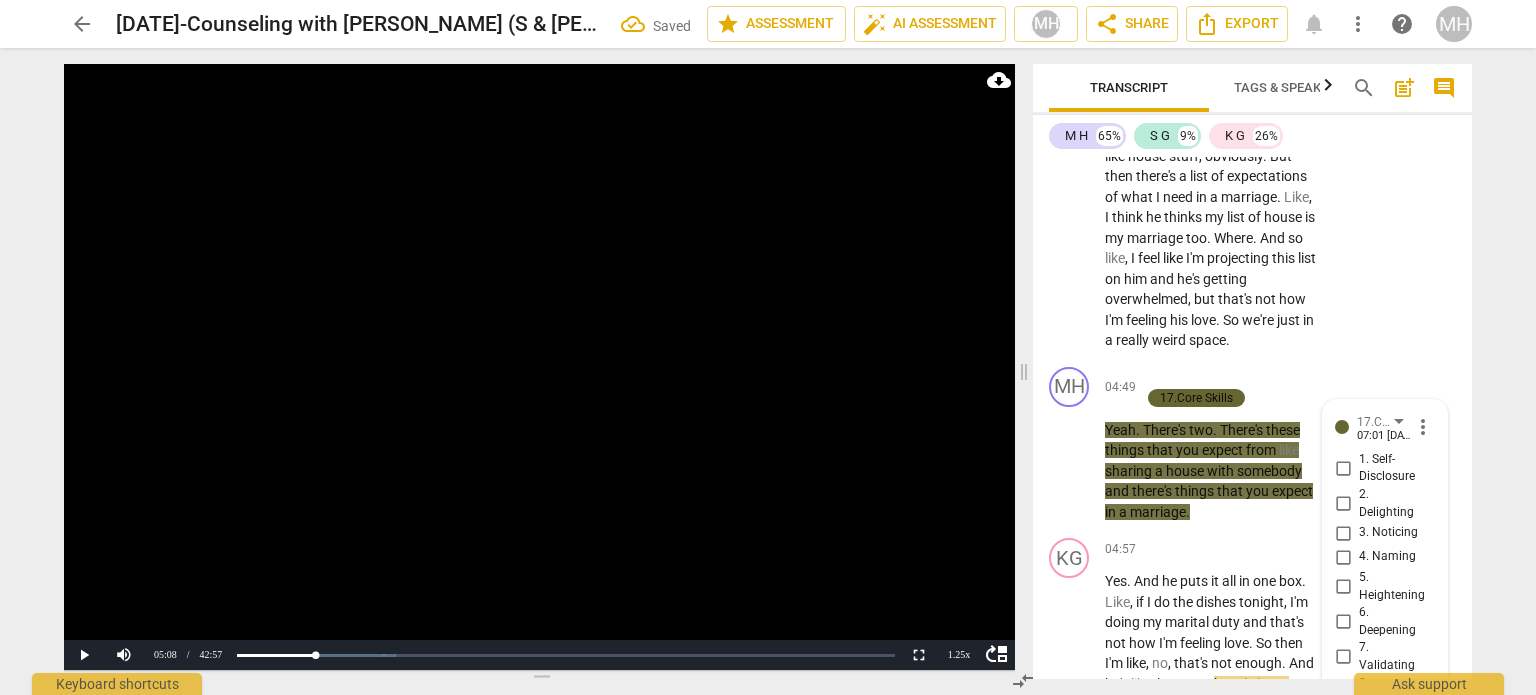 scroll, scrollTop: 4240, scrollLeft: 0, axis: vertical 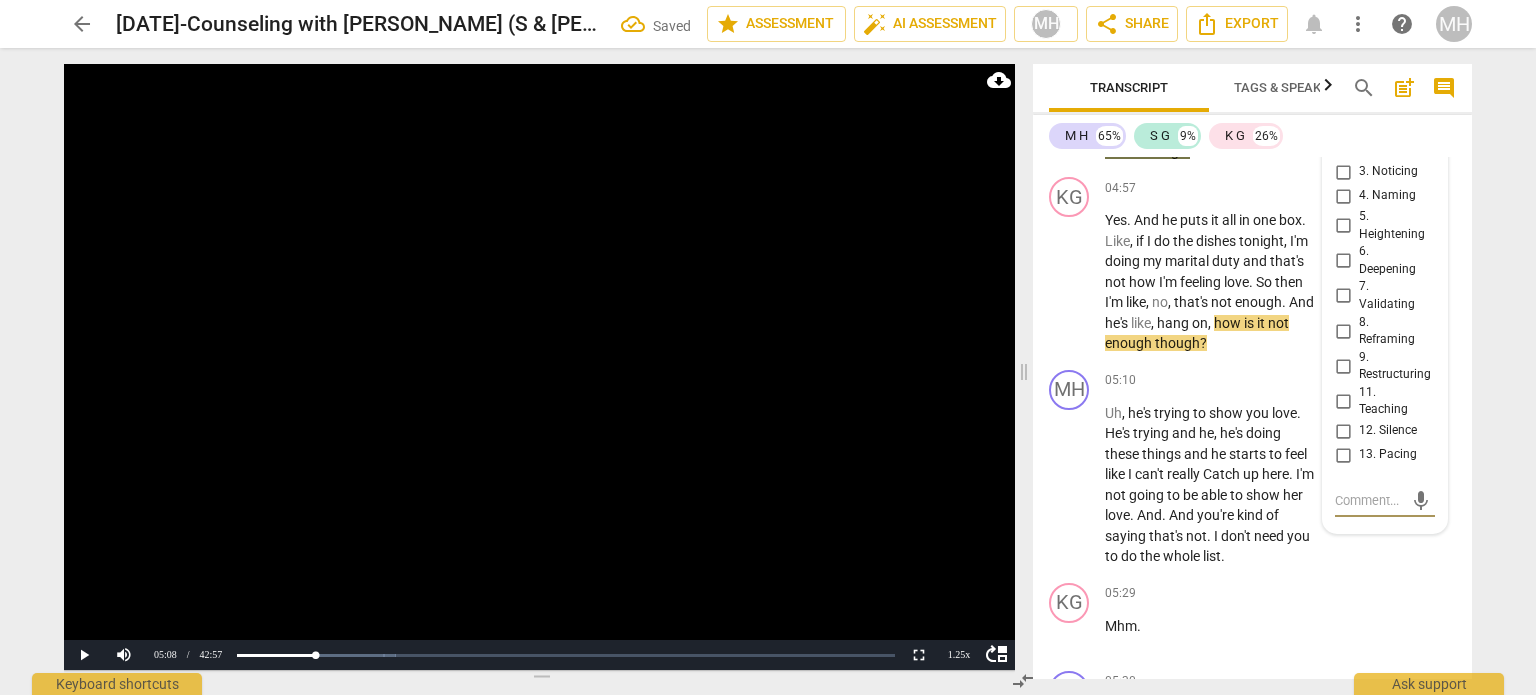 click on "5. Heightening" at bounding box center (1343, 226) 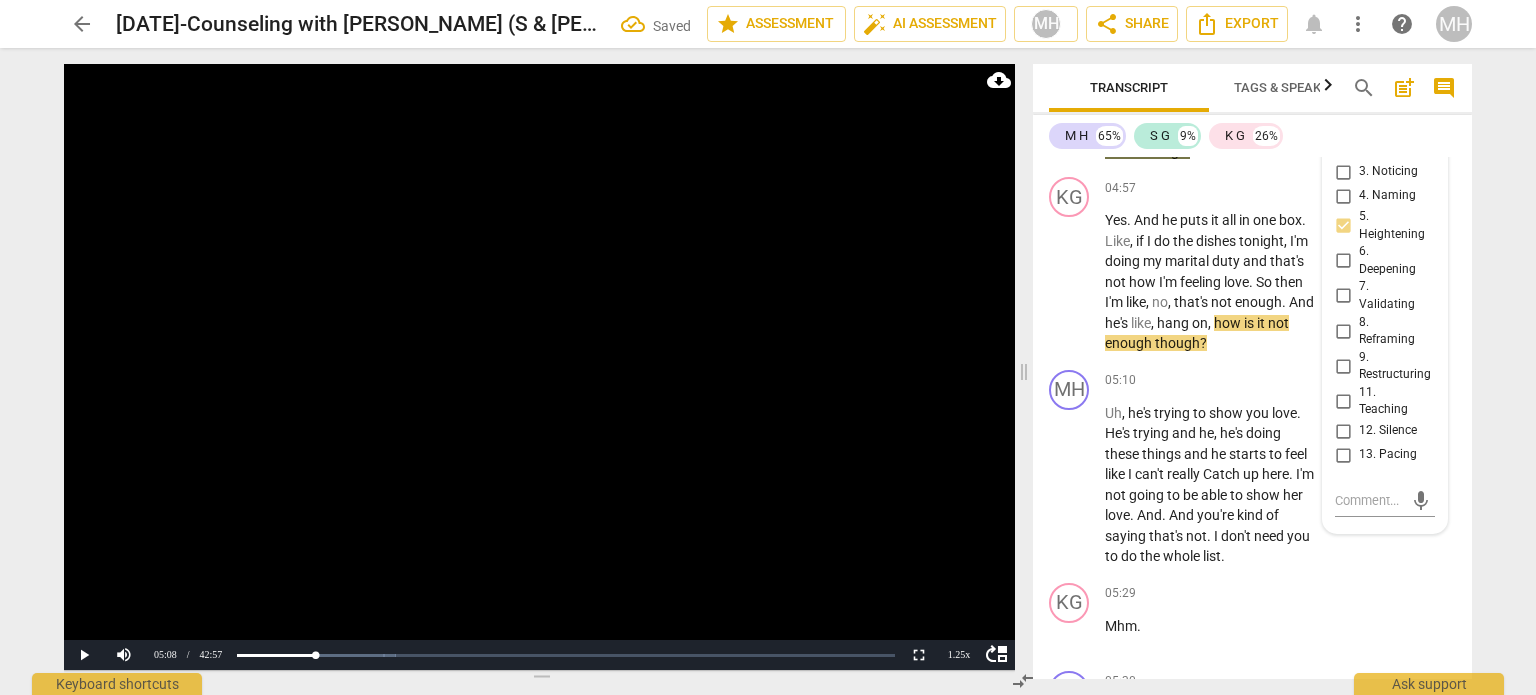 click on "5. Heightening" at bounding box center (1343, 226) 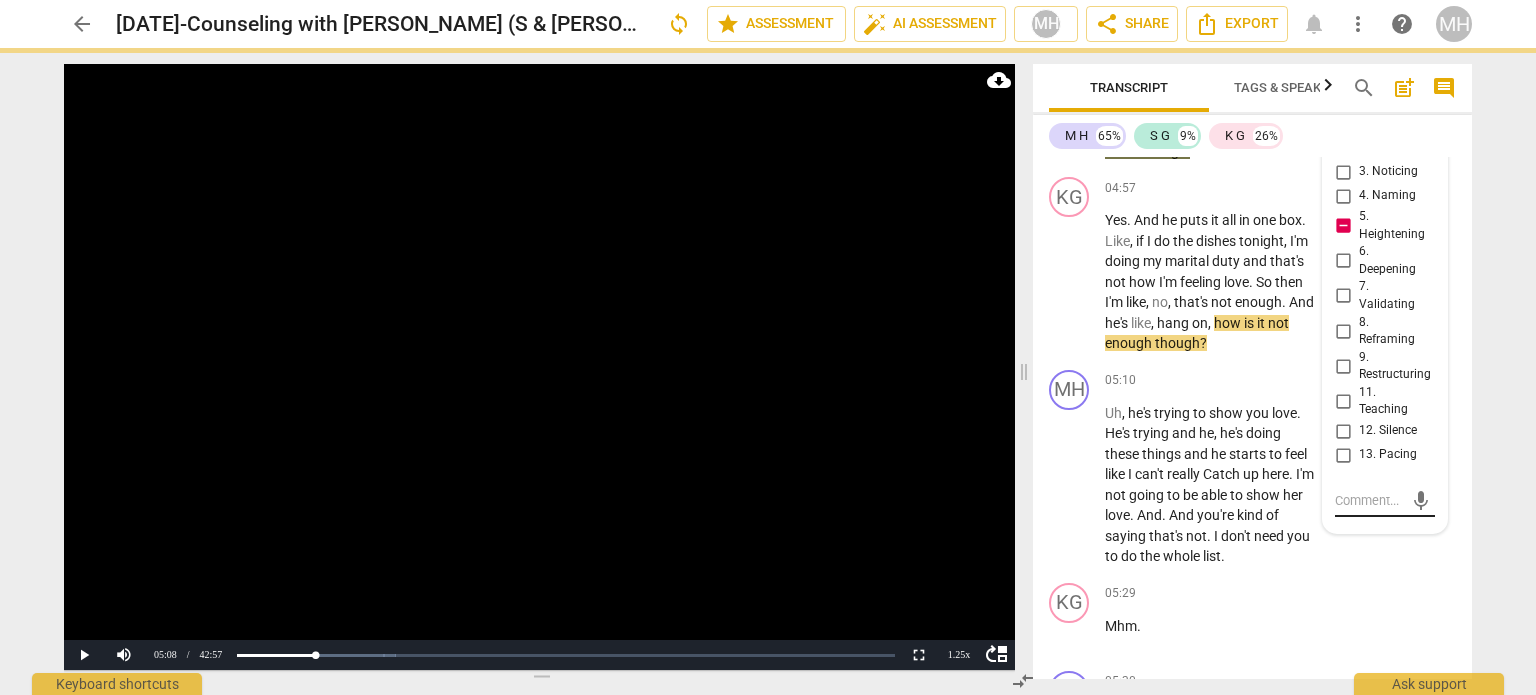 click at bounding box center [1369, 500] 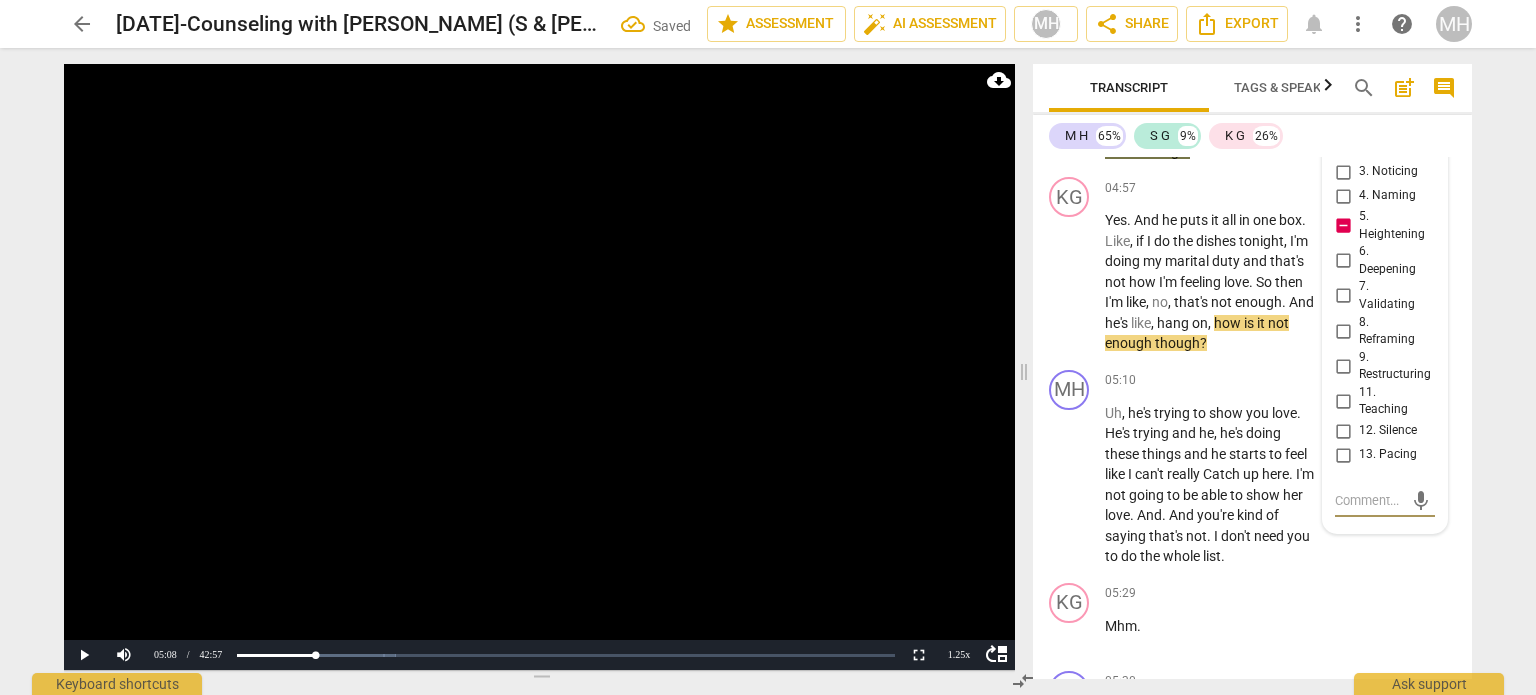 type on "W" 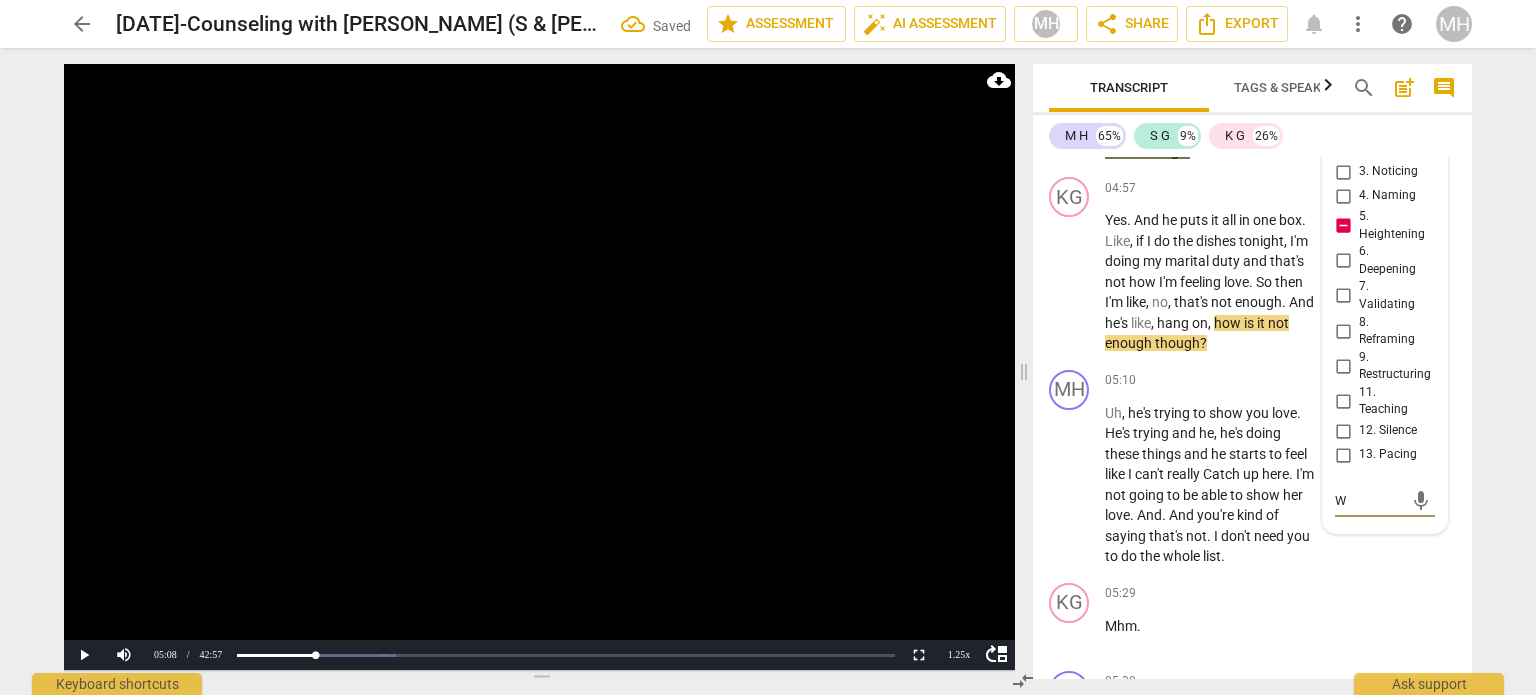type on "Wi" 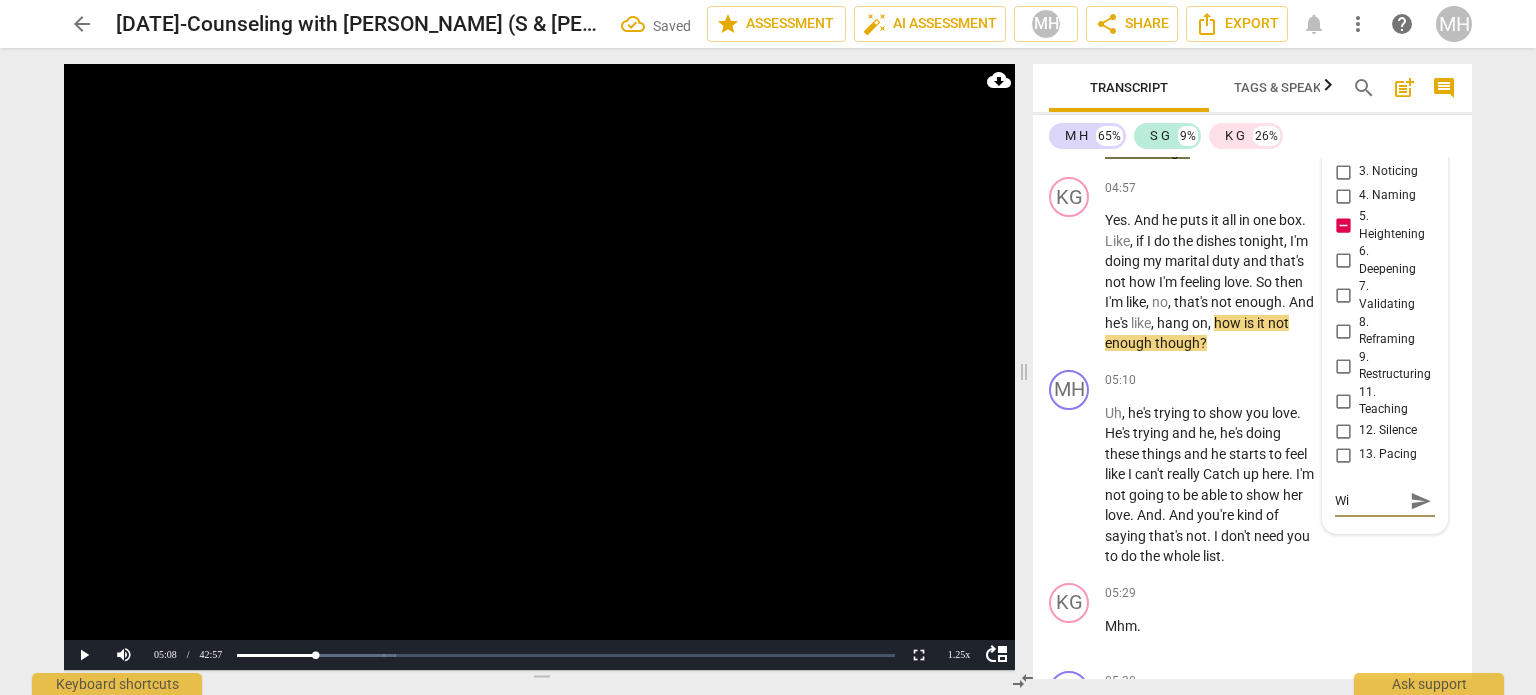 type on "Wis" 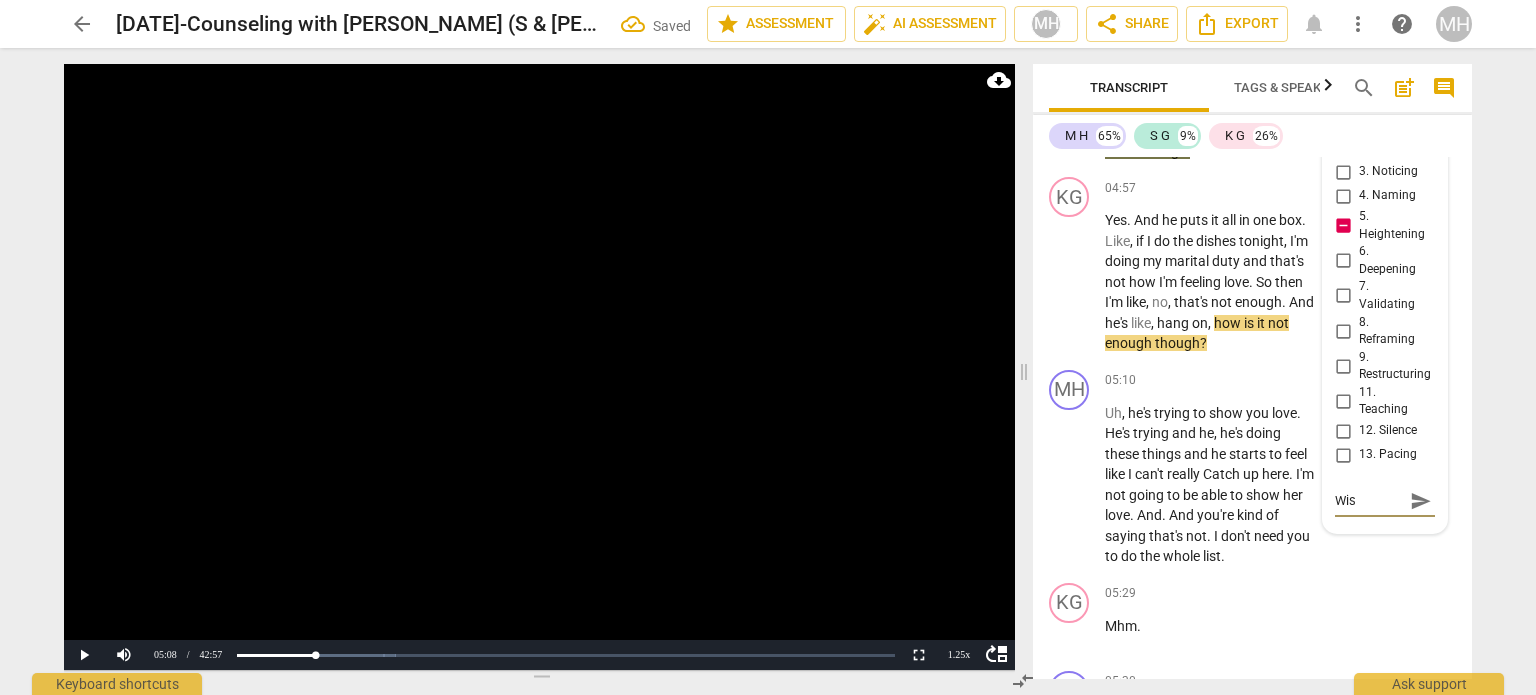 type on "Wish" 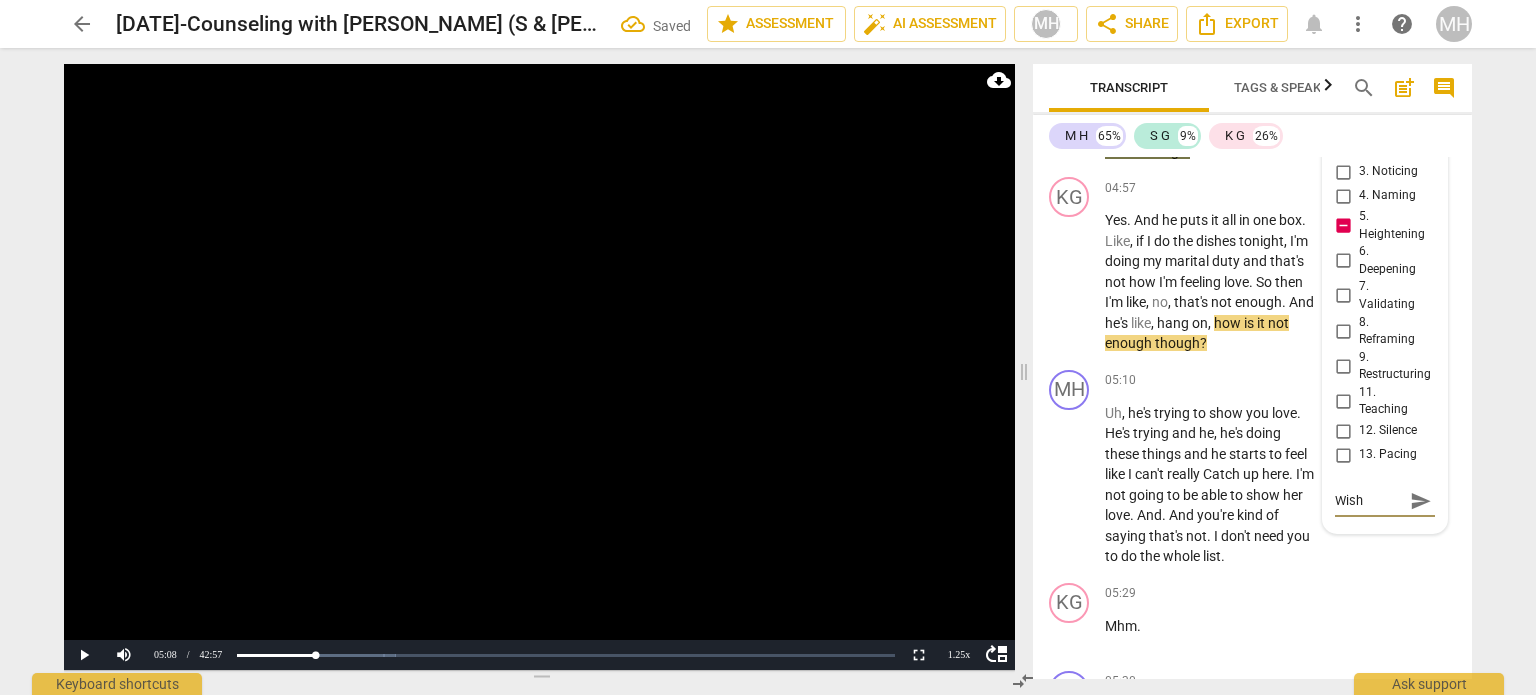 type on "Wish" 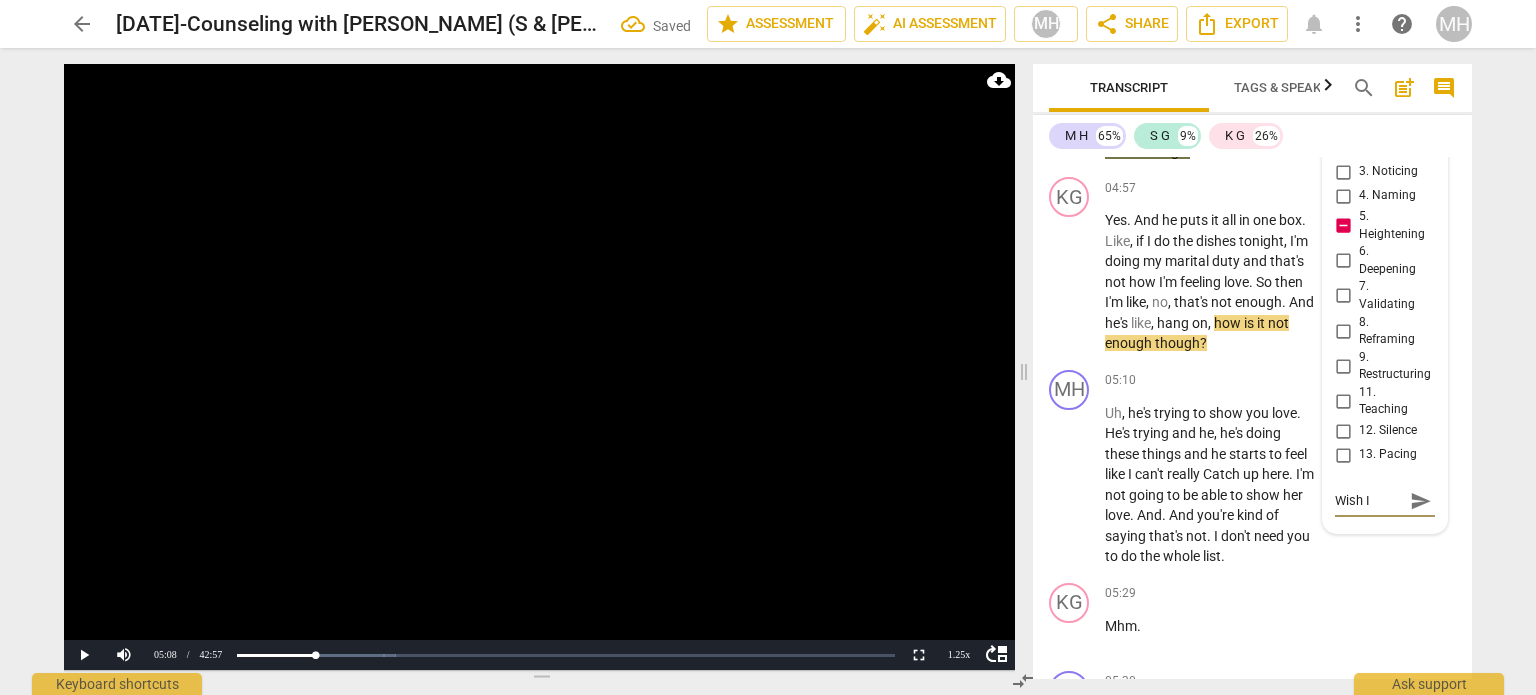 type on "Wish I" 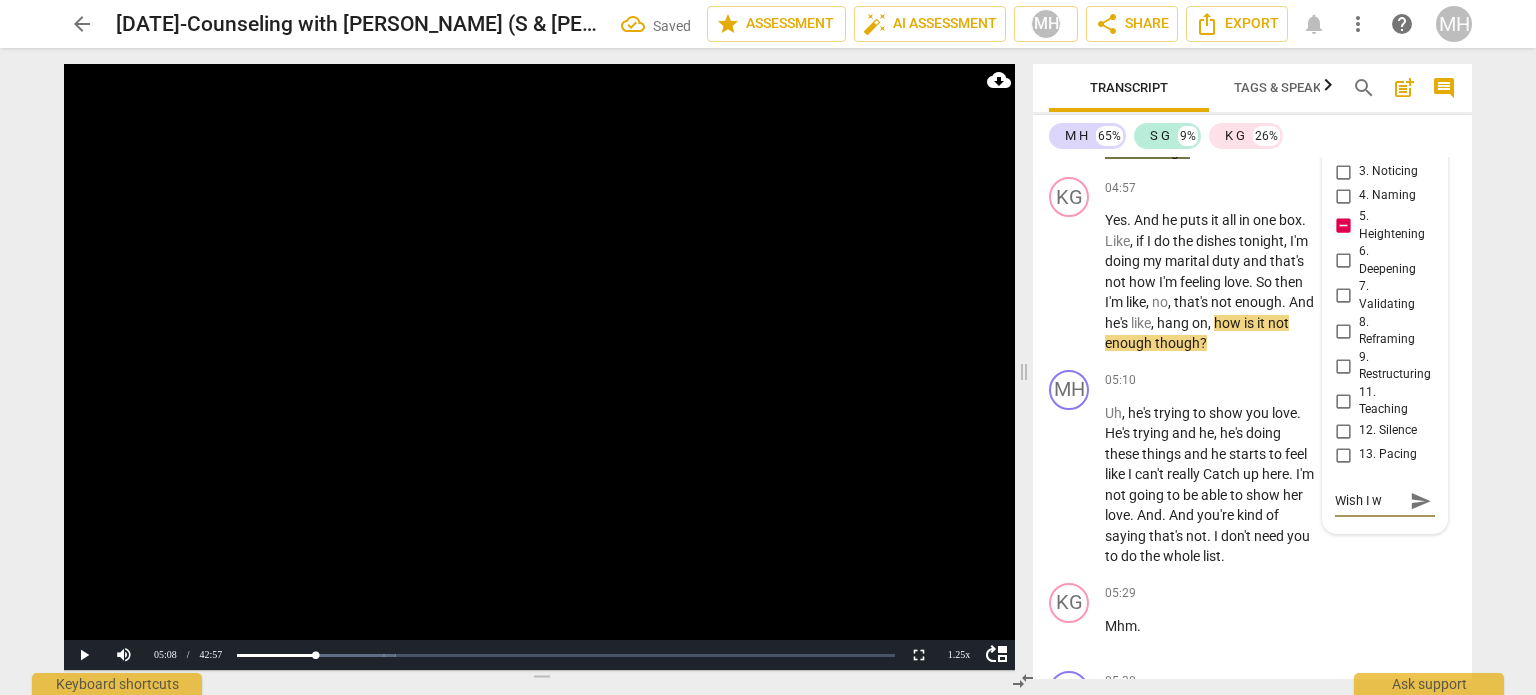 type on "Wish I wo" 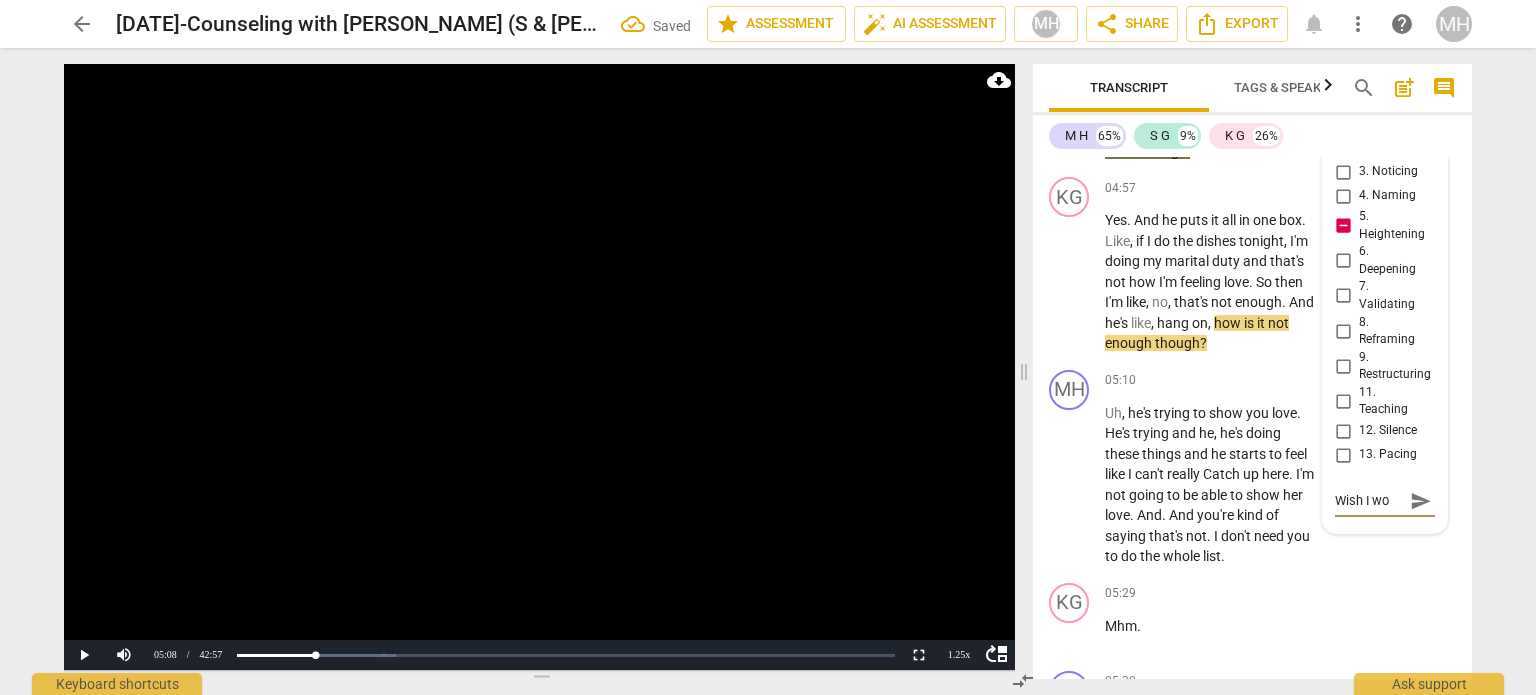 type on "Wish I wou" 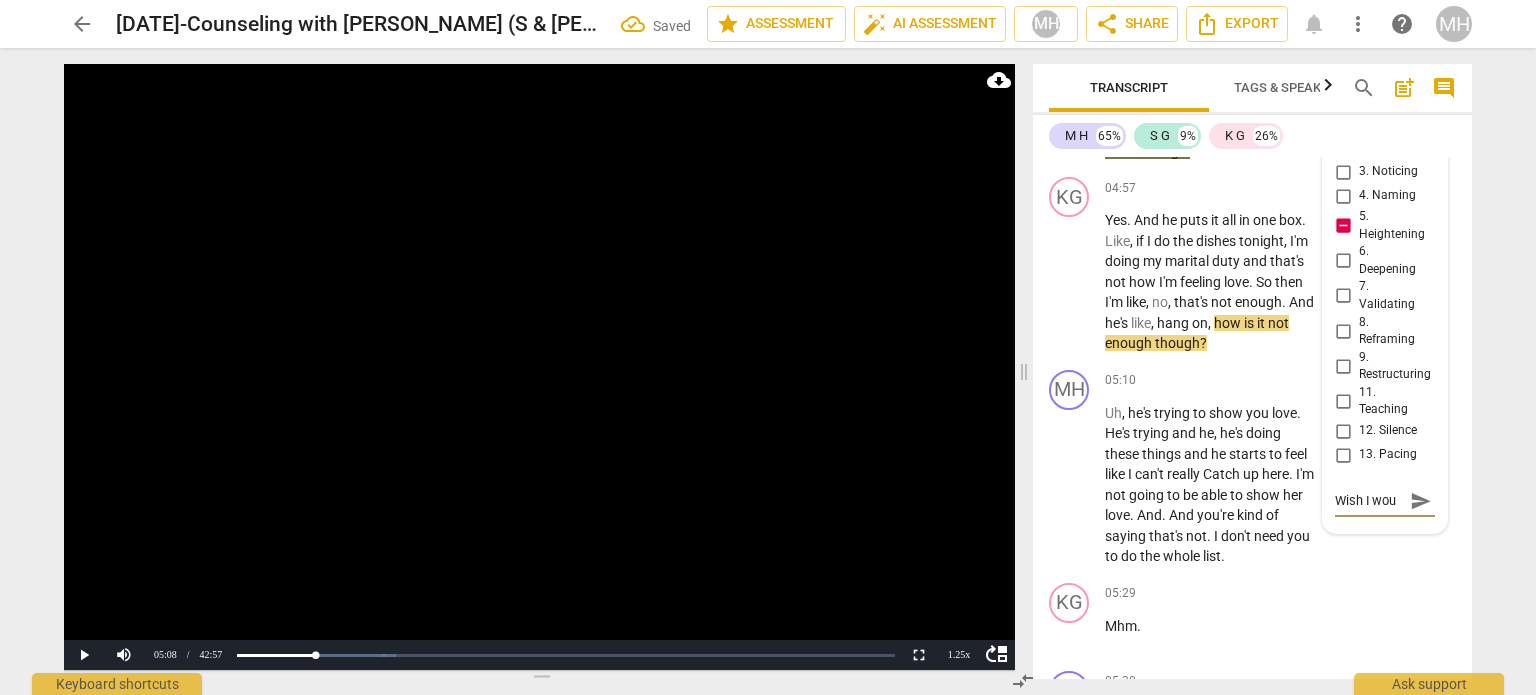 type on "Wish I woul" 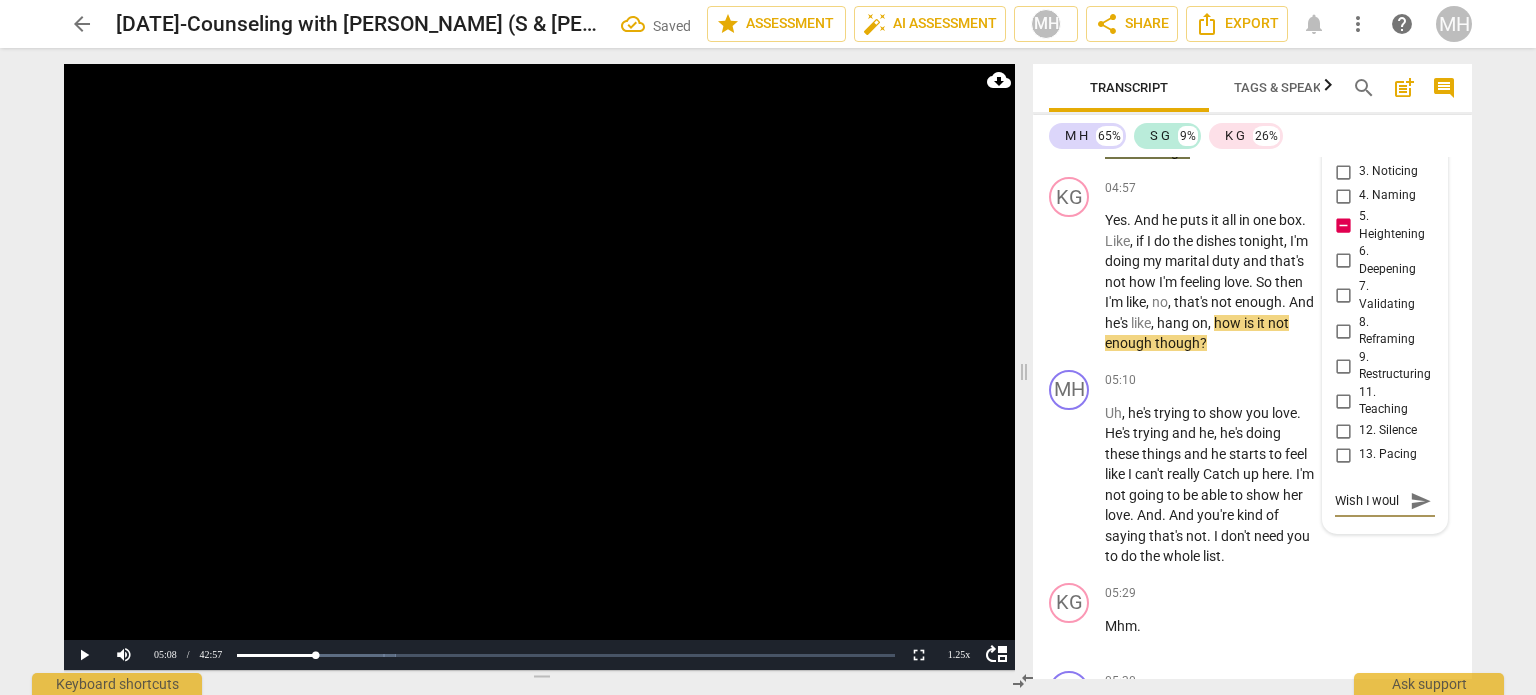 type on "Wish I would" 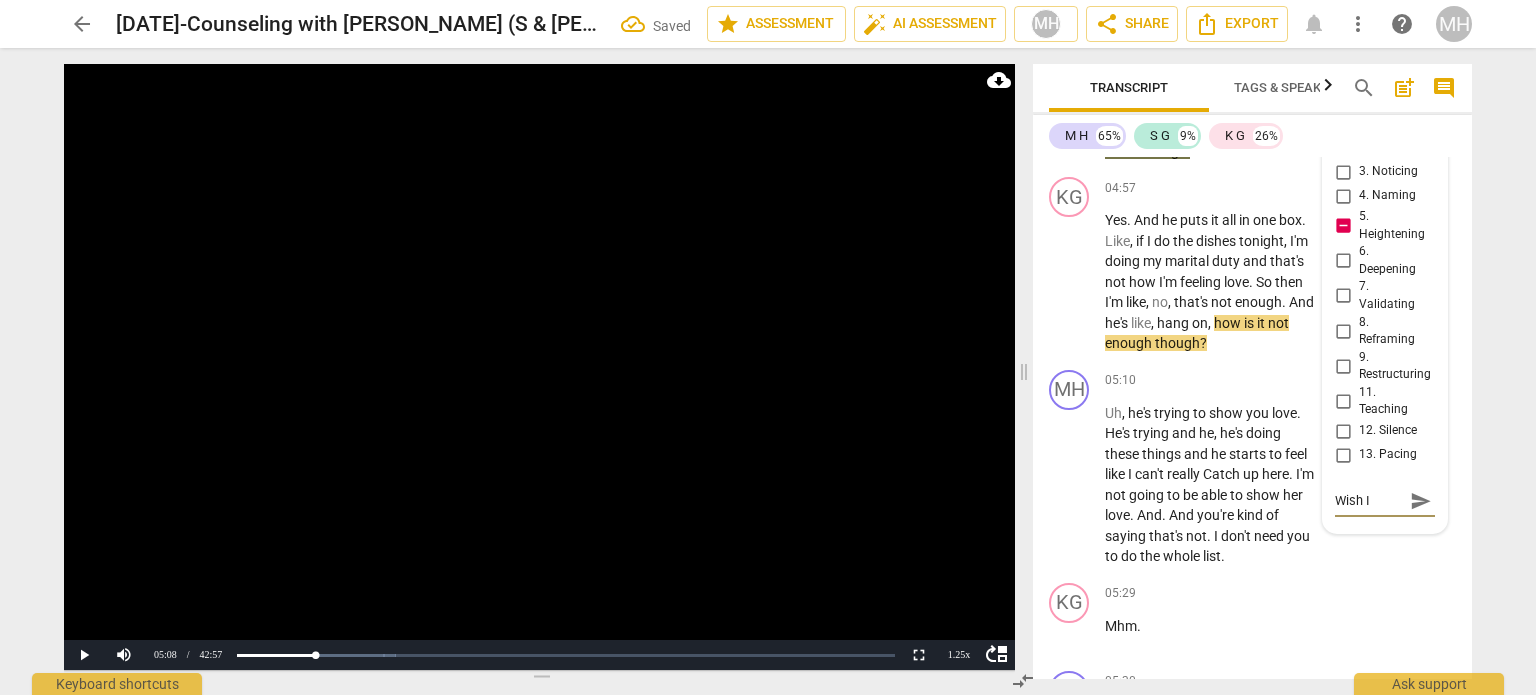 type on "Wish I would" 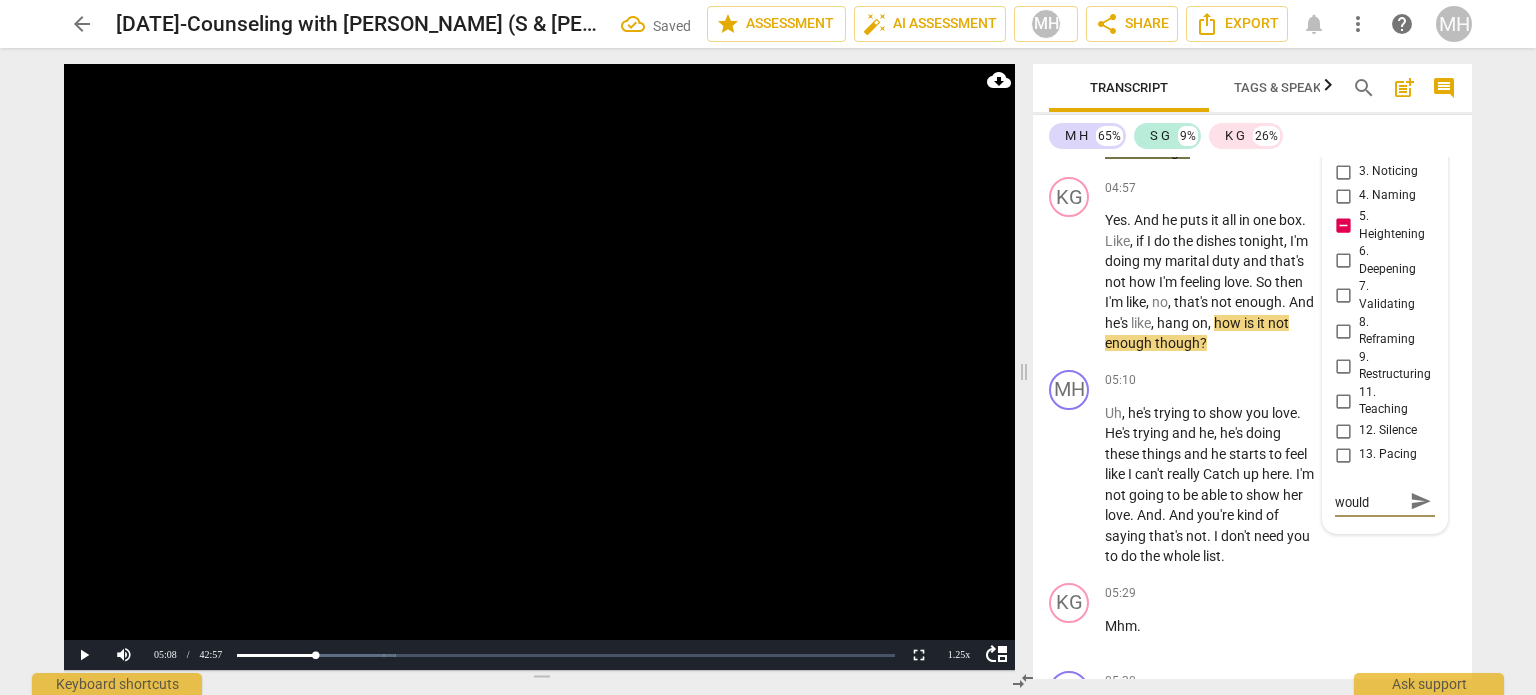 type on "Wish I would h" 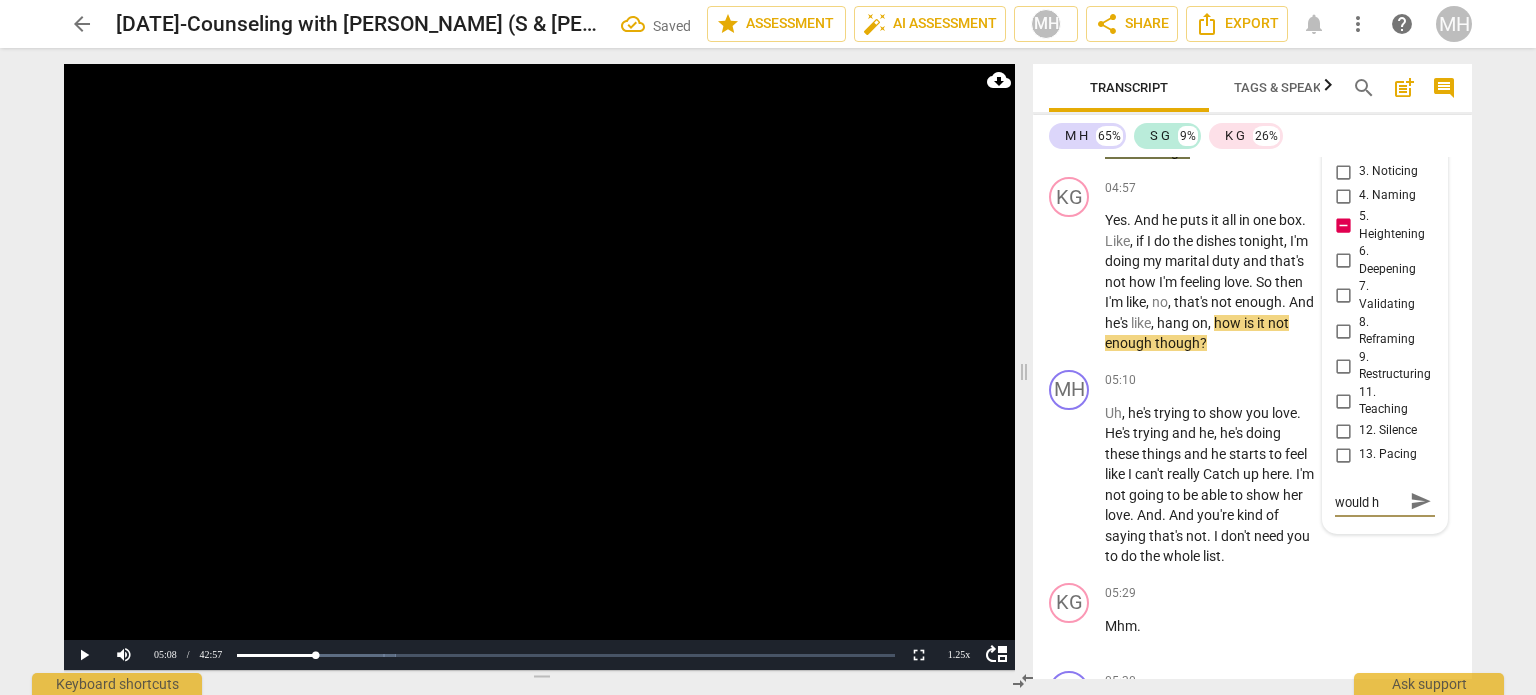 type on "Wish I would ha" 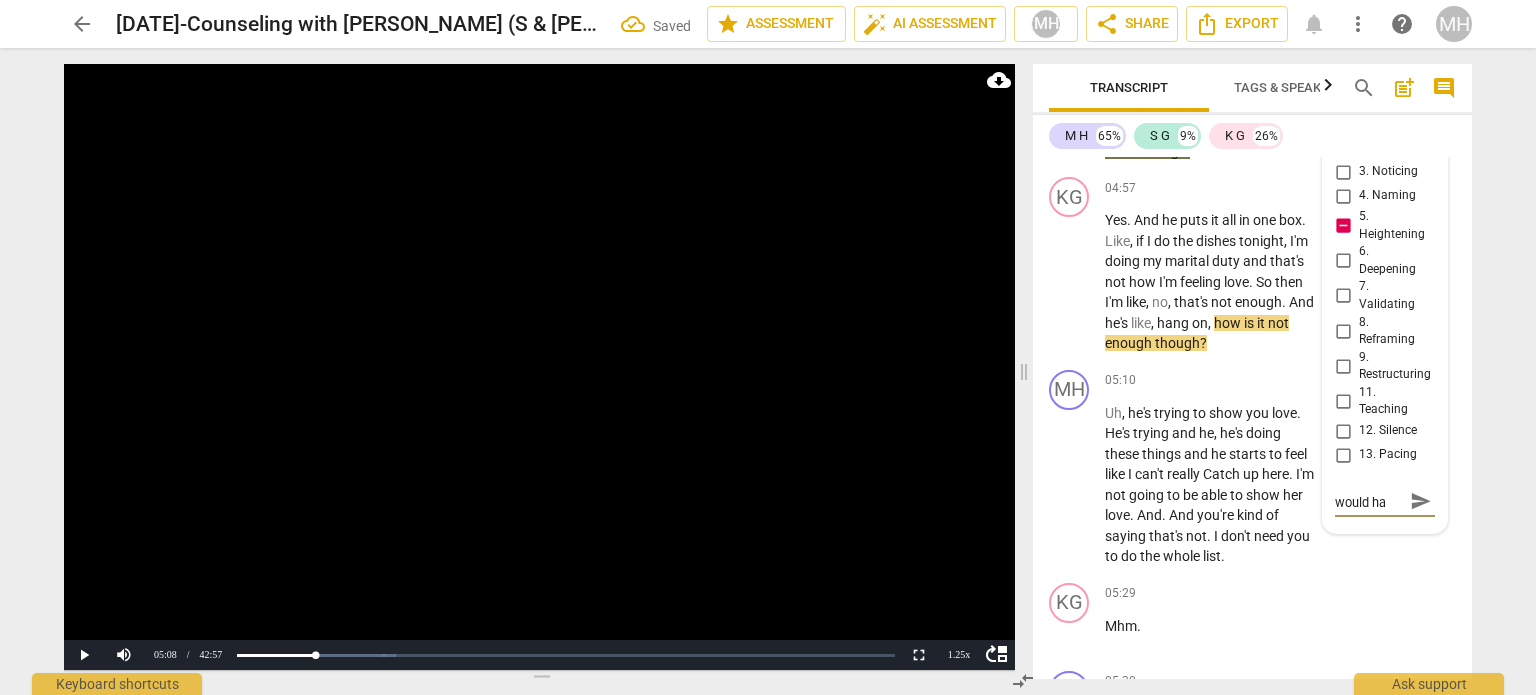 type on "Wish I would hav" 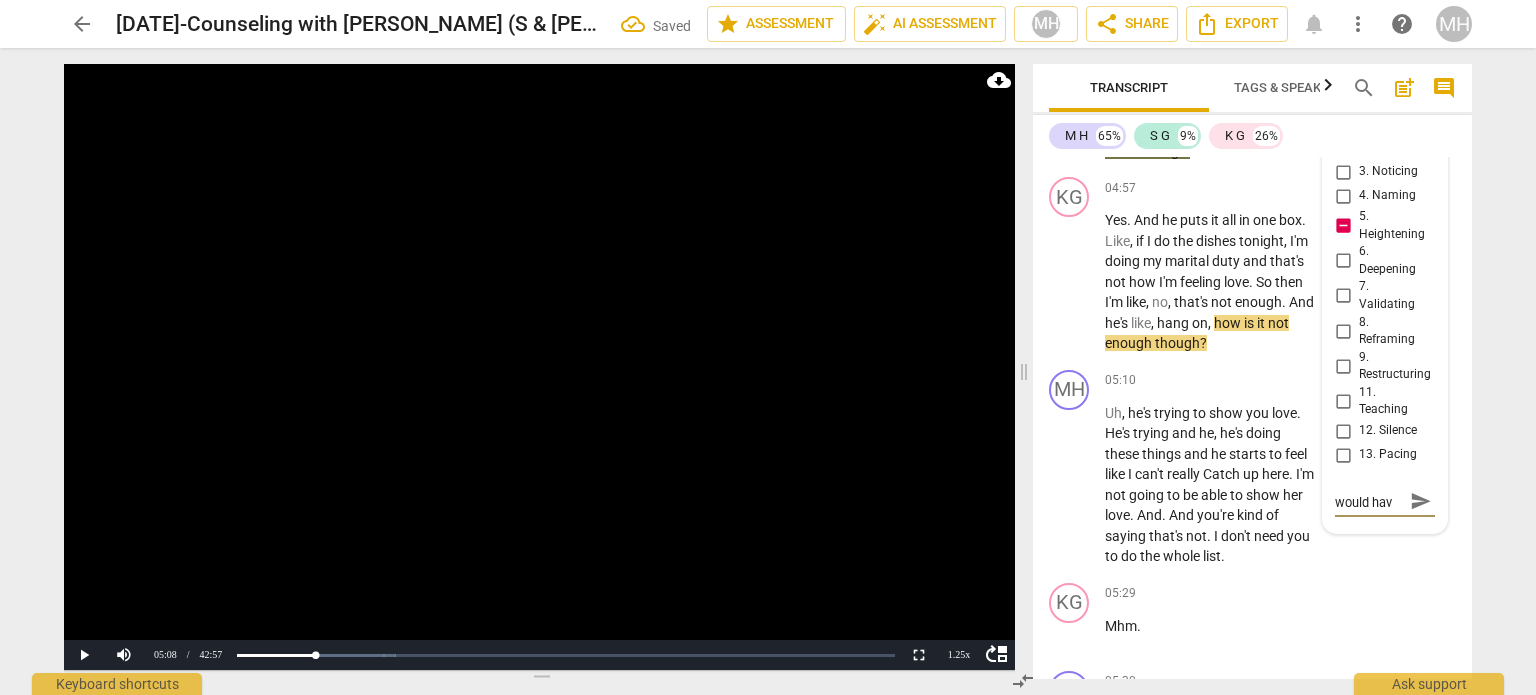 type on "Wish I would have" 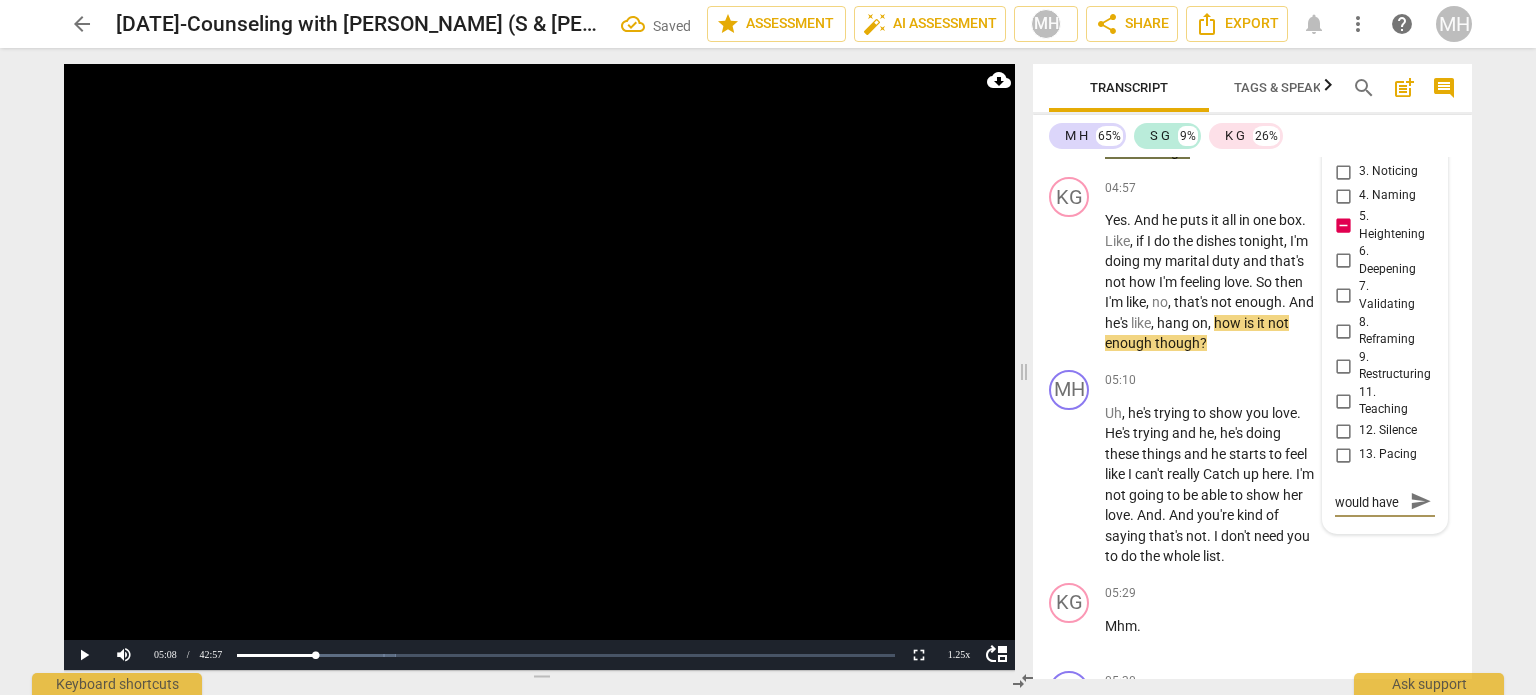 type on "Wish I would have" 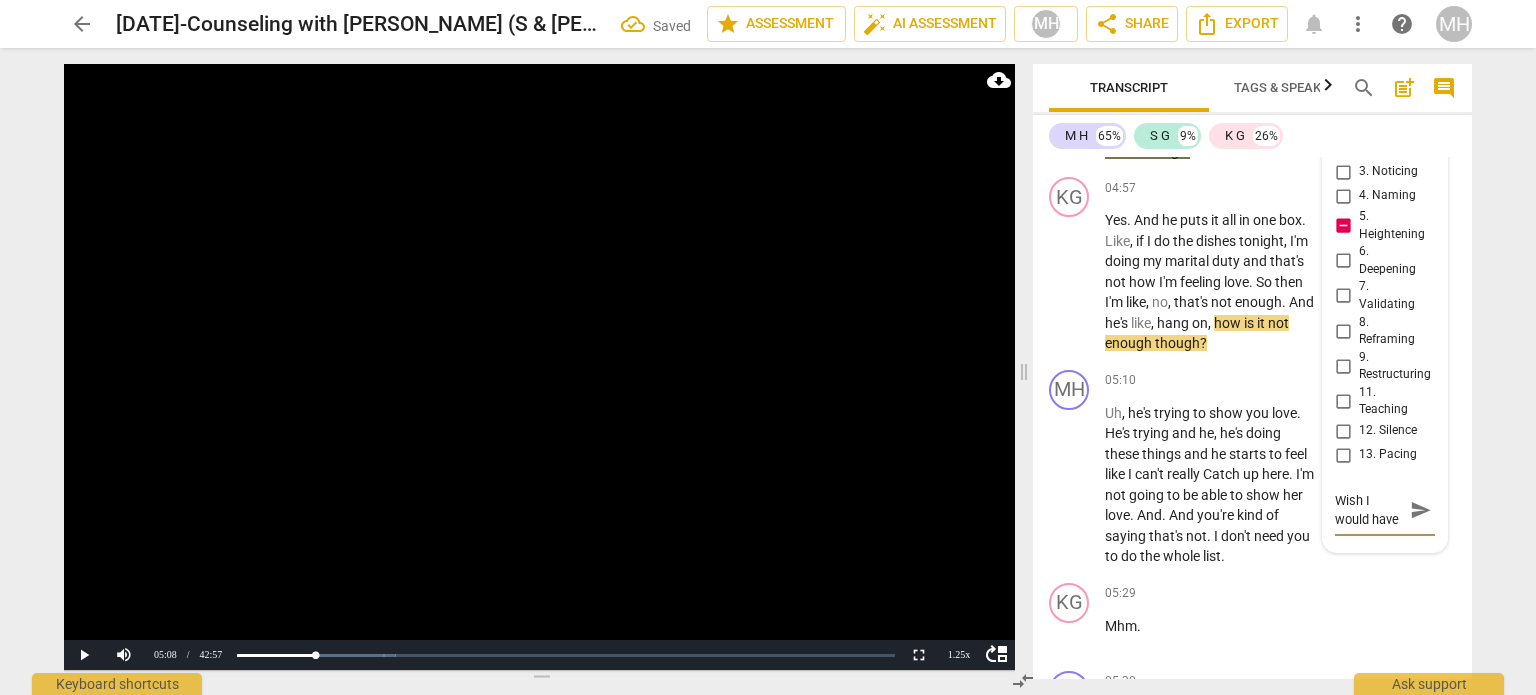 type on "Wish I would have s" 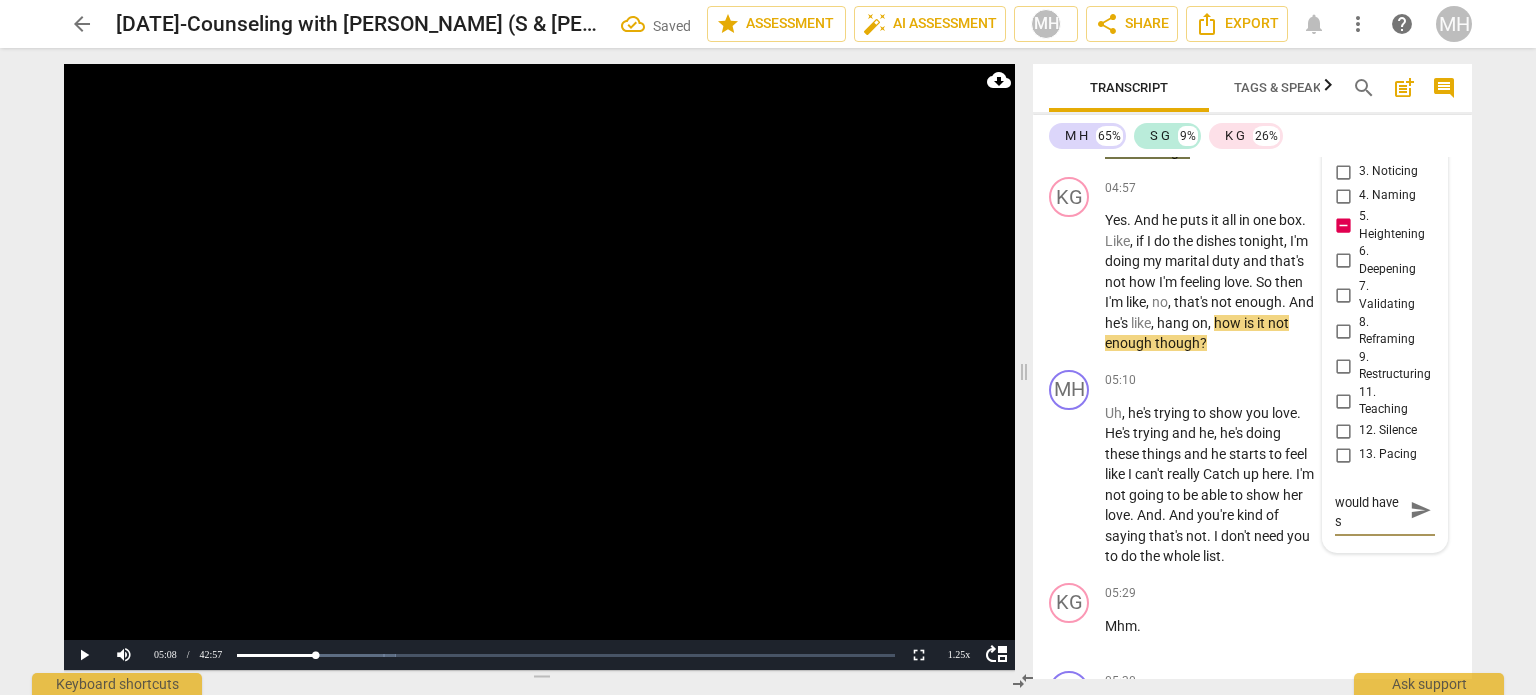 type on "Wish I would have so" 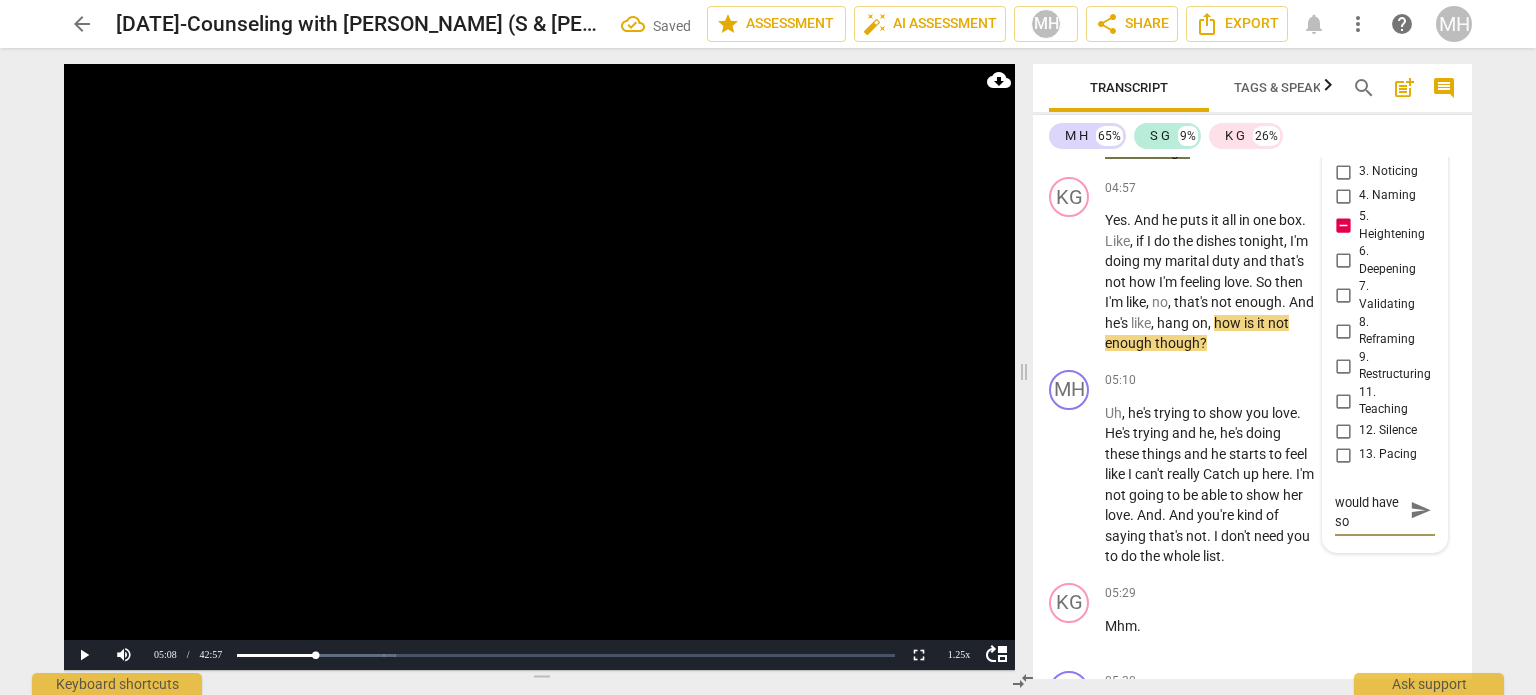 type on "Wish I would have s" 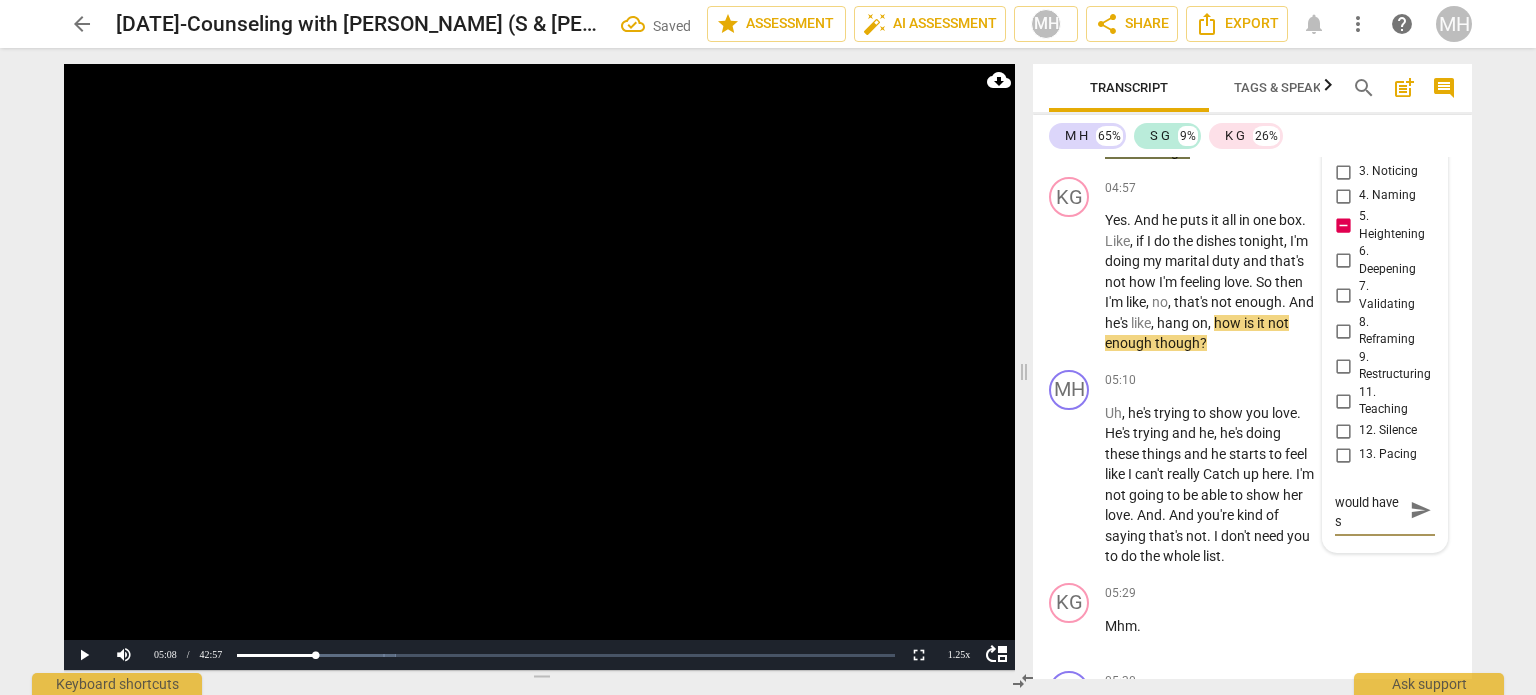 type on "Wish I would have sa" 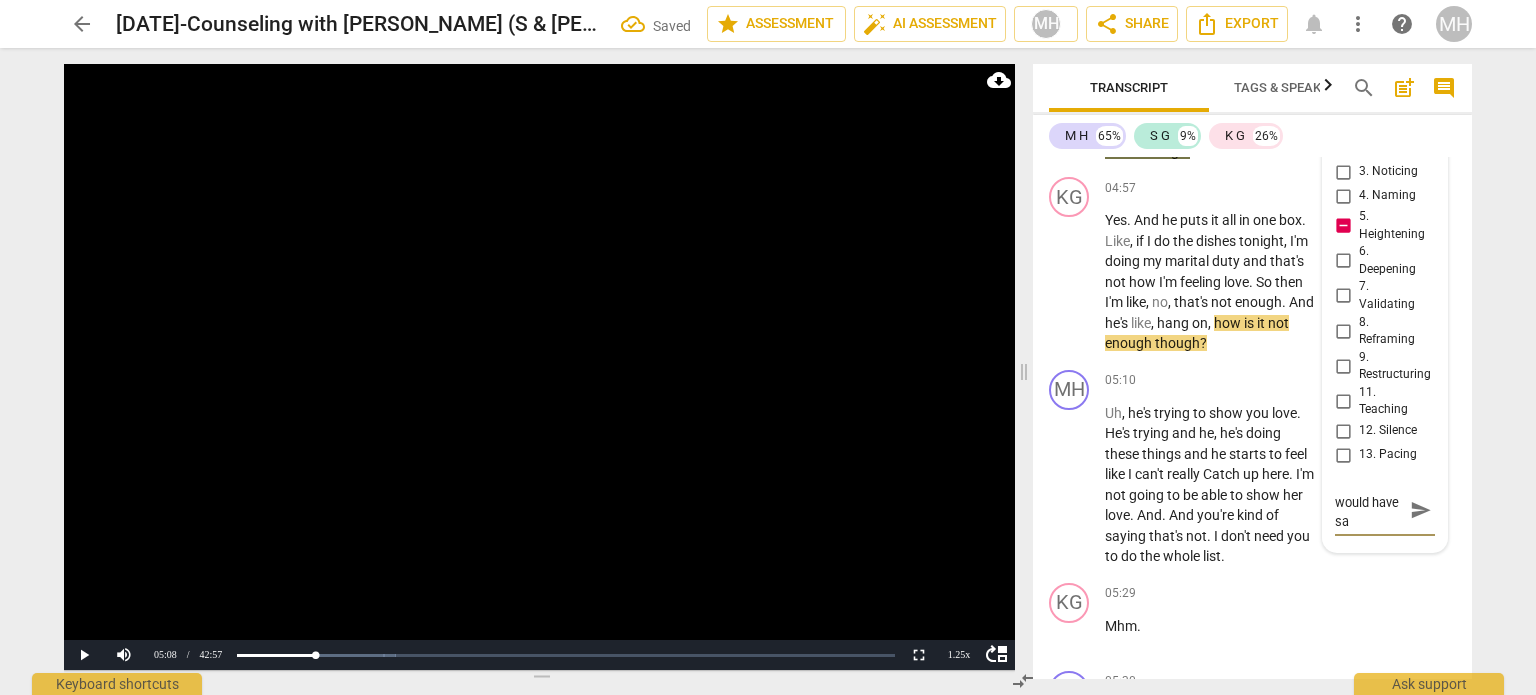 type on "Wish I would have sai" 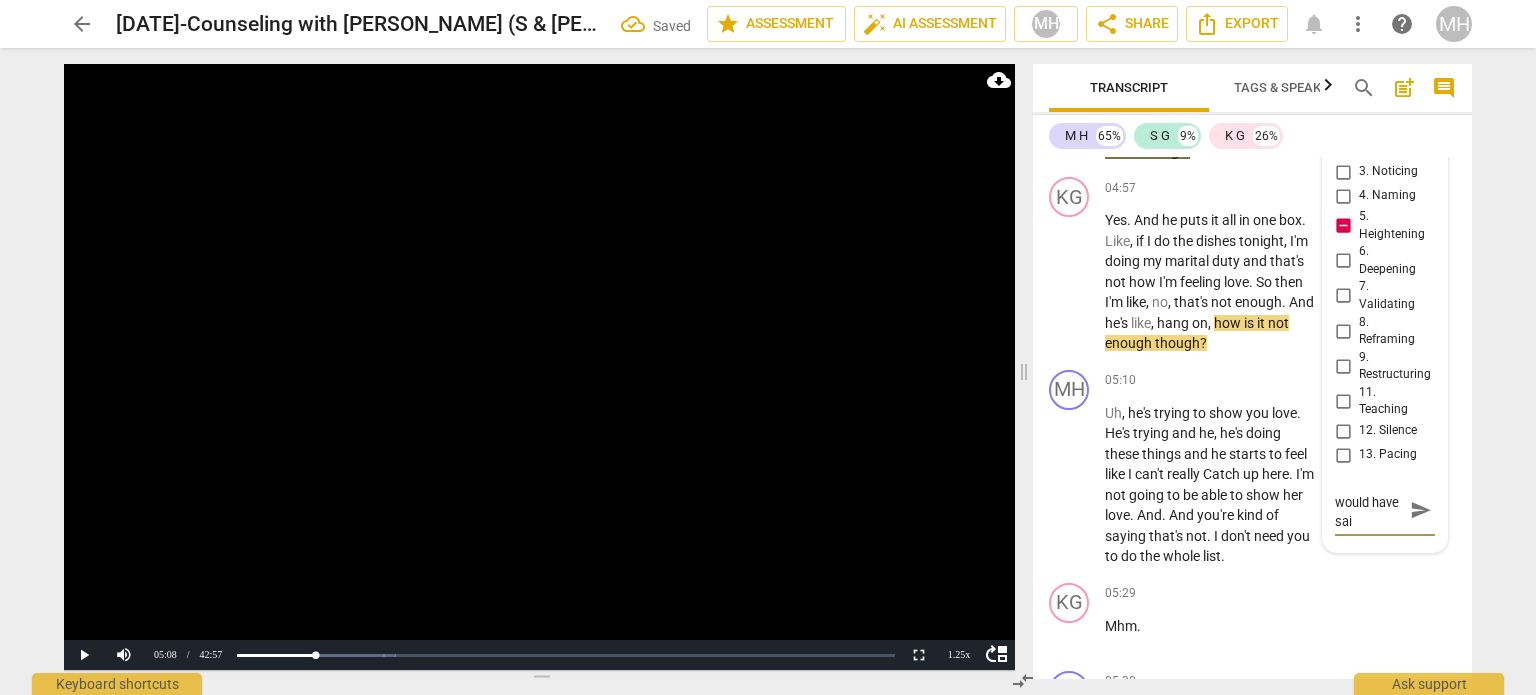type on "Wish I would have said" 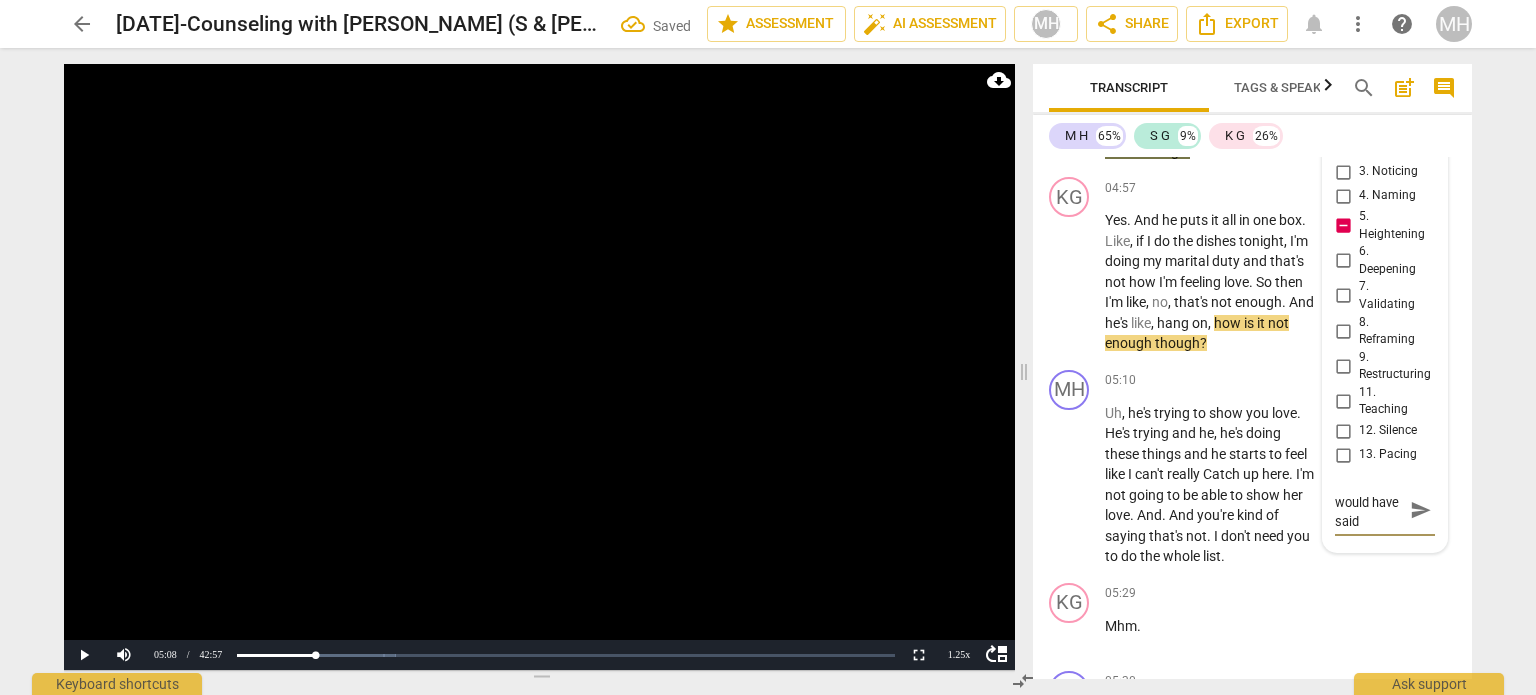 type on "Wish I would have said" 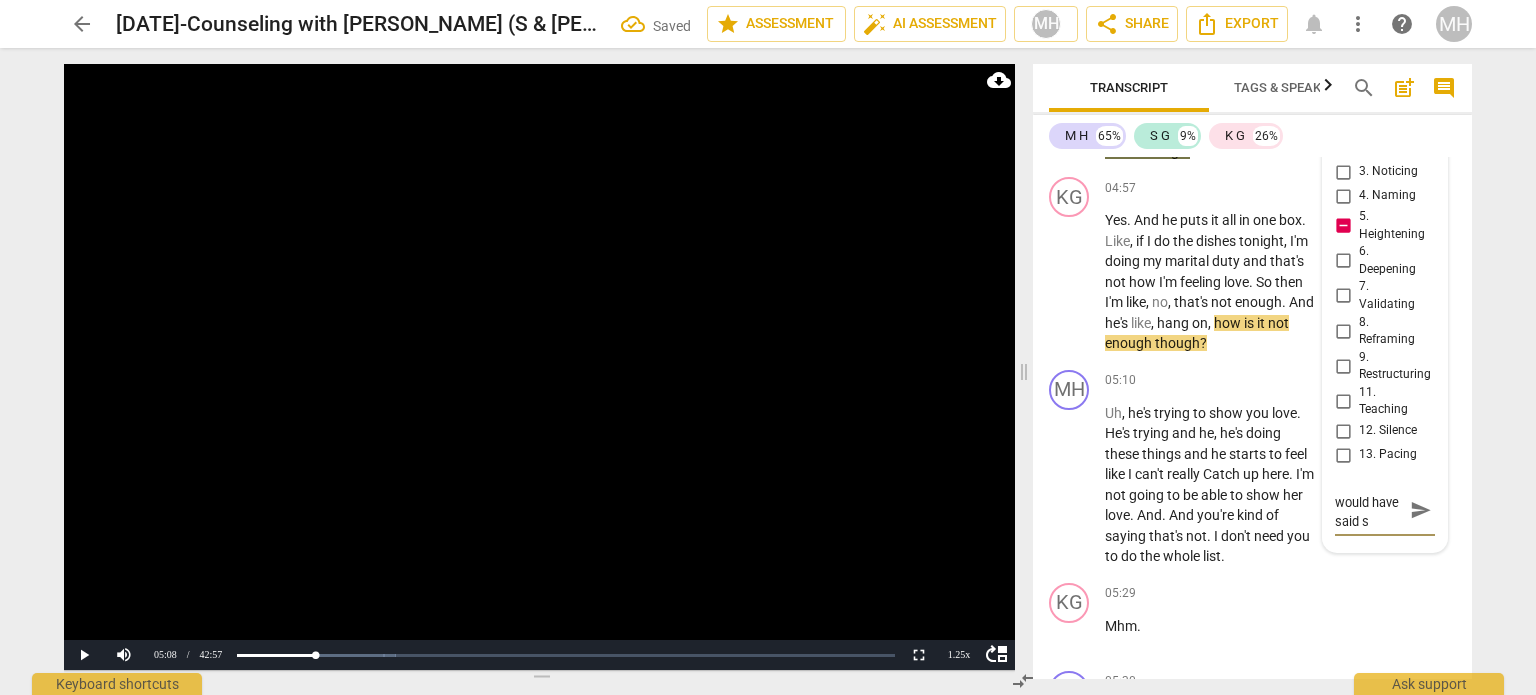 type on "Wish I would have said so" 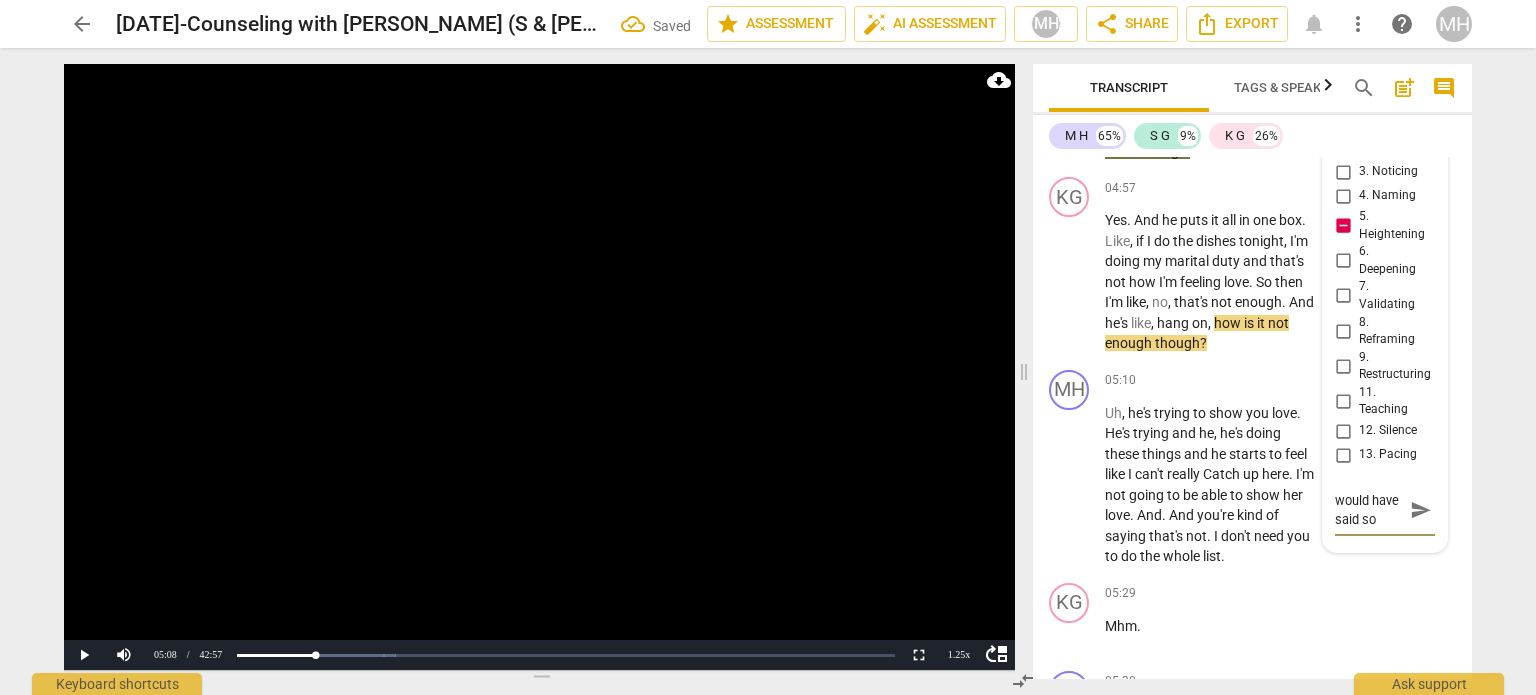 type on "Wish I would have said som" 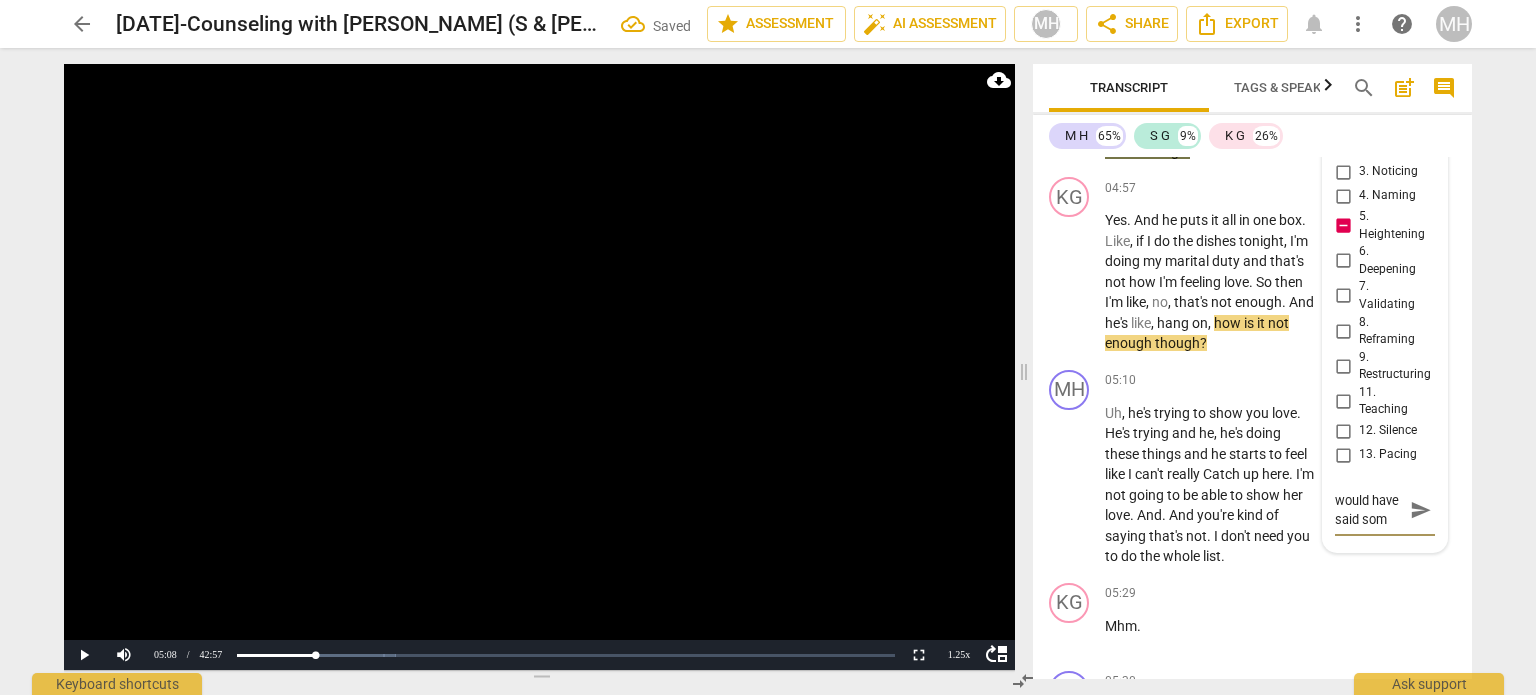 type on "Wish I would have said some" 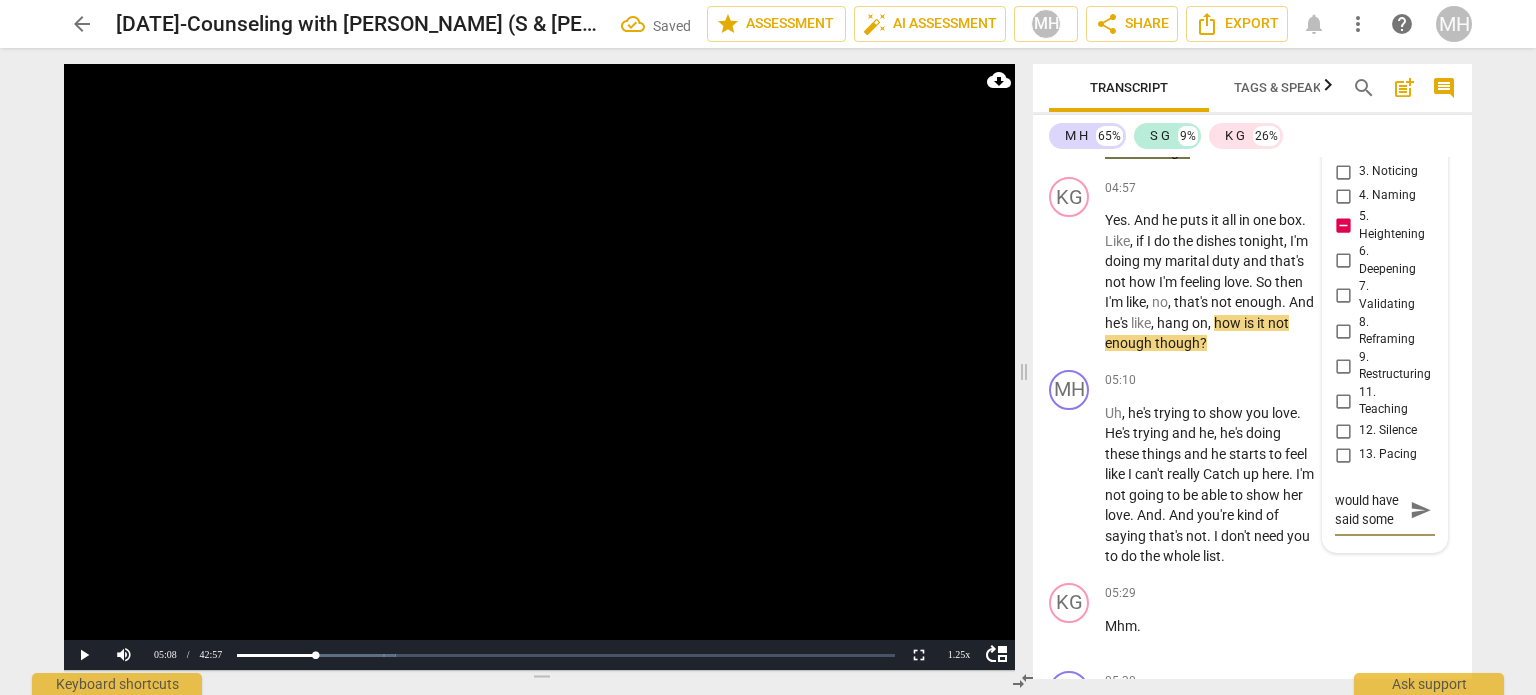 type on "Wish I would have said somet" 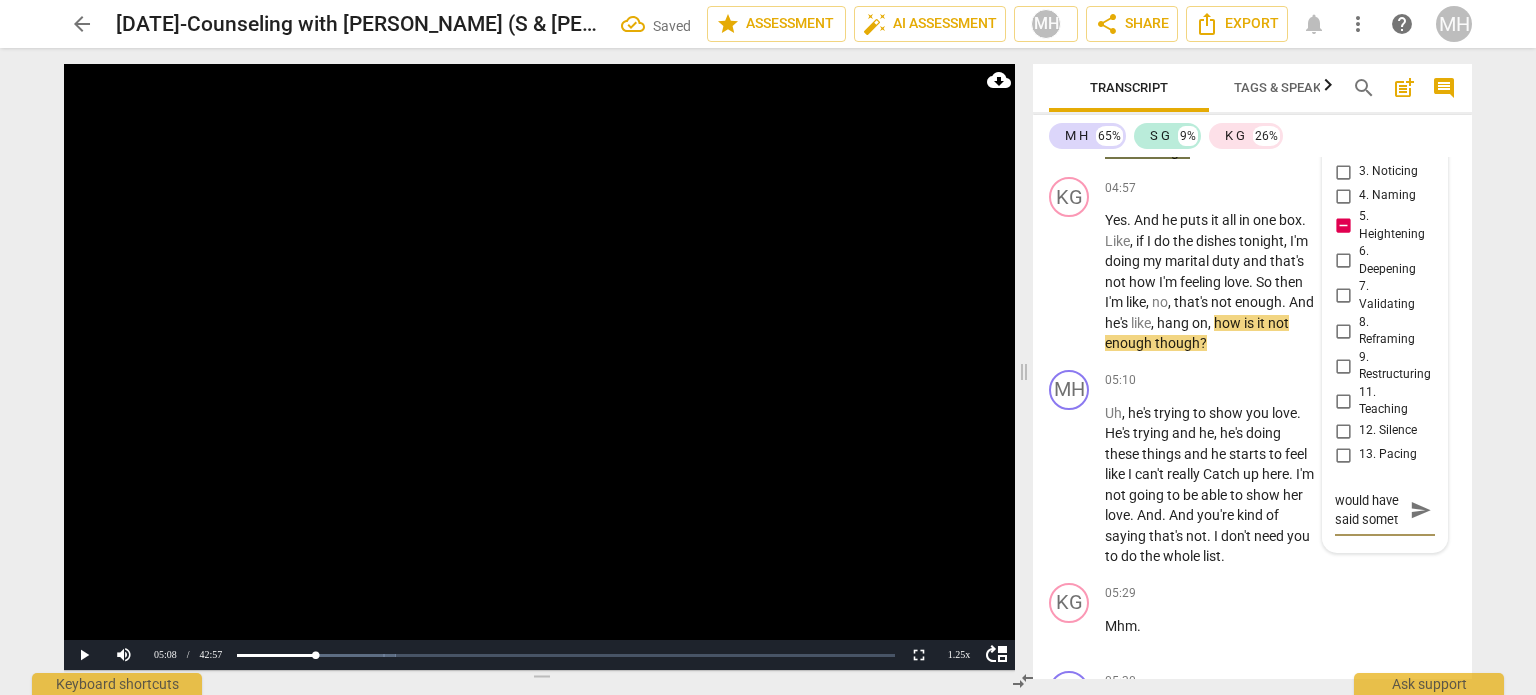 type on "Wish I would have said someth" 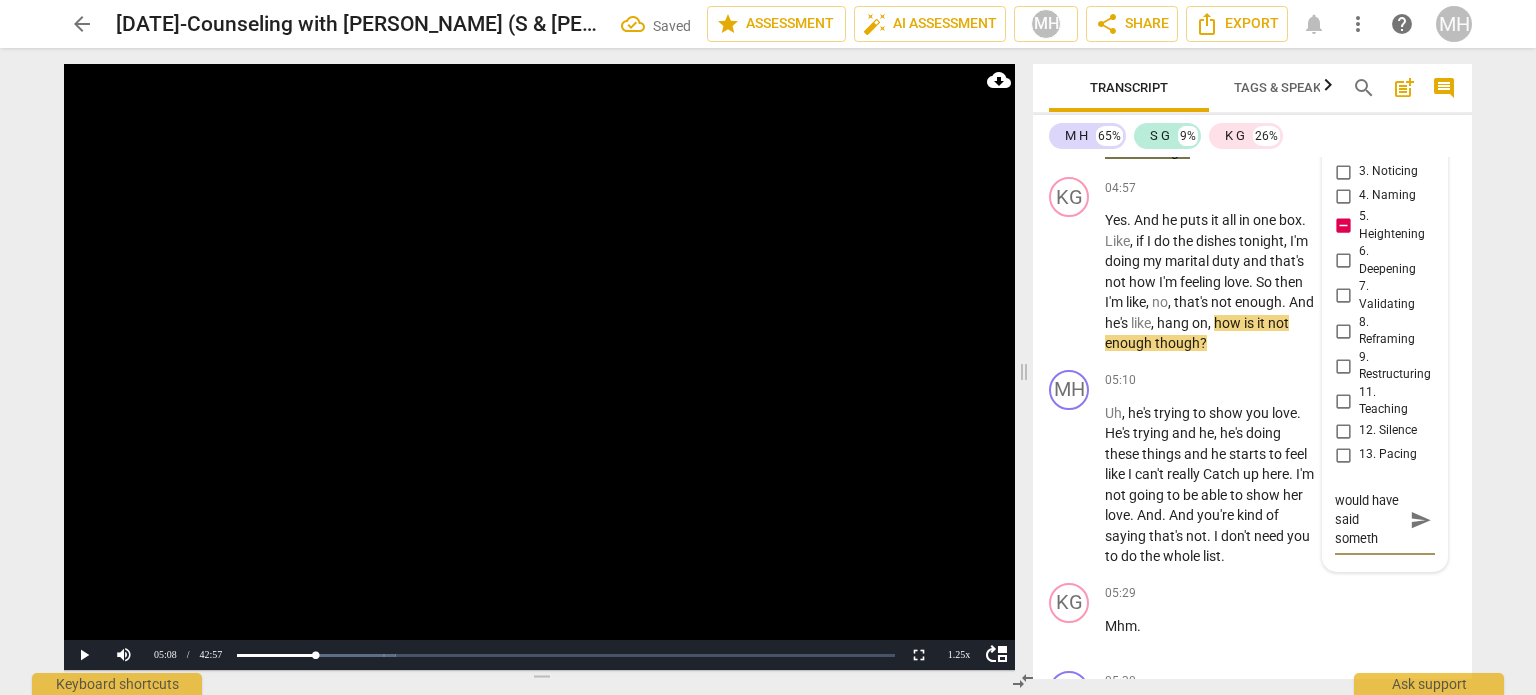 type on "Wish I would have said somethi" 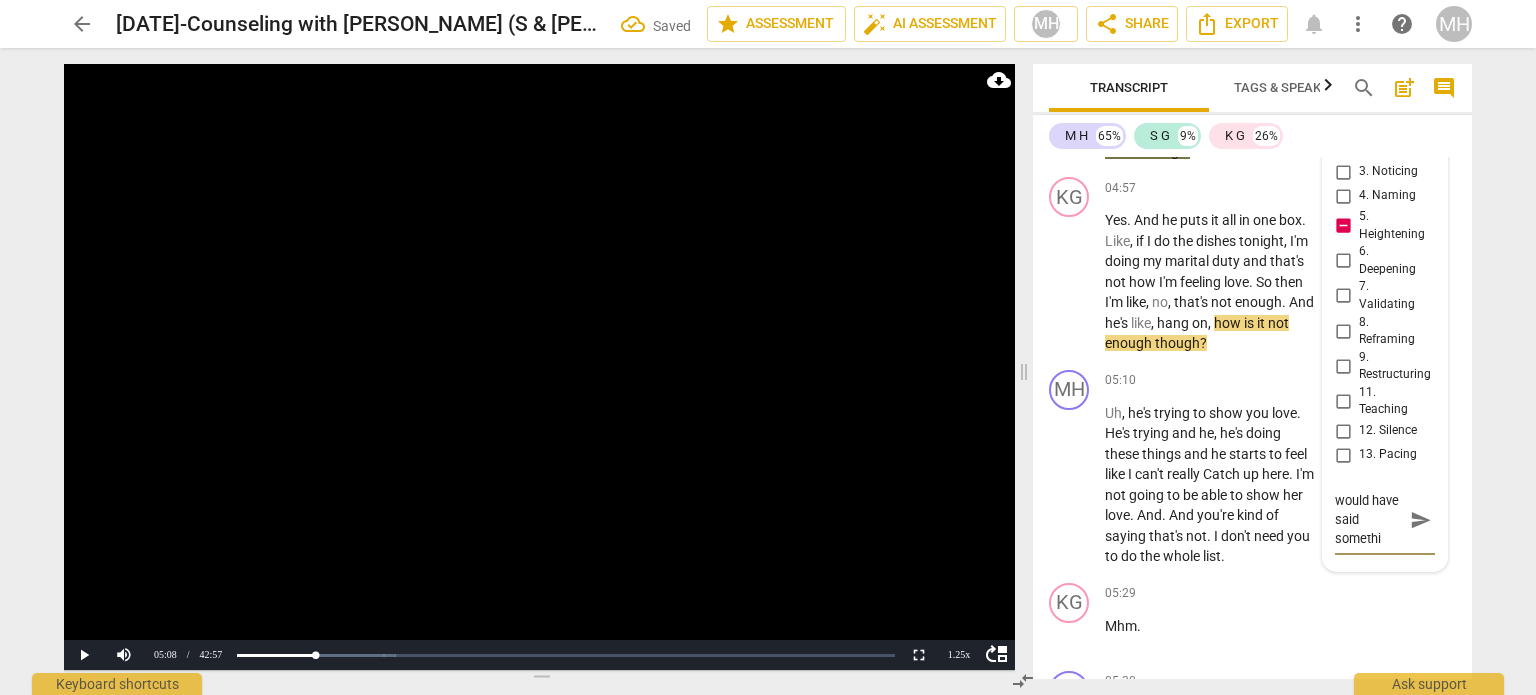 type on "Wish I would have said somethin" 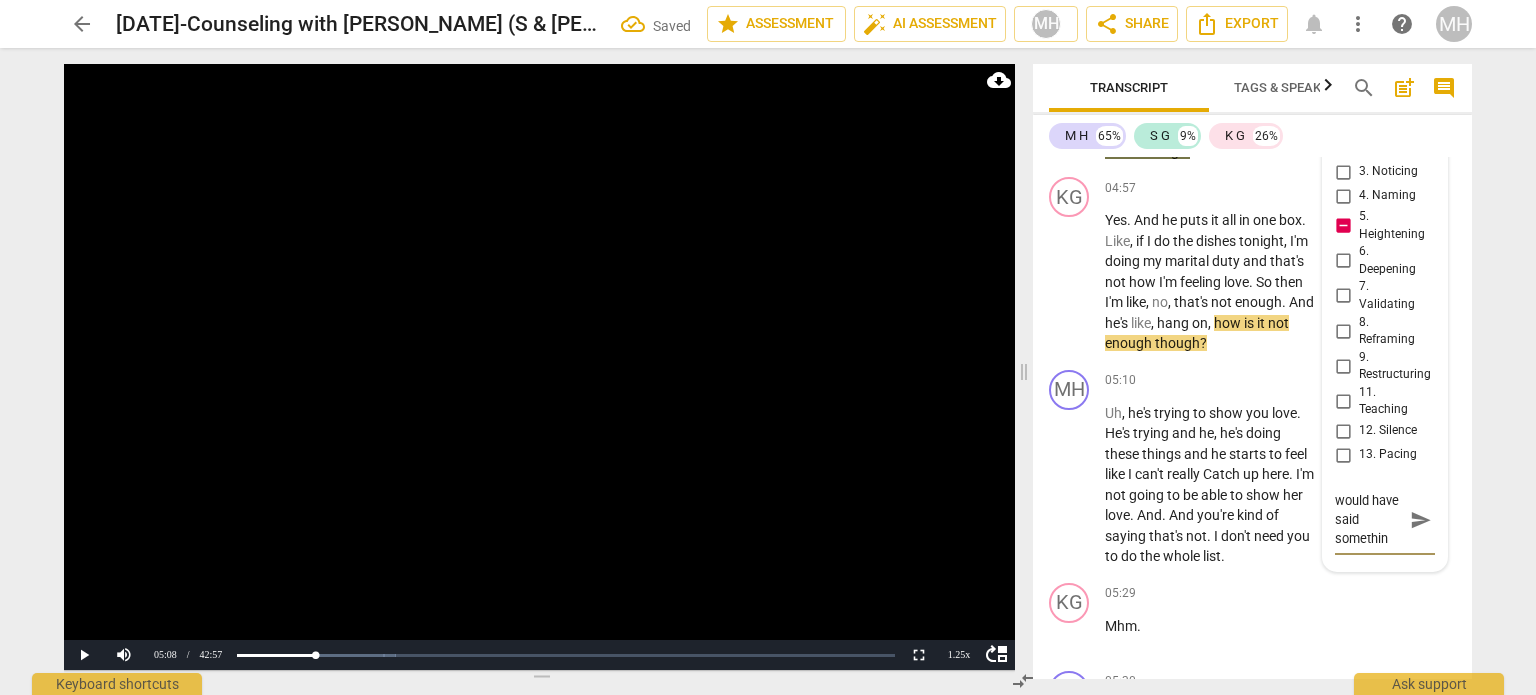 type on "Wish I would have said something" 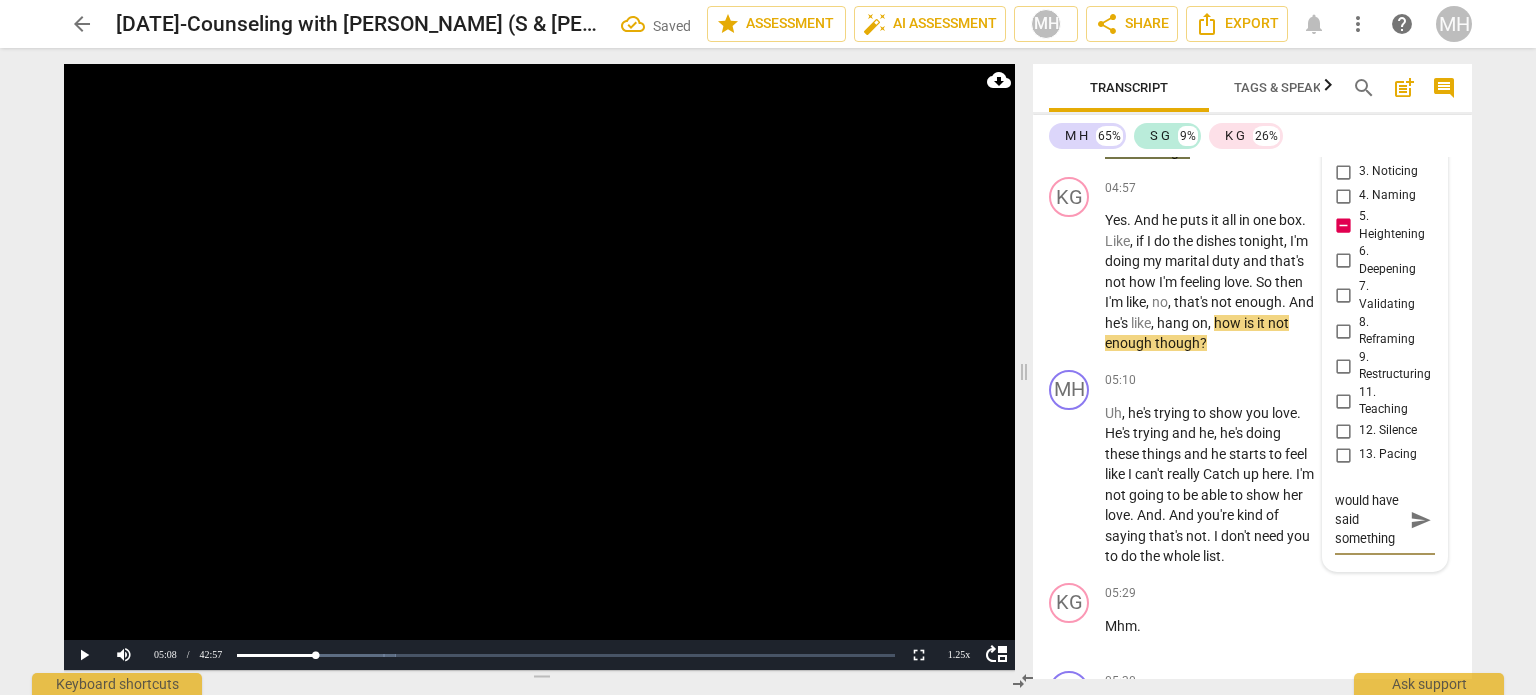 scroll, scrollTop: 36, scrollLeft: 0, axis: vertical 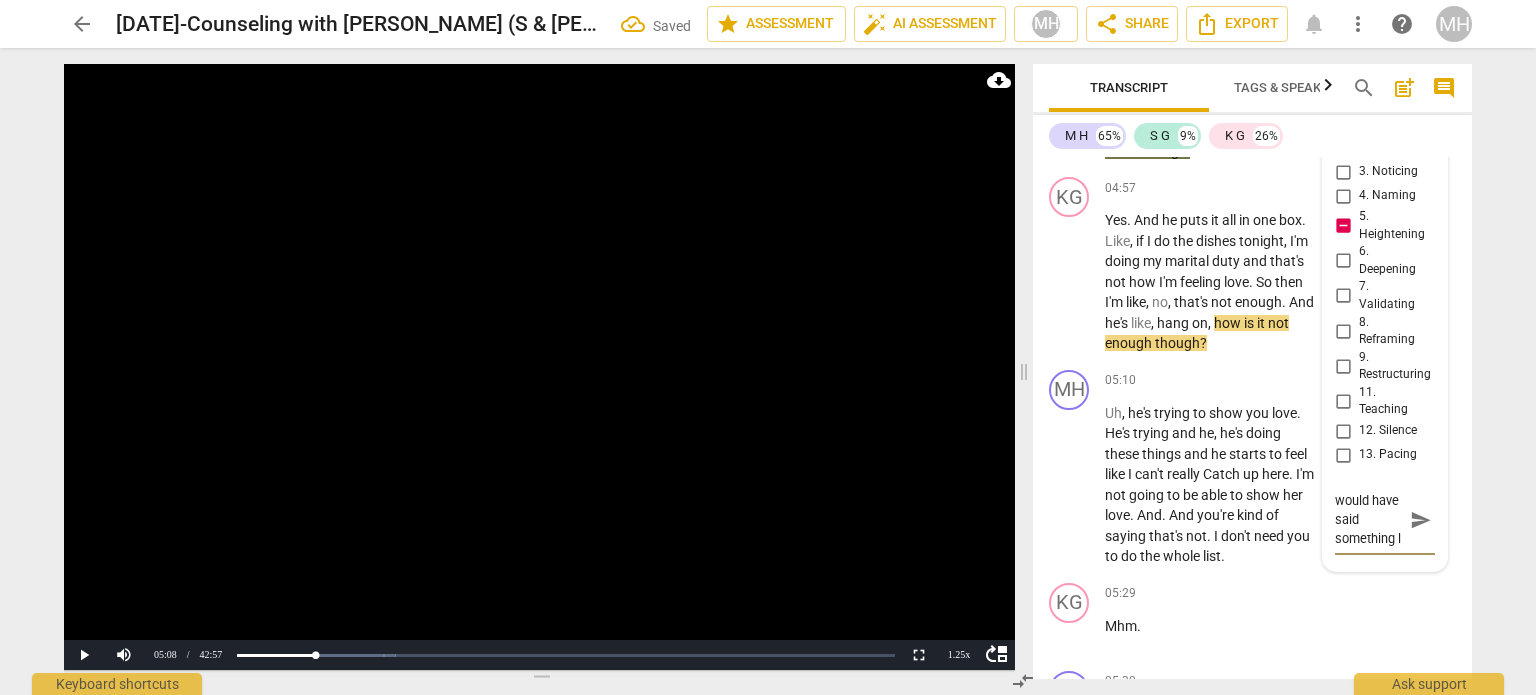 type on "Wish I would have said something [PERSON_NAME]" 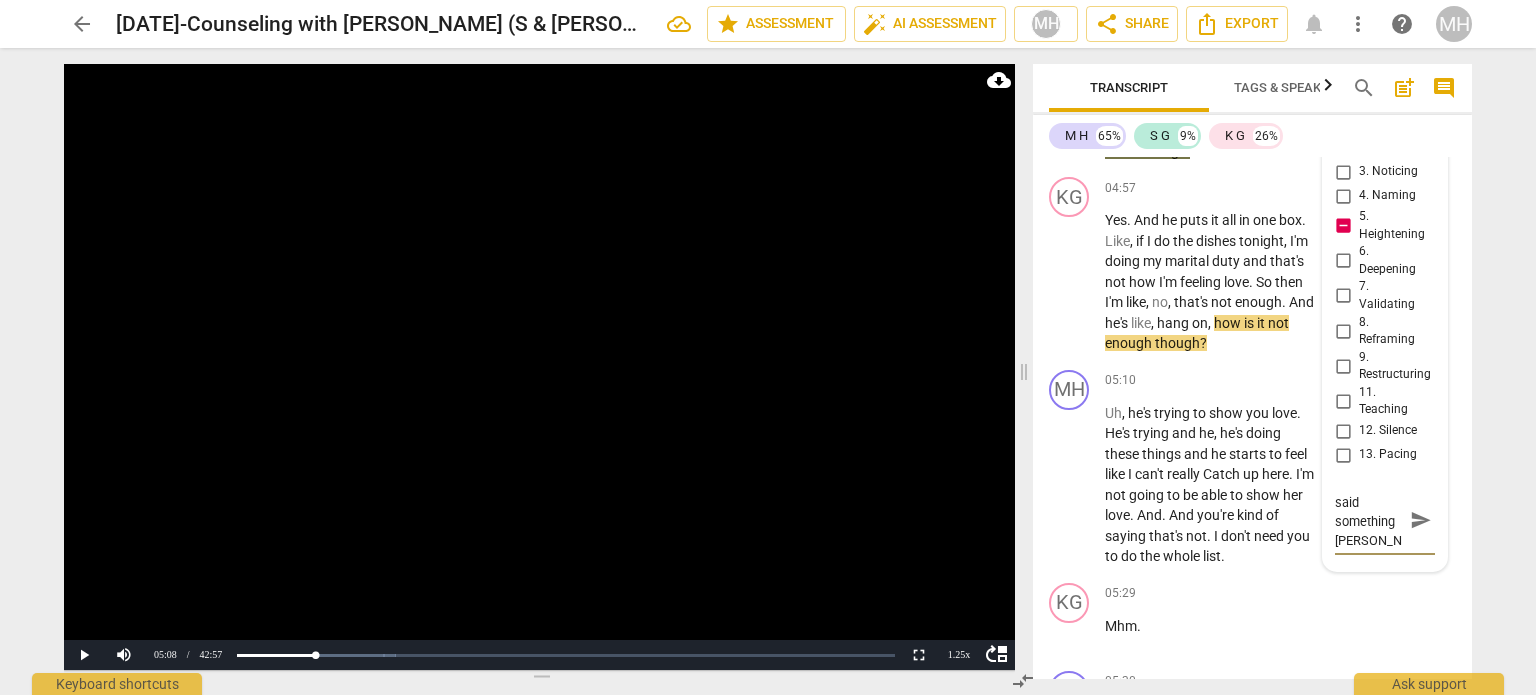 type on "Wish I would have said something lik" 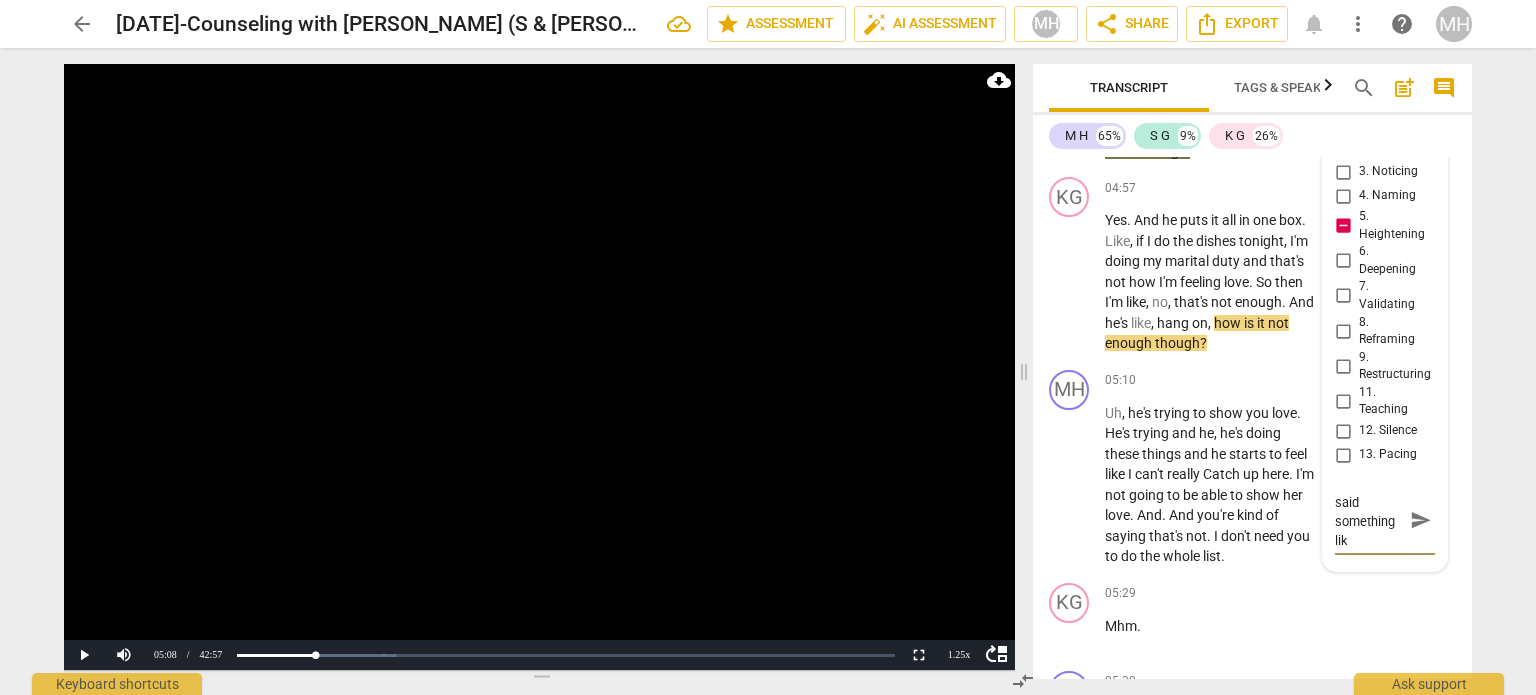 type on "Wish I would have said something like" 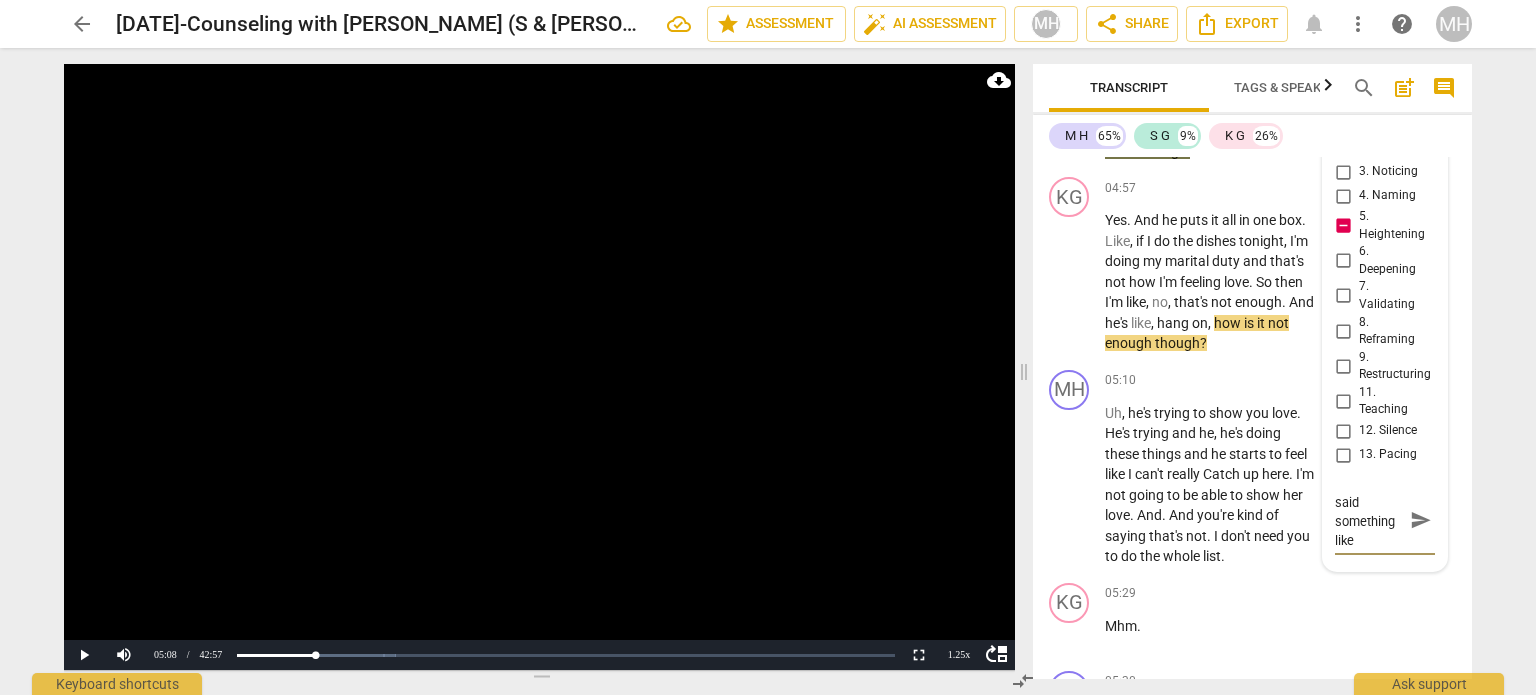 type on "Wish I would have said something like" 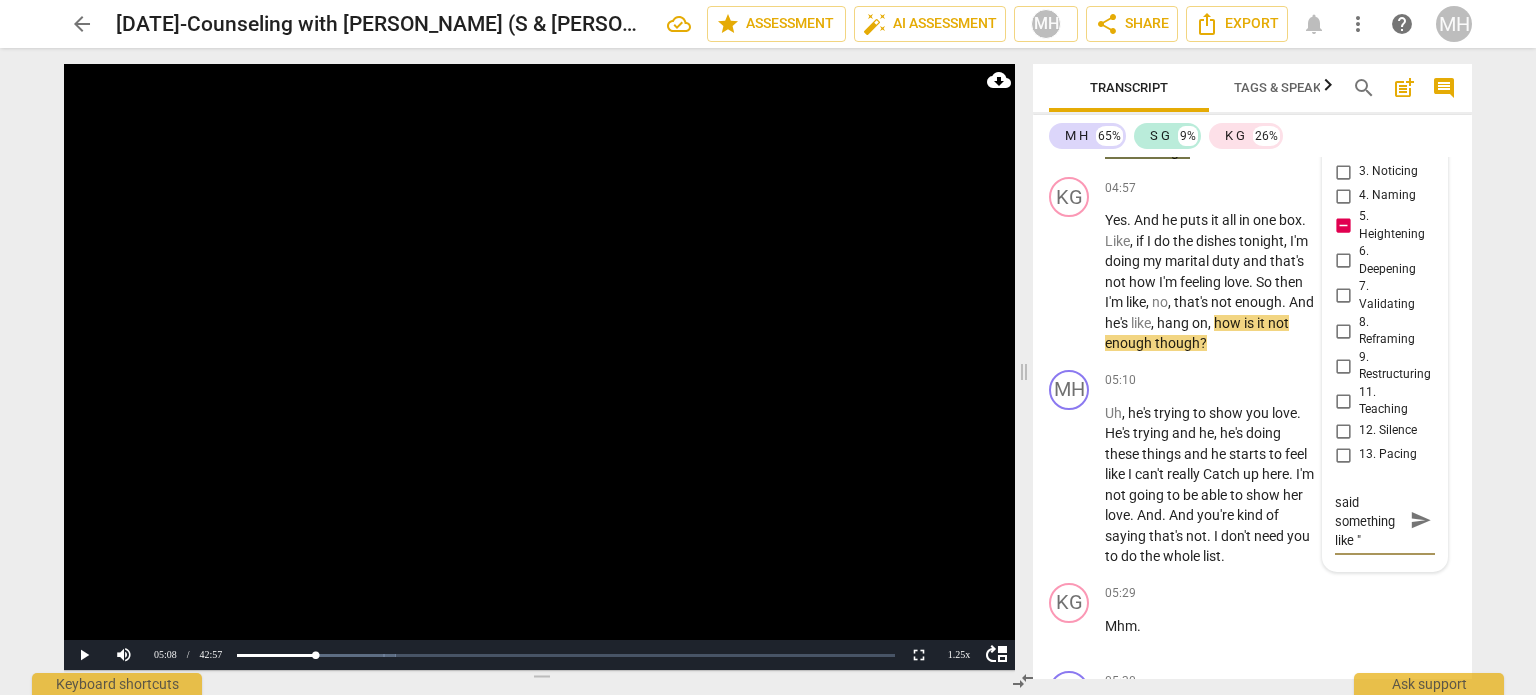 type on "Wish I would have said something like "y" 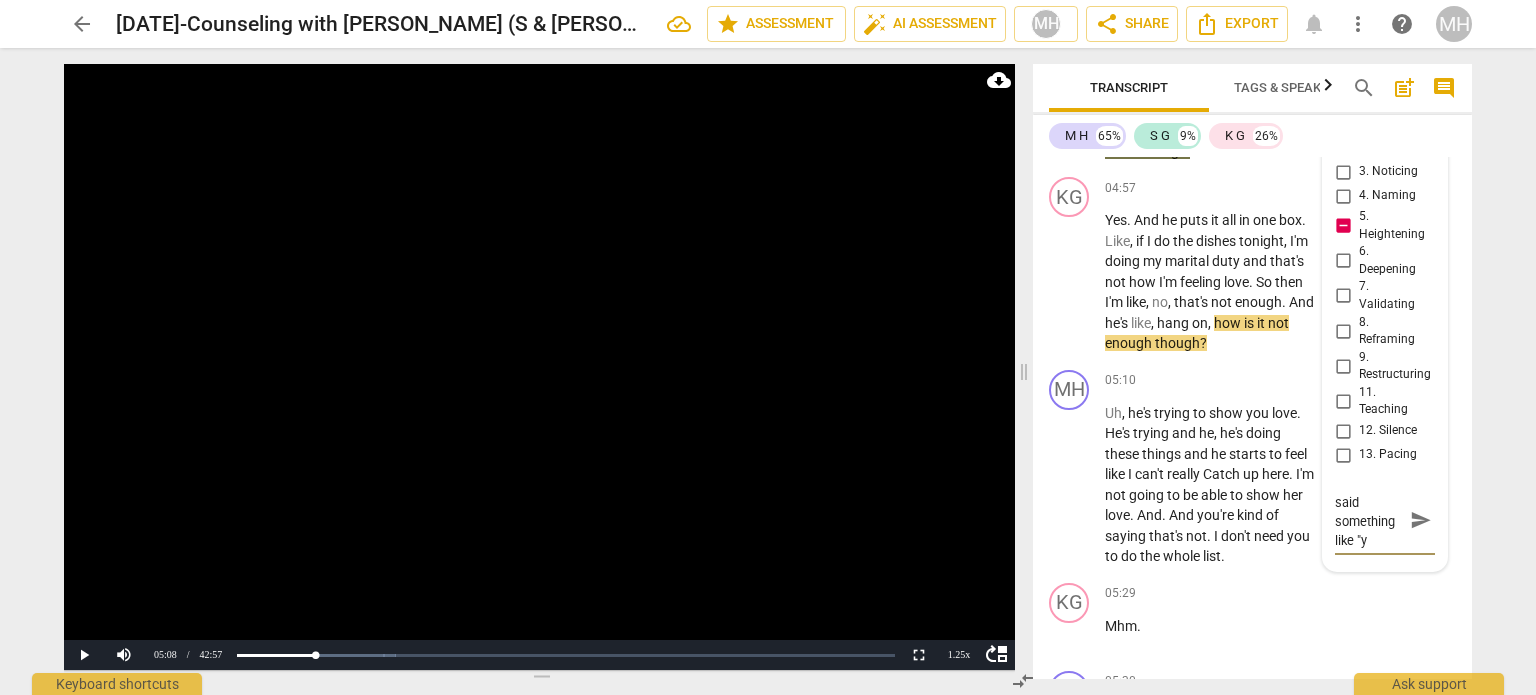 type on "Wish I would have said something like "yo" 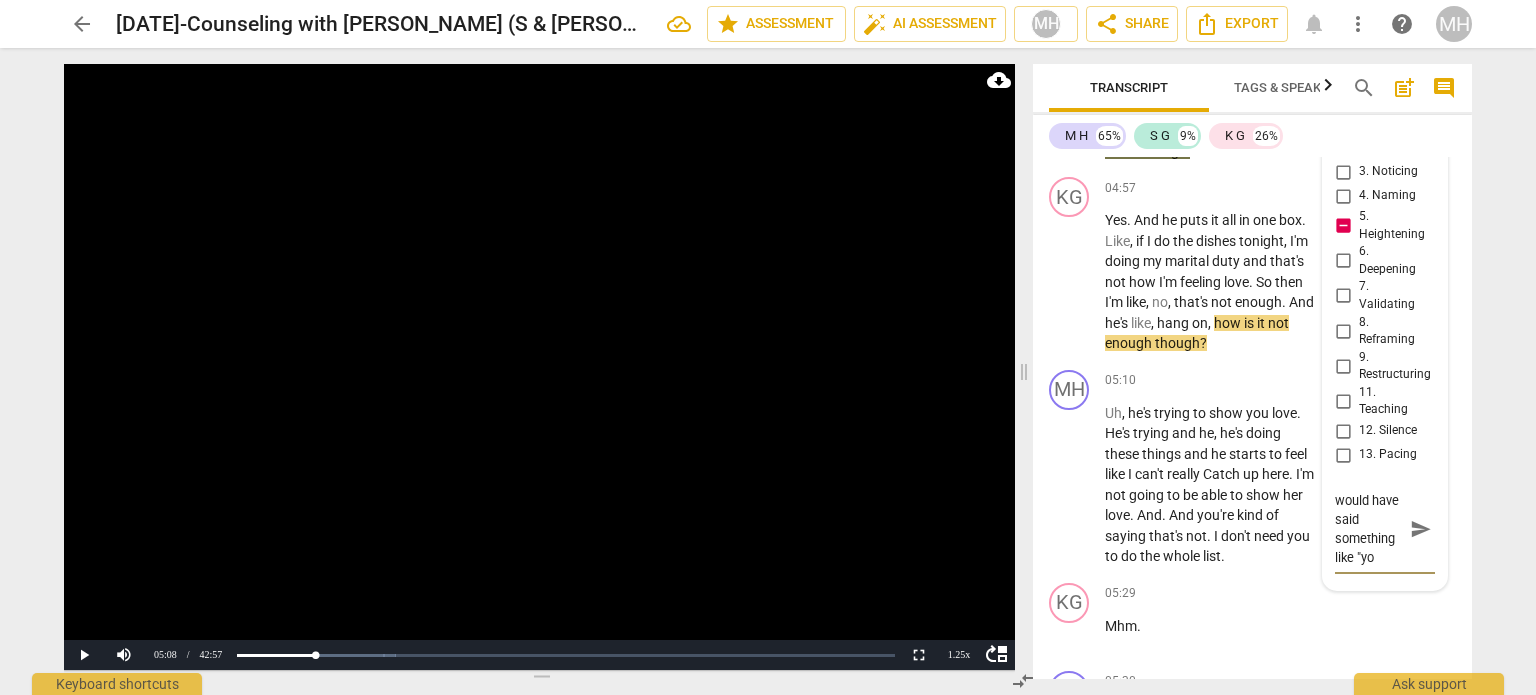 type on "Wish I would have said something like "you" 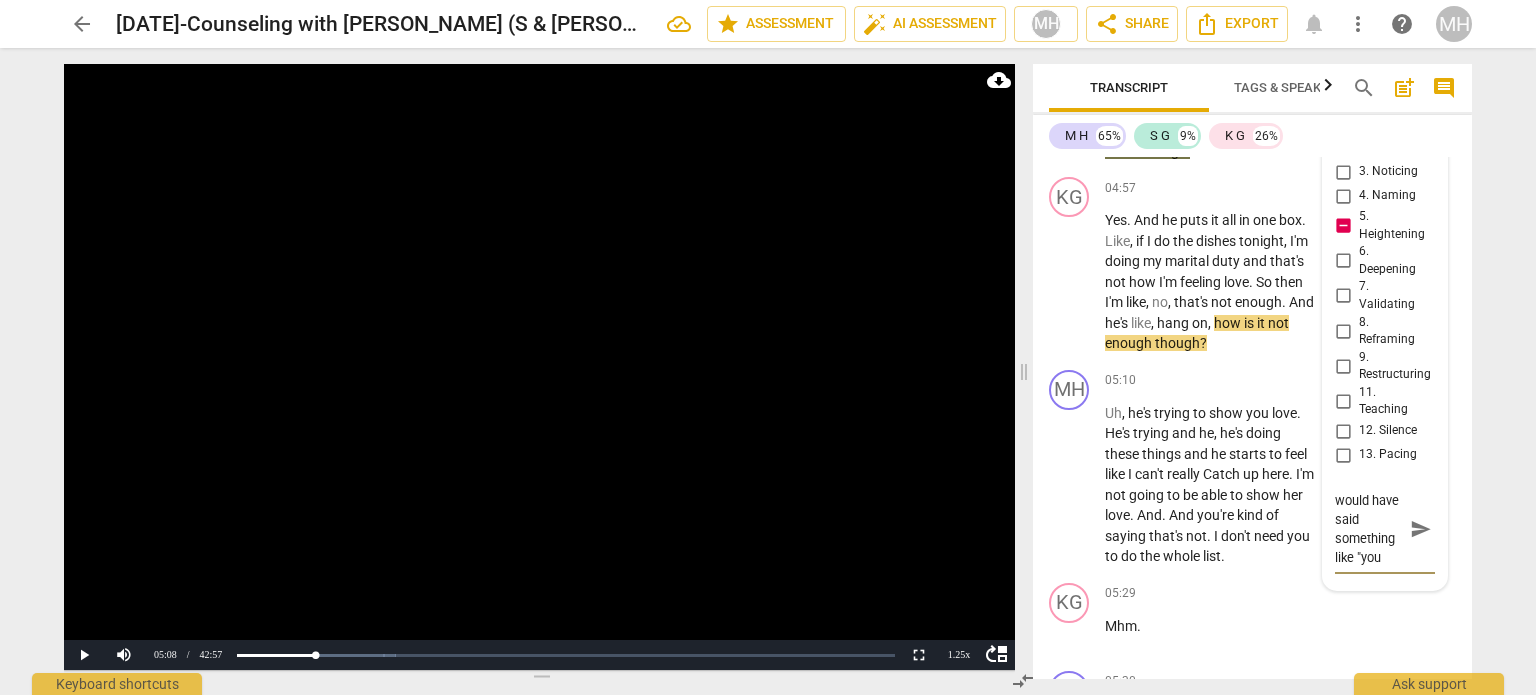 type on "Wish I would have said something like "you'" 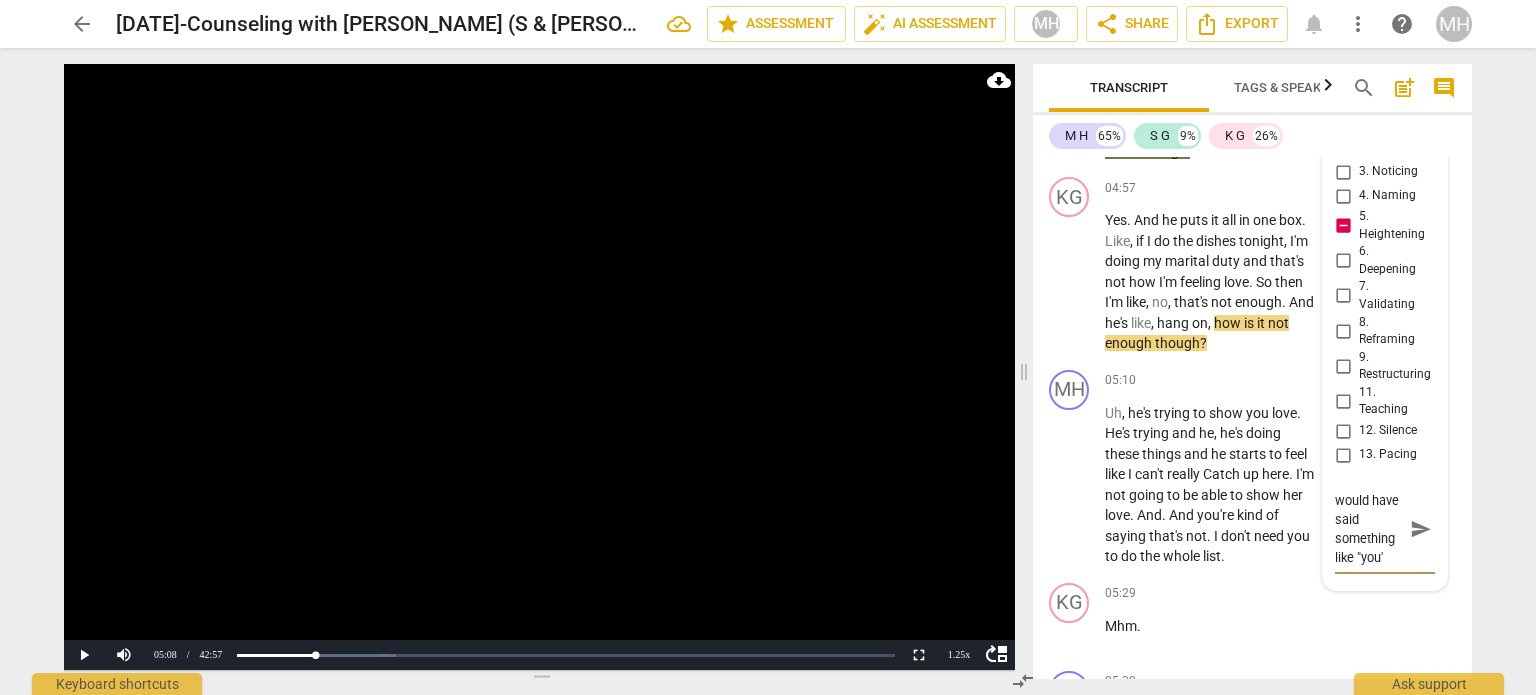 type on "Wish I would have said something like "you'r" 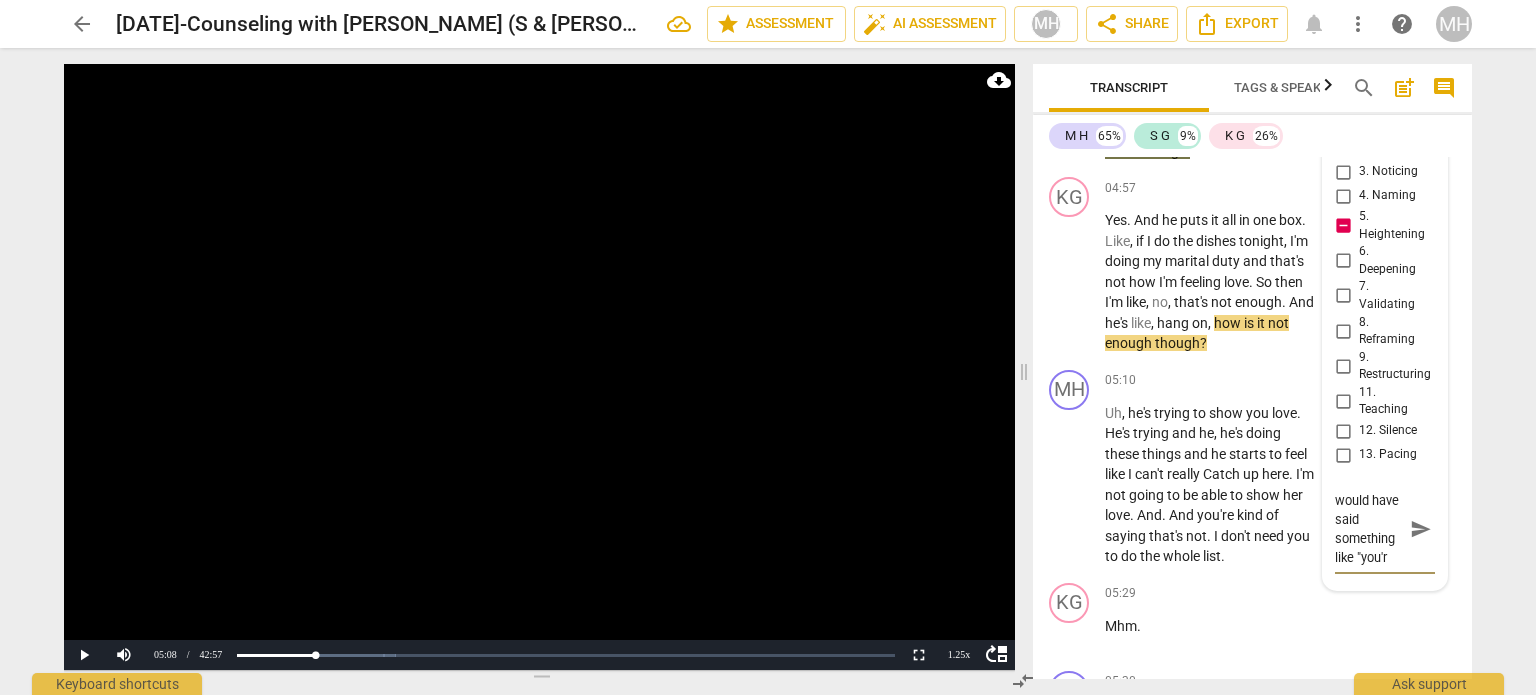 type on "Wish I would have said something like "you're" 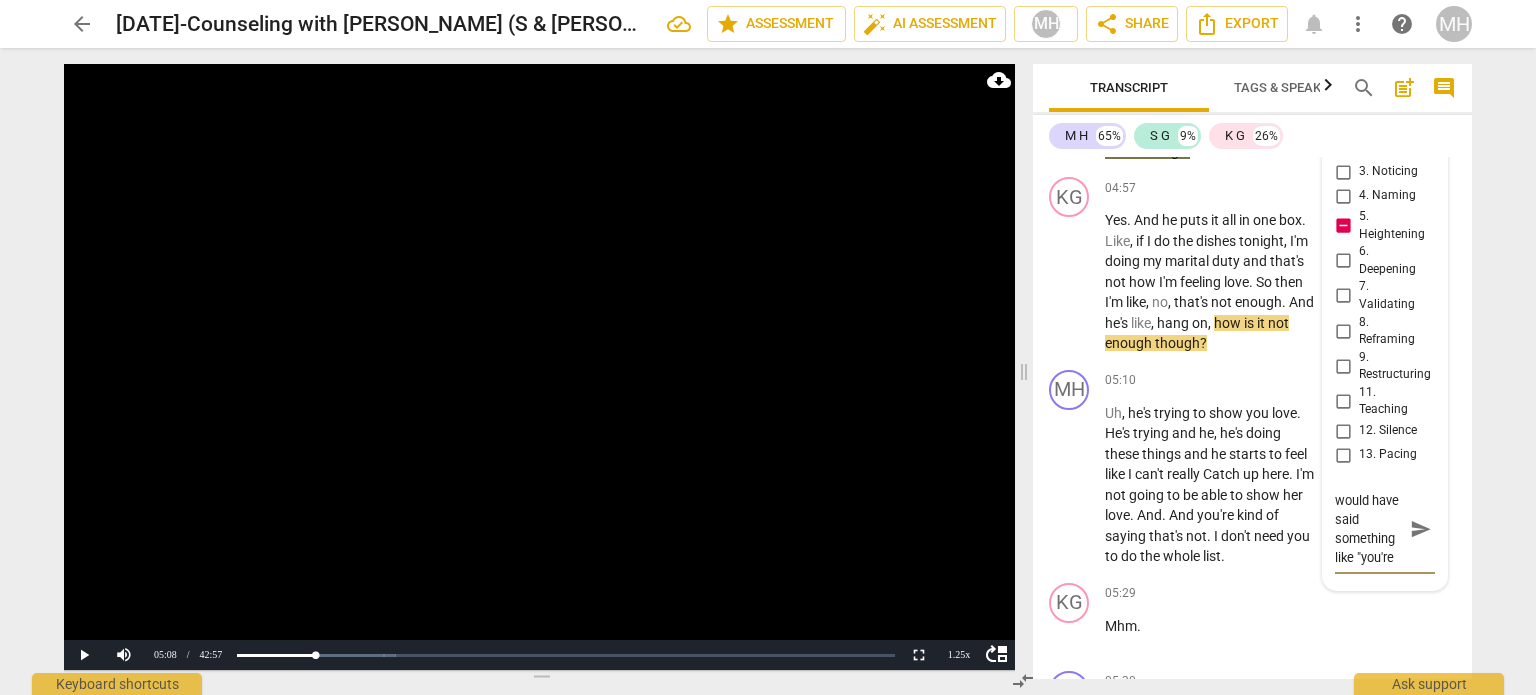 type on "Wish I would have said something like "you're" 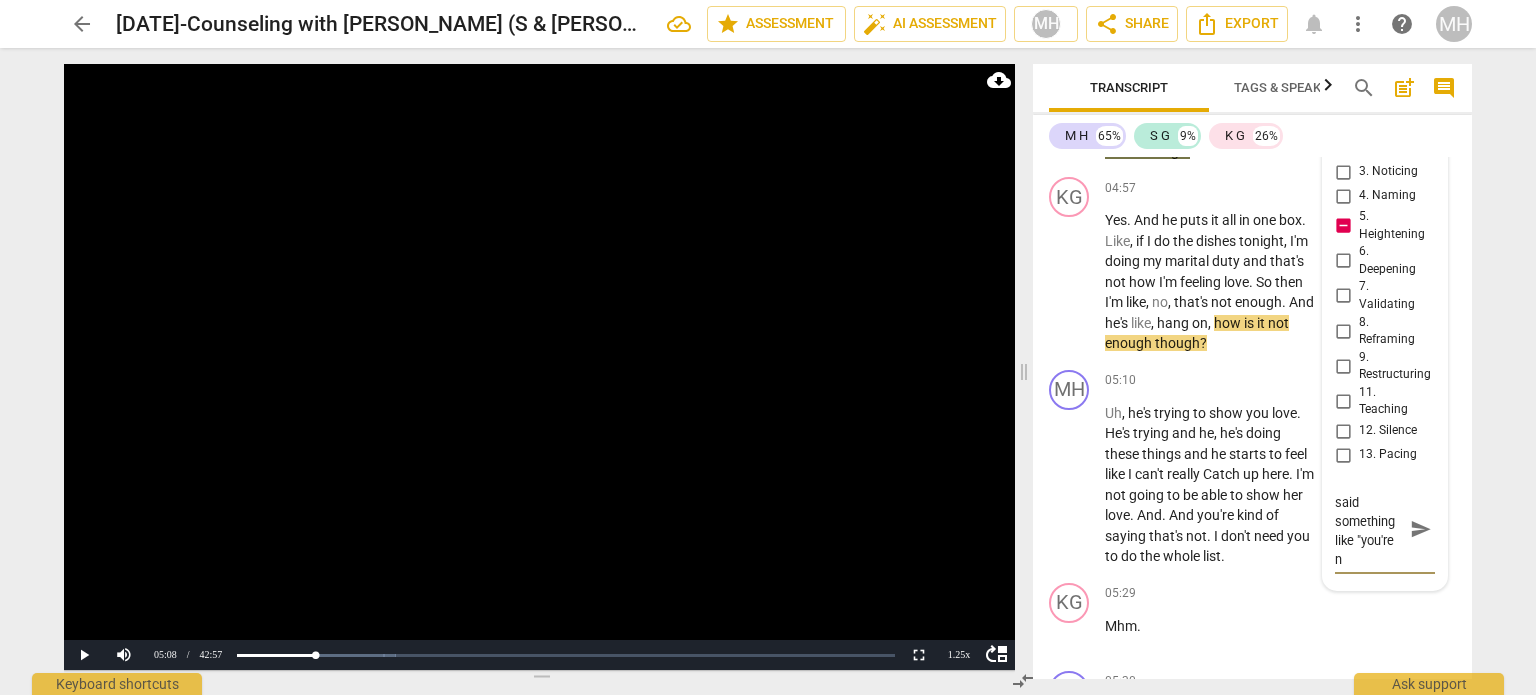 type on "Wish I would have said something like "you're no" 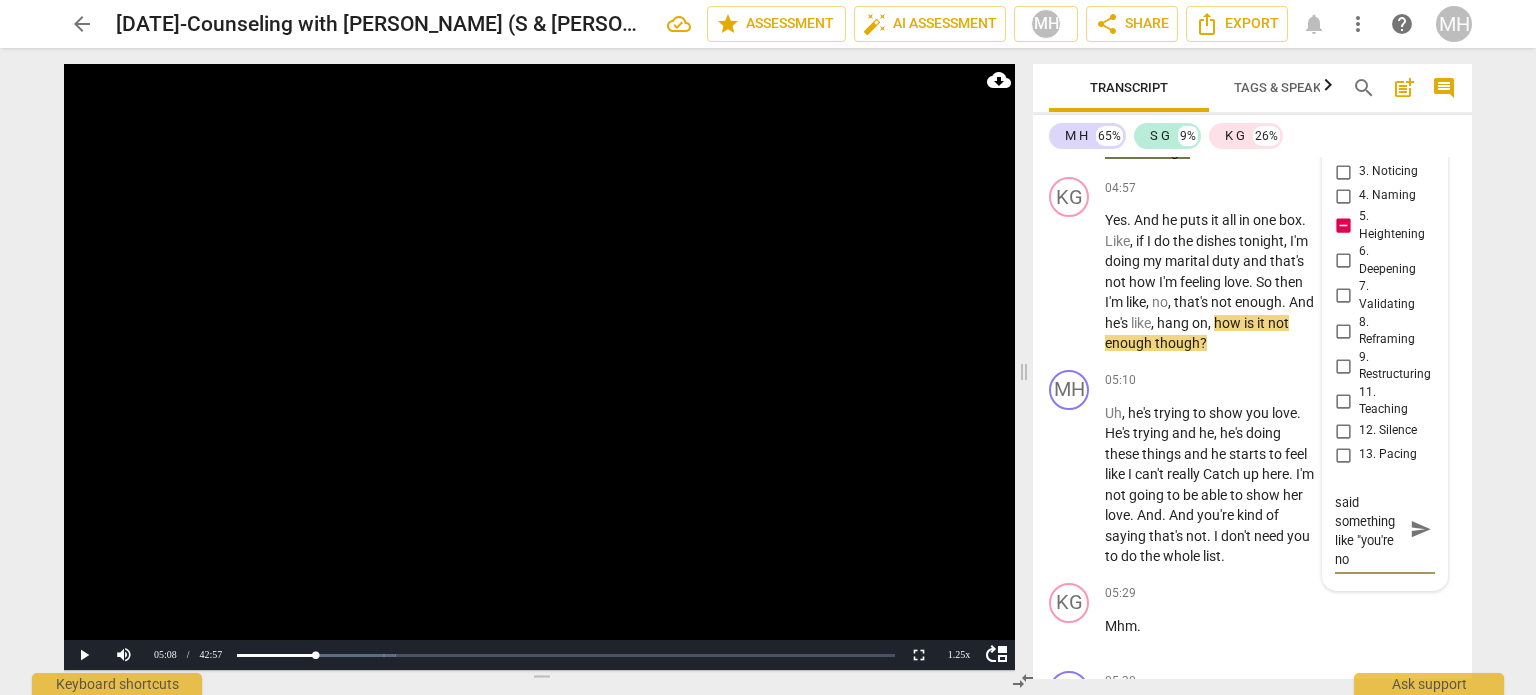 type on "Wish I would have said something like "you're not" 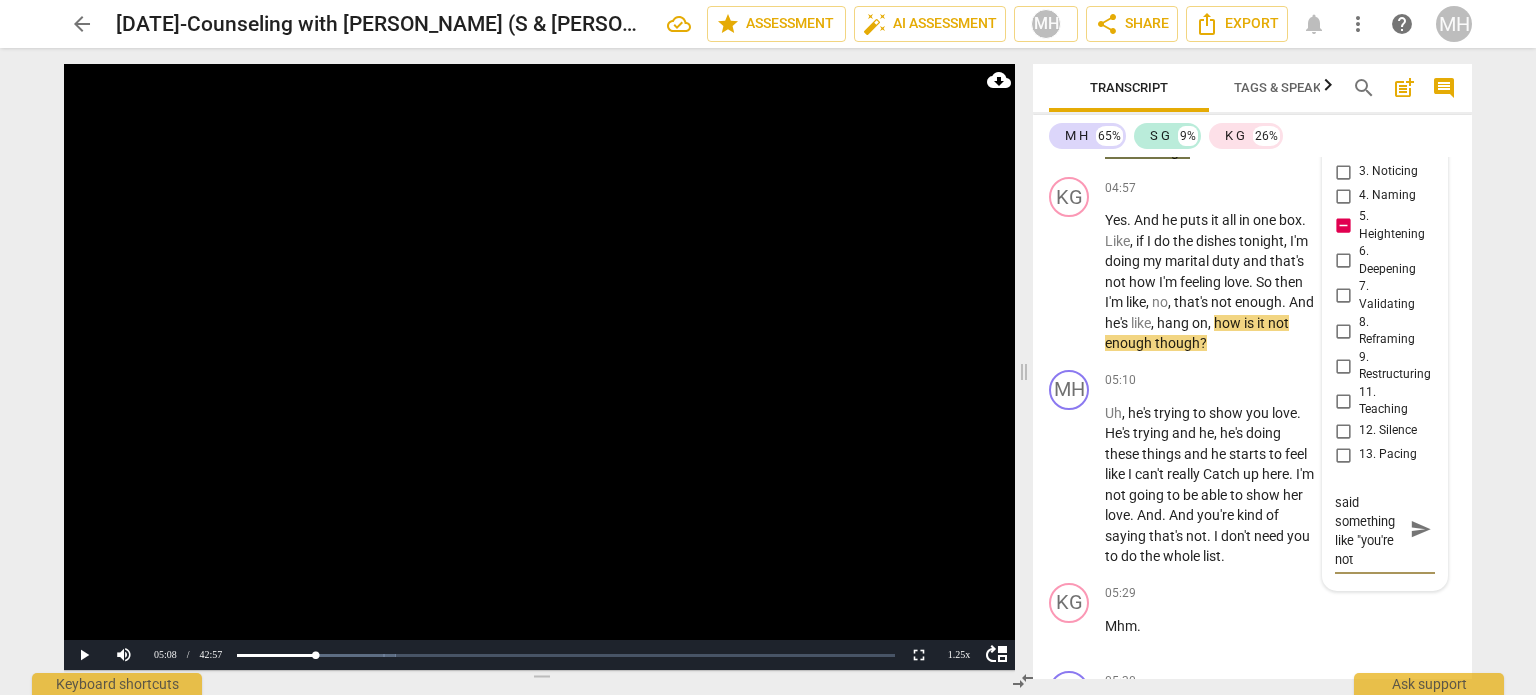 type on "Wish I would have said something like "you're not" 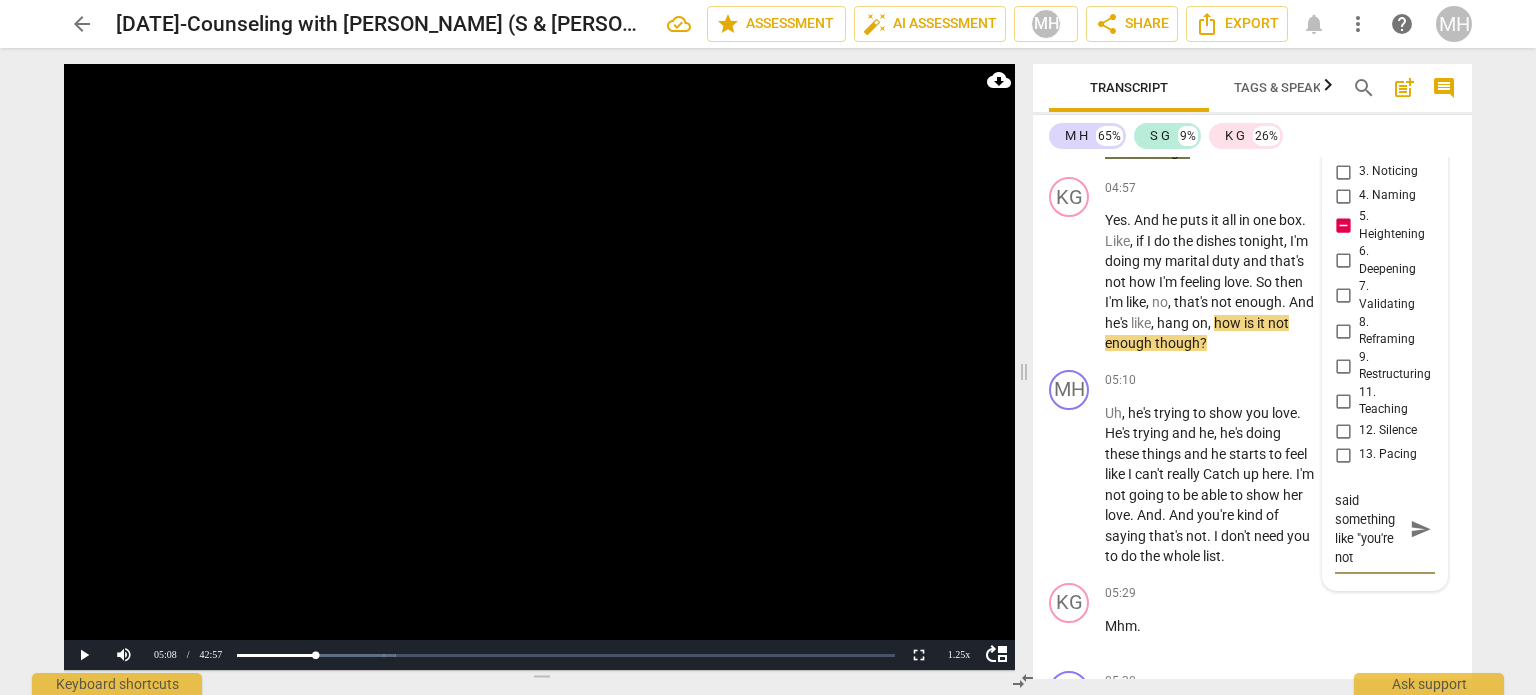 type on "Wish I would have said something like "you're not f" 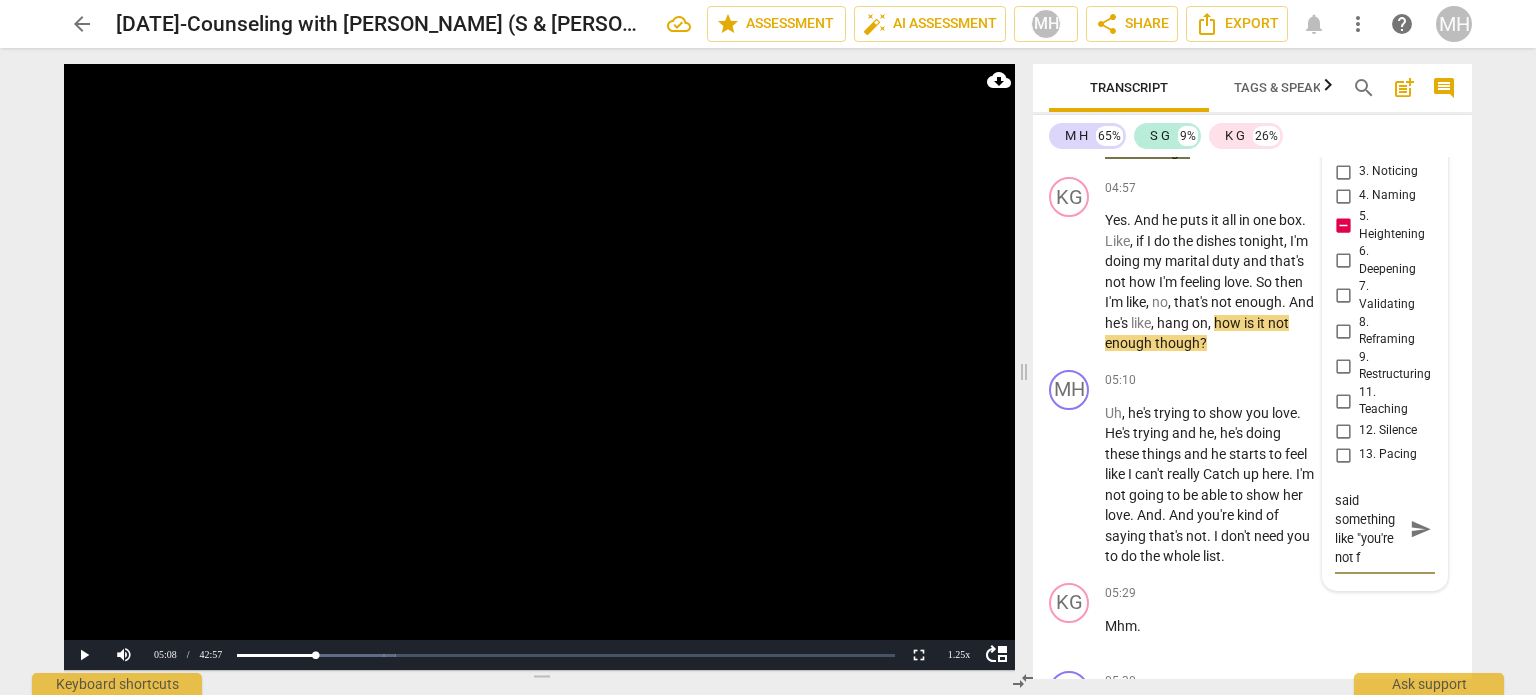 type on "Wish I would have said something like "you're not fe" 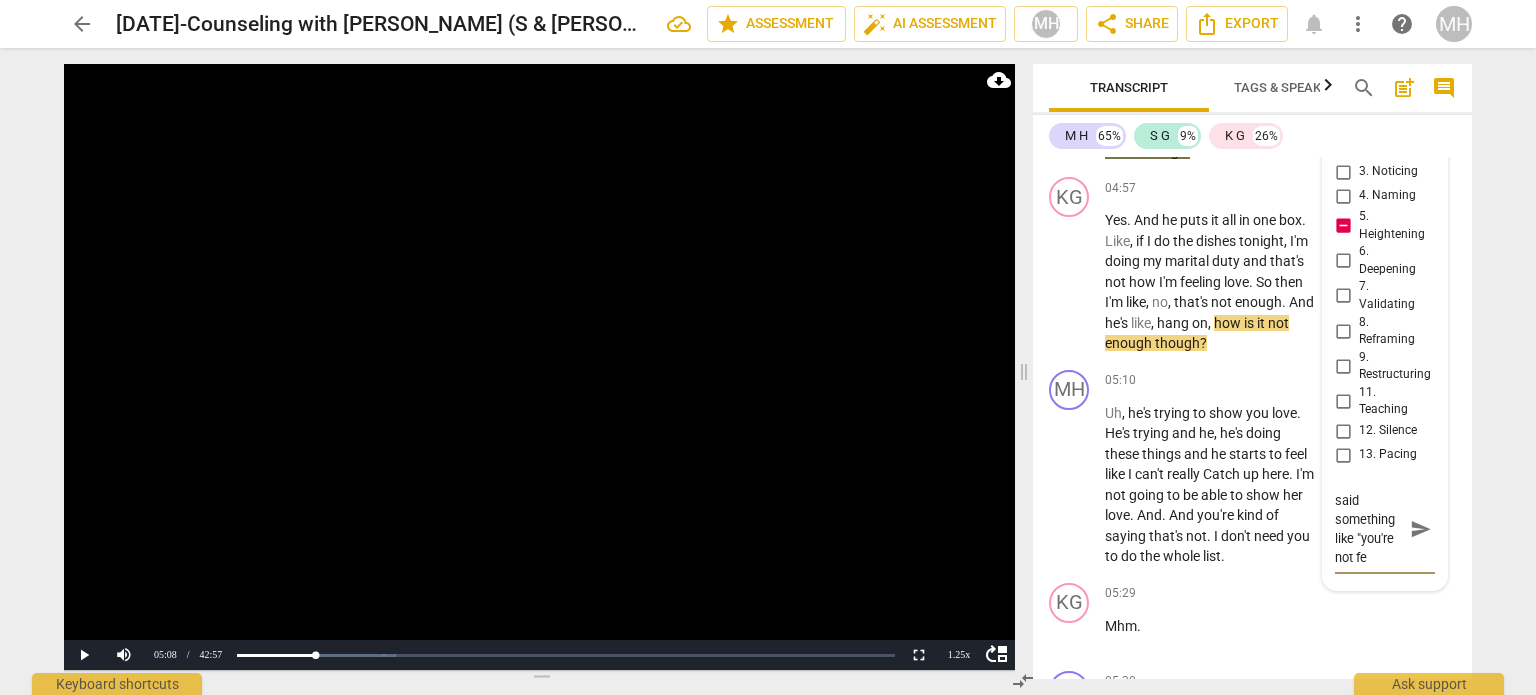 type on "Wish I would have said something like "you're not fee" 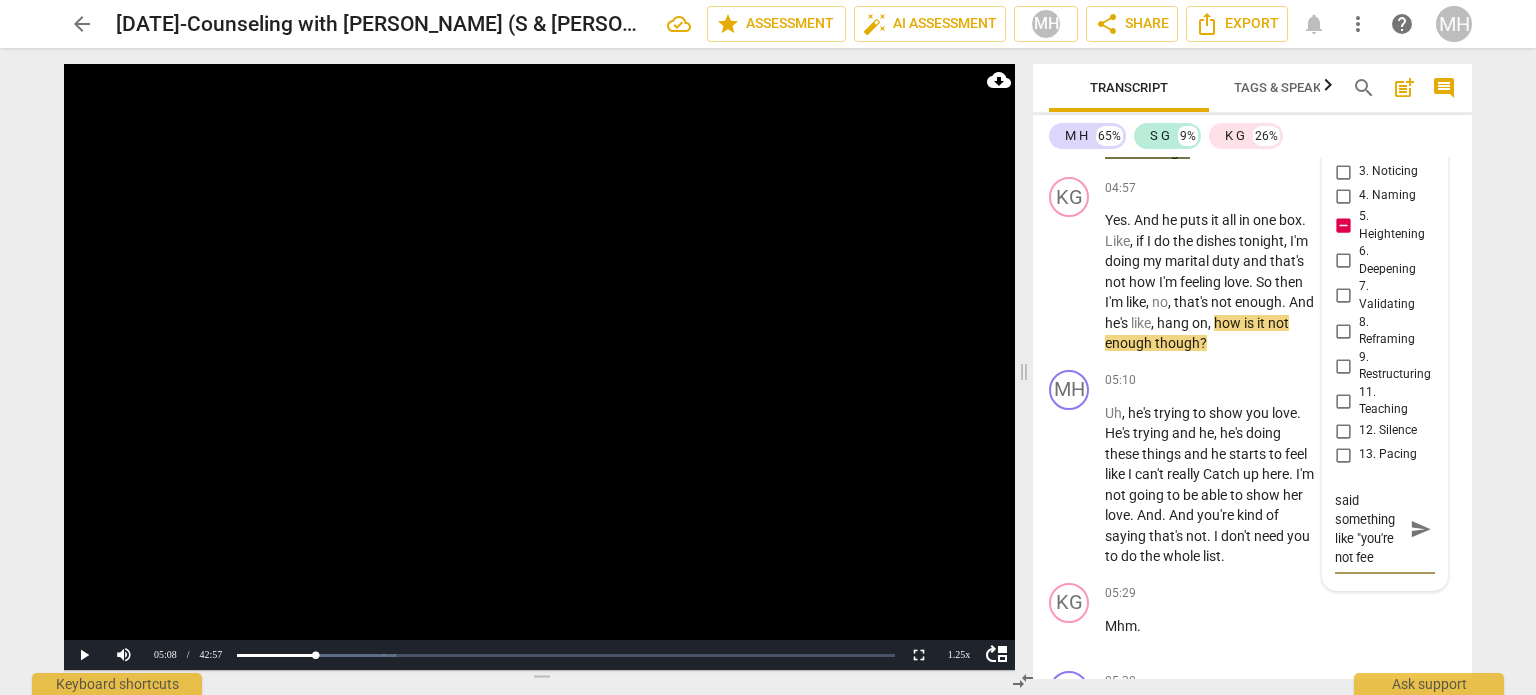 type on "Wish I would have said something like "you're not feel" 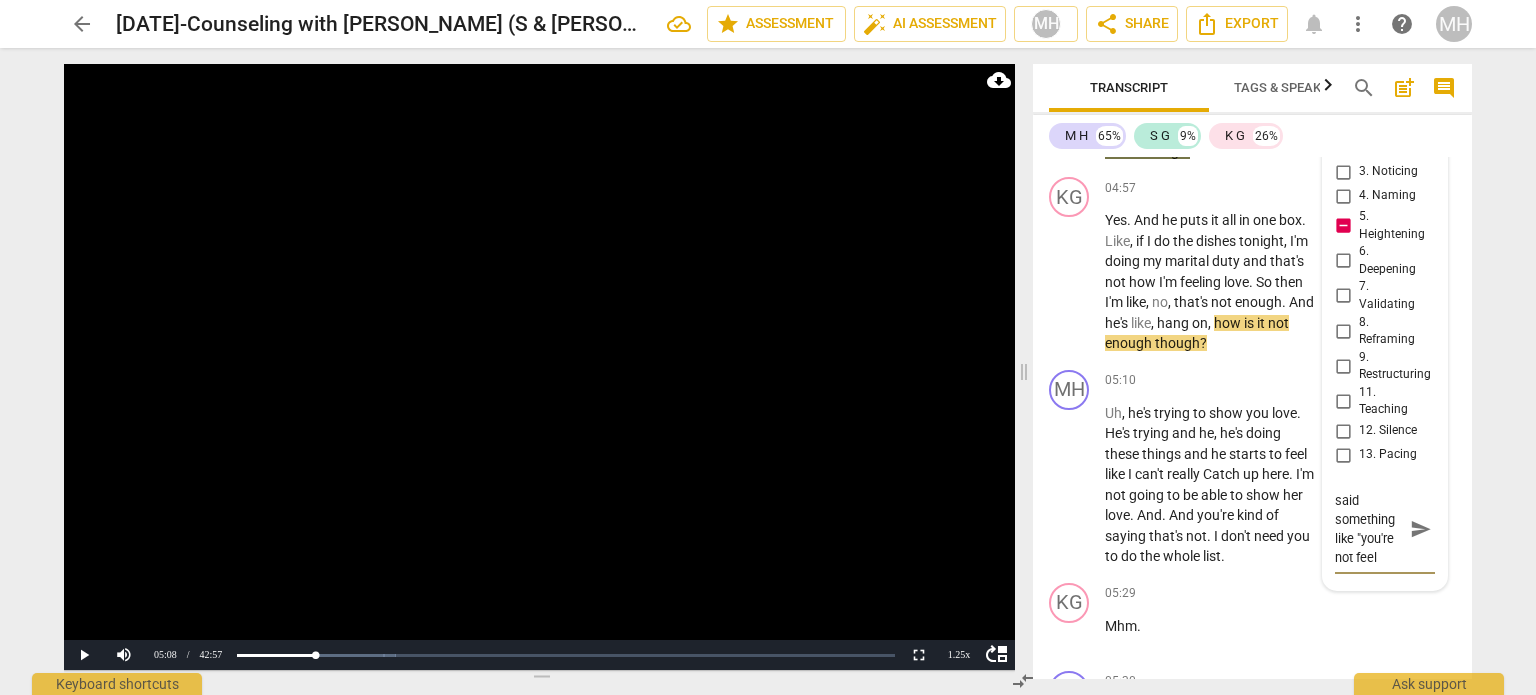 type on "Wish I would have said something like "you're not feeli" 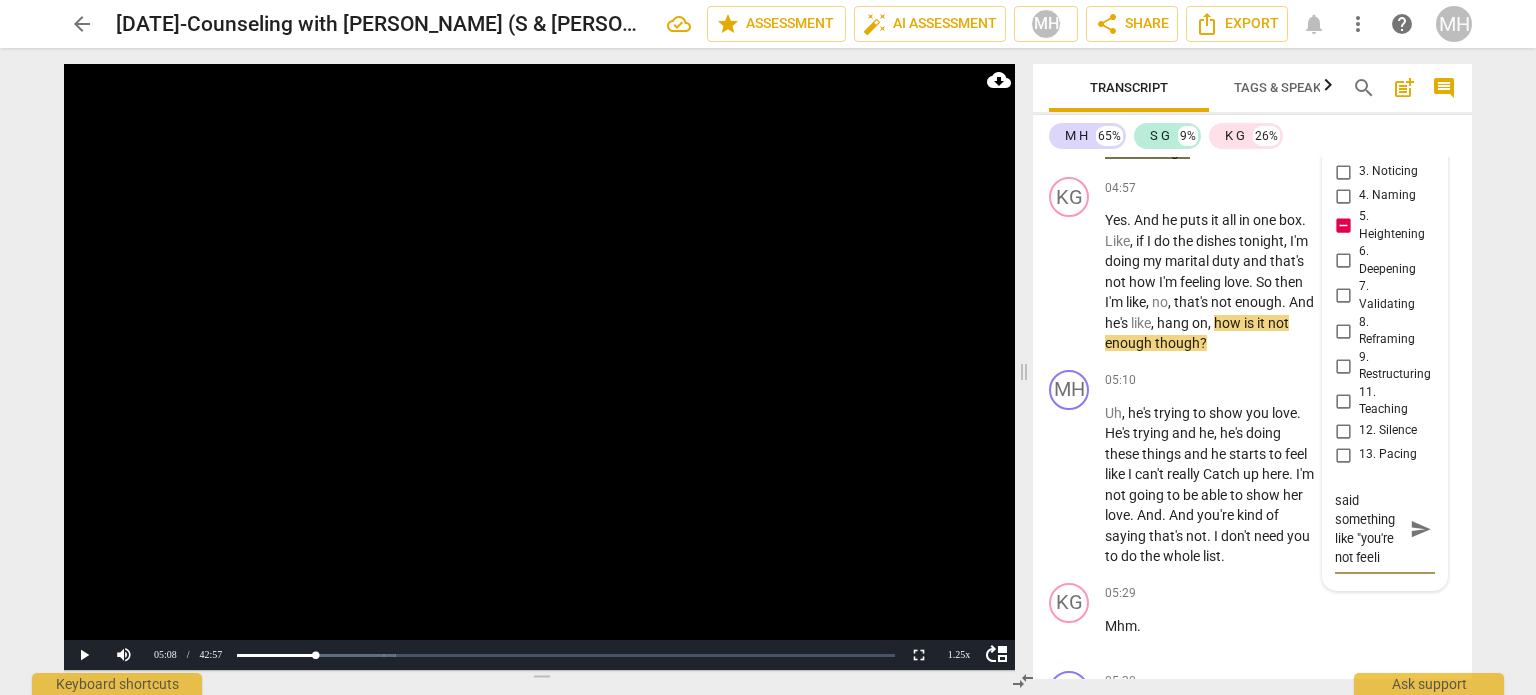 type on "Wish I would have said something like "you're not feelin" 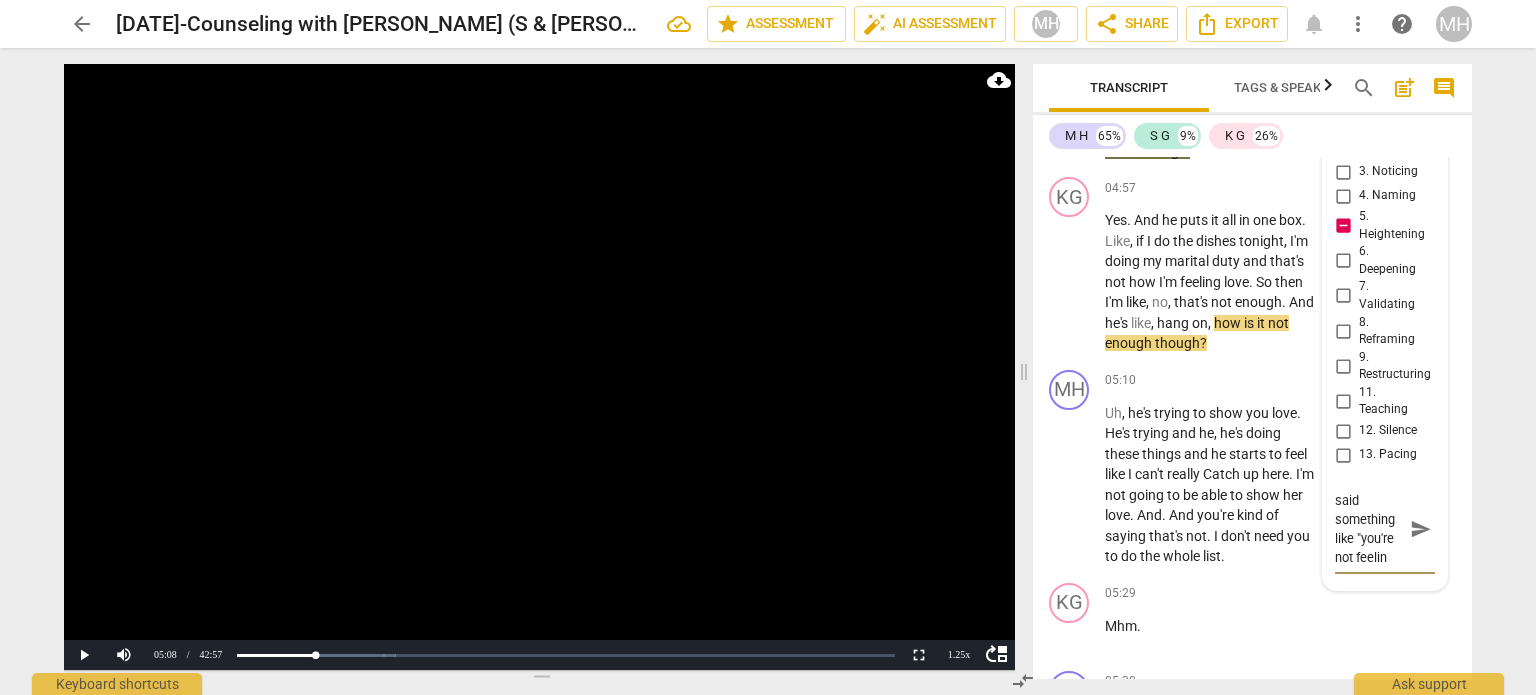 type on "Wish I would have said something like "you're not feeling" 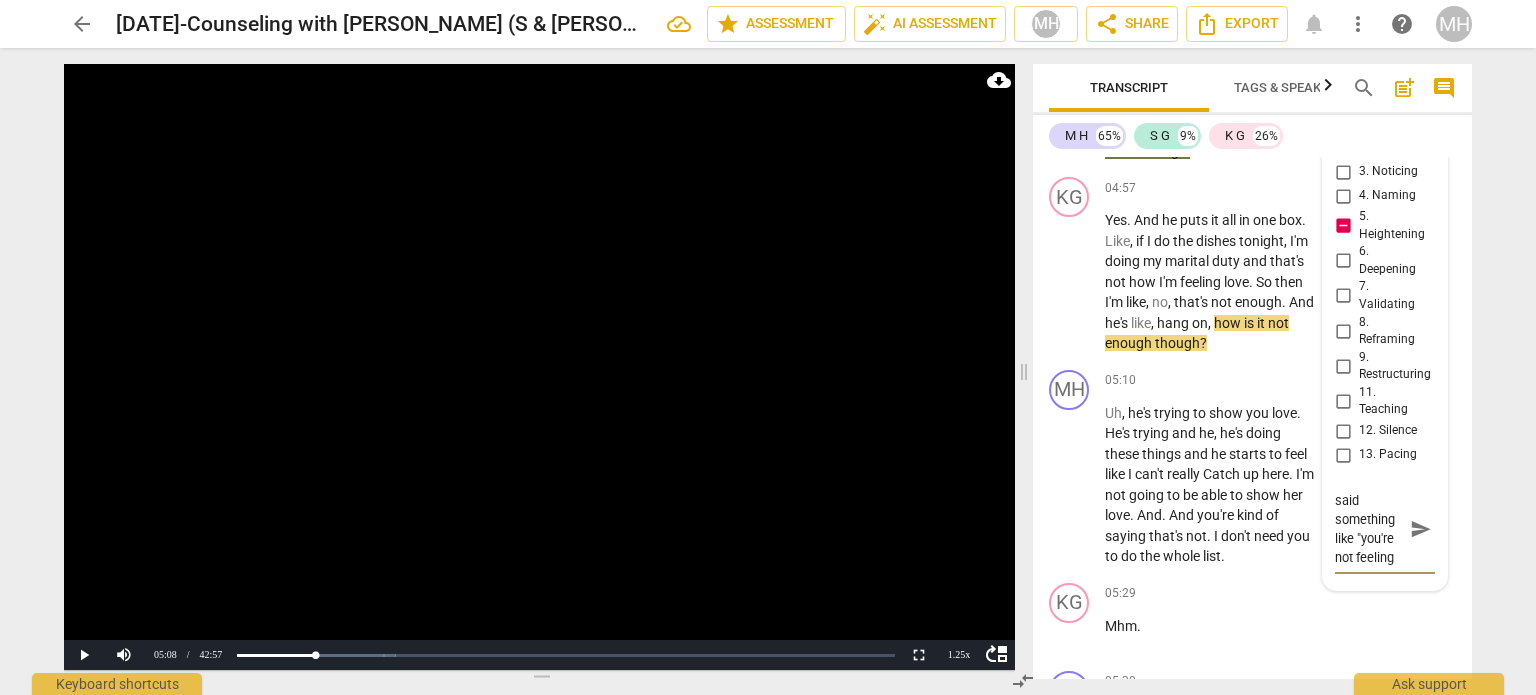 type on "Wish I would have said something like "you're not feeling" 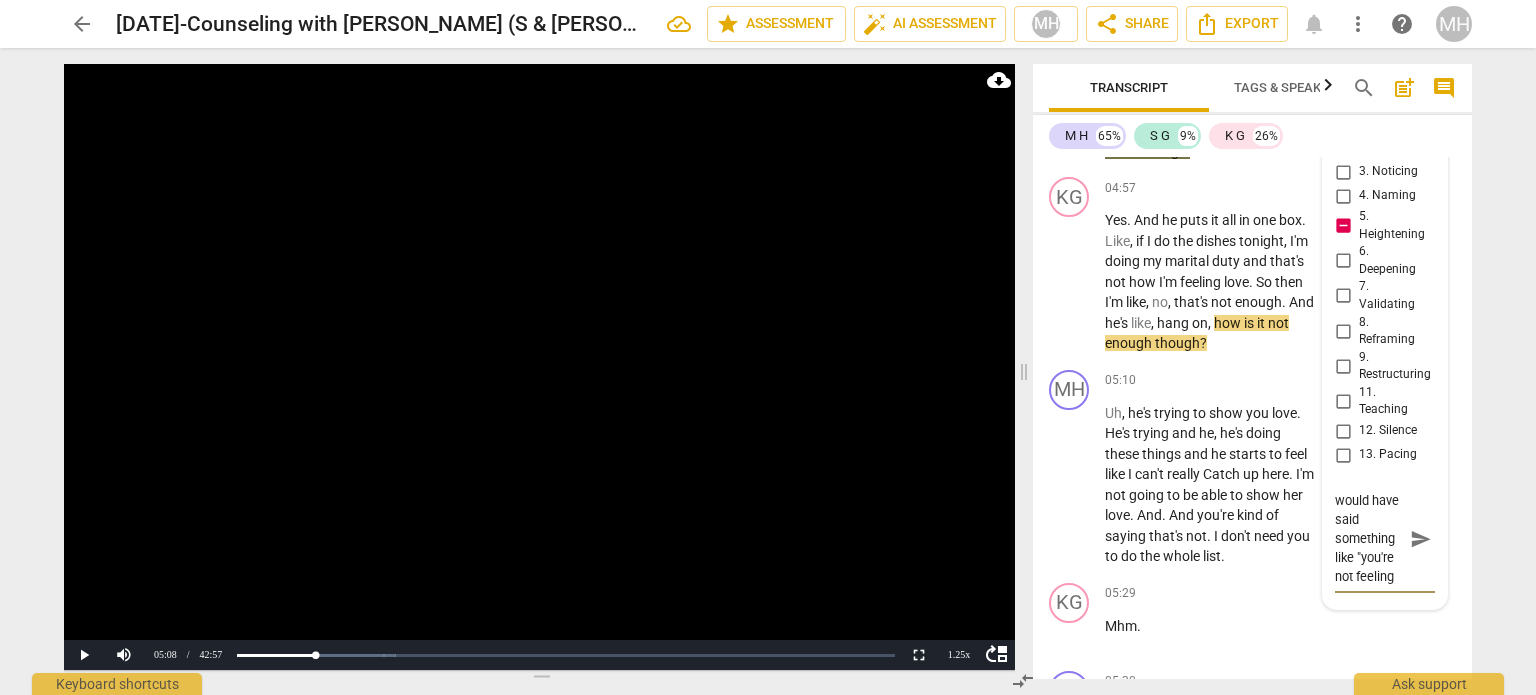 type on "Wish I would have said something like "you're not feeling l" 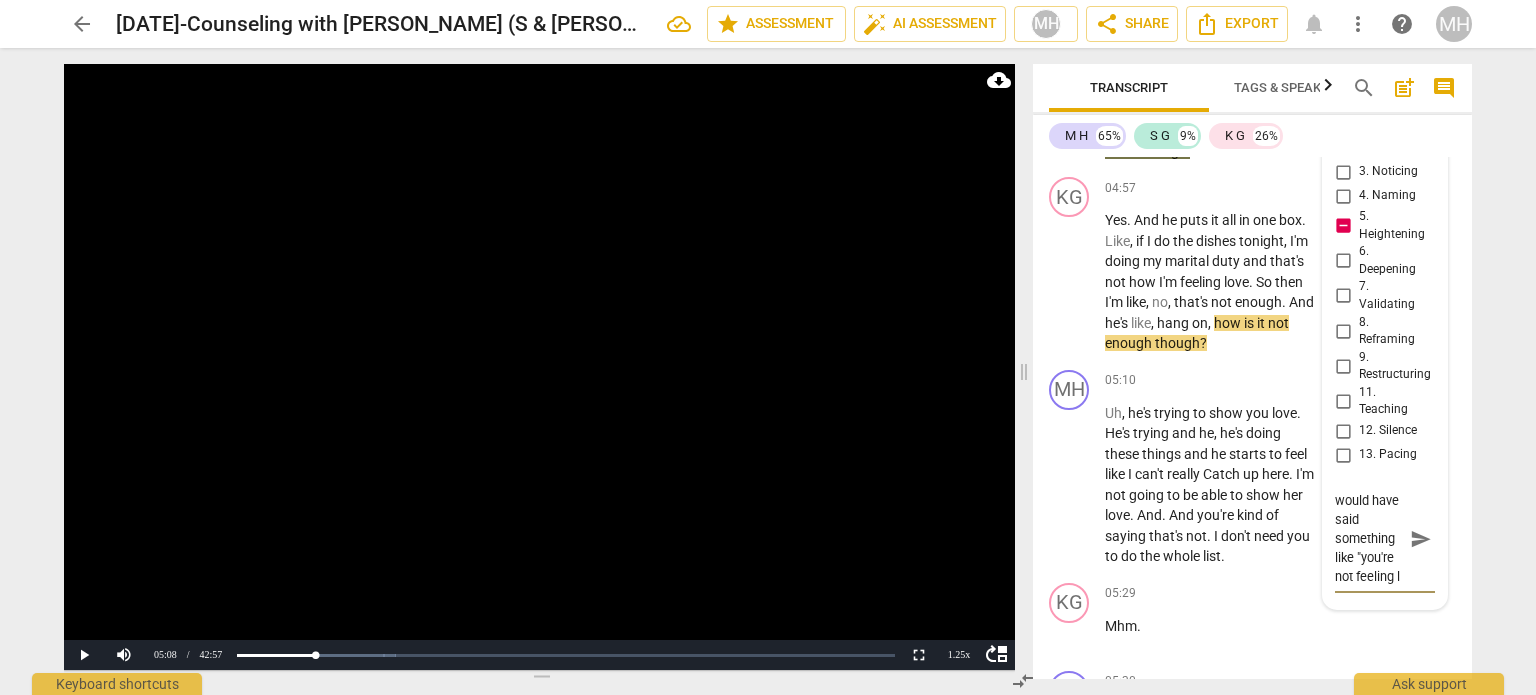 type on "Wish I would have said something like "you're not feeling lo" 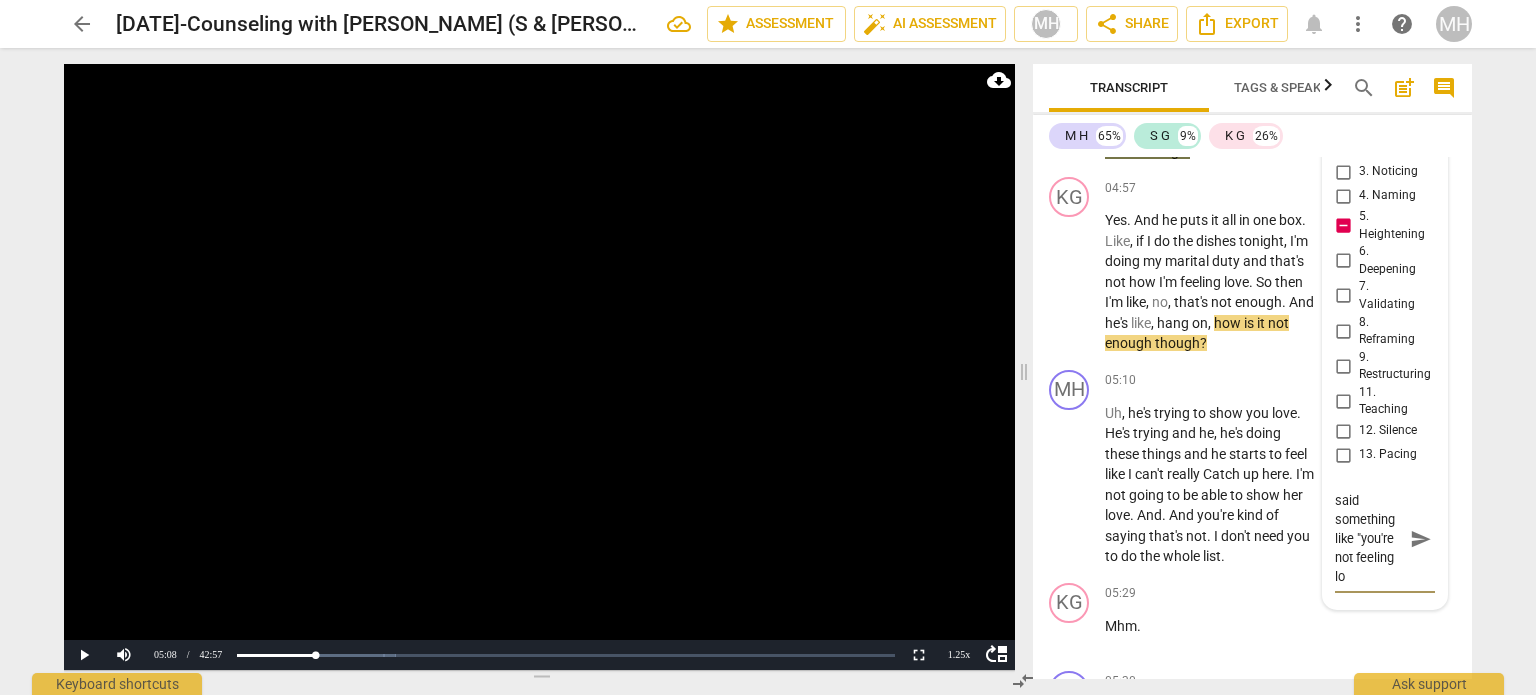 type on "Wish I would have said something like "you're not feeling lov" 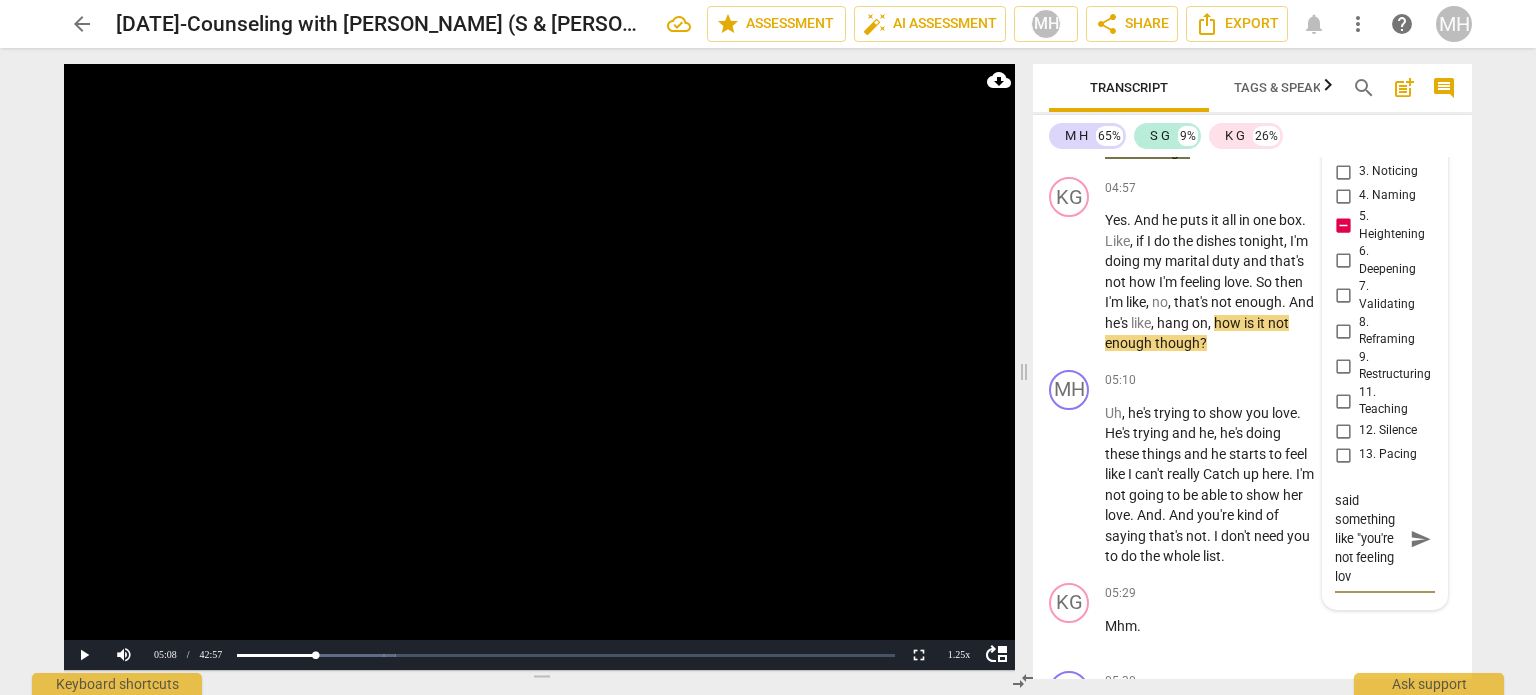 type on "Wish I would have said something like "you're not feeling love" 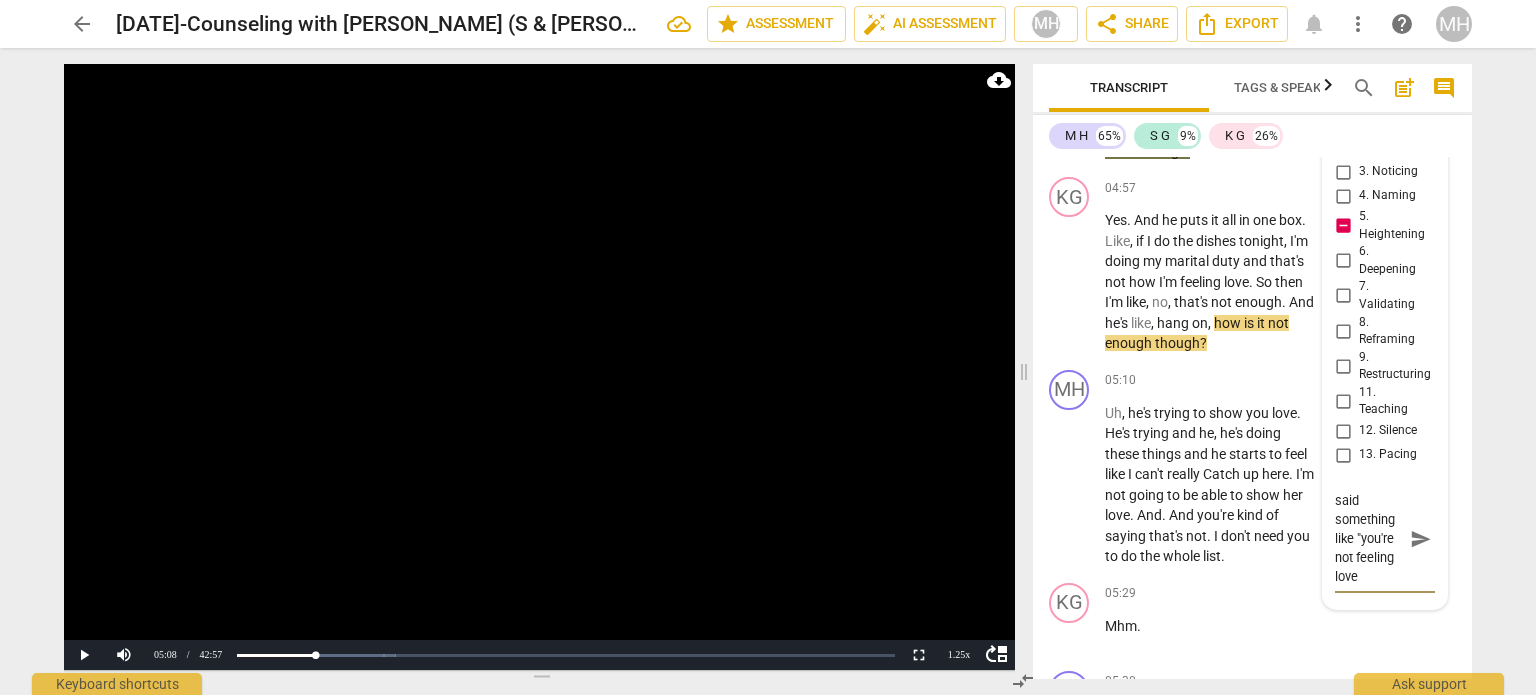 scroll, scrollTop: 74, scrollLeft: 0, axis: vertical 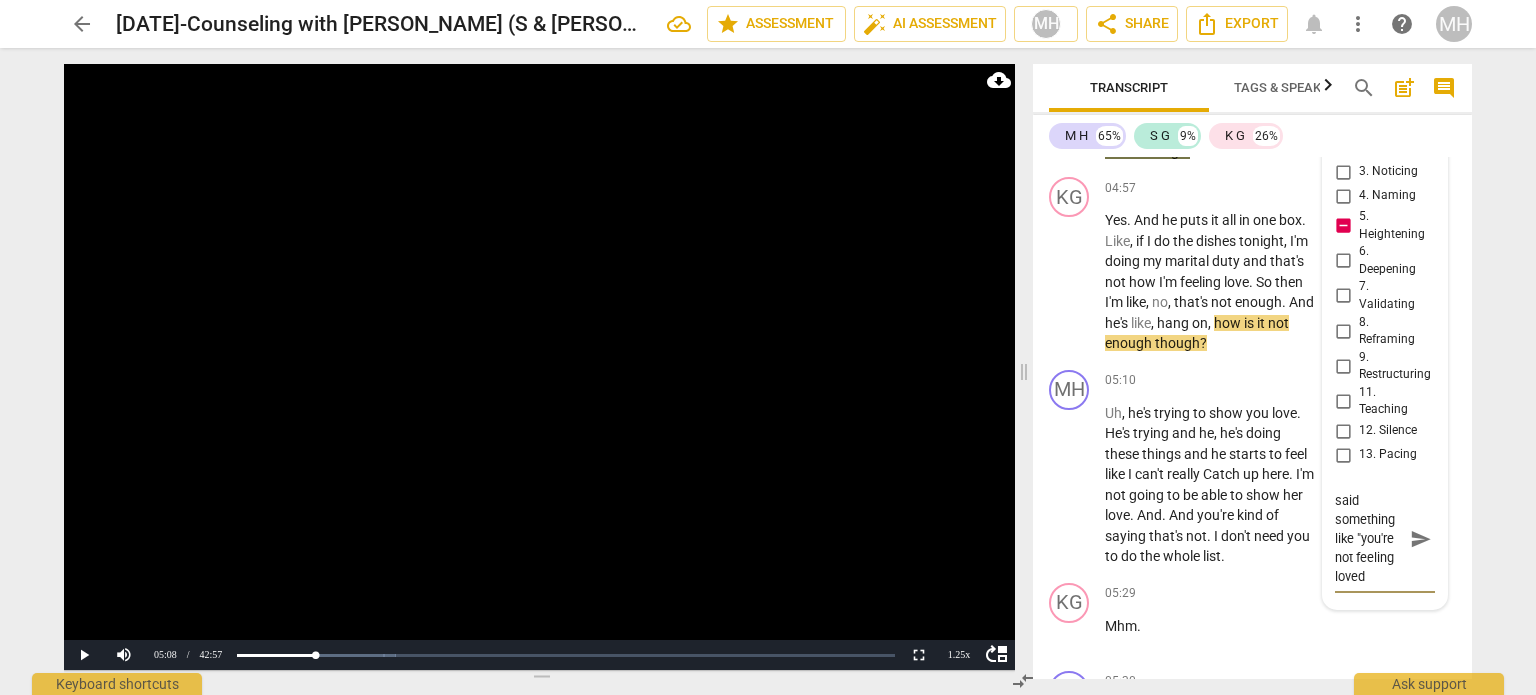 type on "Wish I would have said something like "you're not feeling loved," 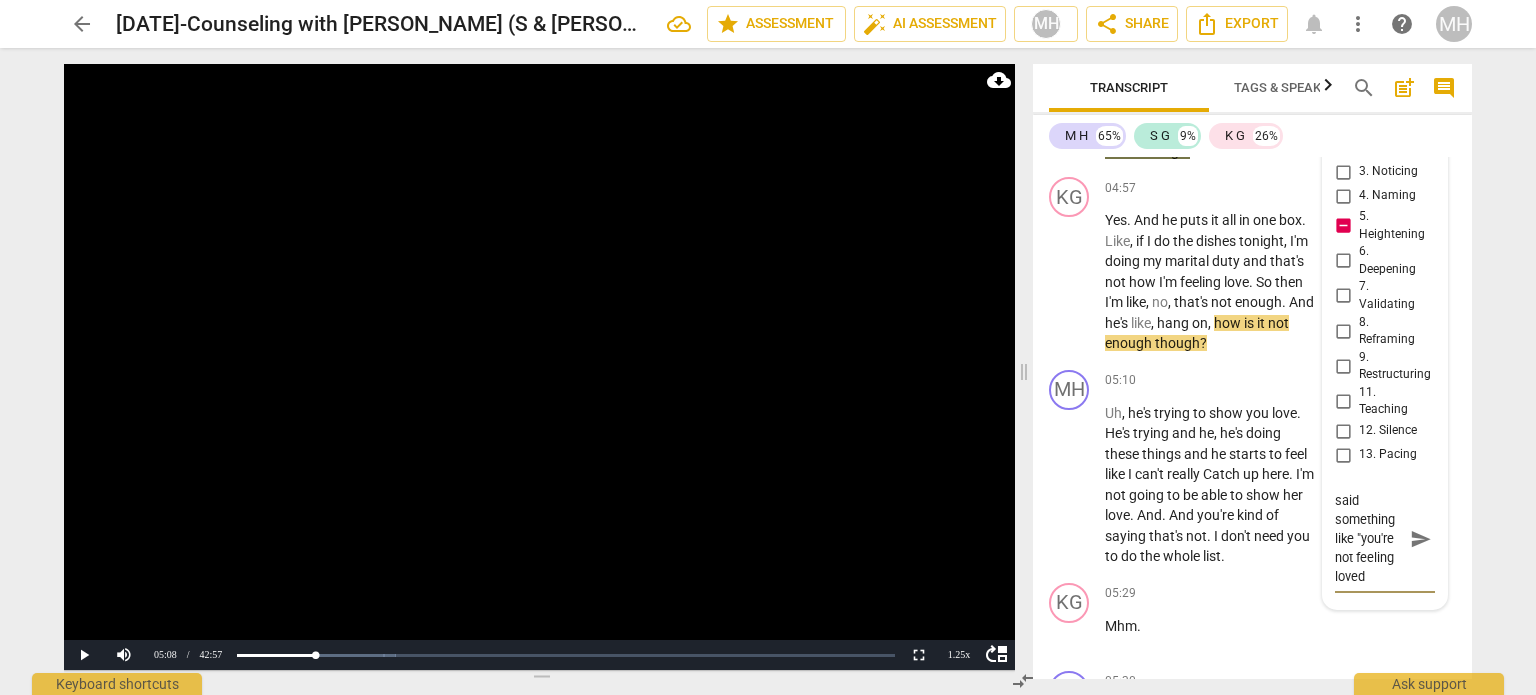 type on "Wish I would have said something like "you're not feeling loved," 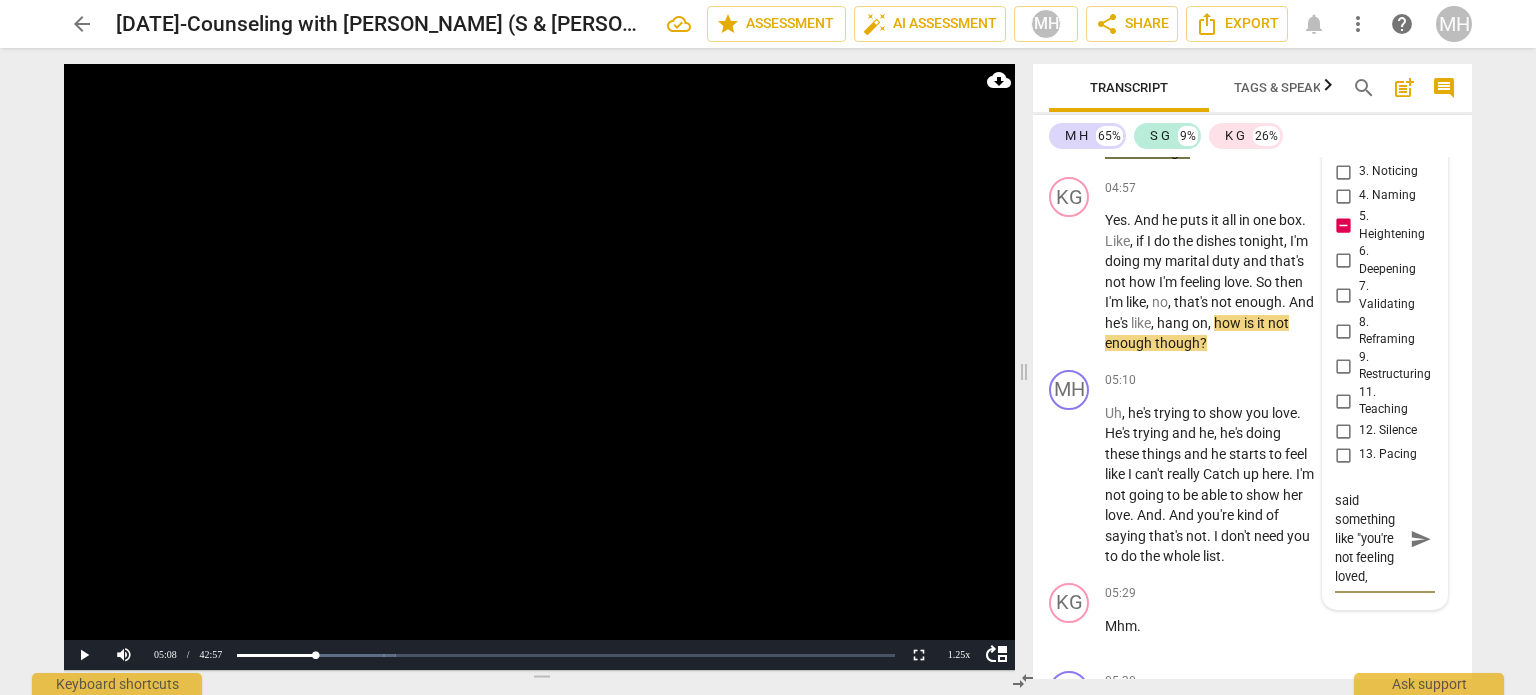 type on "Wish I would have said something like "you're not feeling loved," 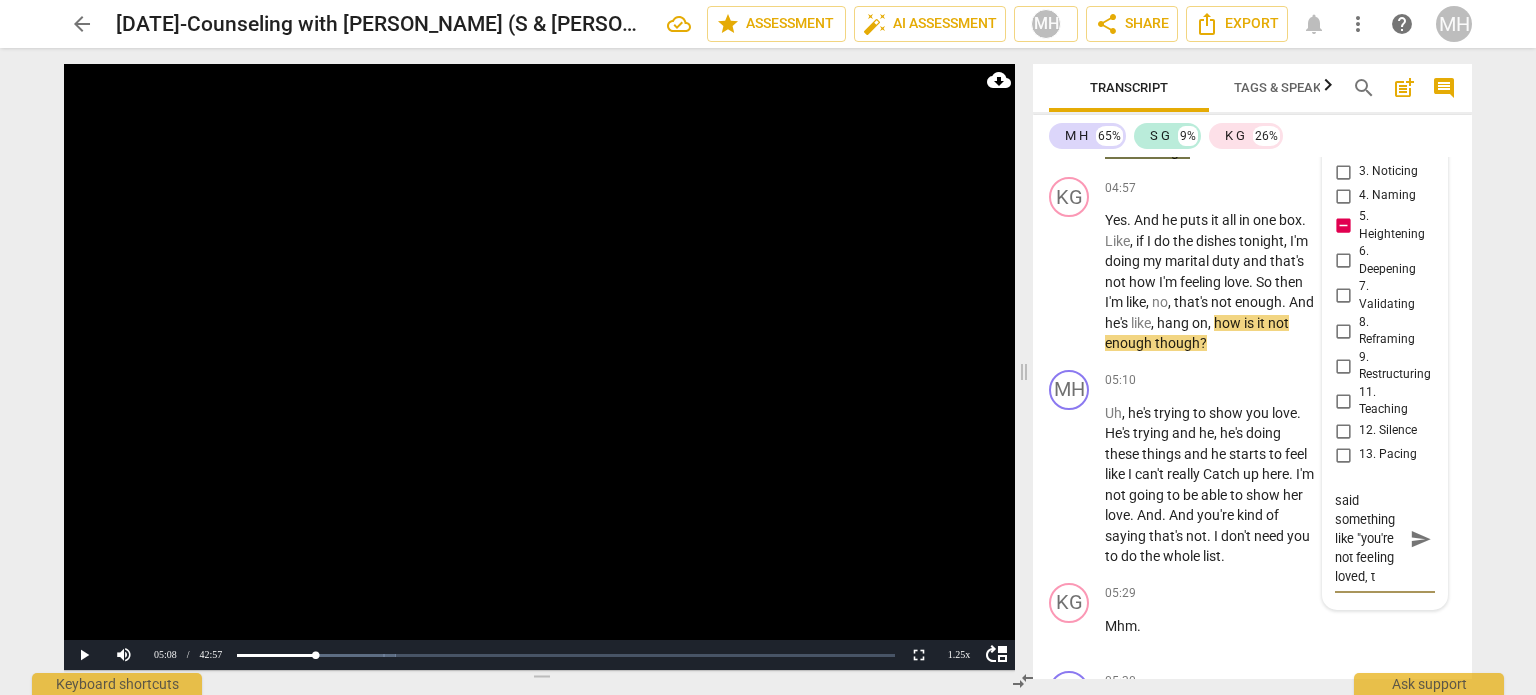 type on "Wish I would have said something like "you're not feeling loved, th" 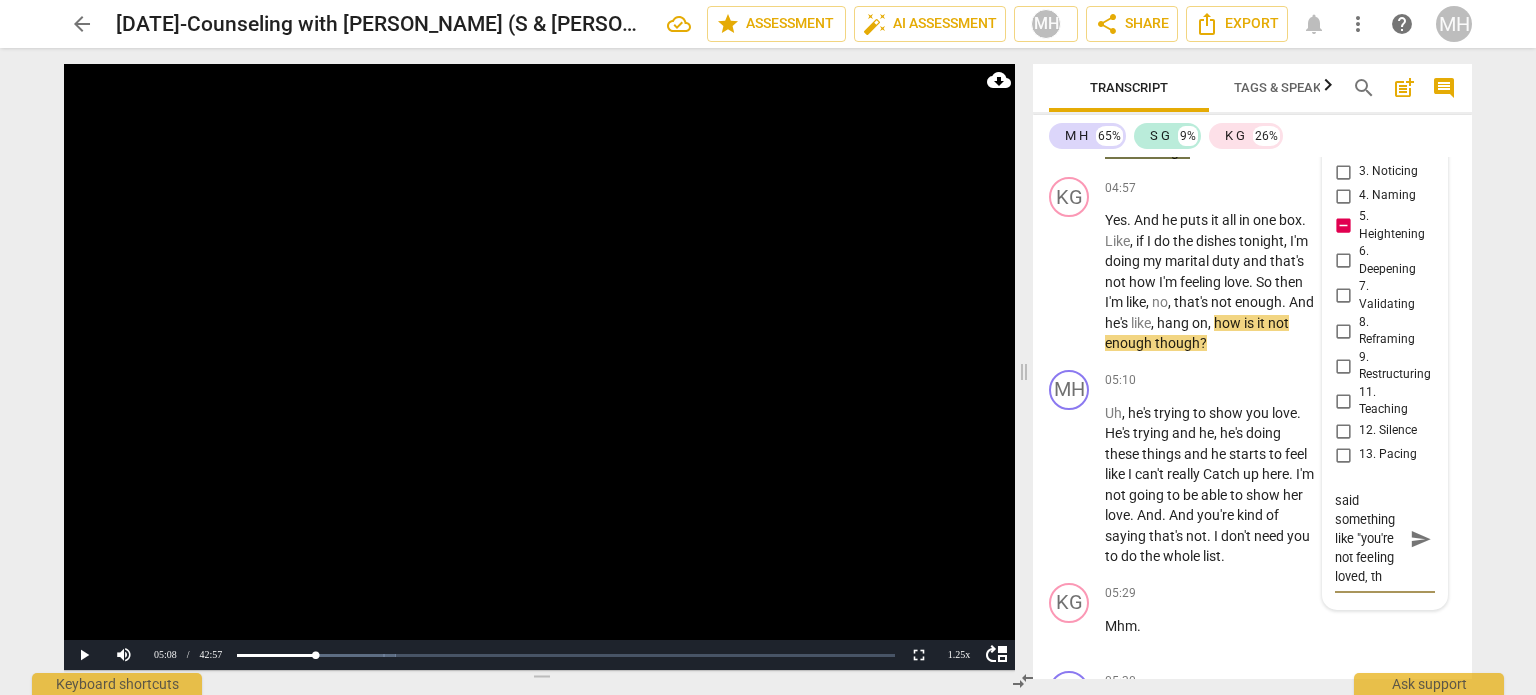 type on "Wish I would have said something like "you're not feeling loved, tha" 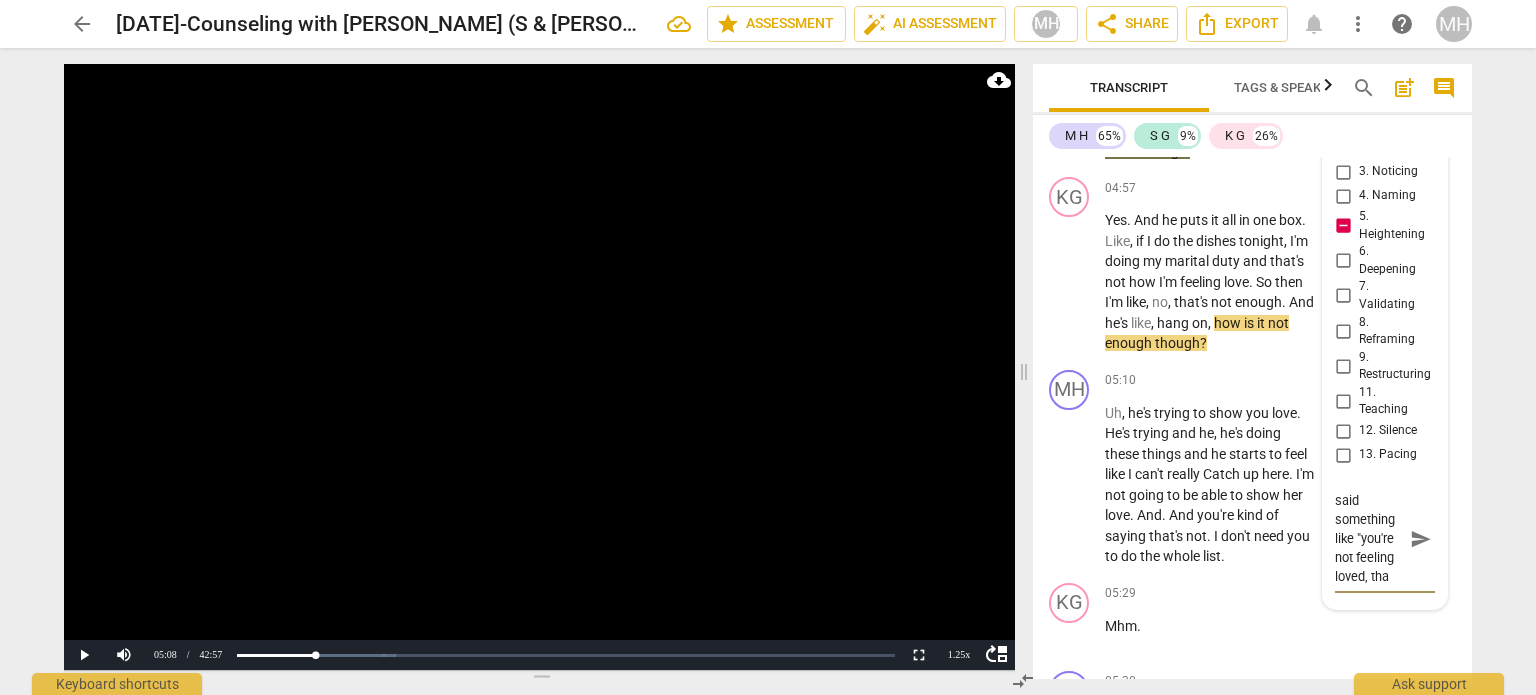 type on "Wish I would have said something like "you're not feeling loved, that" 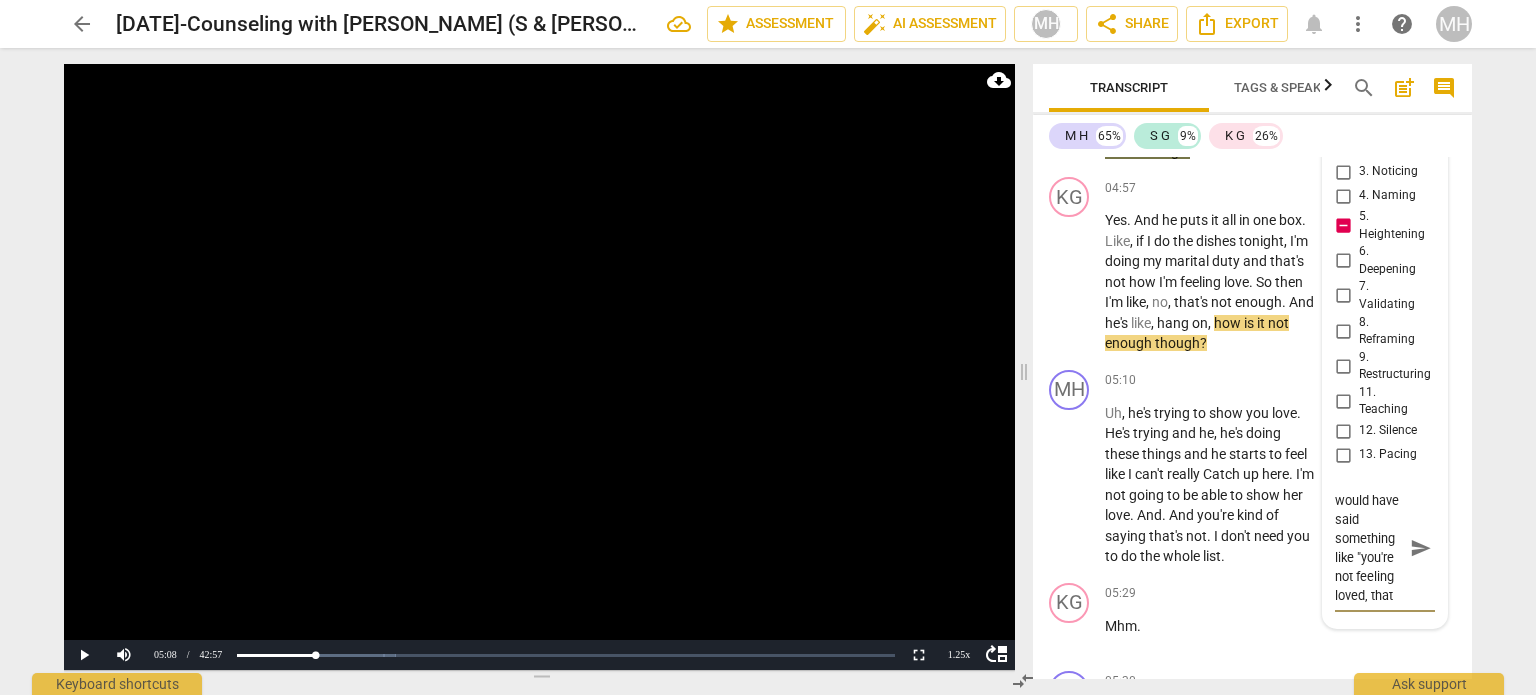 type on "Wish I would have said something like "you're not feeling loved, that" 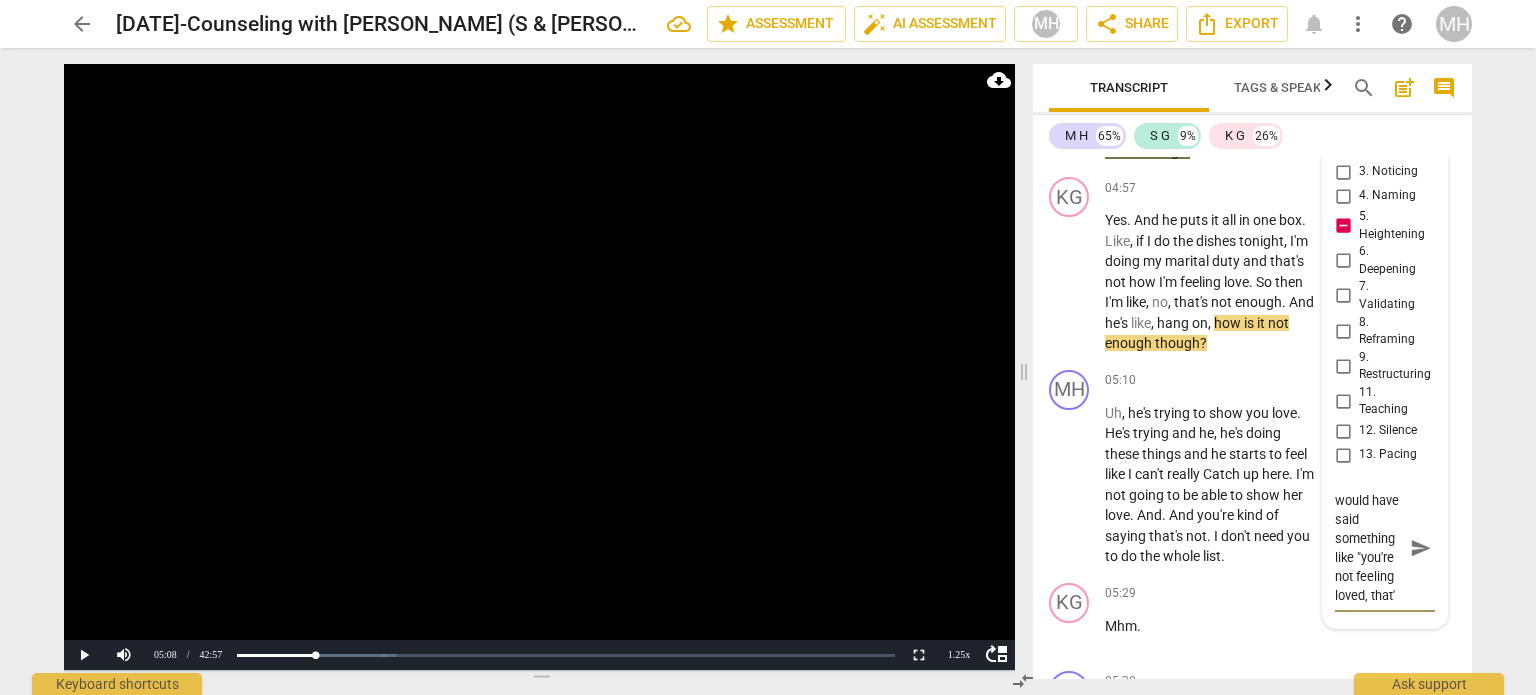 type on "Wish I would have said something like "you're not feeling loved, that's" 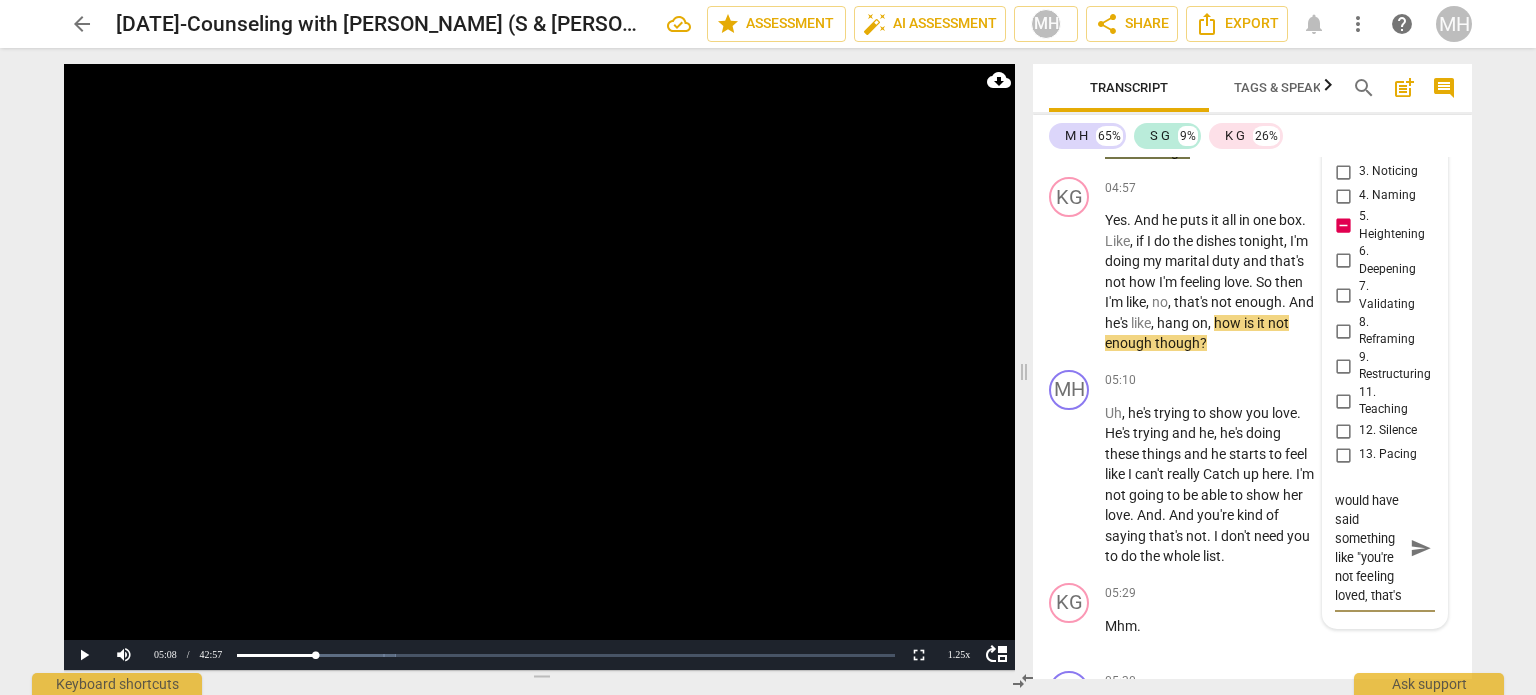 type on "Wish I would have said something like "you're not feeling loved, that's" 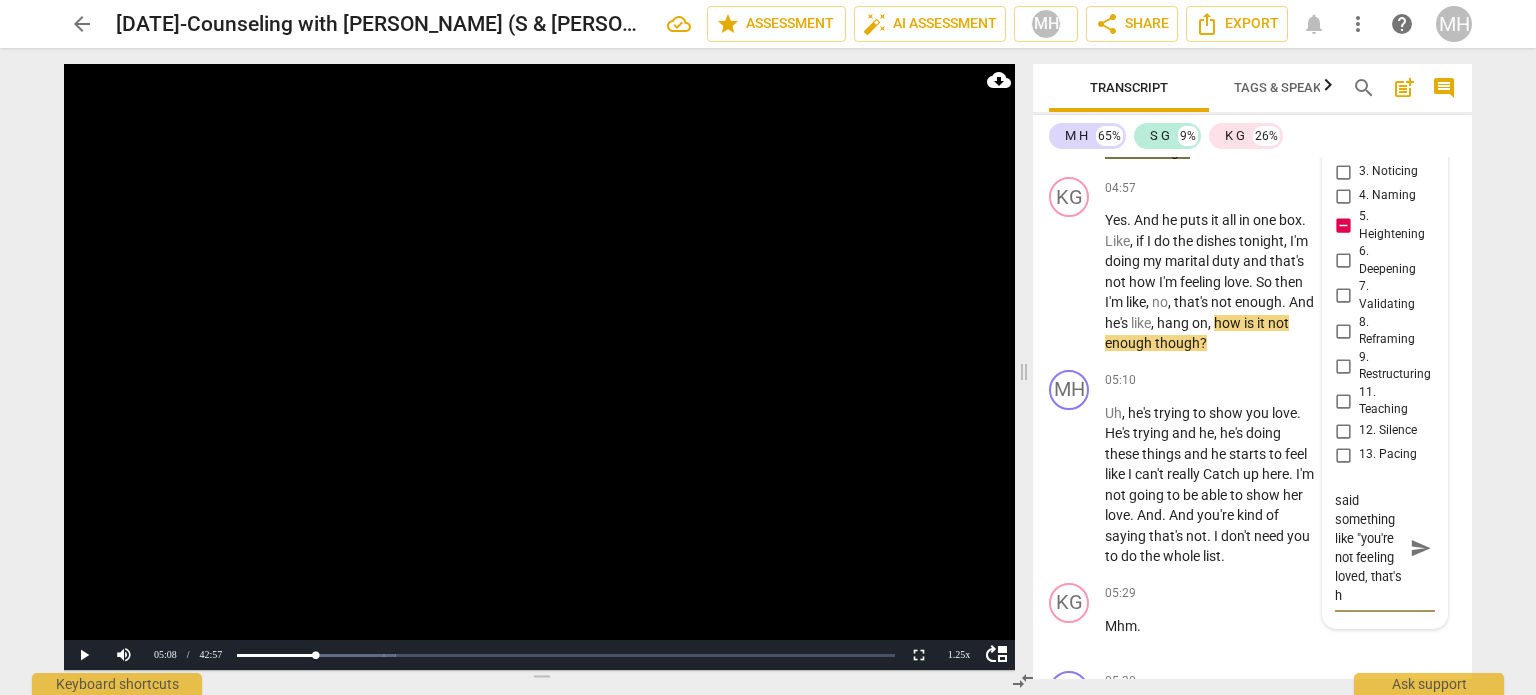 type on "Wish I would have said something like "you're not feeling loved, that's ha" 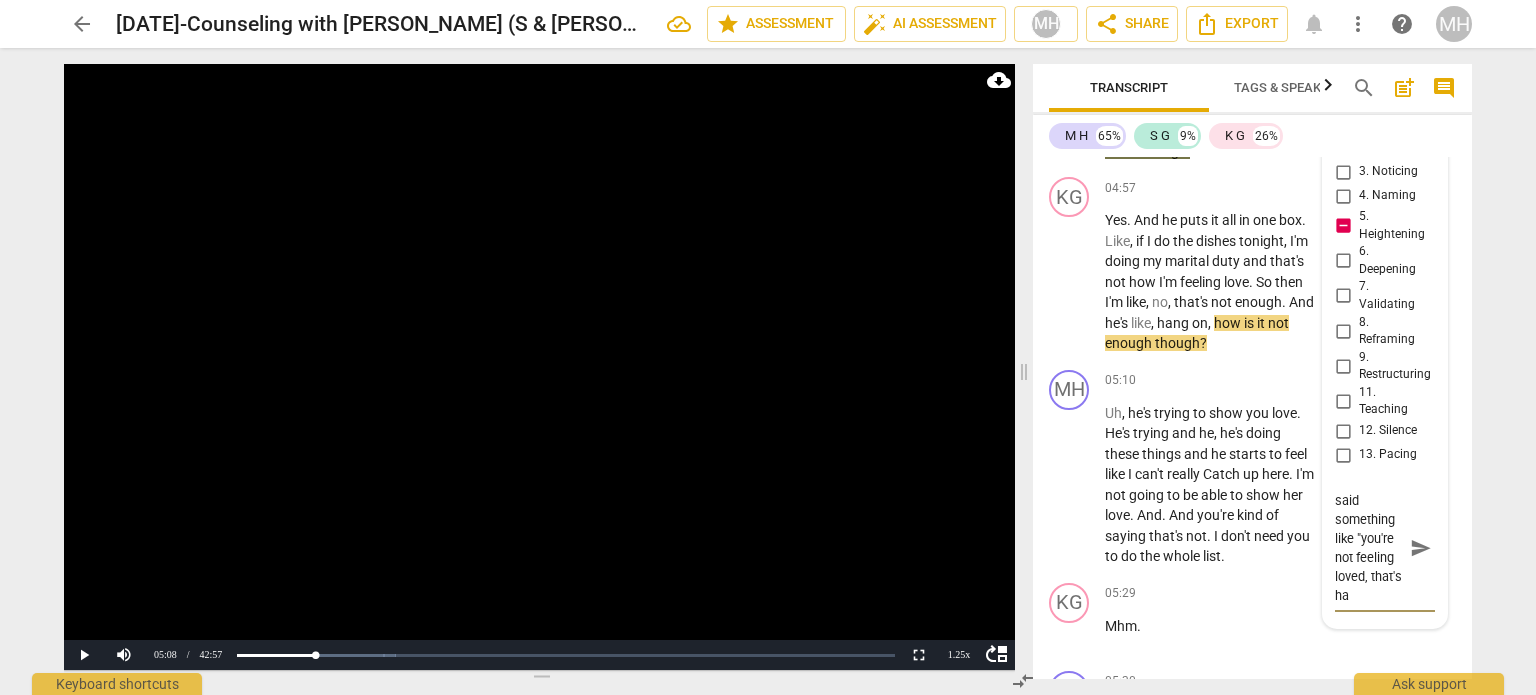 type on "Wish I would have said something like "you're not feeling loved, that's har" 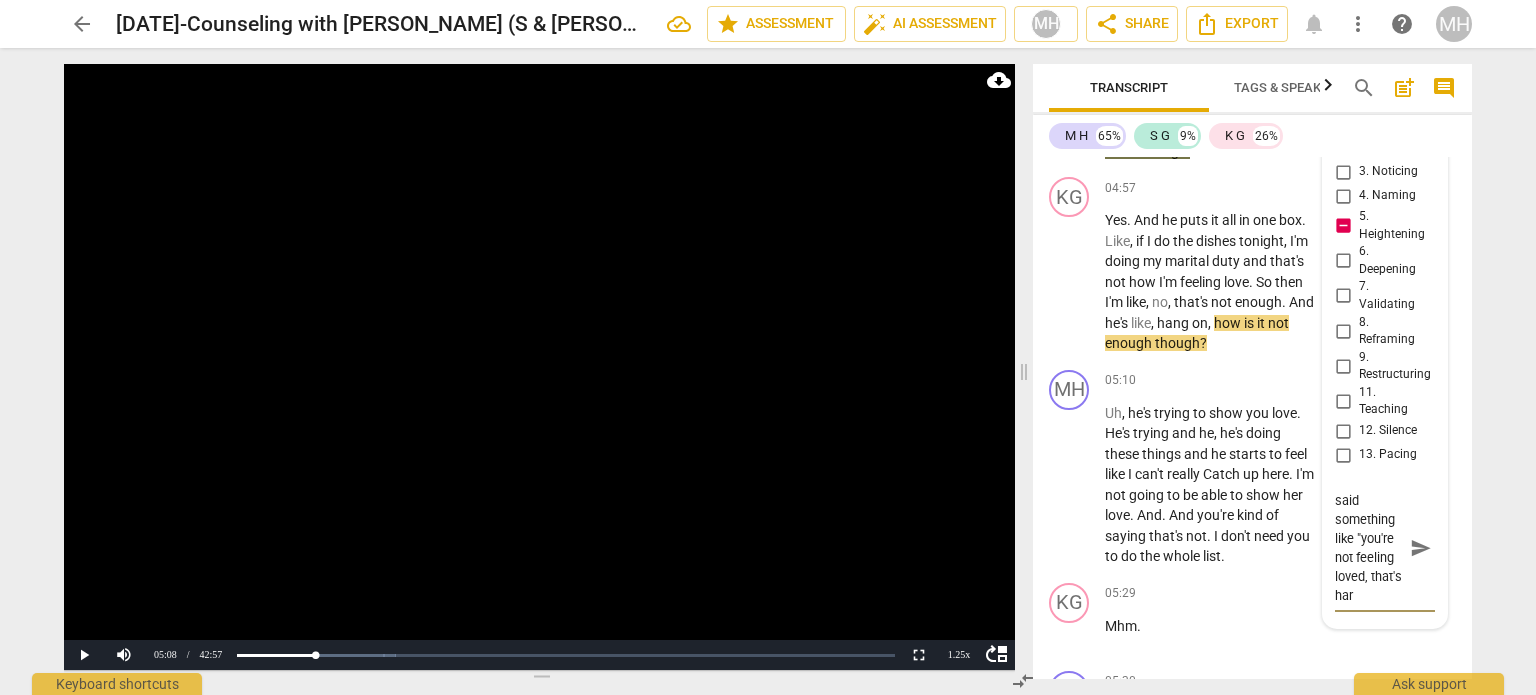 type on "Wish I would have said something like "you're not feeling loved, that's hard" 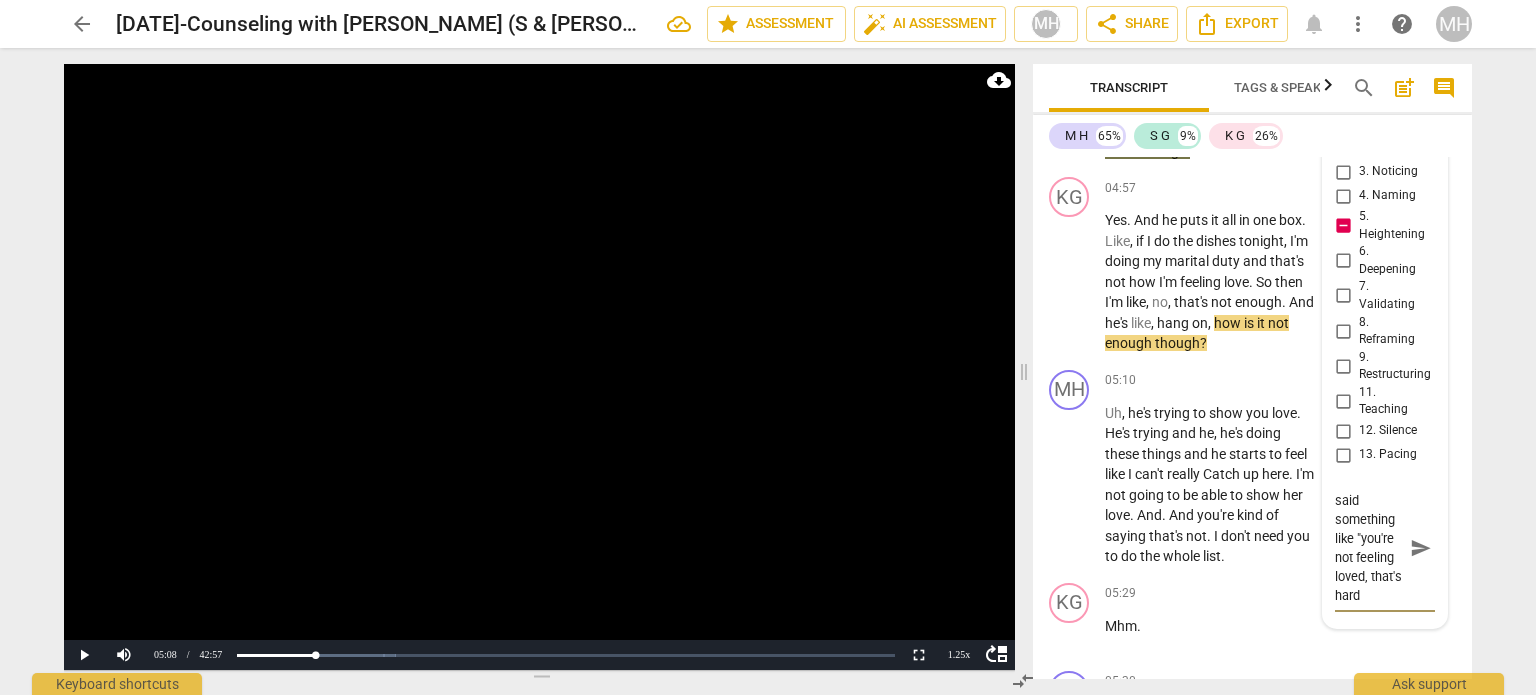 scroll, scrollTop: 93, scrollLeft: 0, axis: vertical 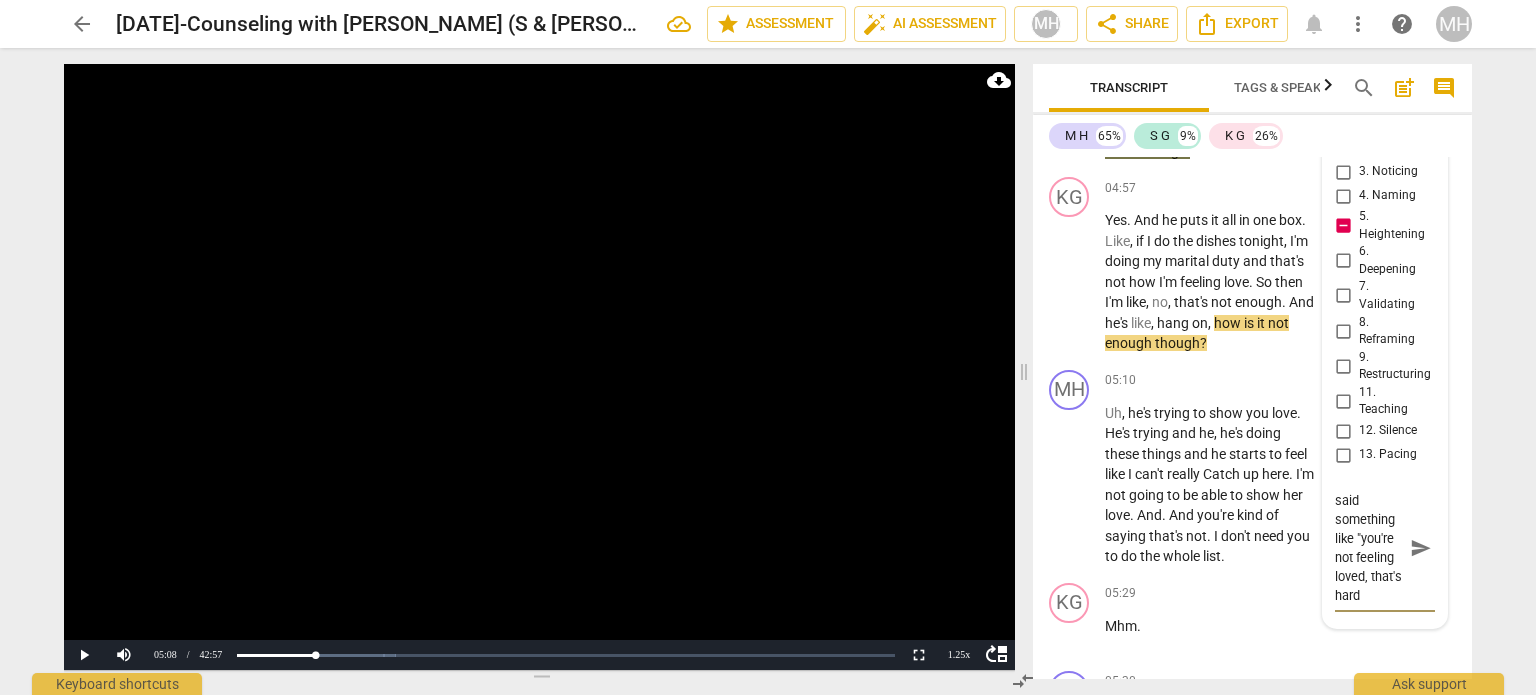 type on "Wish I would have said something like "you're not feeling loved, that's hard"" 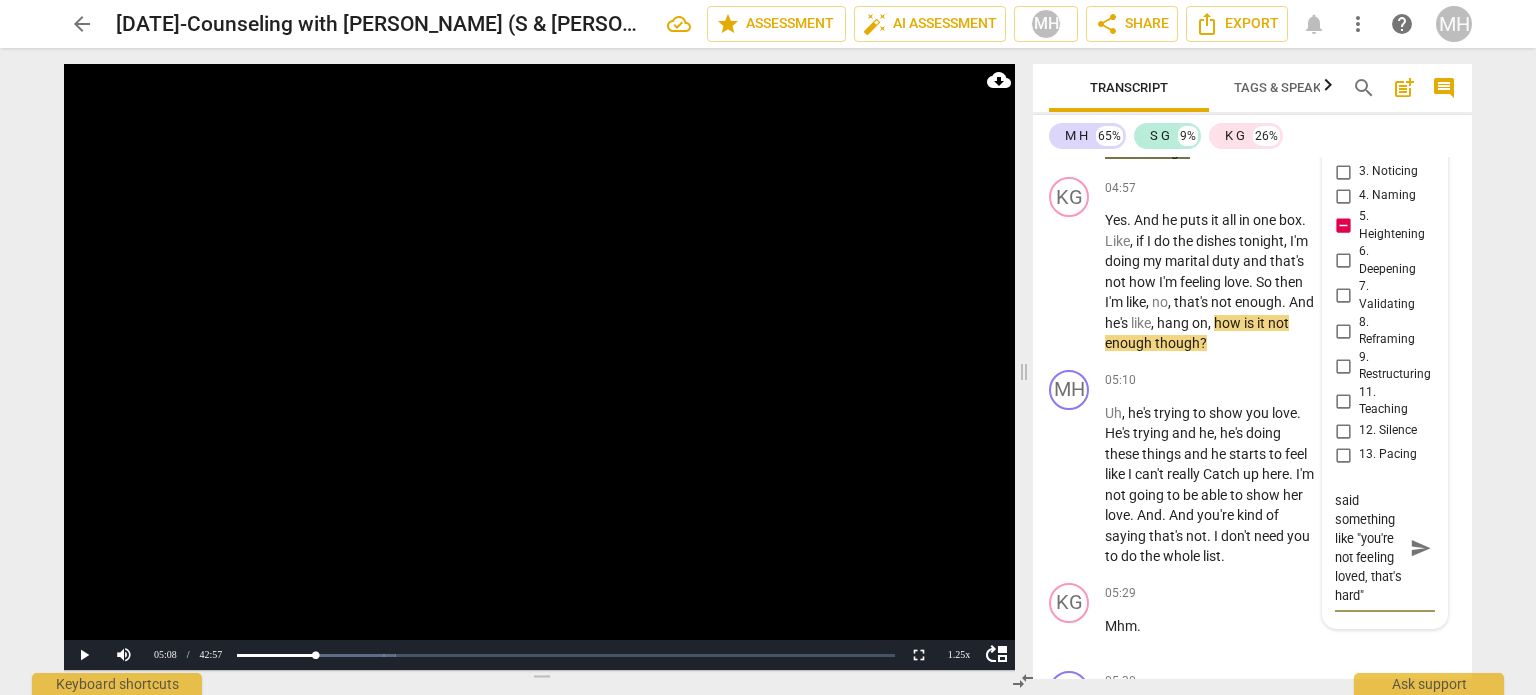 type on "Wish I would have said something like "you're not feeling loved, that's hard"" 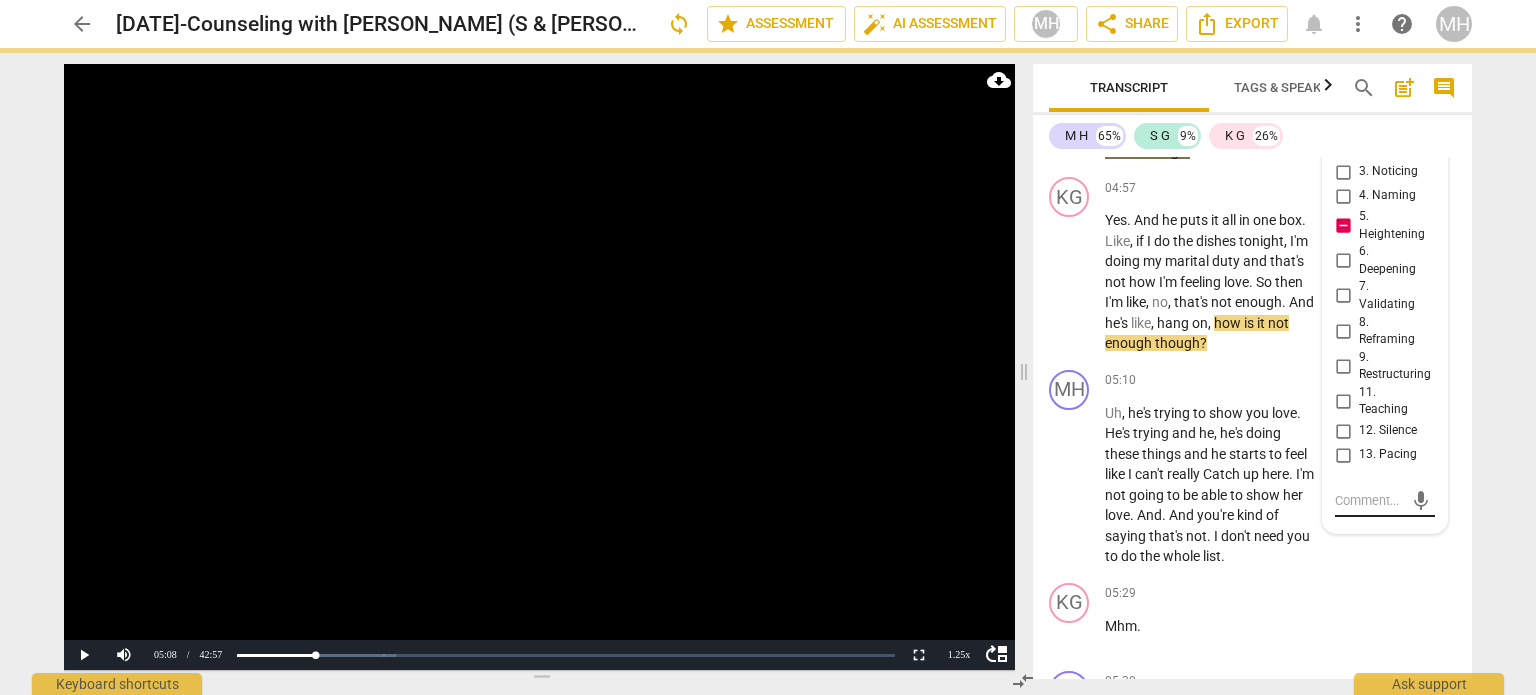 scroll, scrollTop: 0, scrollLeft: 0, axis: both 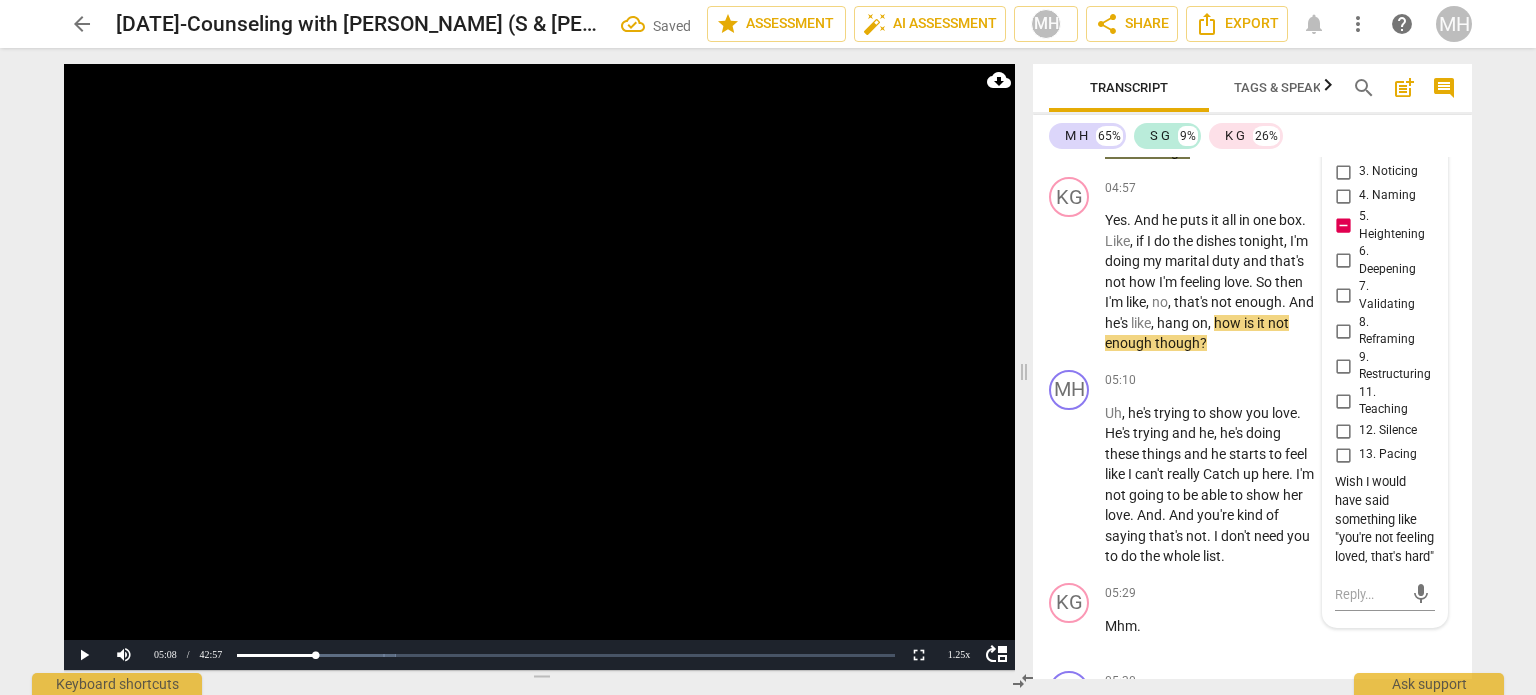click at bounding box center [539, 367] 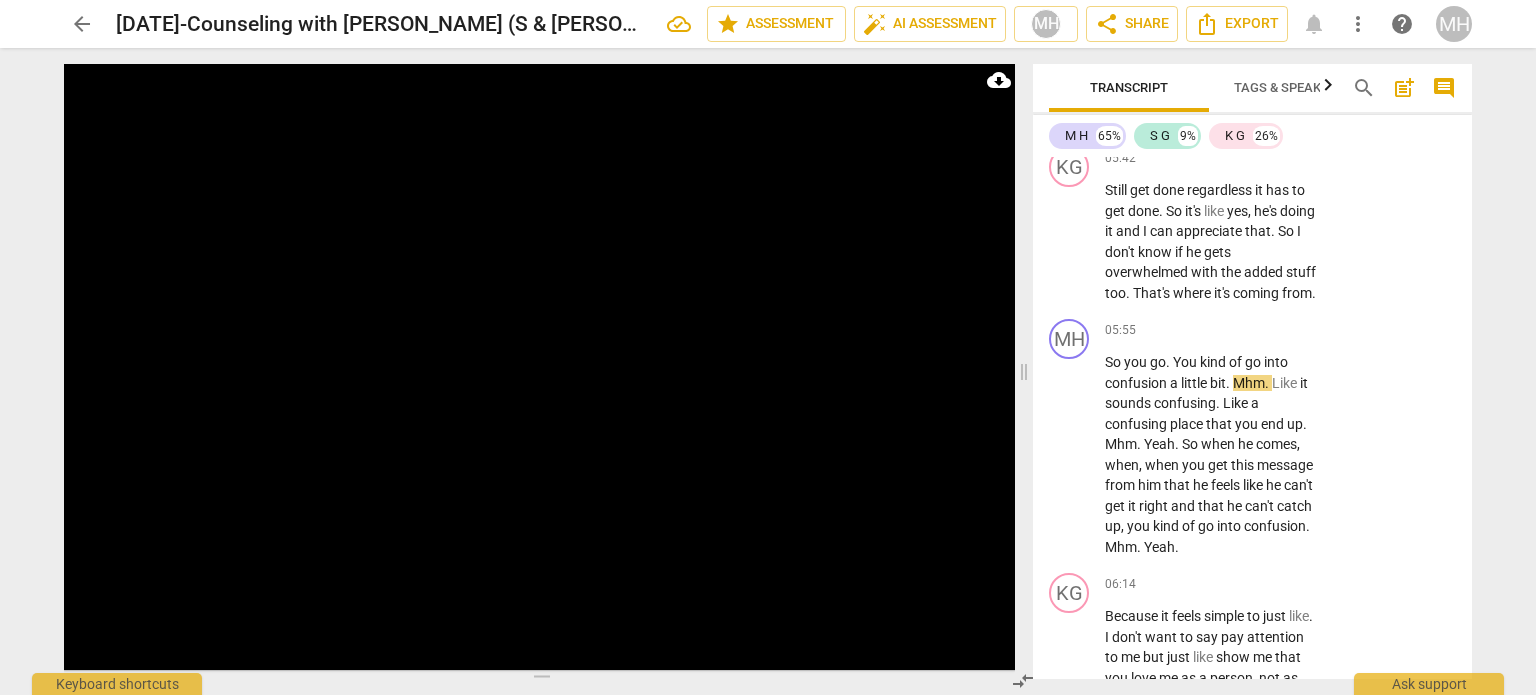 scroll, scrollTop: 5000, scrollLeft: 0, axis: vertical 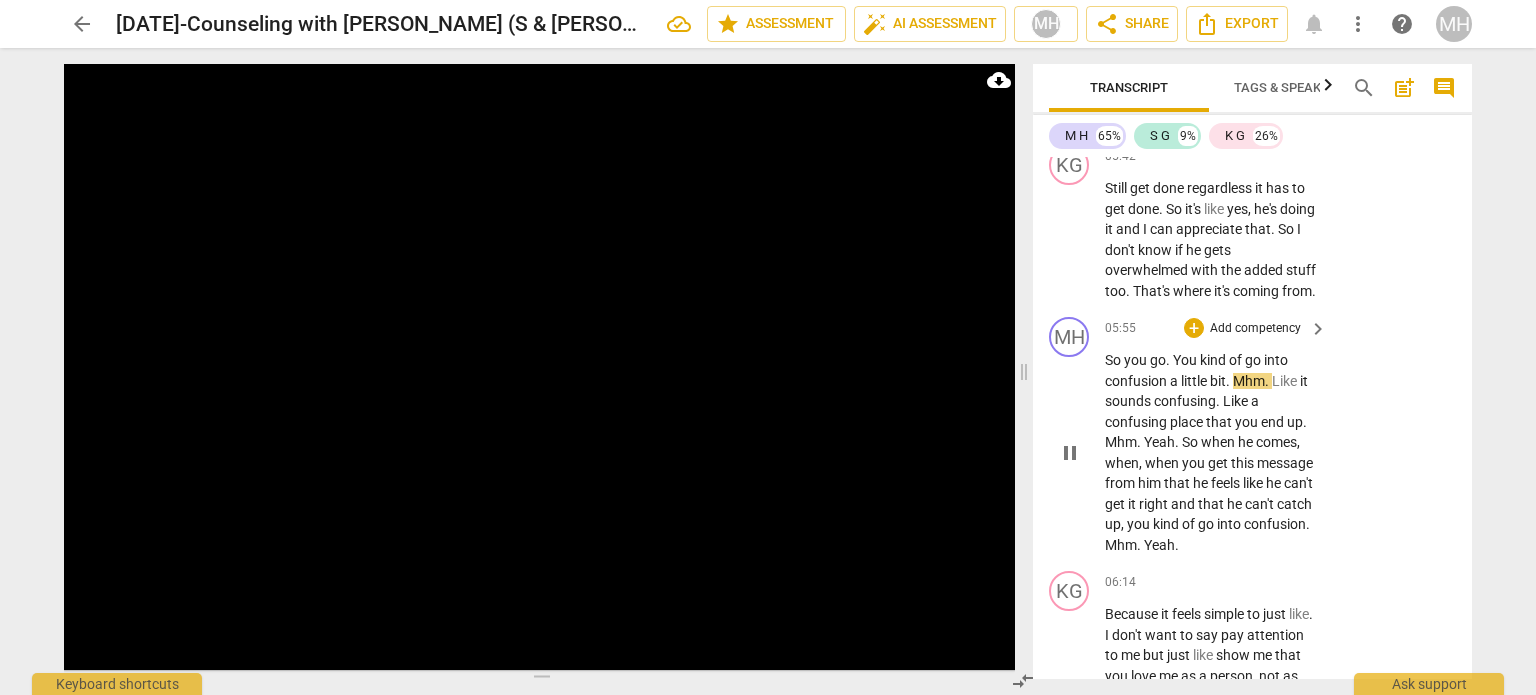 click on "Add competency" at bounding box center (1255, 329) 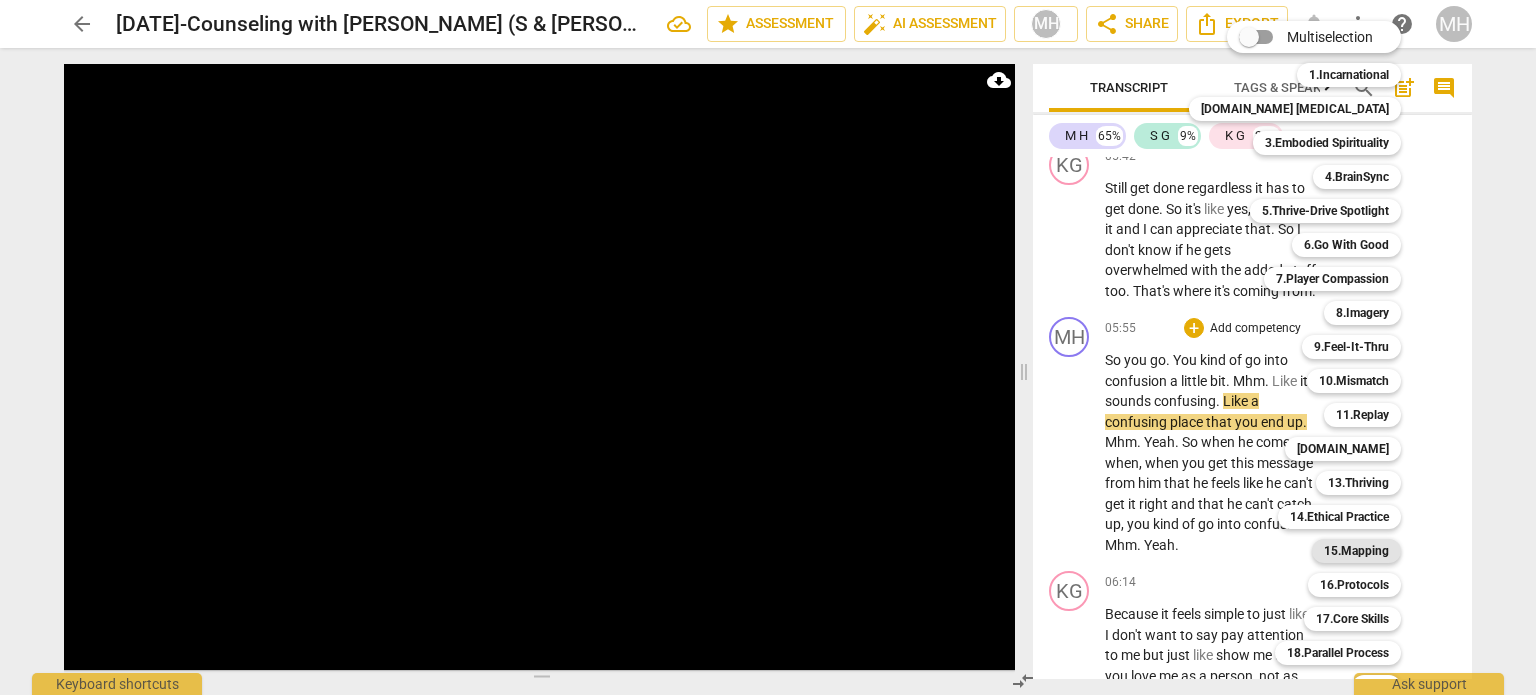 scroll, scrollTop: 59, scrollLeft: 0, axis: vertical 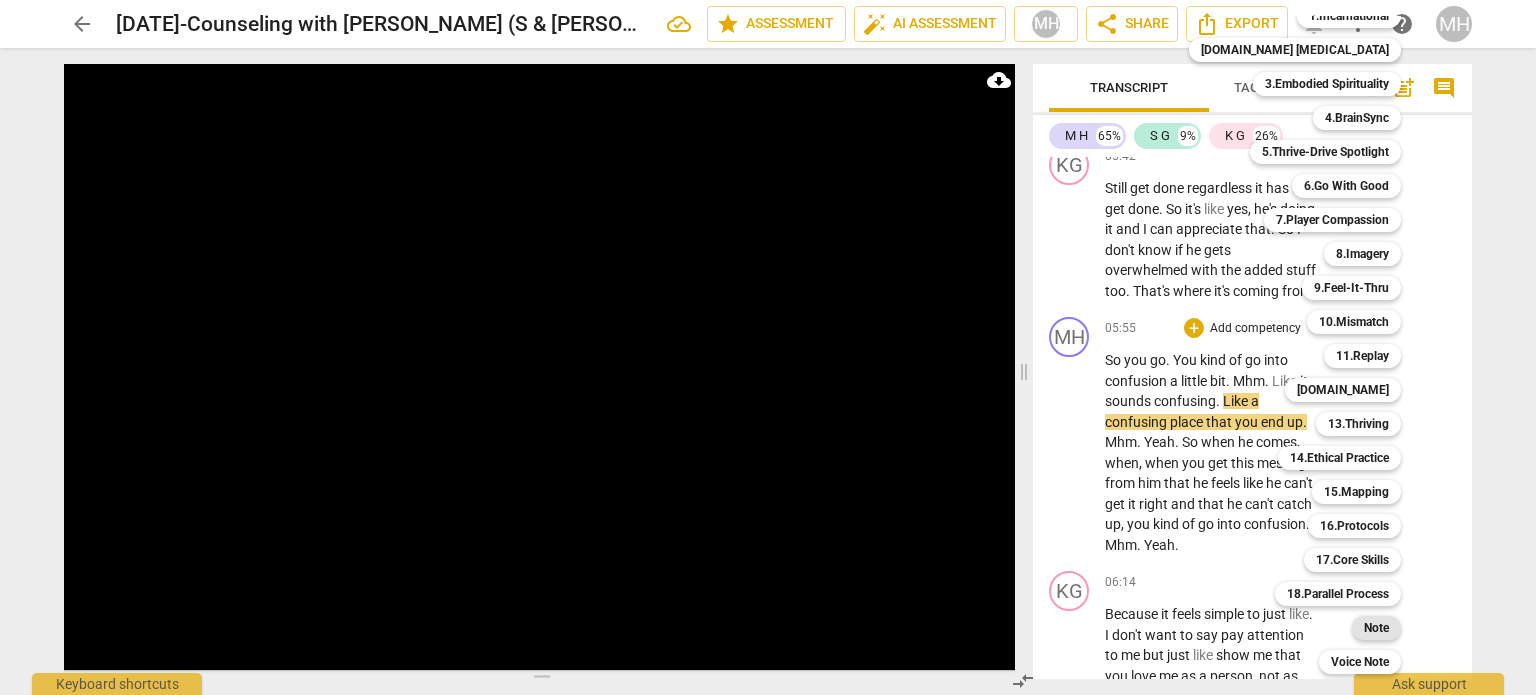 click on "Note" at bounding box center (1376, 628) 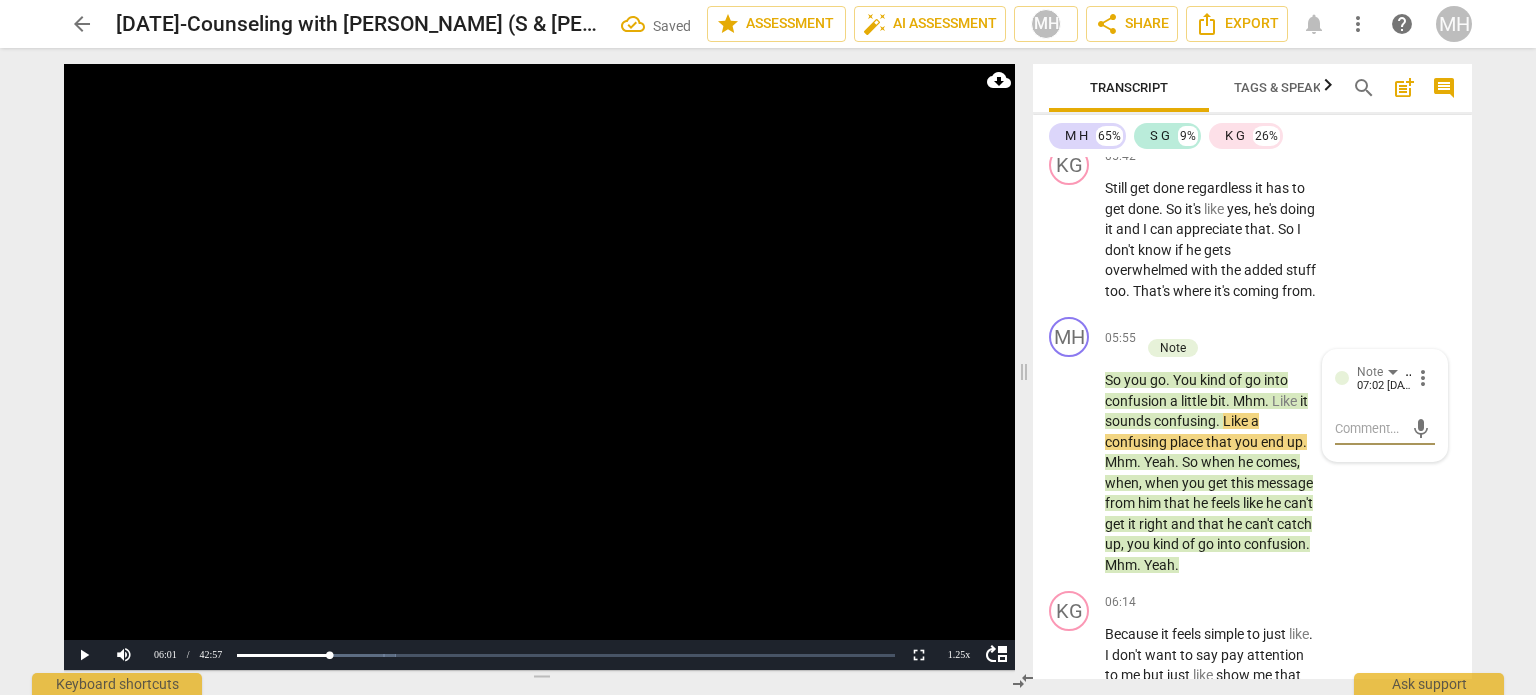 type on "r" 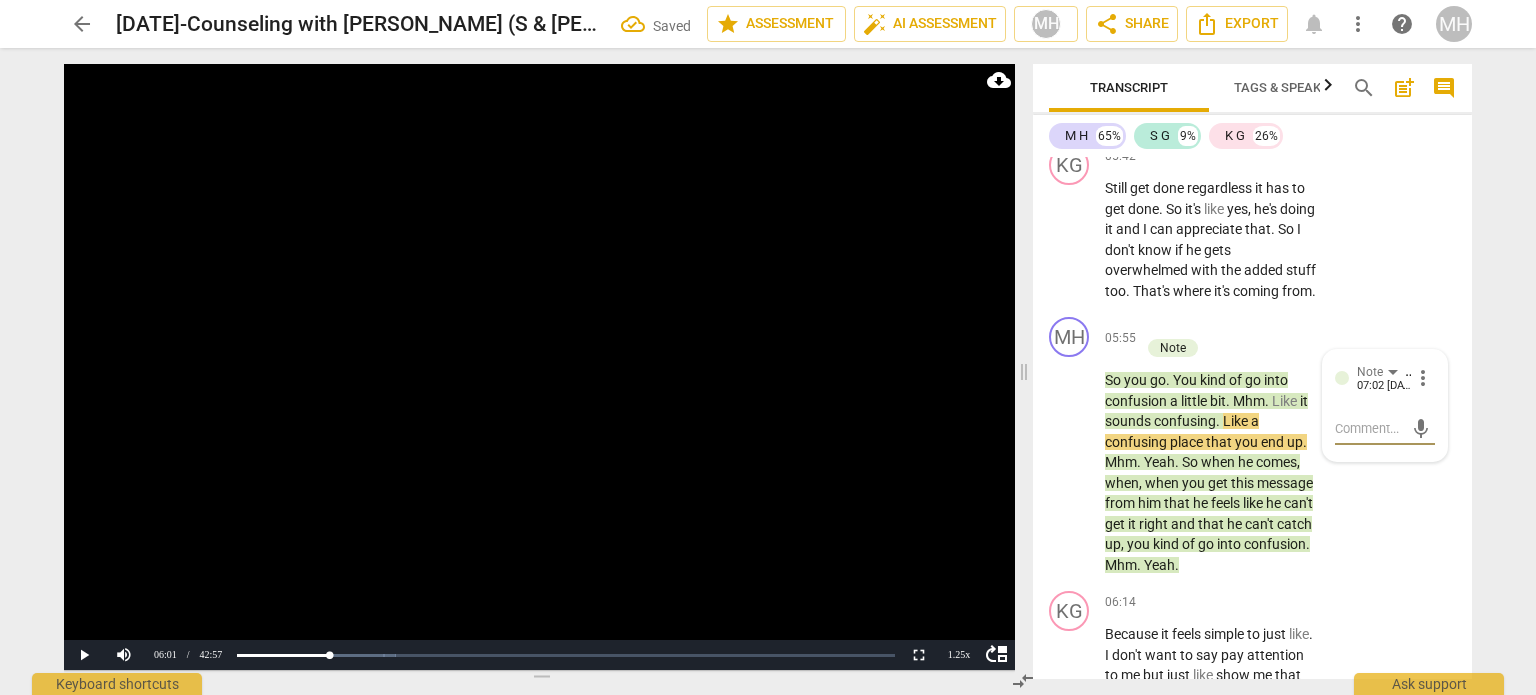 type on "r" 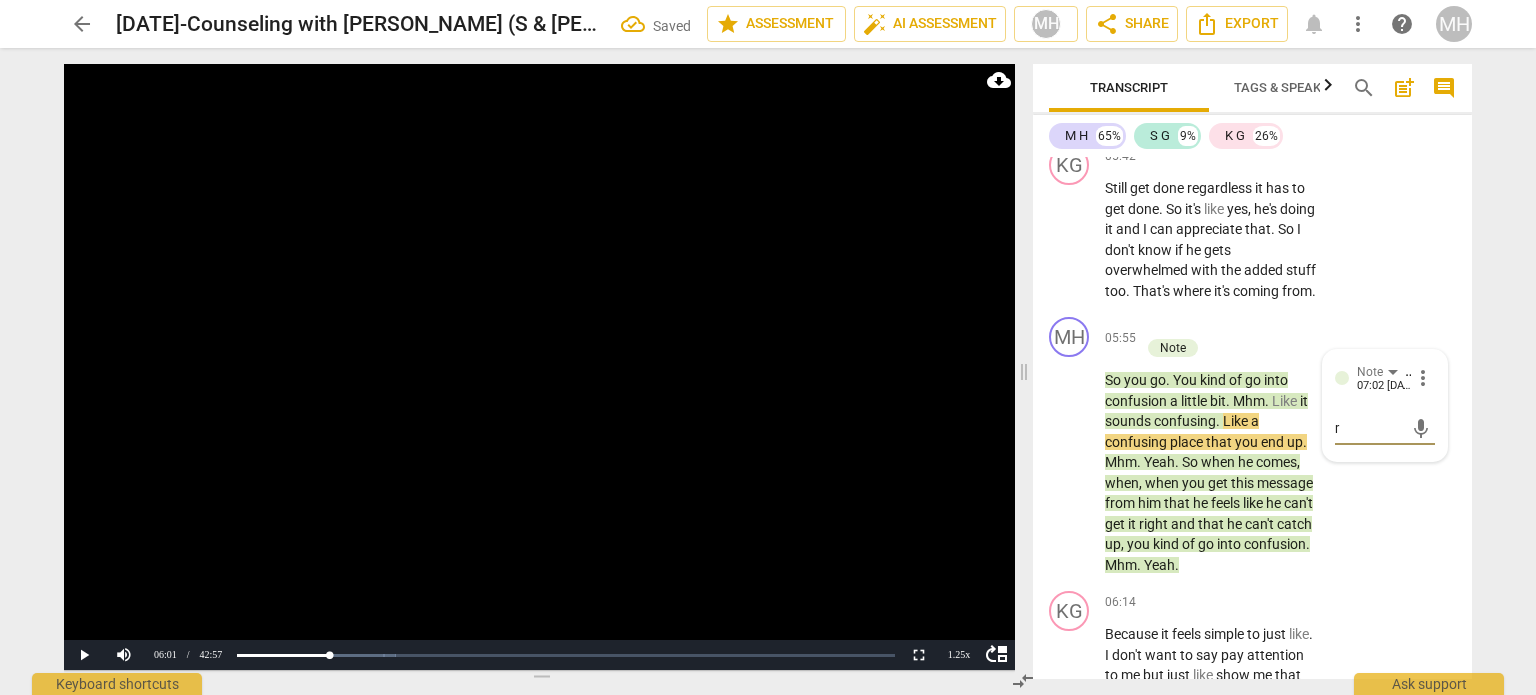 type on "re" 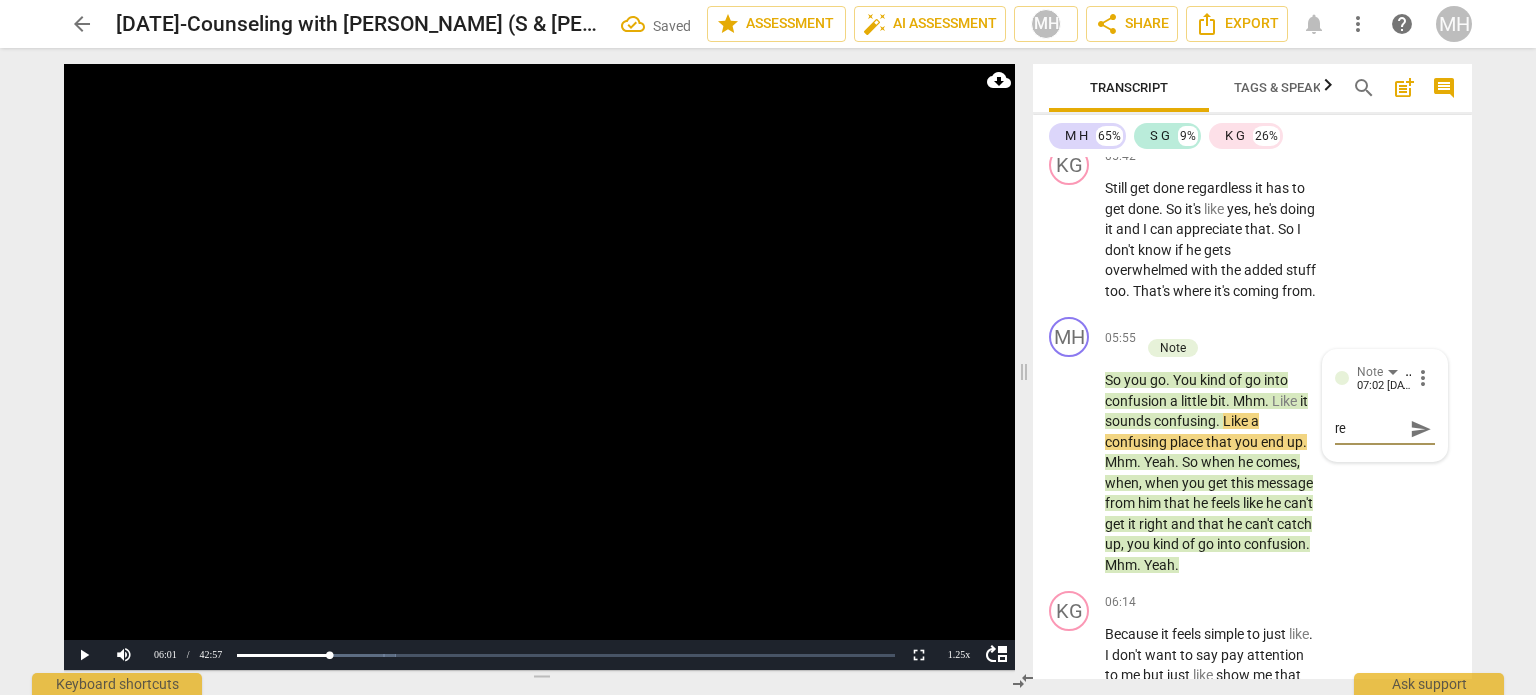 type on "ref" 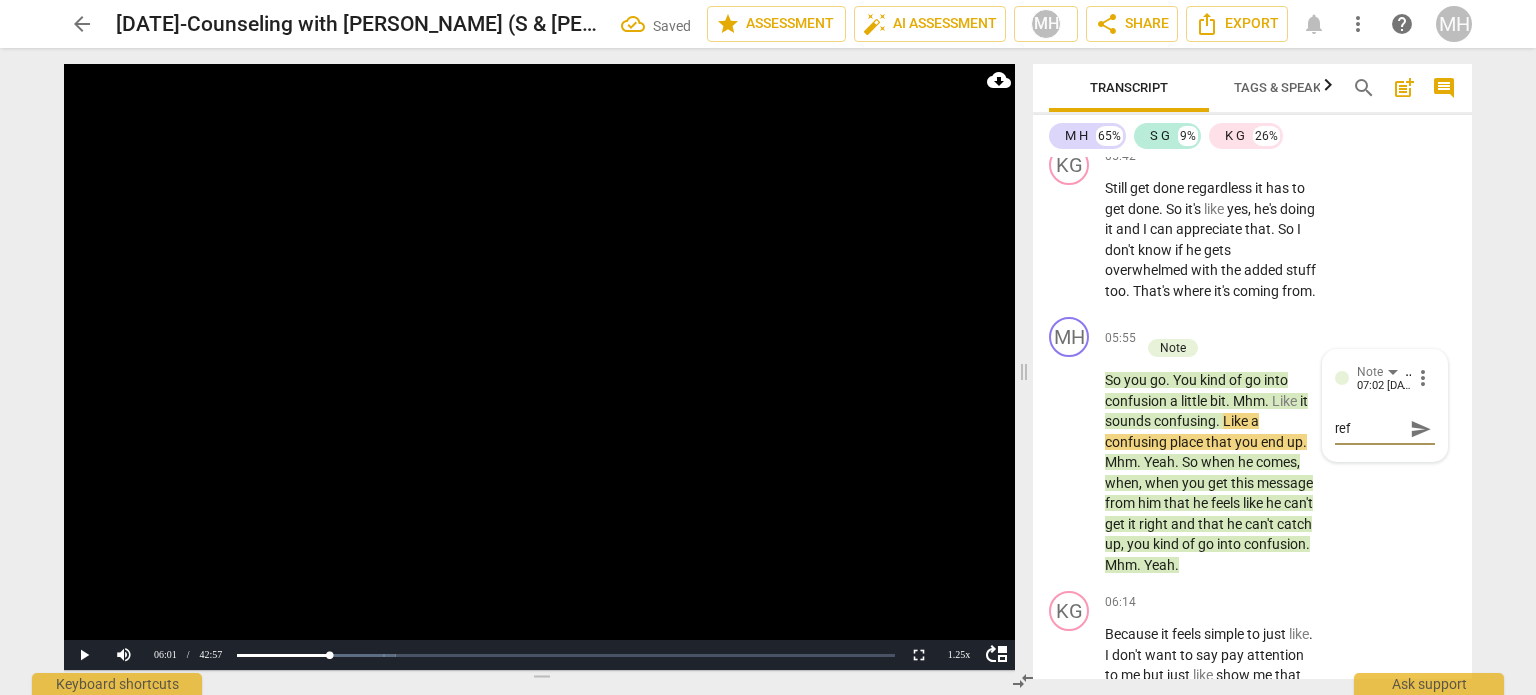 type on "refl" 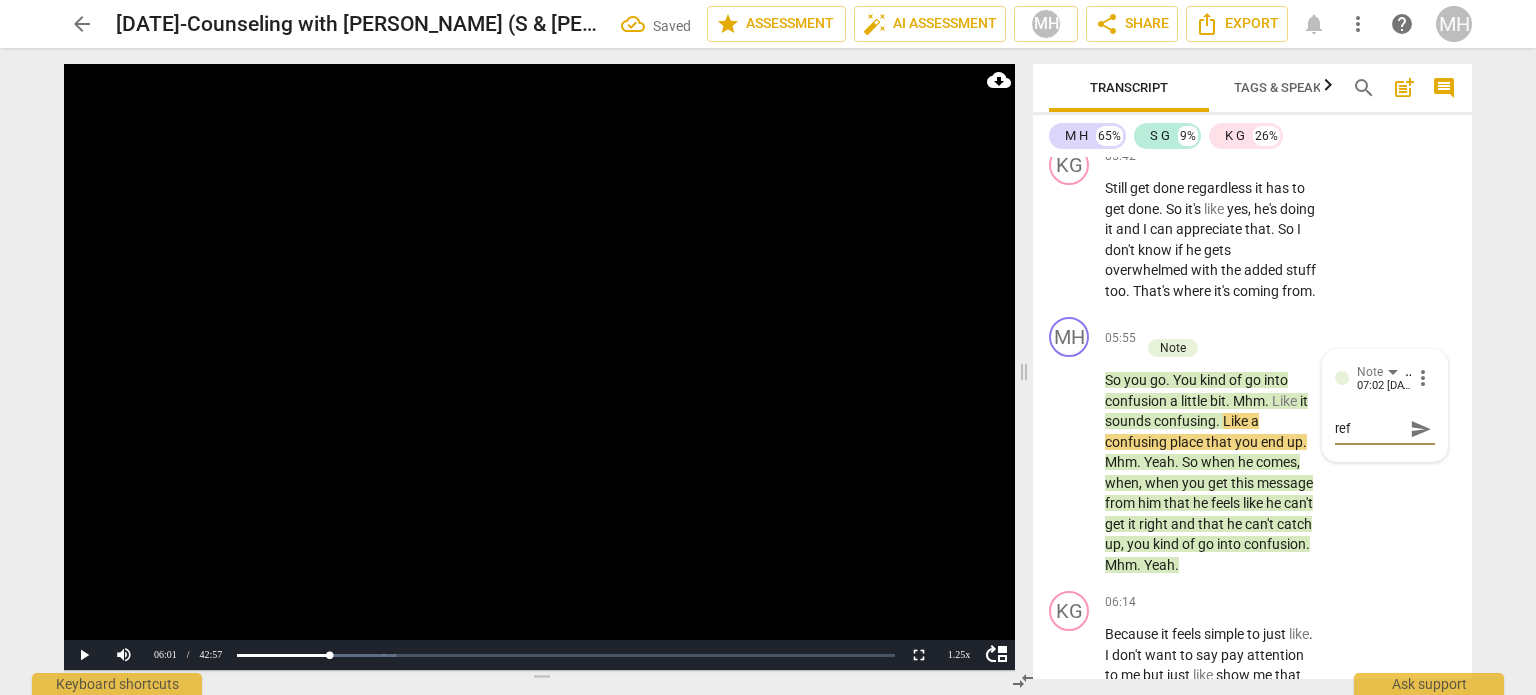 type on "refl" 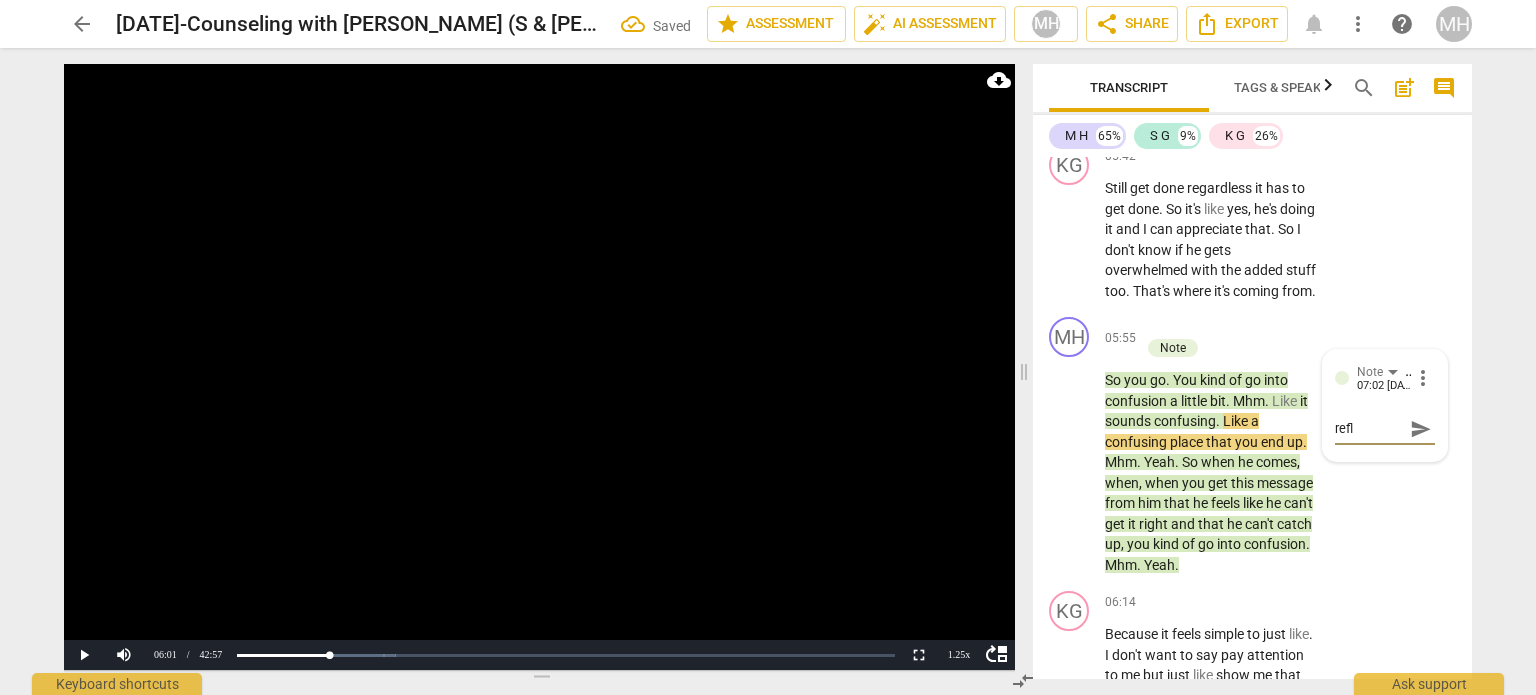 type on "refle" 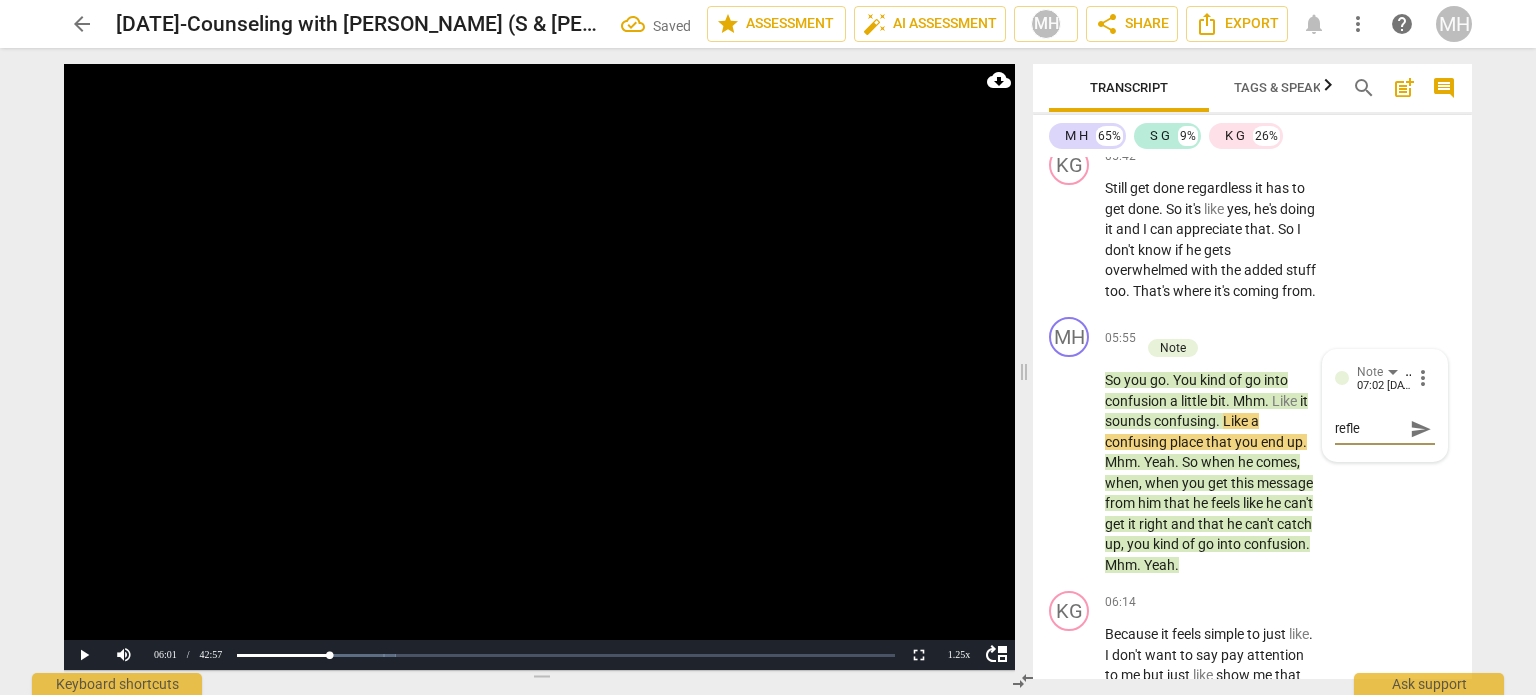 type on "reflec" 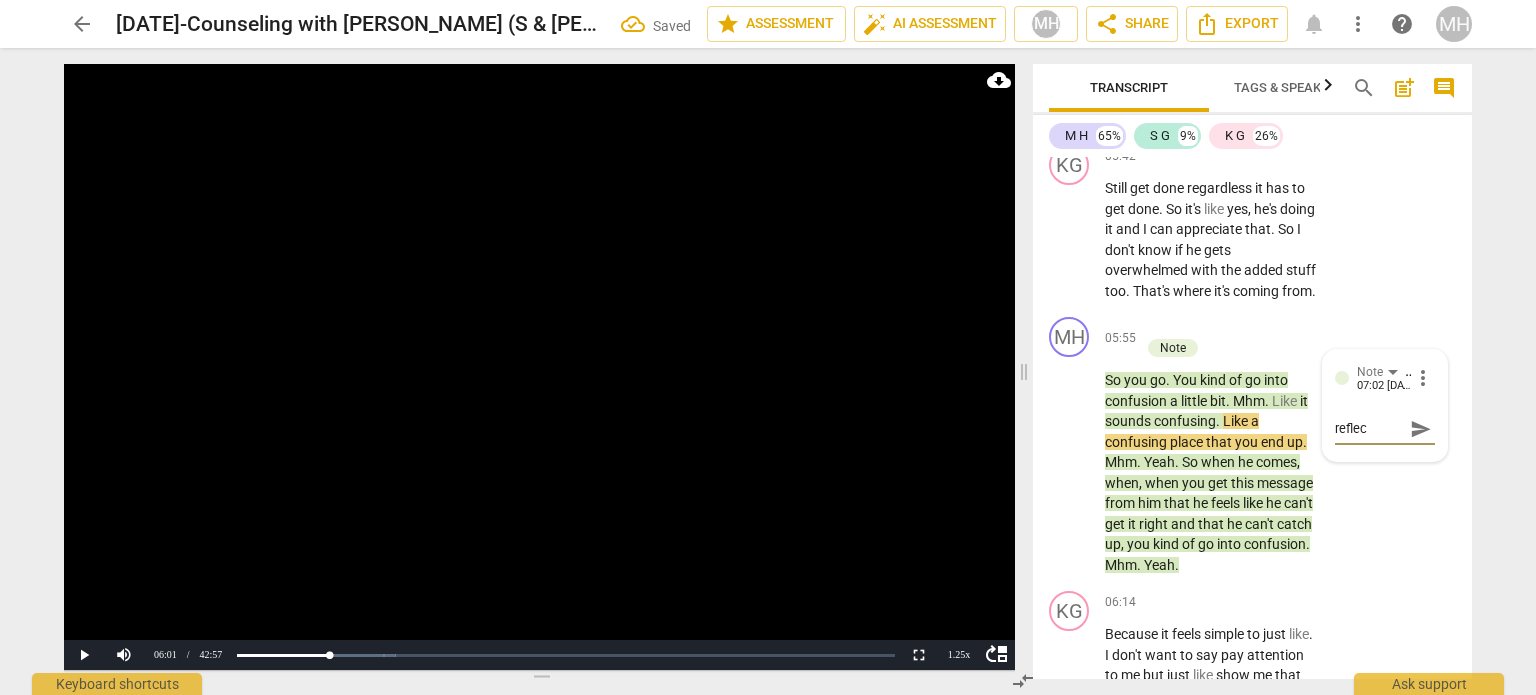 type on "reflect" 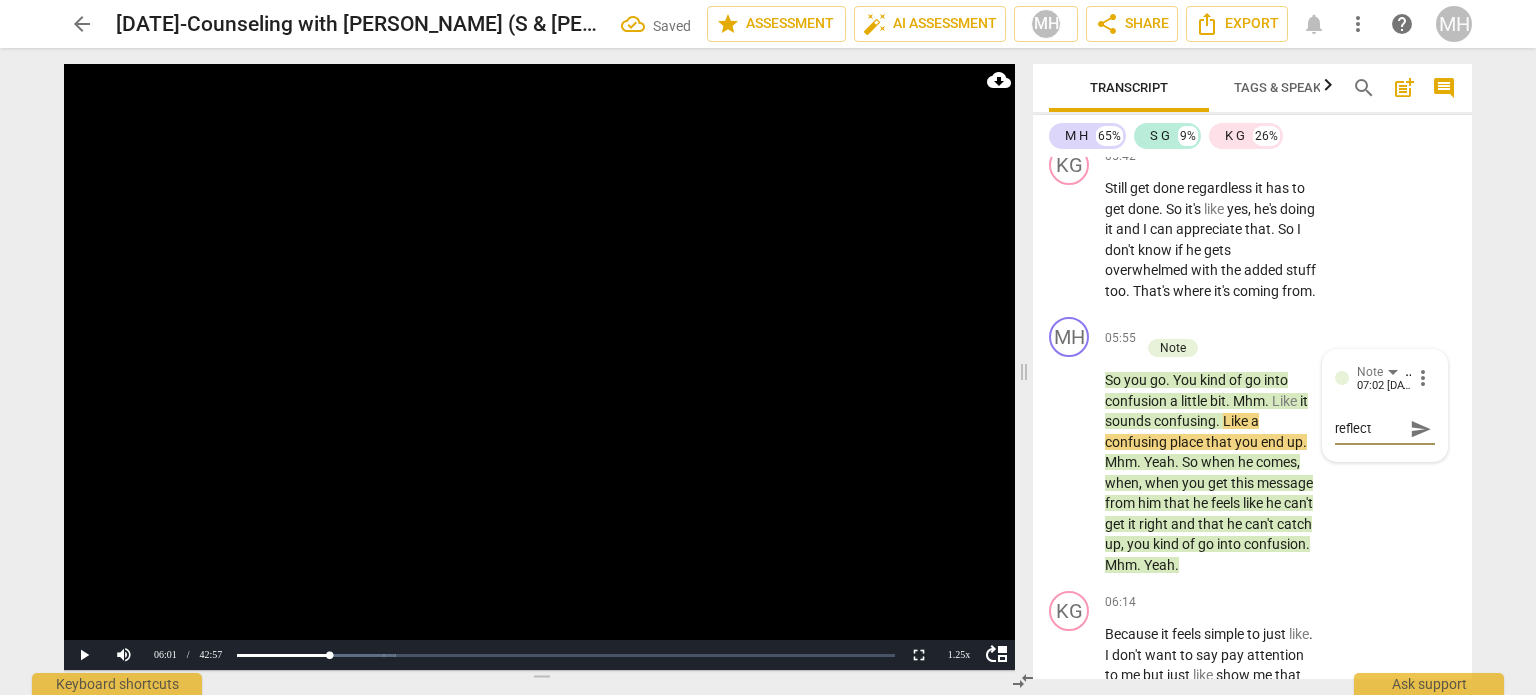 type on "reflecti" 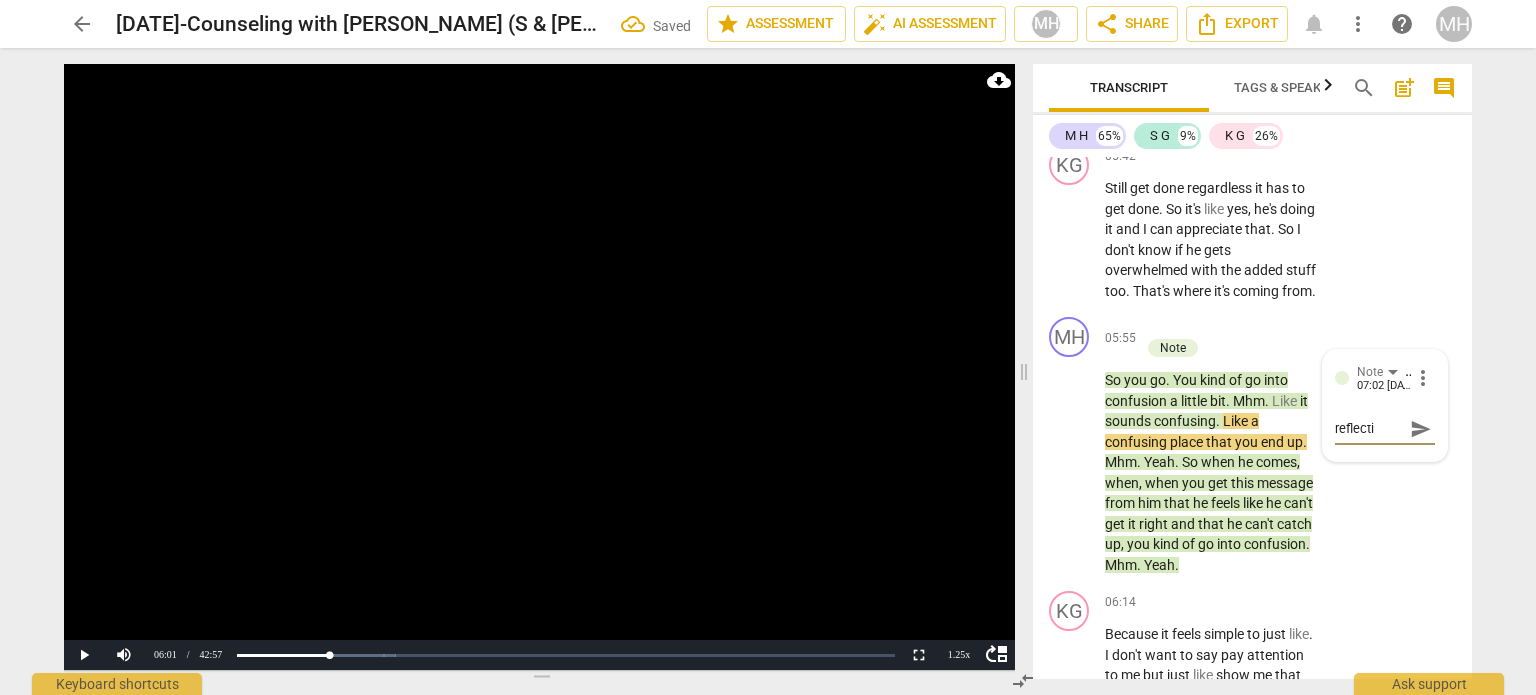 type on "reflectin" 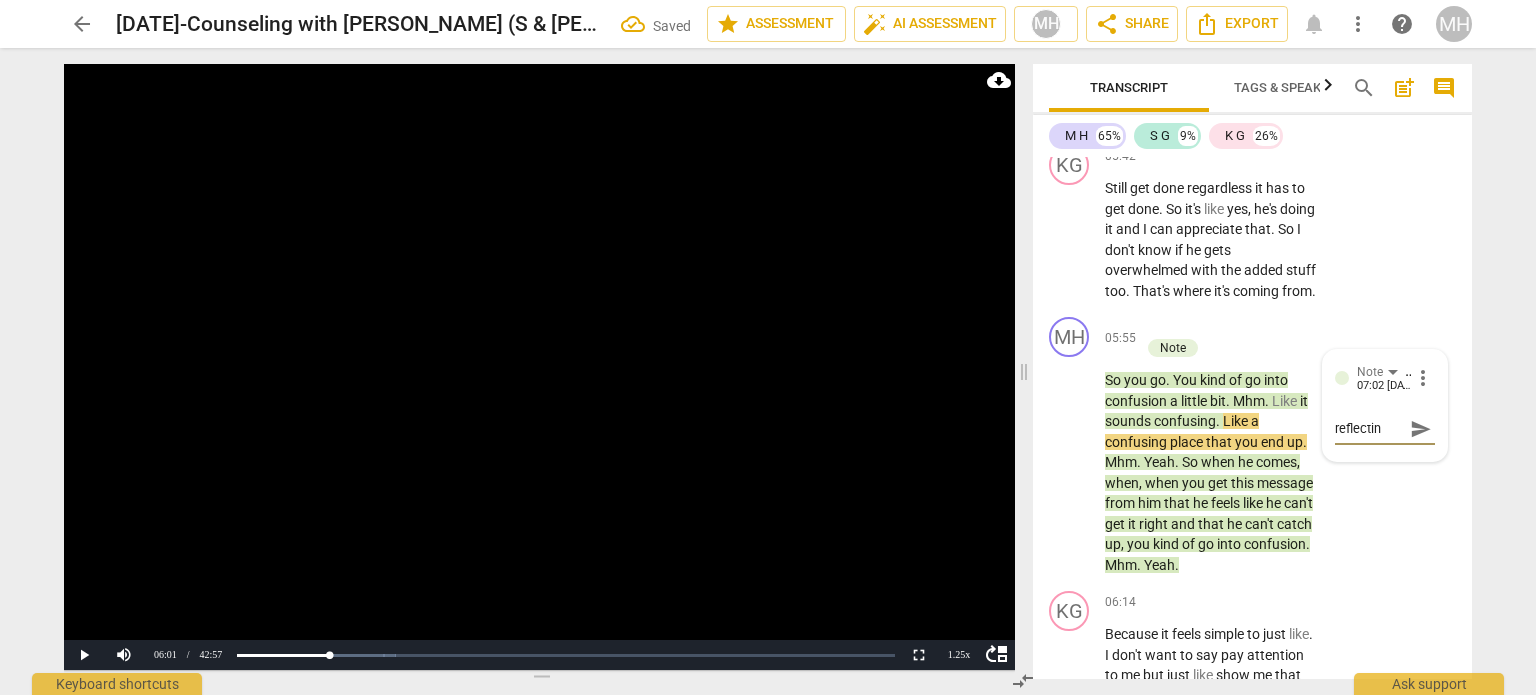 type on "reflecting" 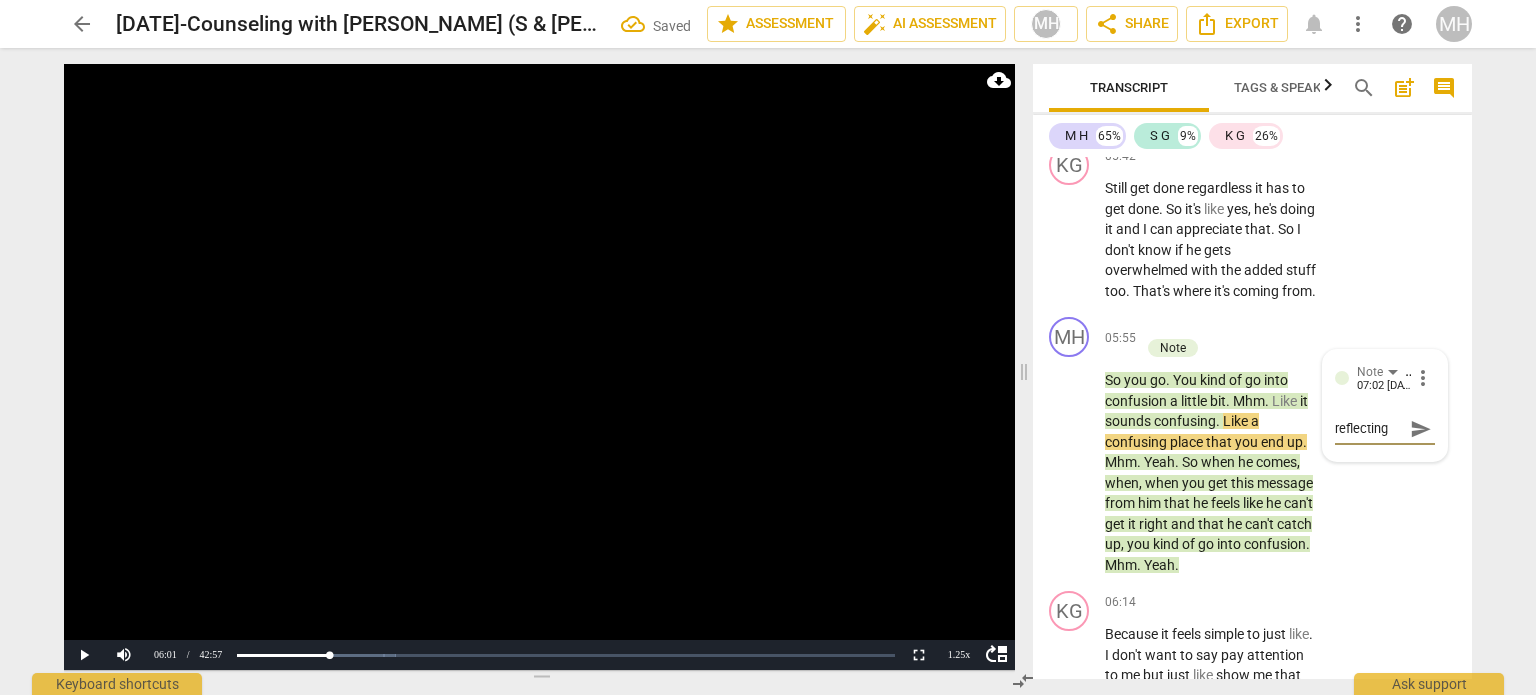 type on "reflecting" 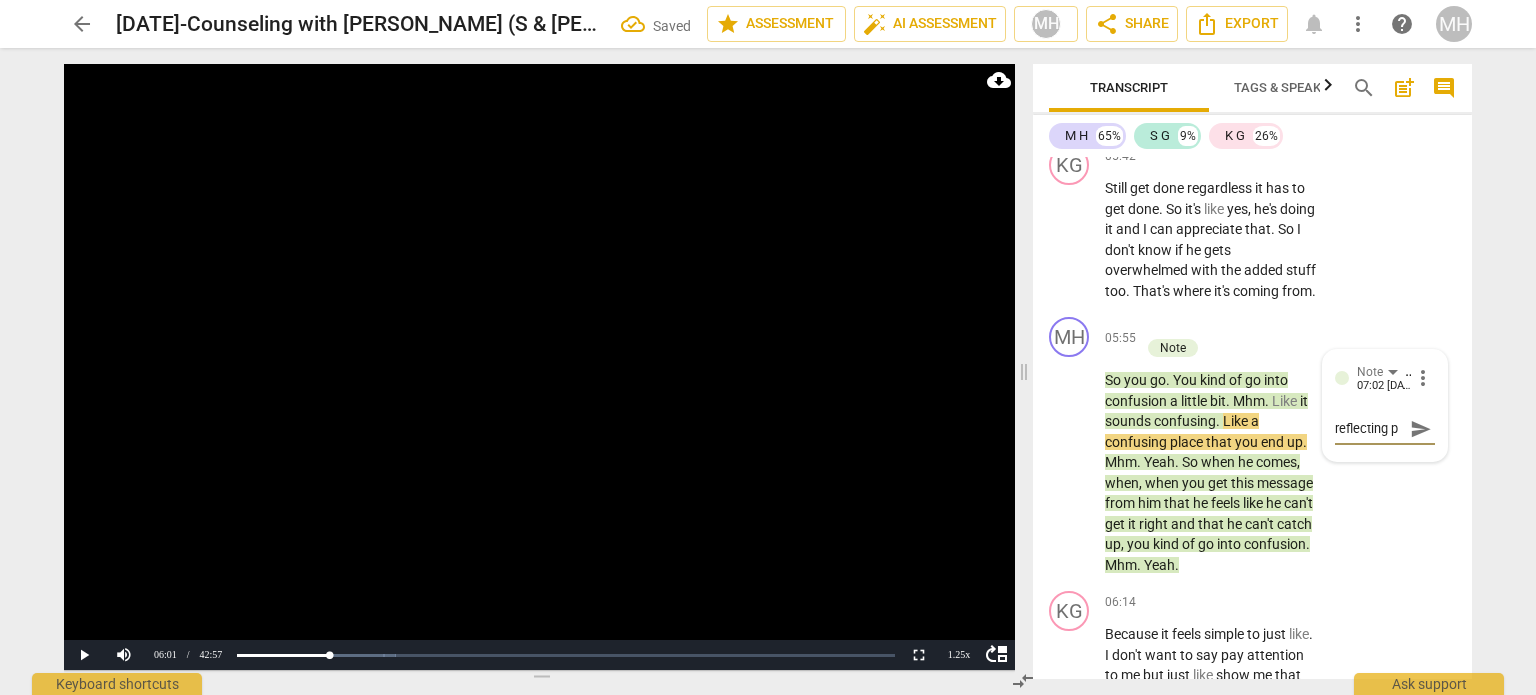 type on "reflecting pr" 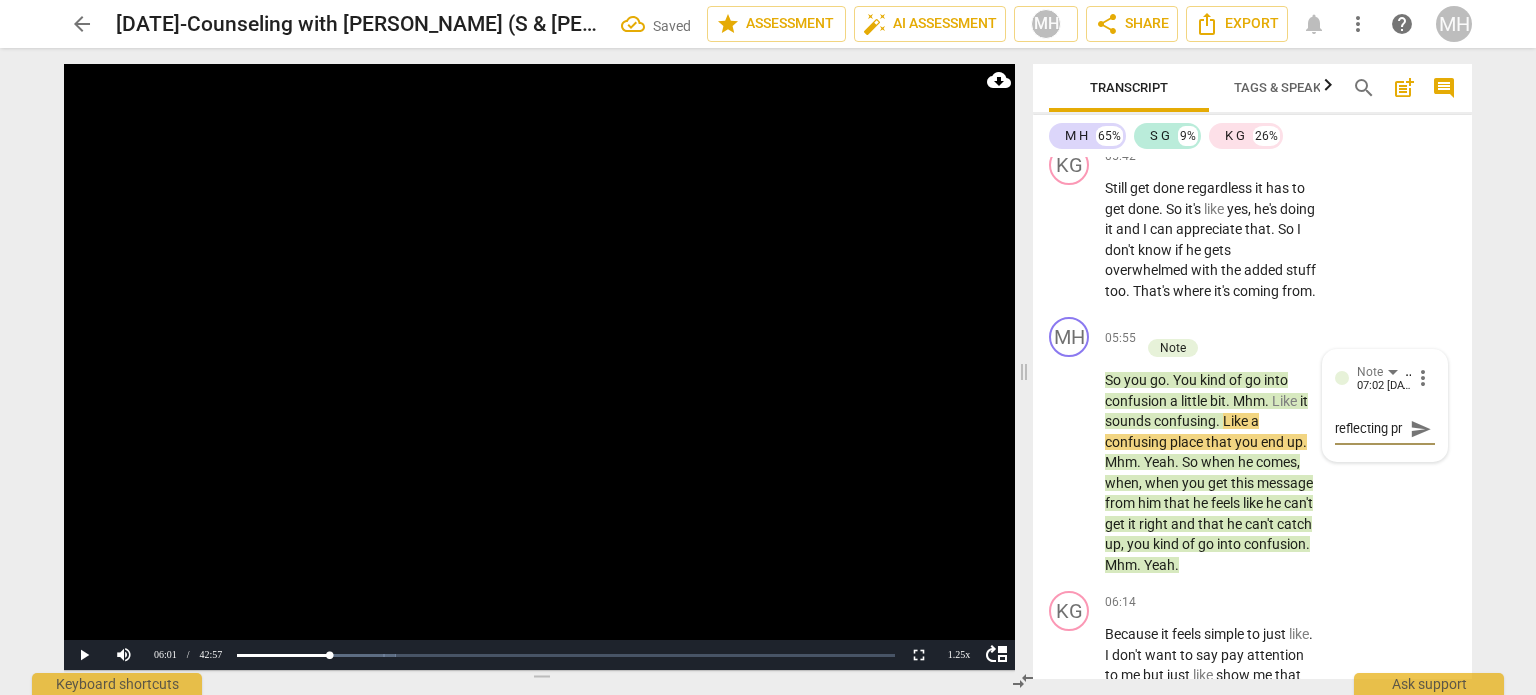 type on "reflecting pre" 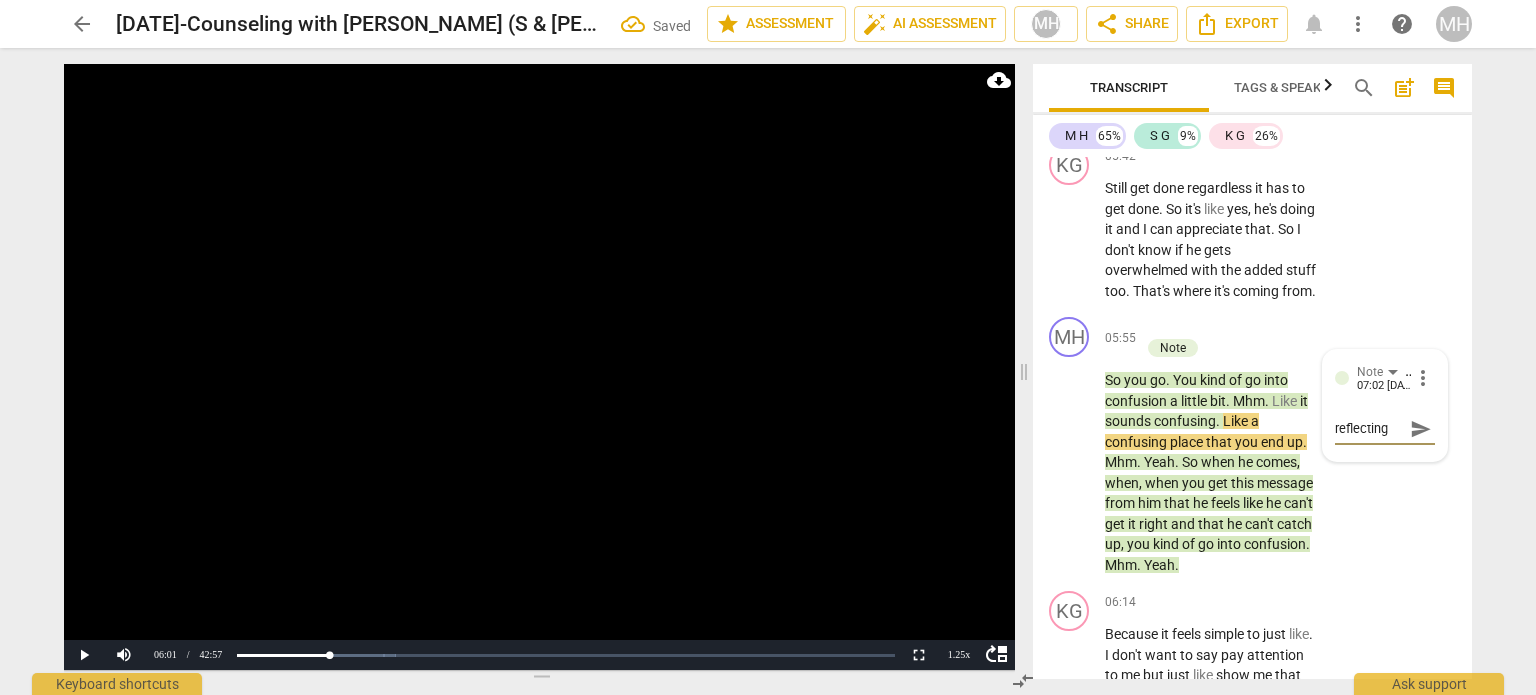 scroll, scrollTop: 16, scrollLeft: 0, axis: vertical 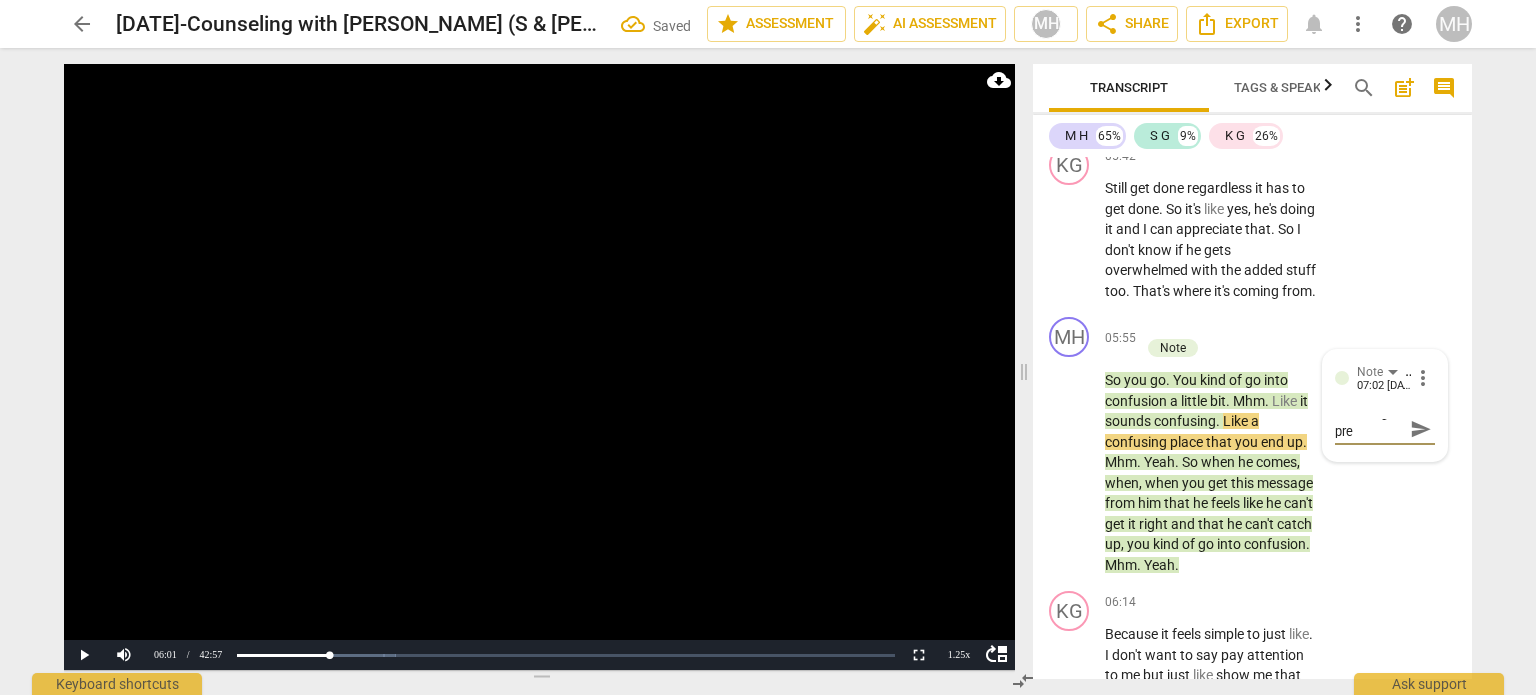 type on "reflecting pres" 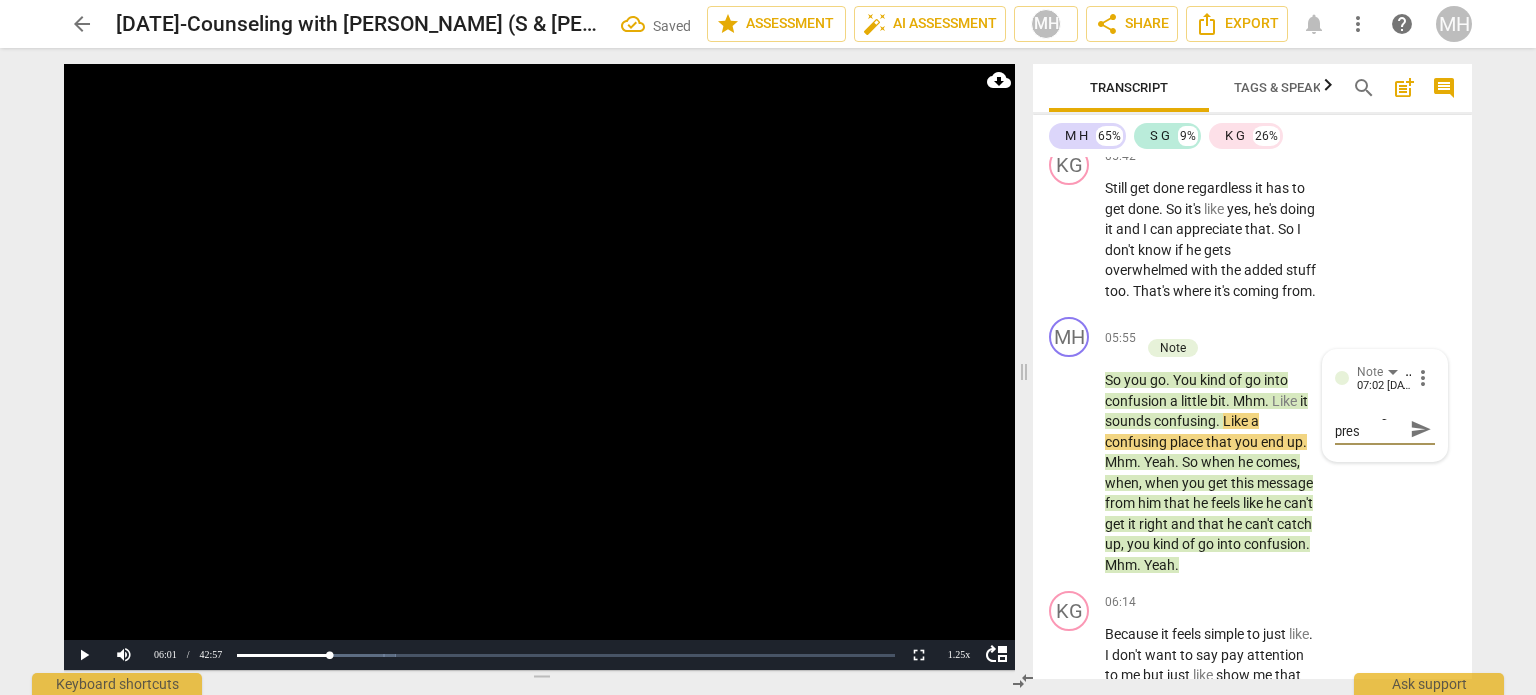 type on "reflecting prese" 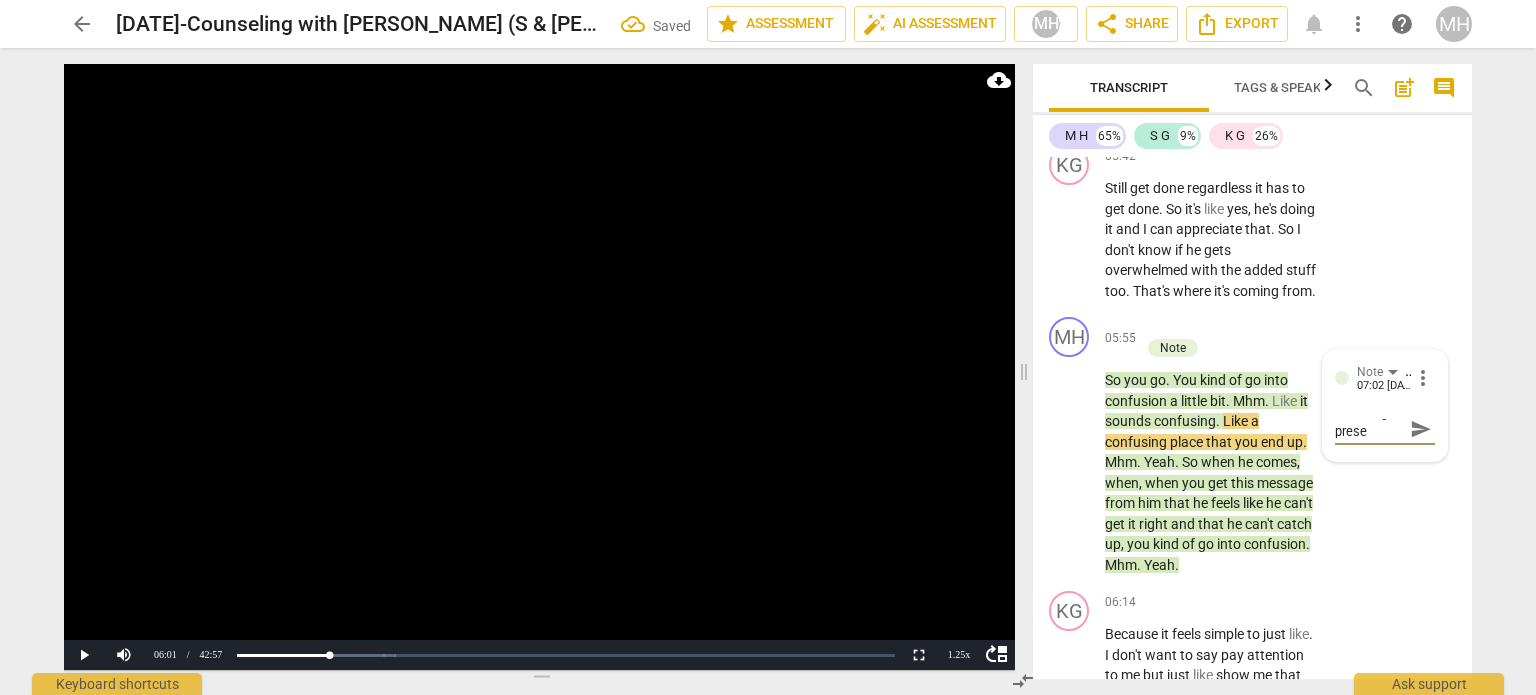 type on "reflecting presen" 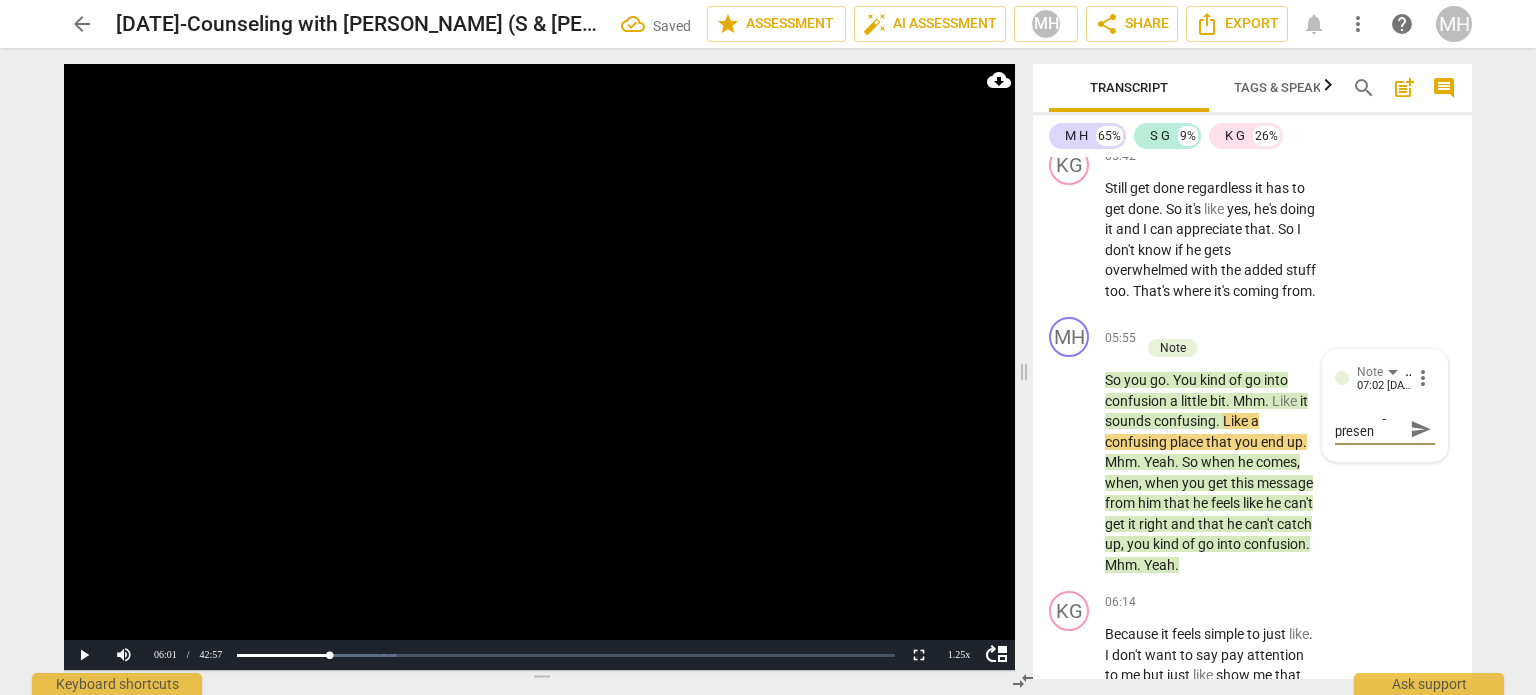 type on "reflecting present" 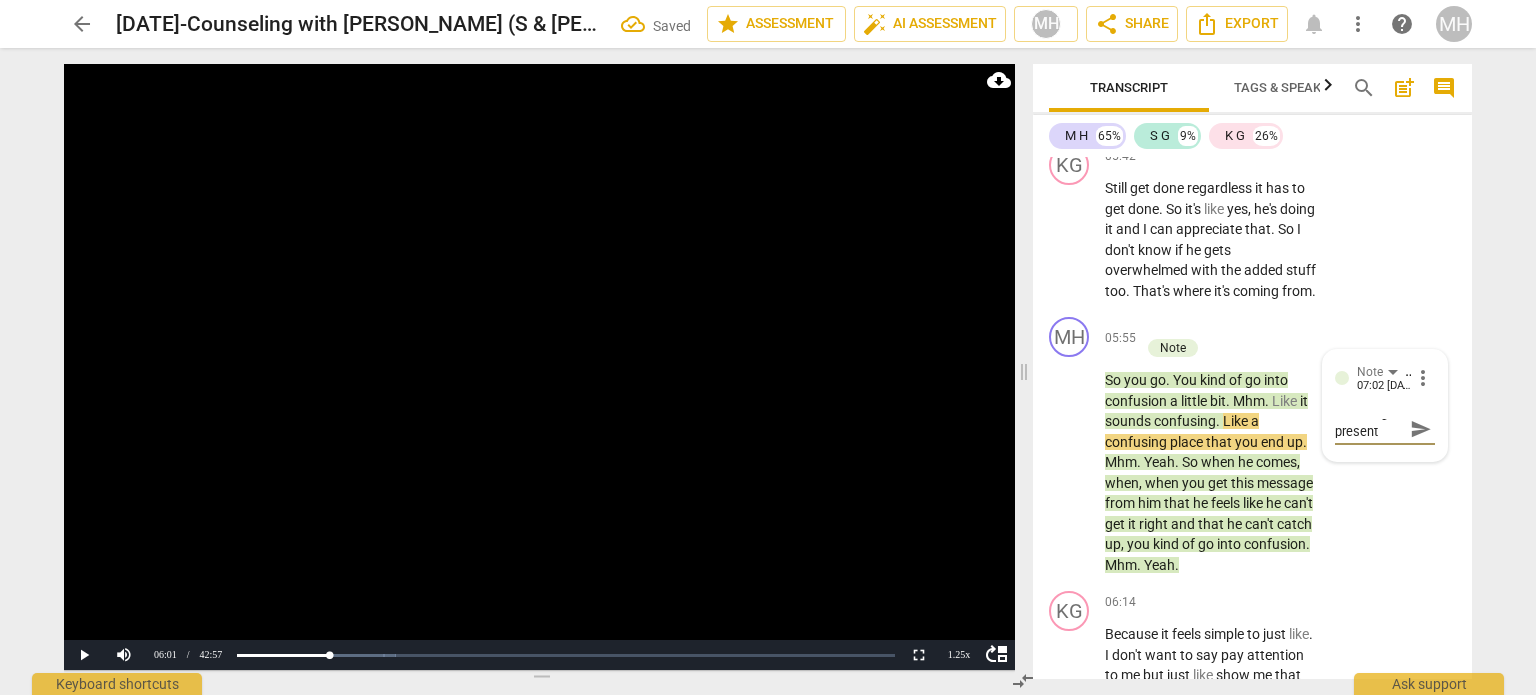scroll, scrollTop: 0, scrollLeft: 0, axis: both 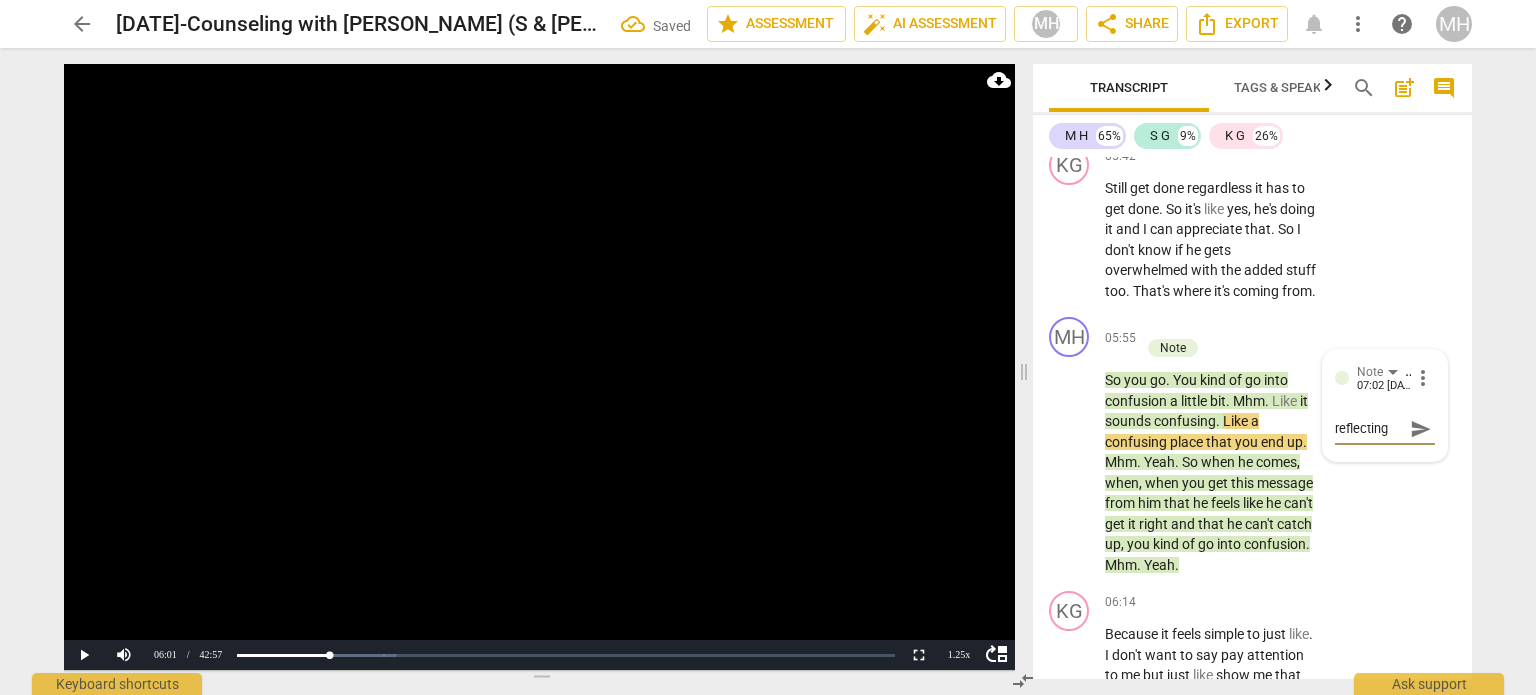 type on "reflecting present" 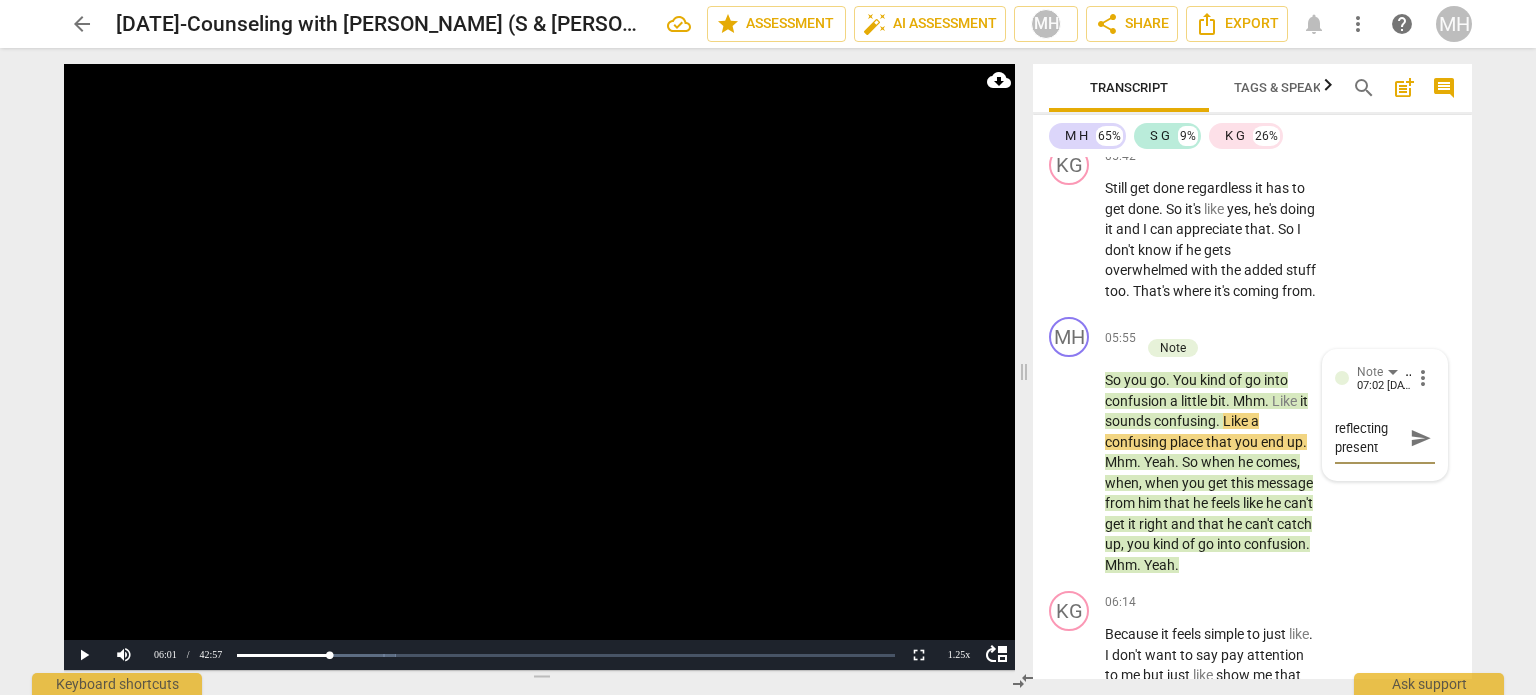 type on "reflecting present p" 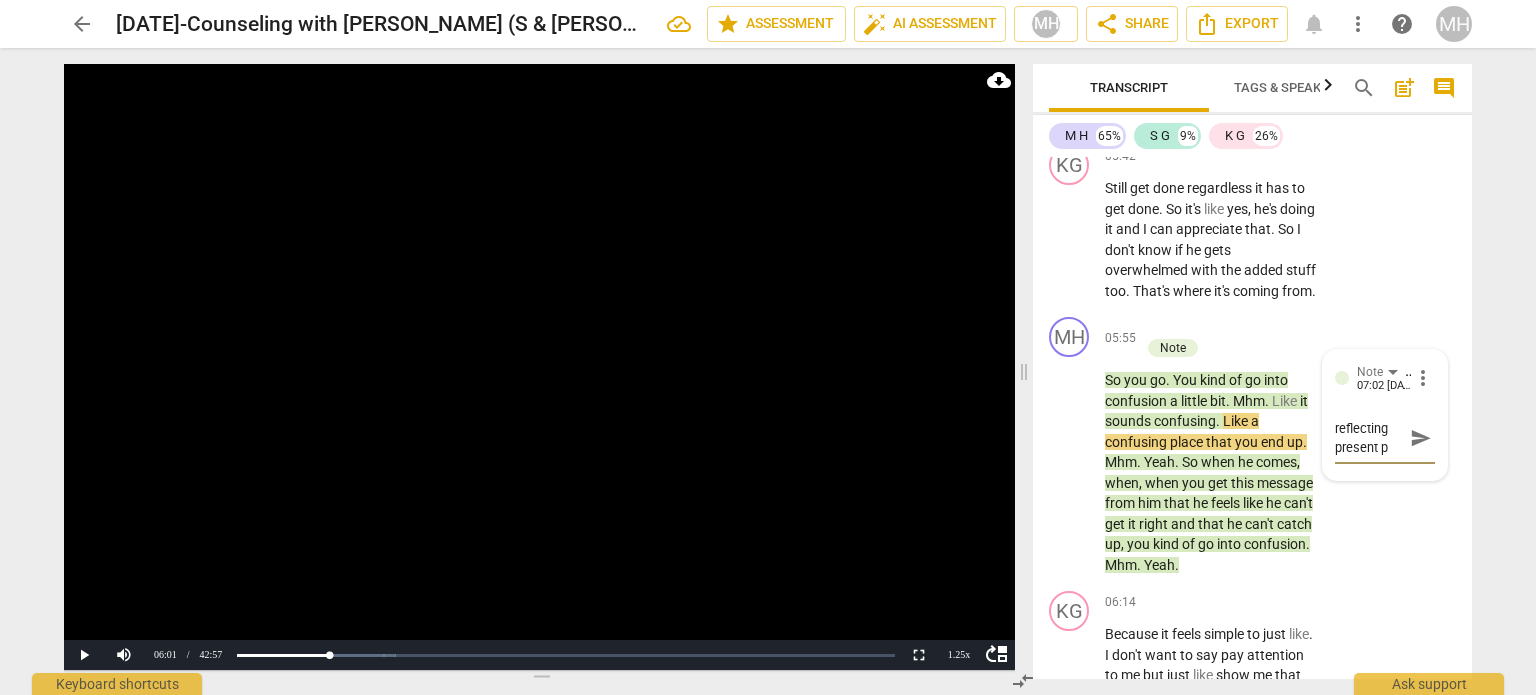 type on "reflecting present pr" 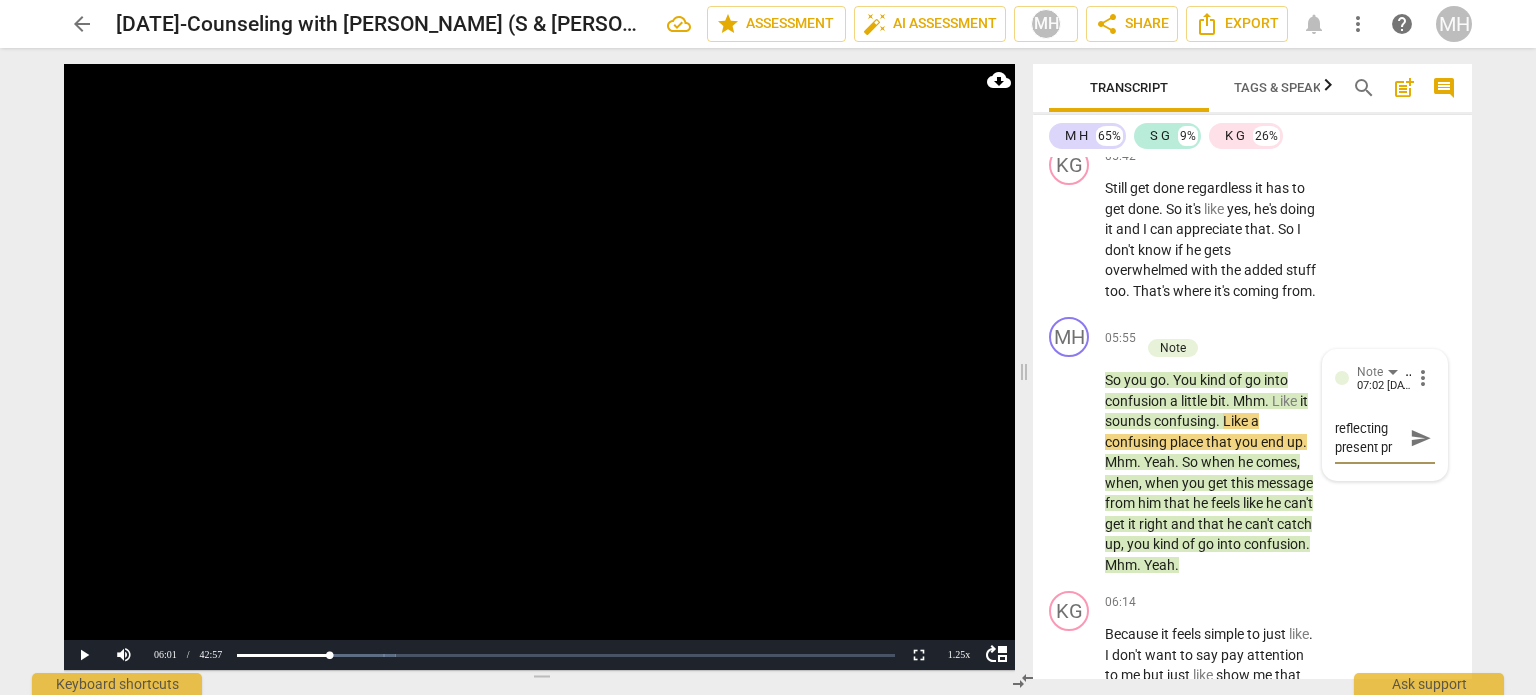type on "reflecting present pro" 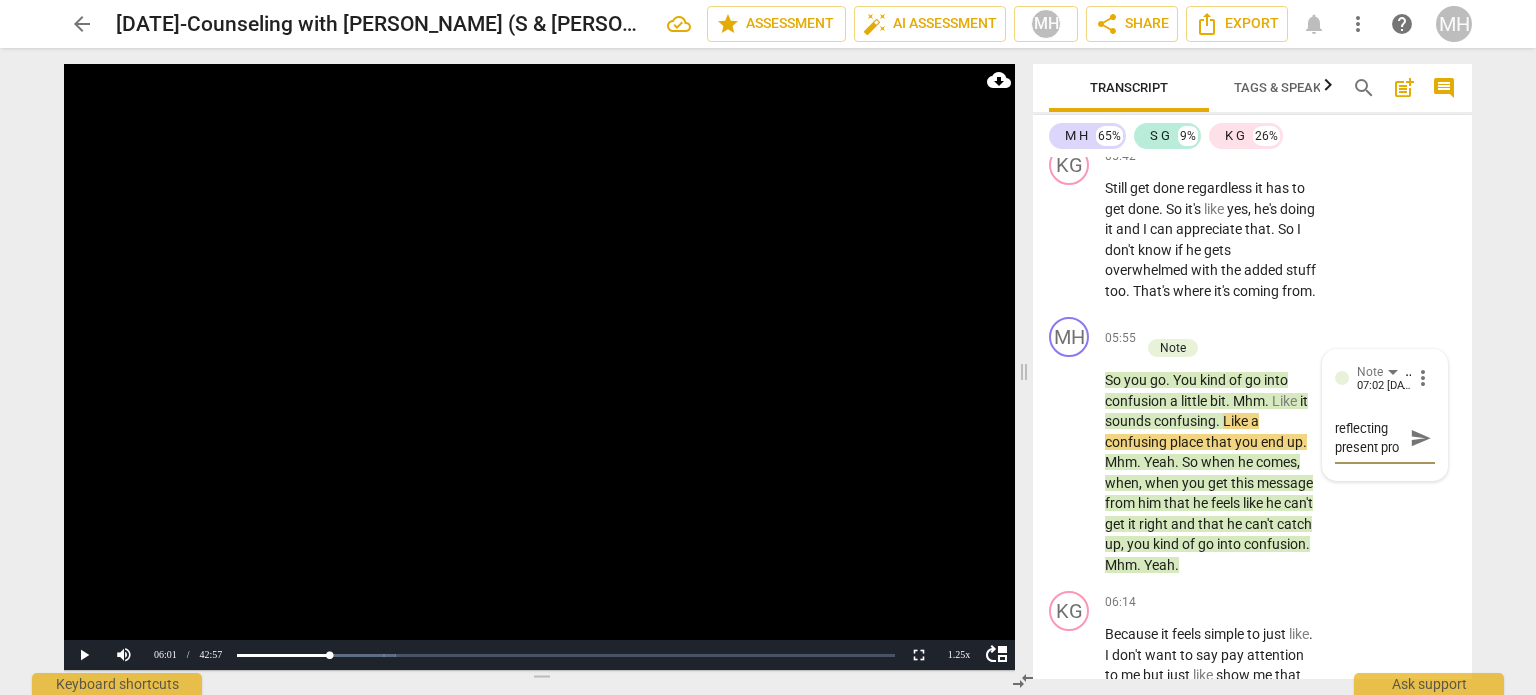type on "reflecting present proc" 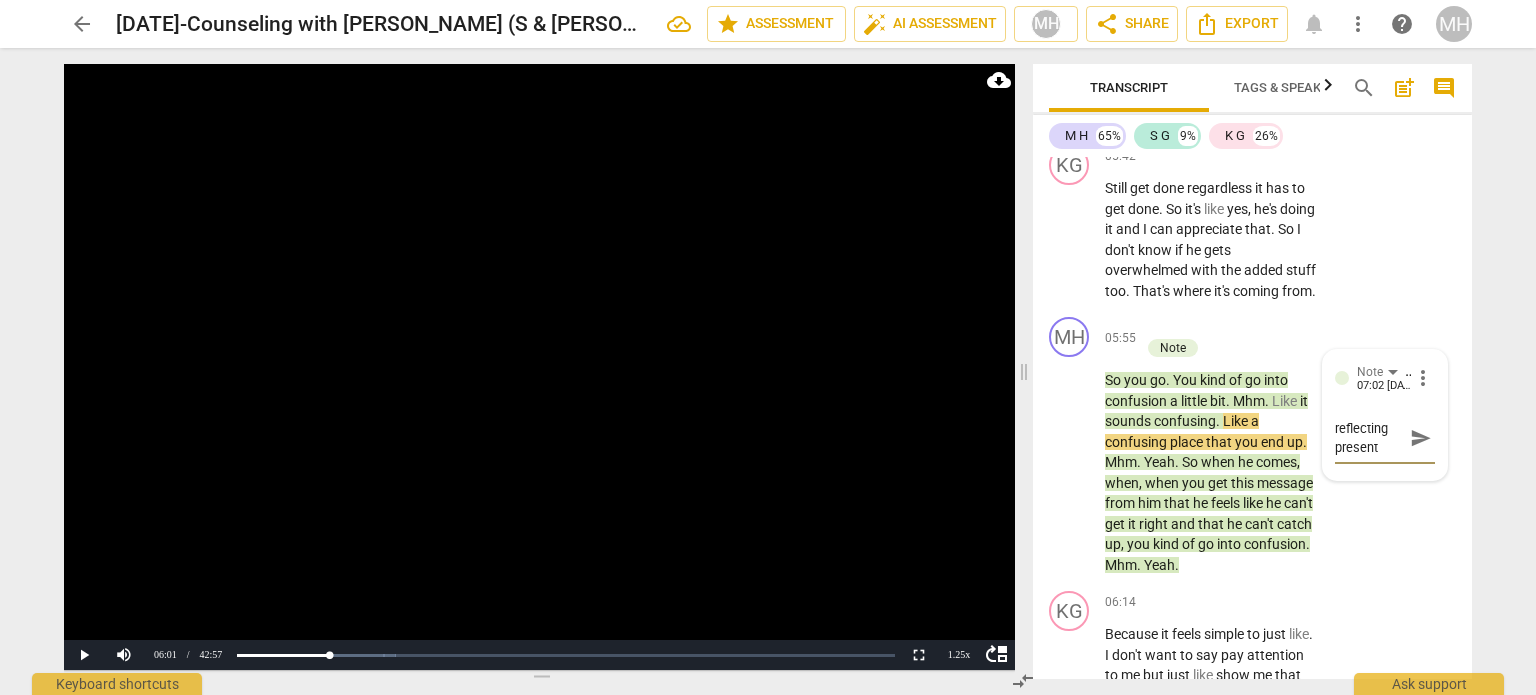 scroll, scrollTop: 16, scrollLeft: 0, axis: vertical 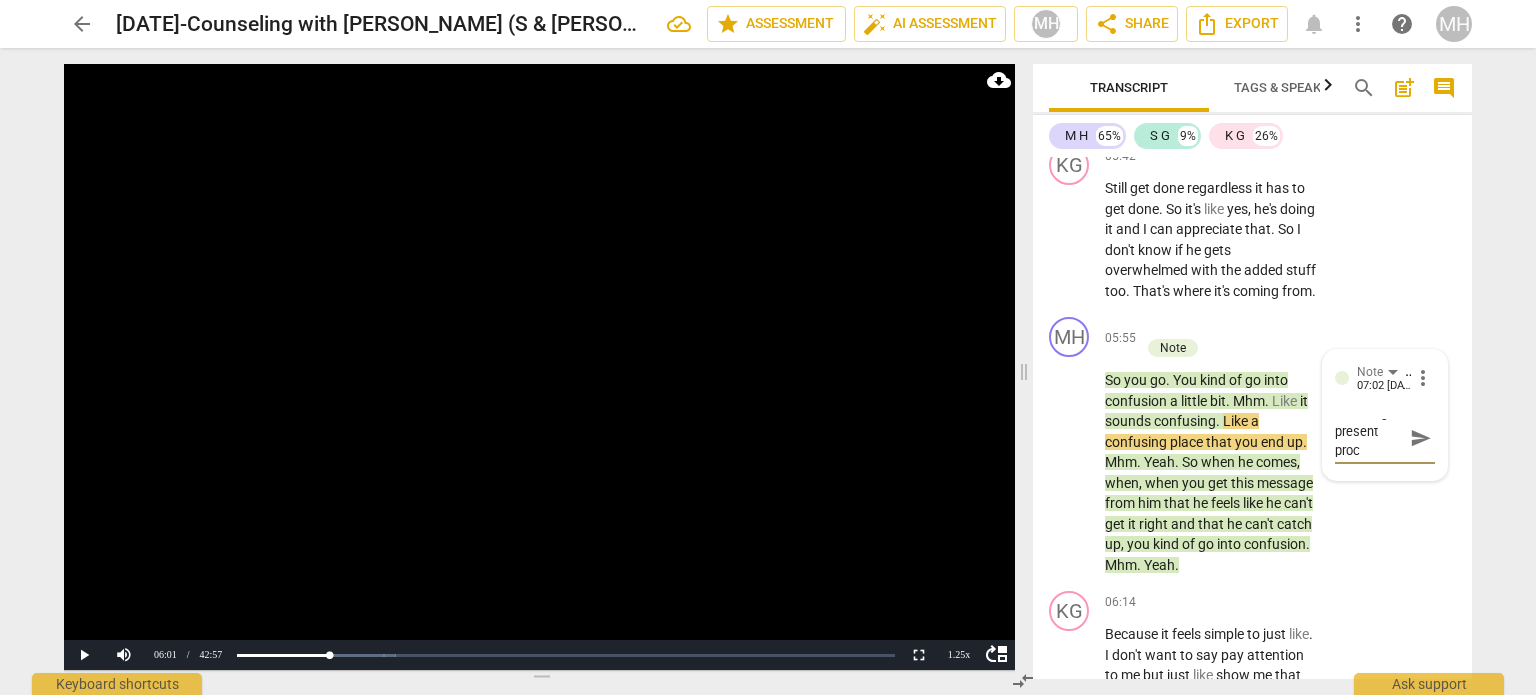 type on "reflecting present proce" 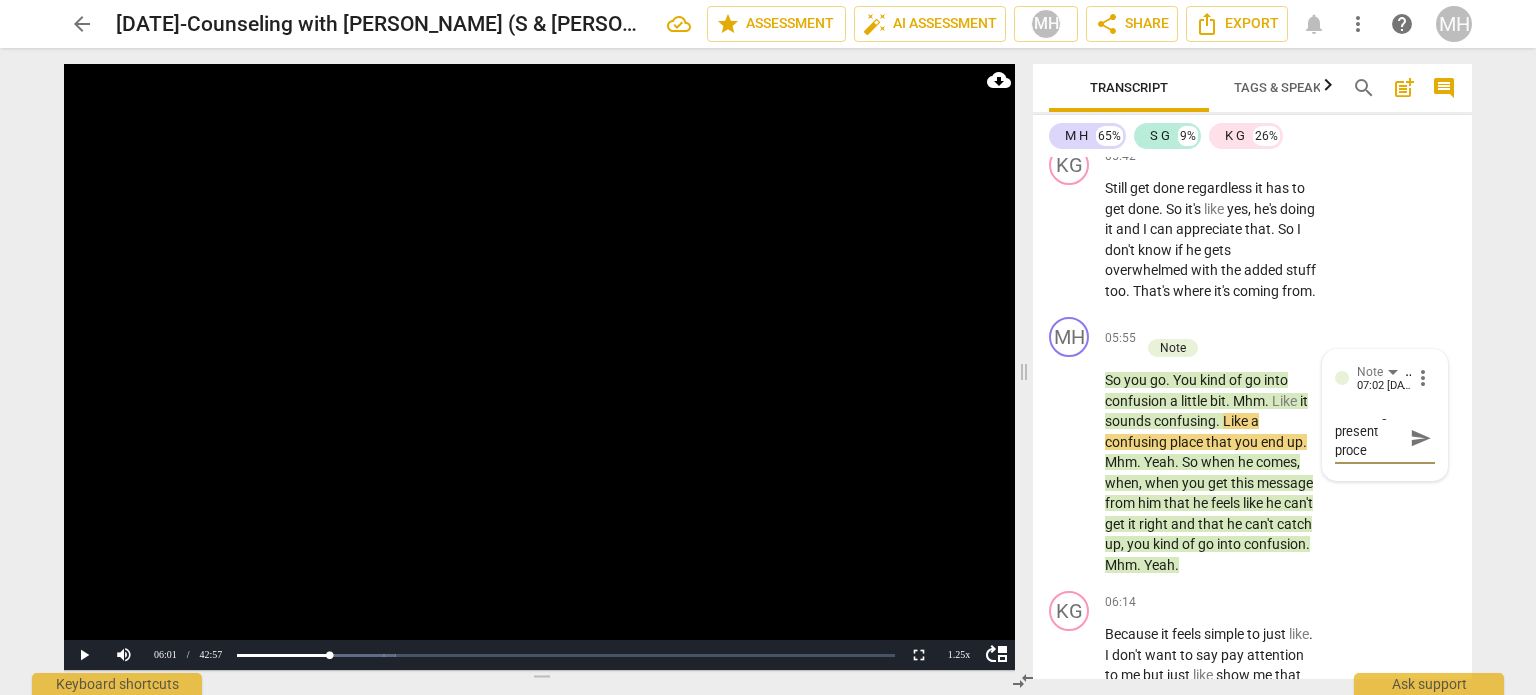 type on "reflecting present proces" 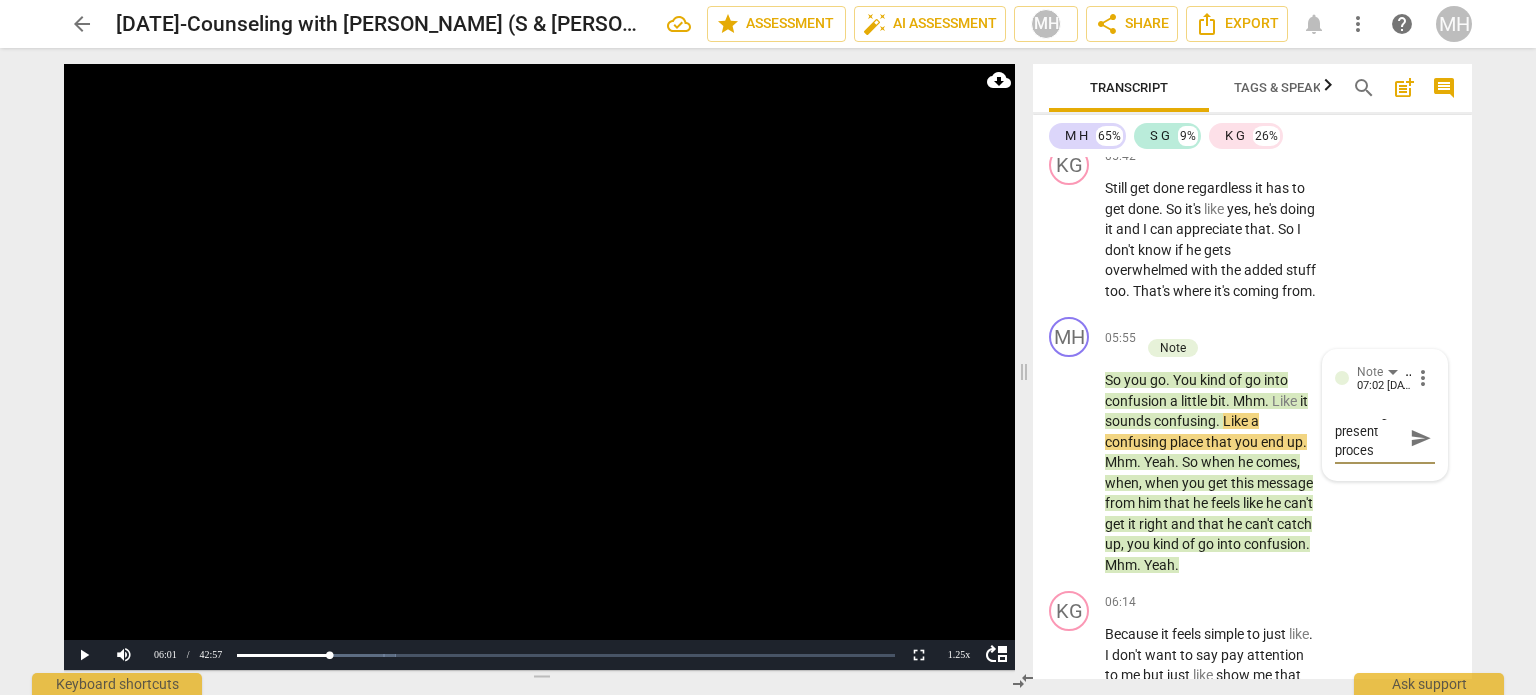 type on "reflecting present process" 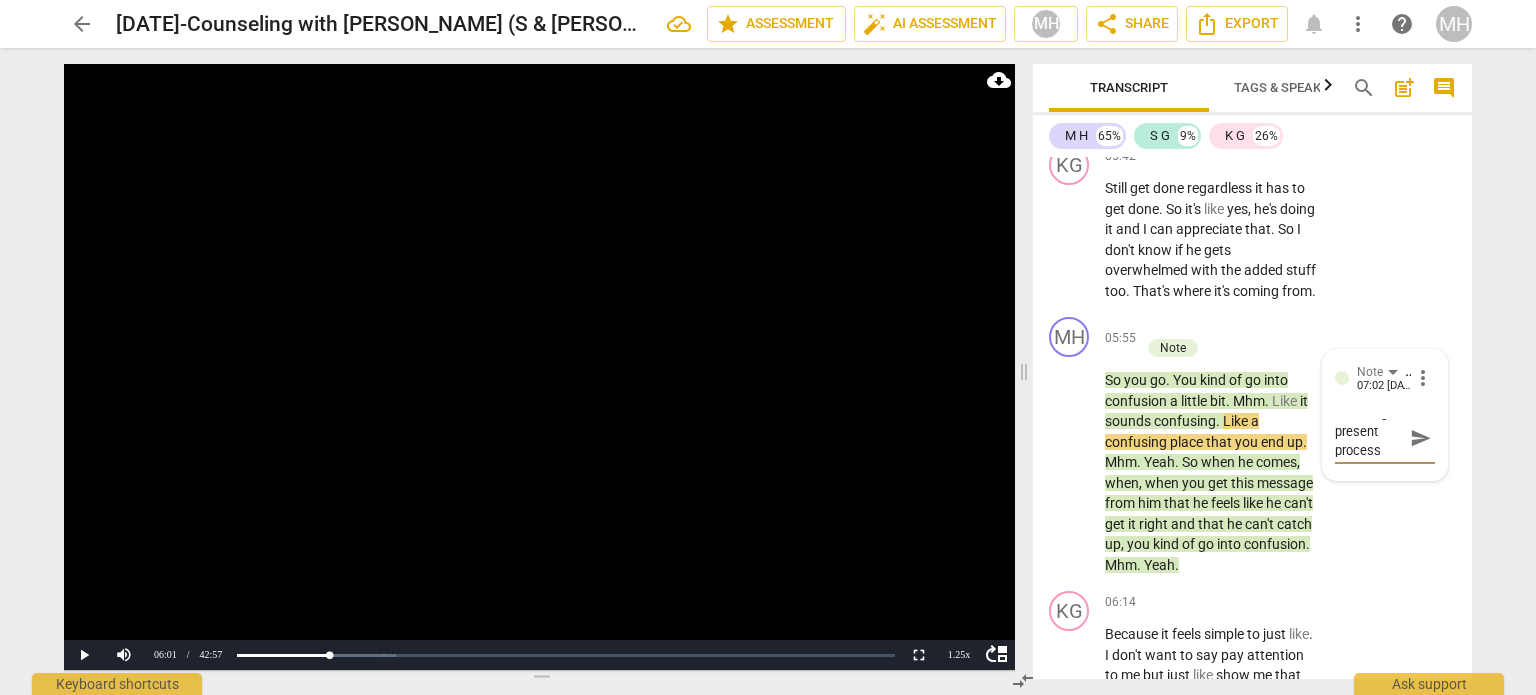 type on "reflecting present process," 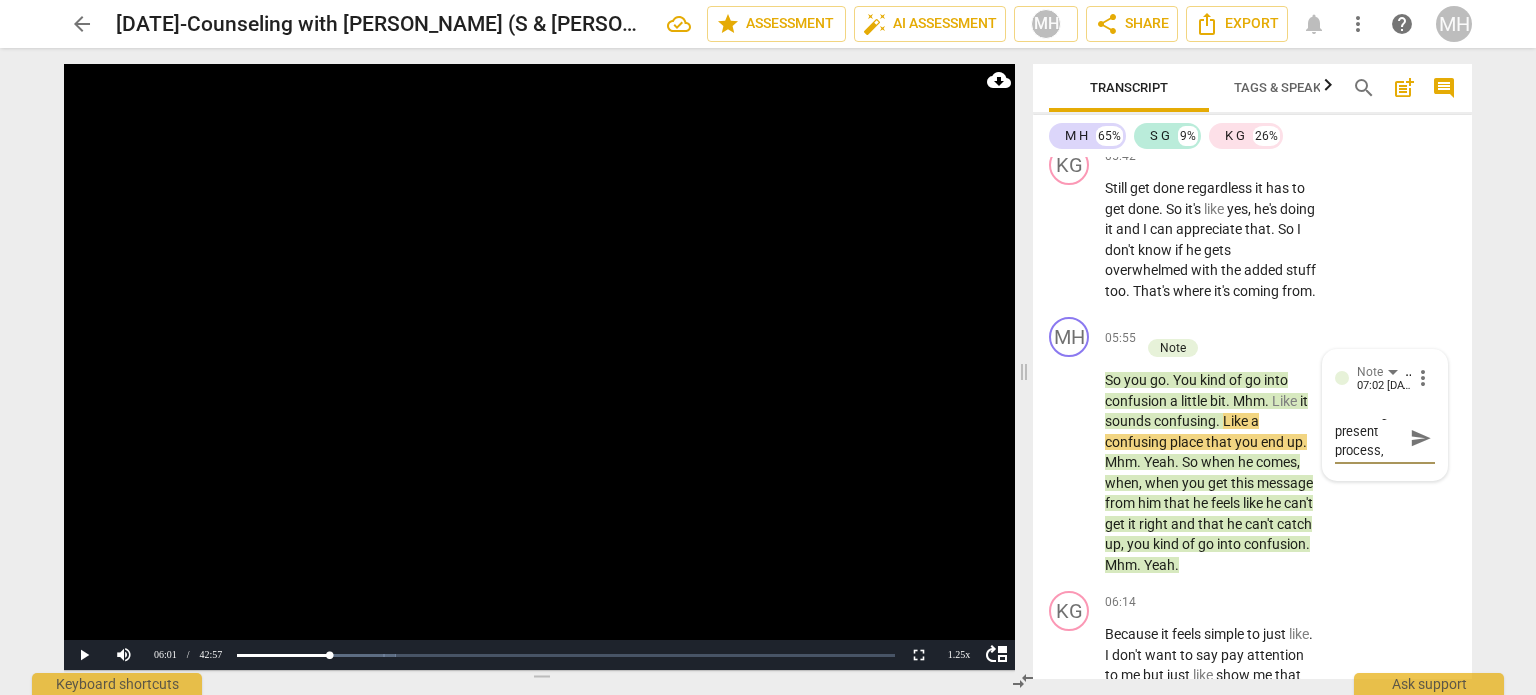 type 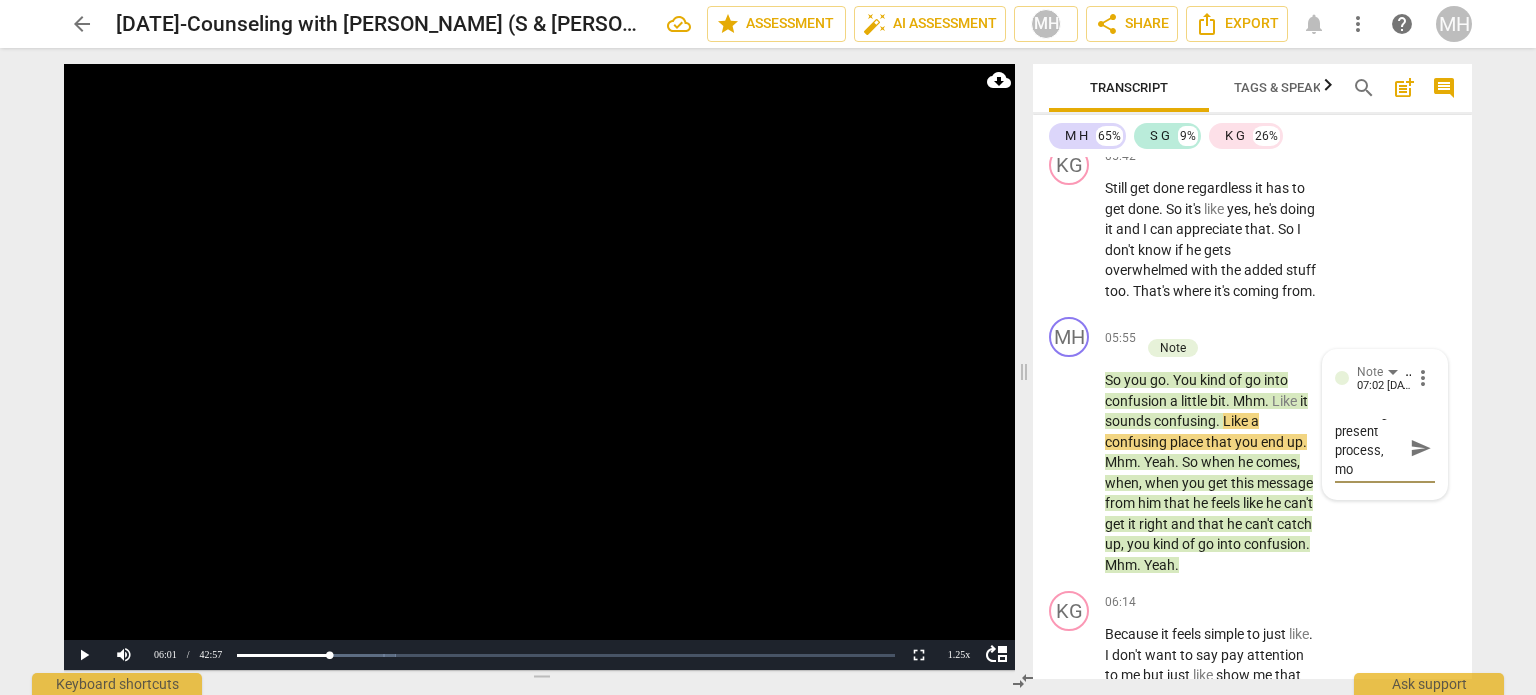 scroll, scrollTop: 17, scrollLeft: 0, axis: vertical 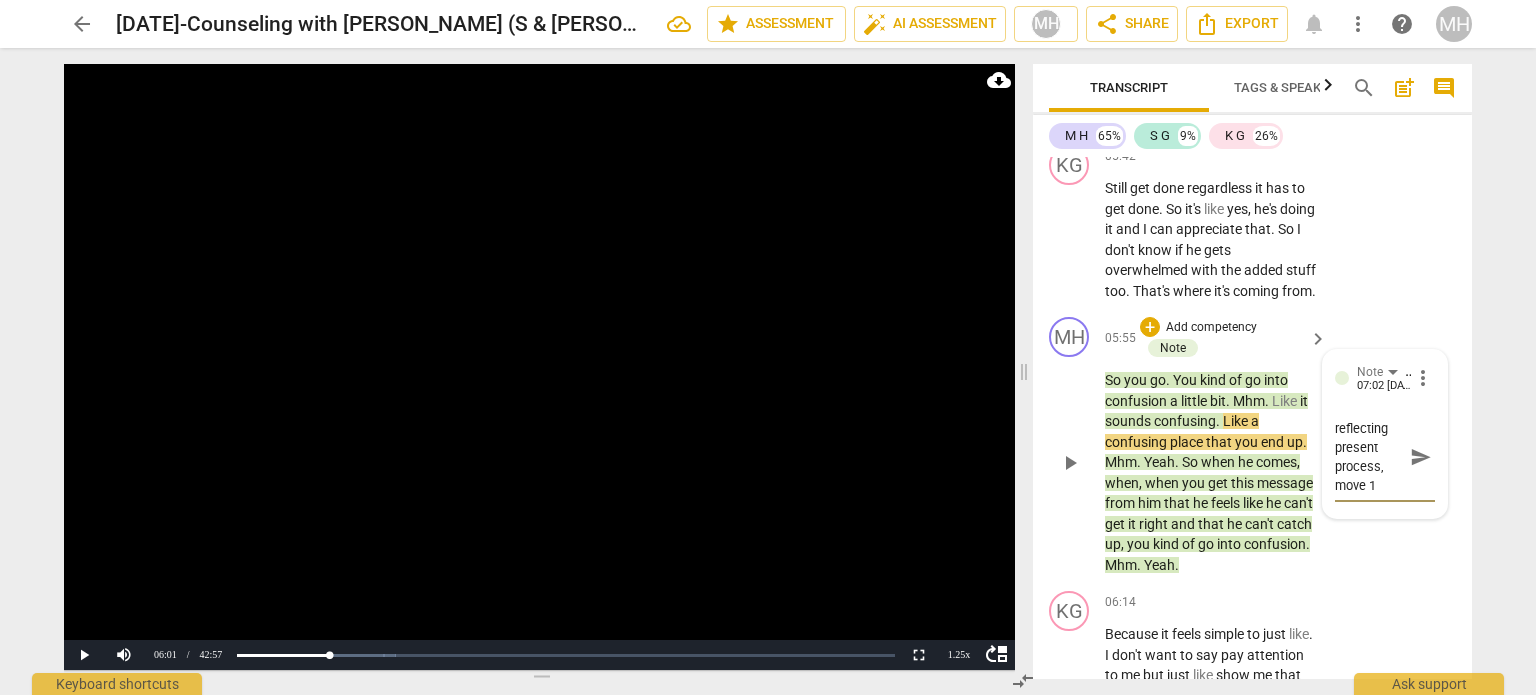 click on "send" at bounding box center [1421, 457] 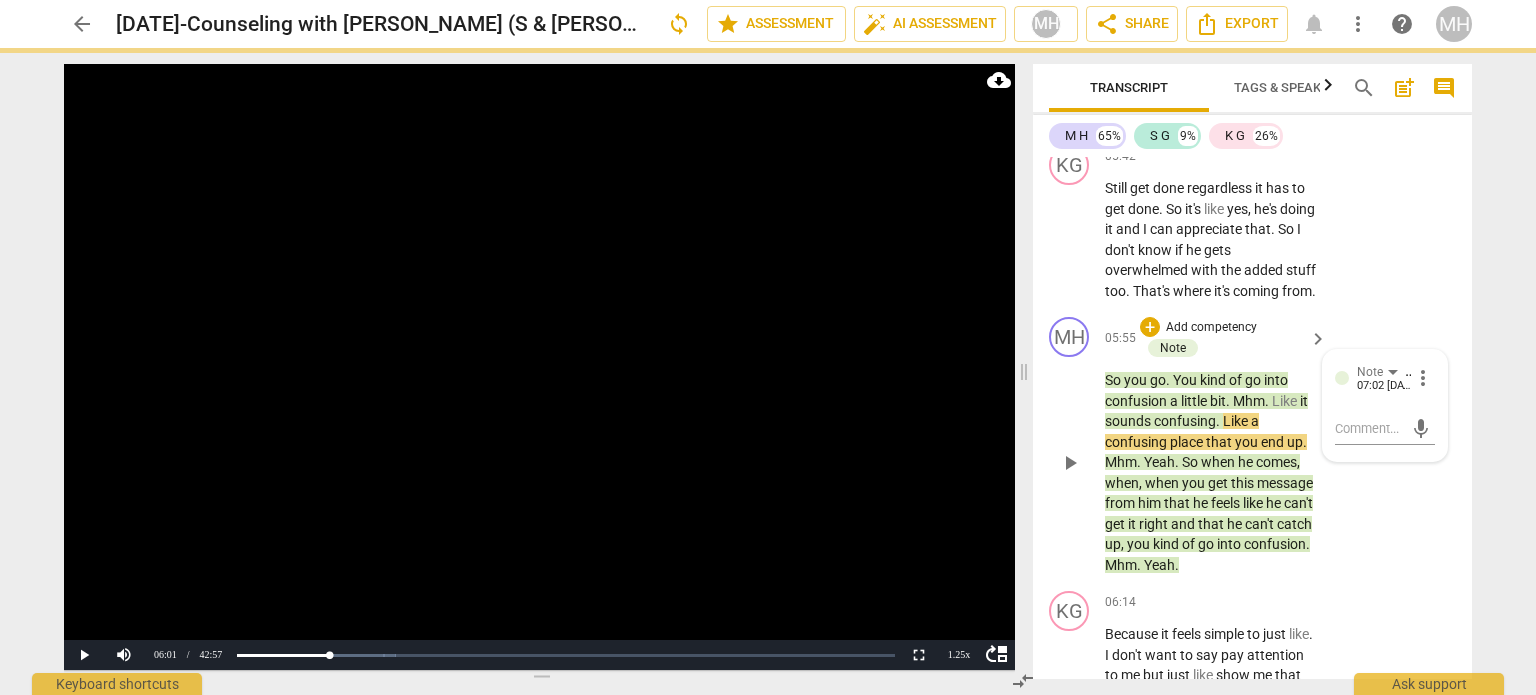 scroll, scrollTop: 0, scrollLeft: 0, axis: both 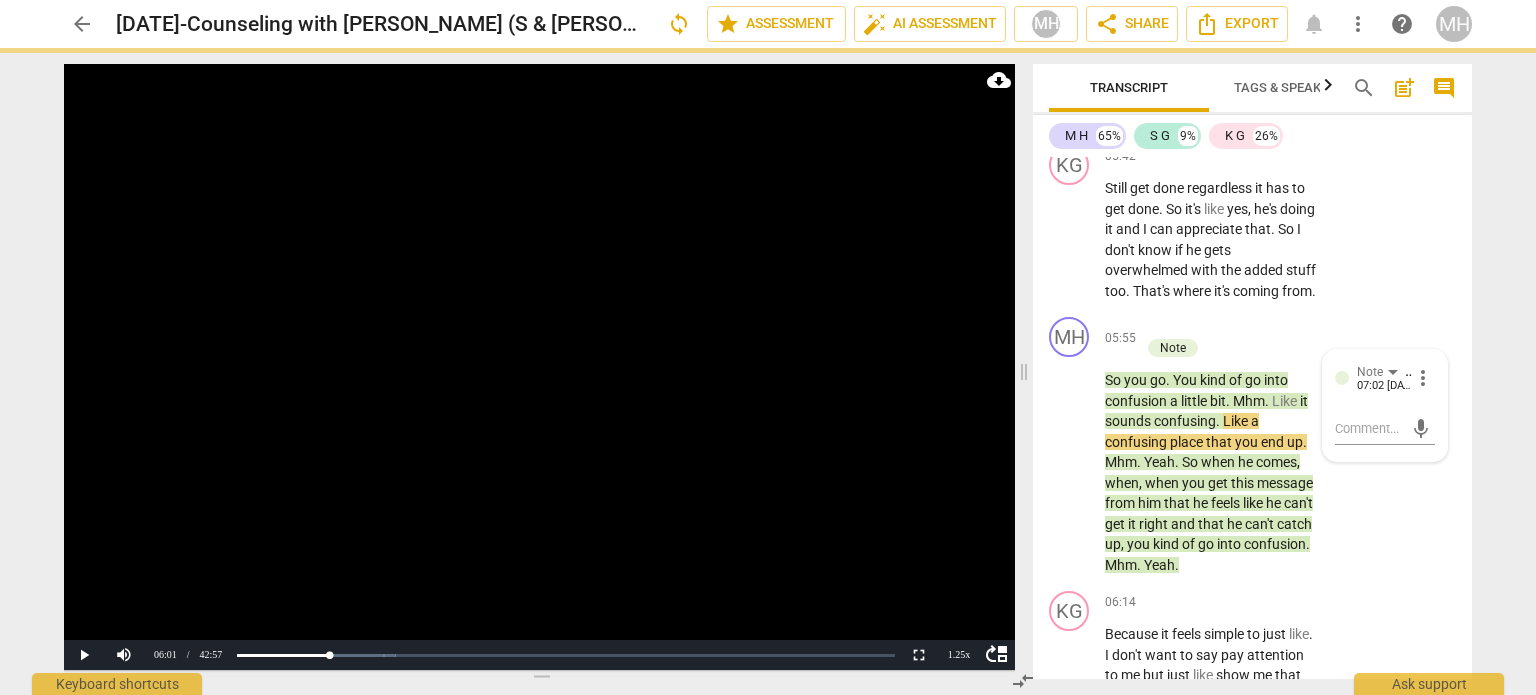 click at bounding box center [539, 367] 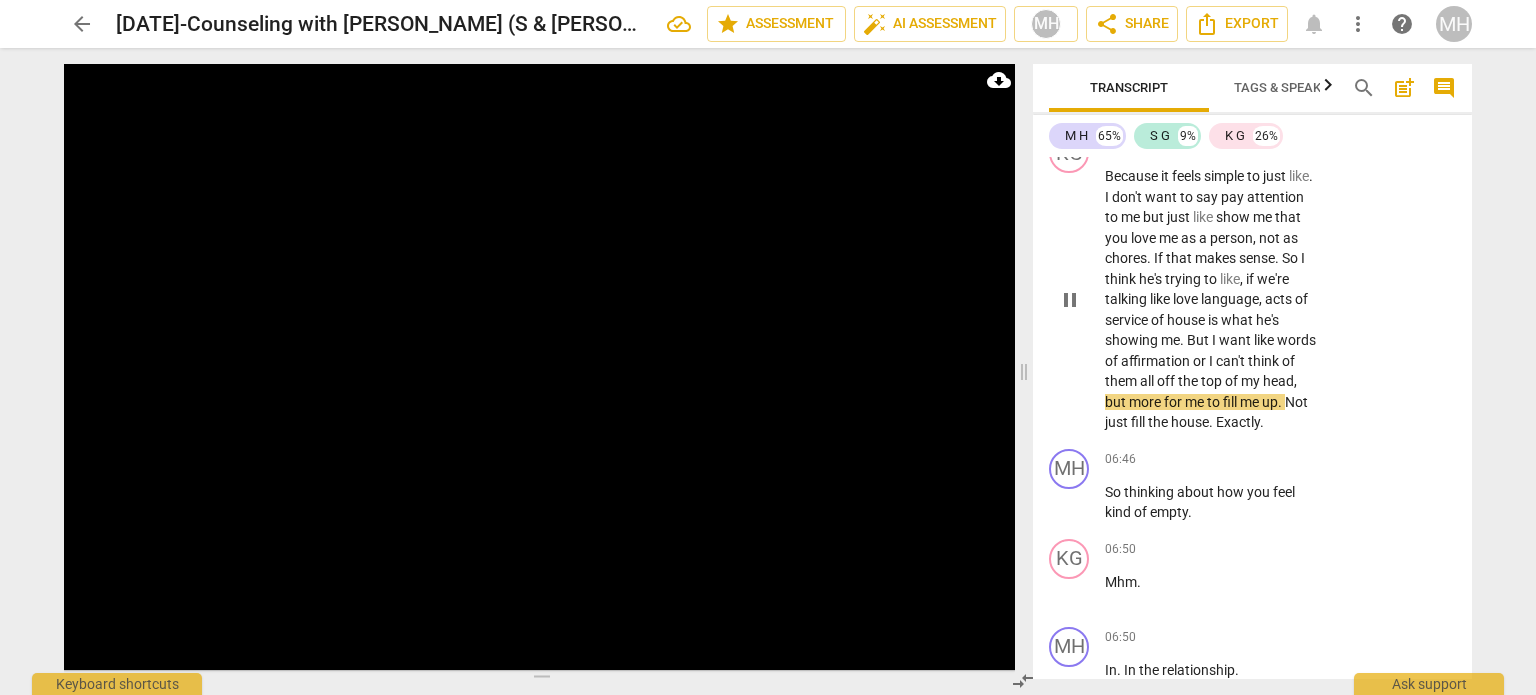scroll, scrollTop: 5466, scrollLeft: 0, axis: vertical 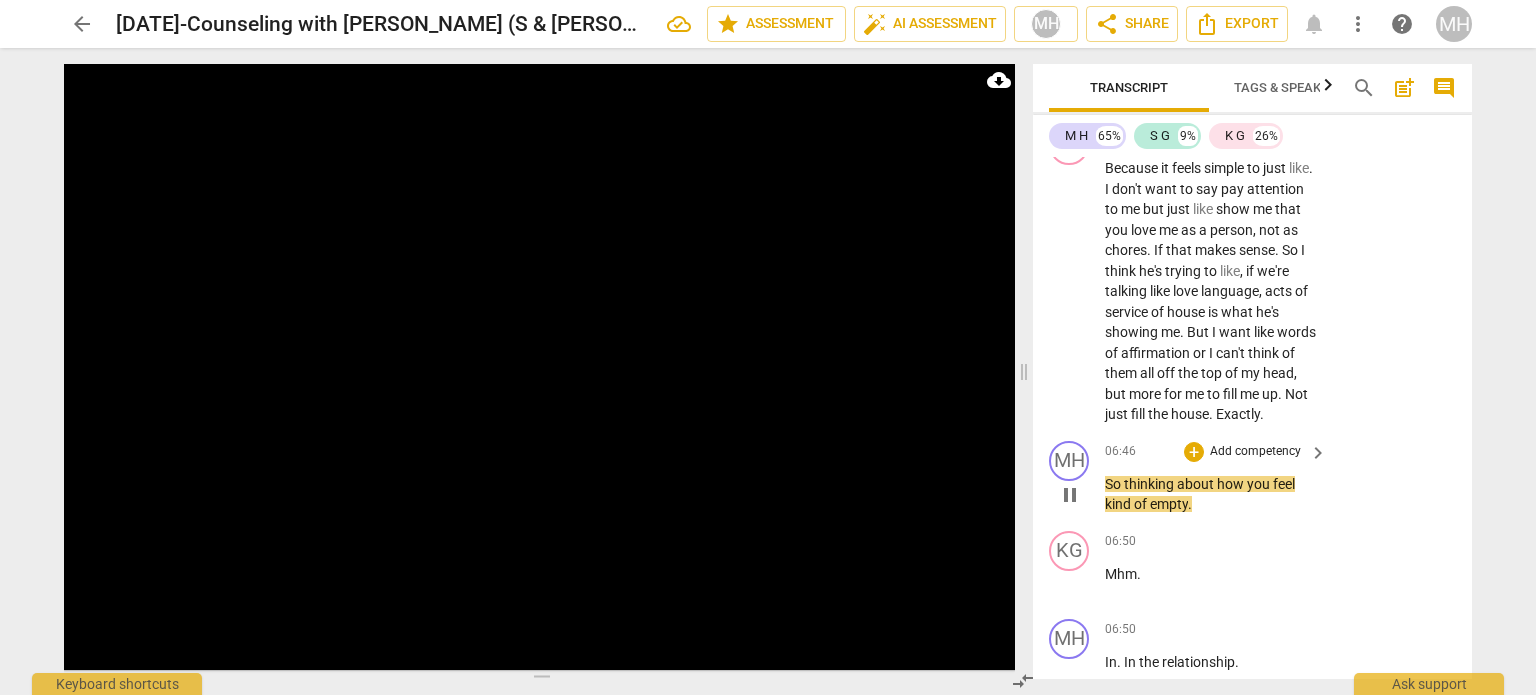 click on "Add competency" at bounding box center [1255, 452] 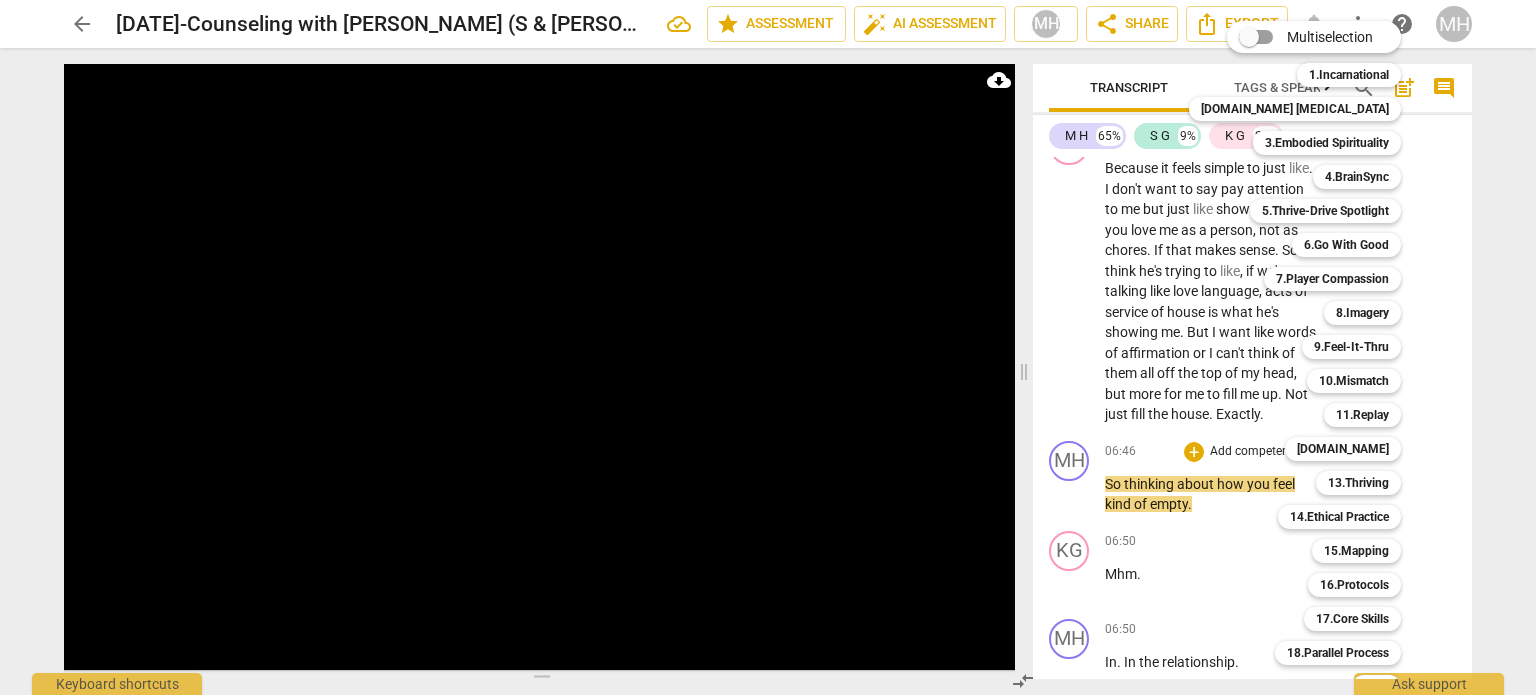 scroll, scrollTop: 59, scrollLeft: 0, axis: vertical 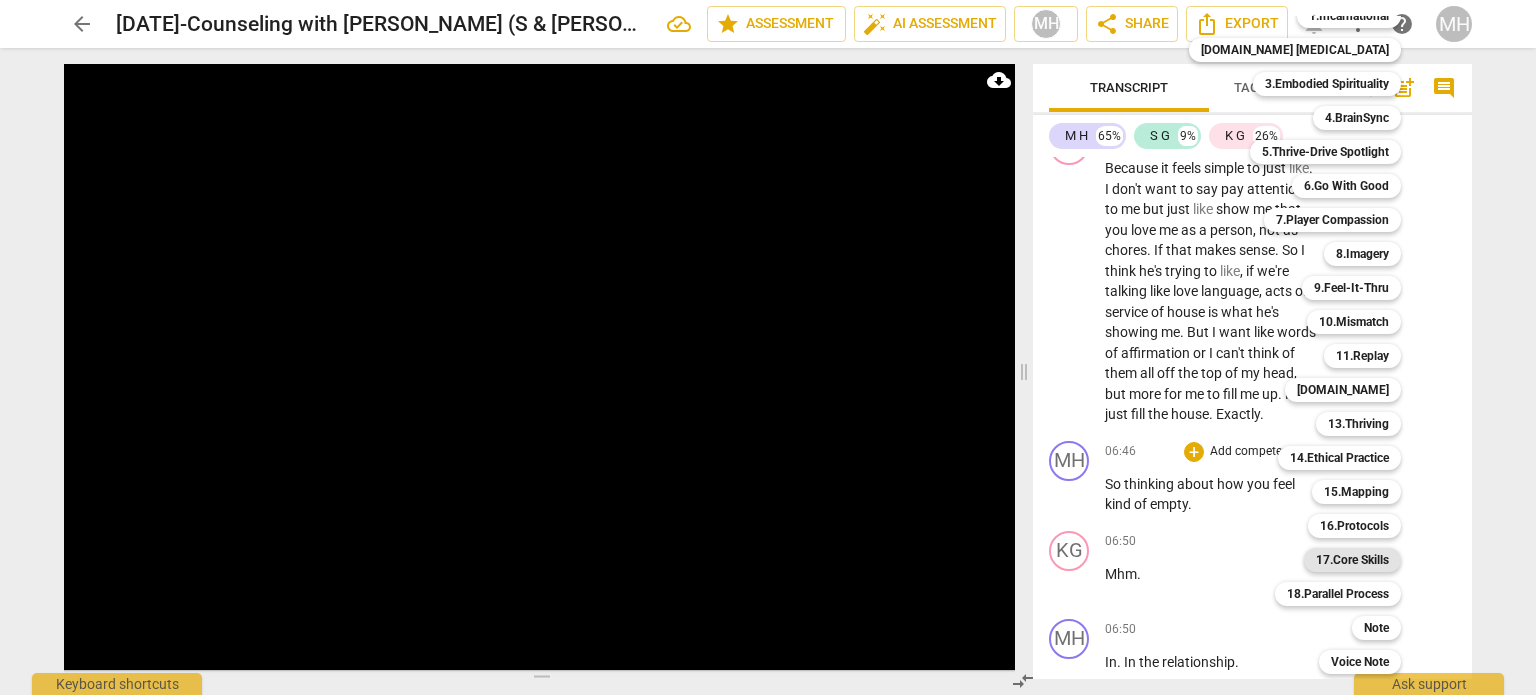 click on "17.Core Skills" at bounding box center (1352, 560) 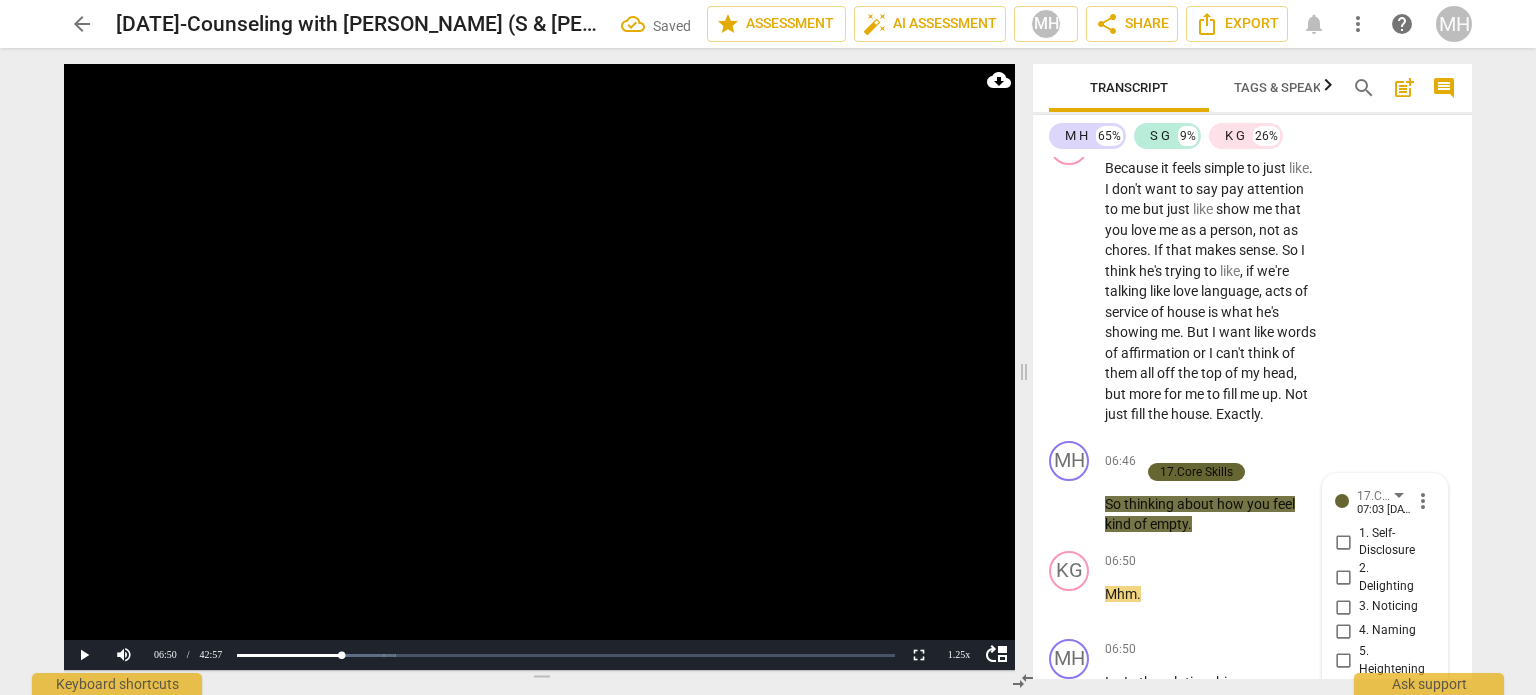 scroll, scrollTop: 5991, scrollLeft: 0, axis: vertical 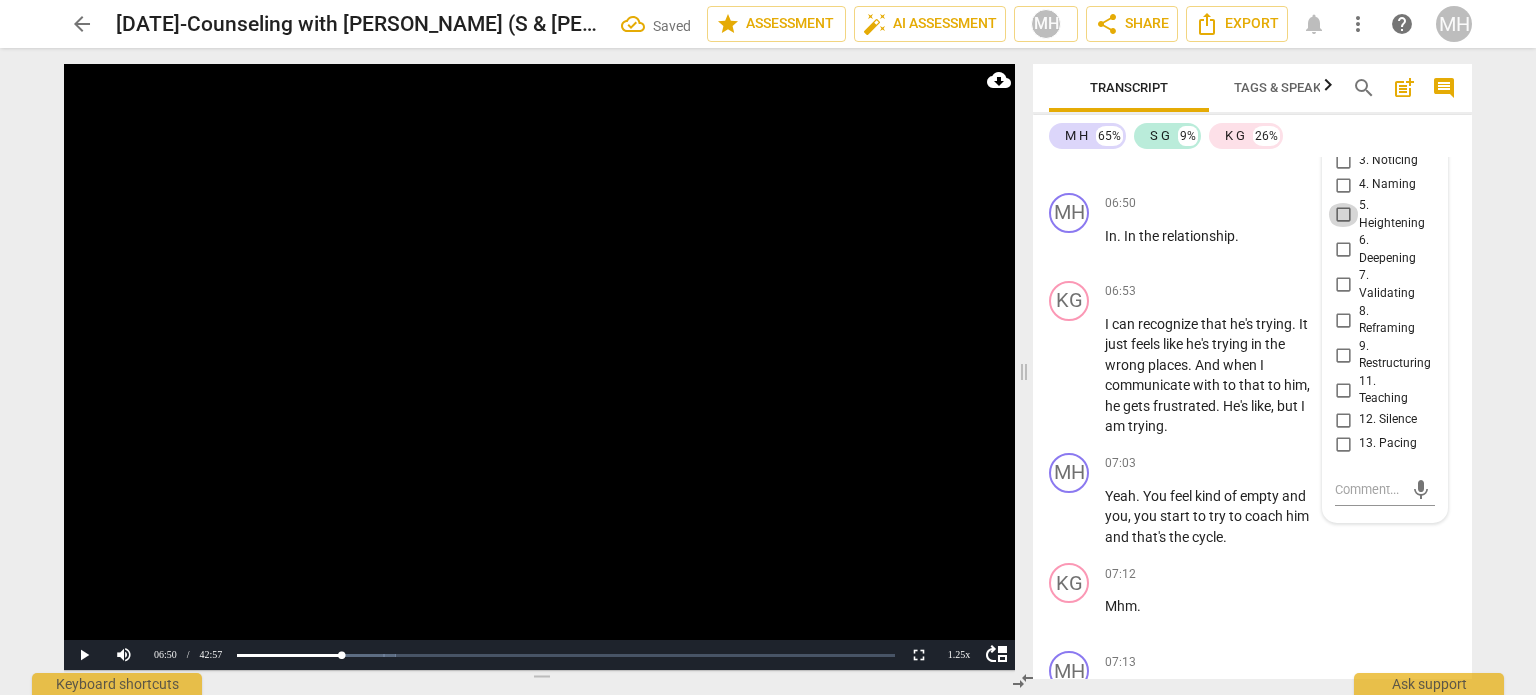 click on "5. Heightening" at bounding box center [1343, 215] 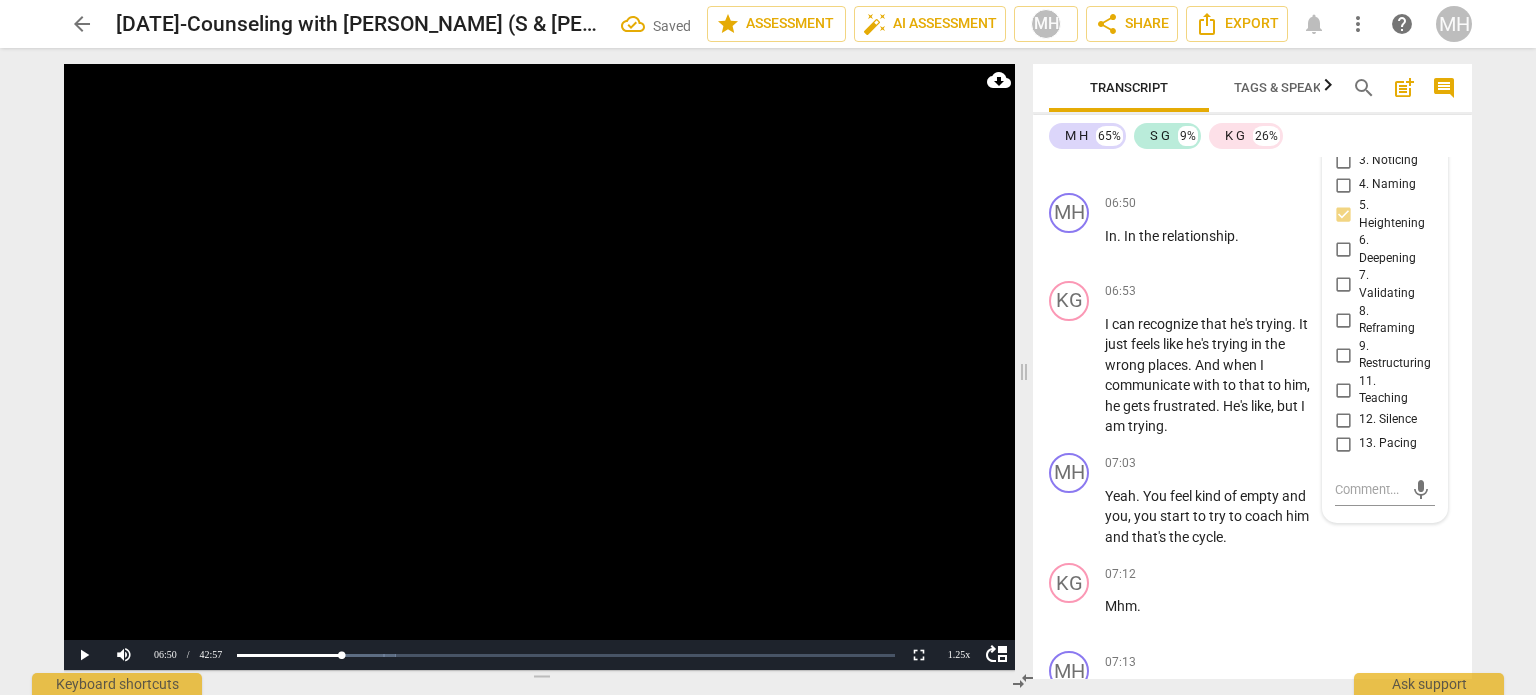 click at bounding box center (539, 367) 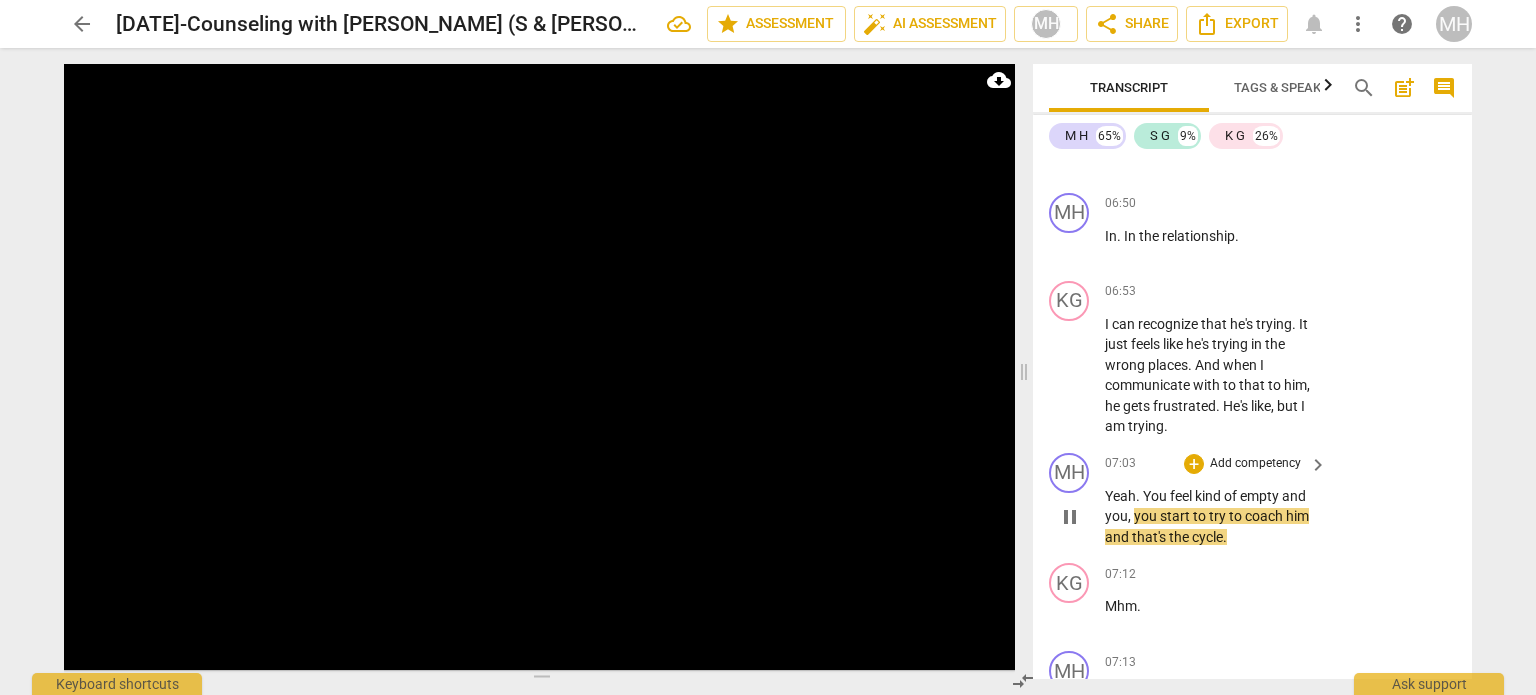 click on "Add competency" at bounding box center [1255, 464] 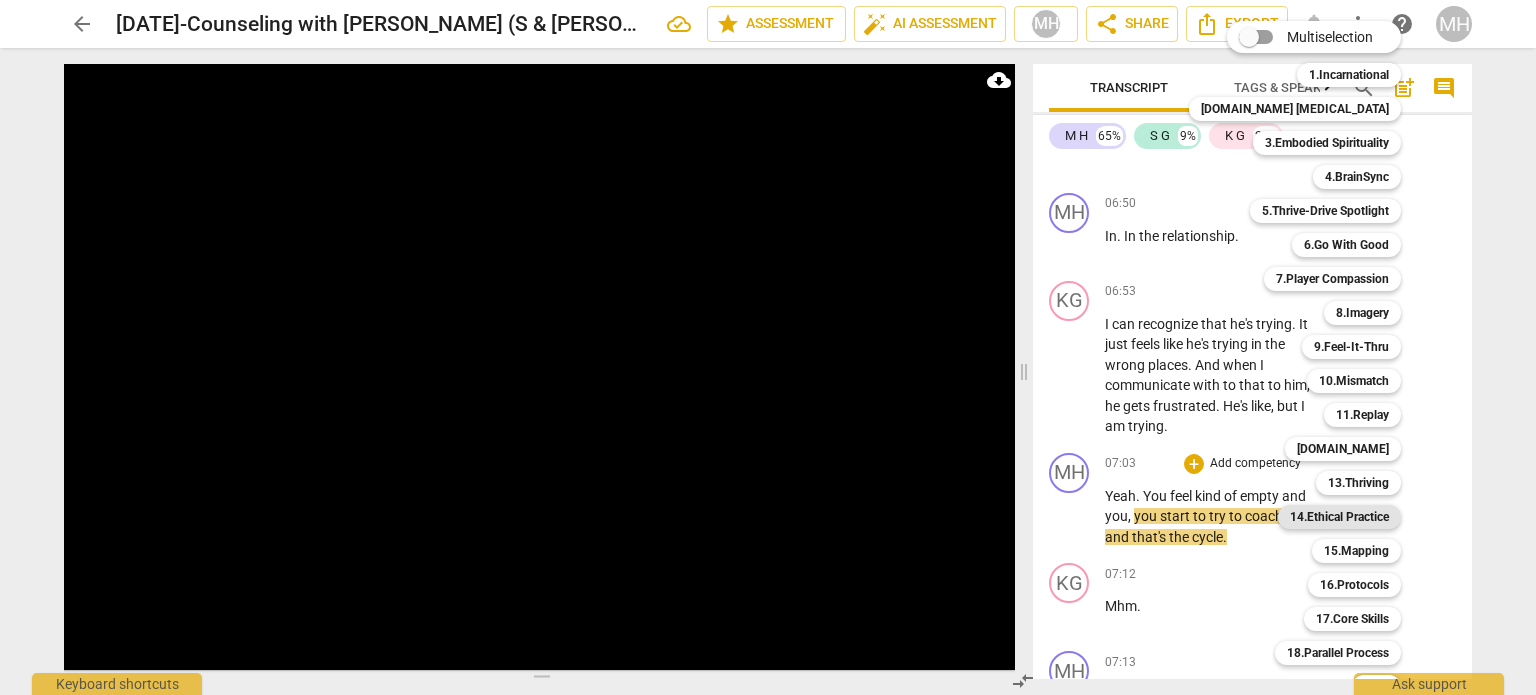 scroll, scrollTop: 59, scrollLeft: 0, axis: vertical 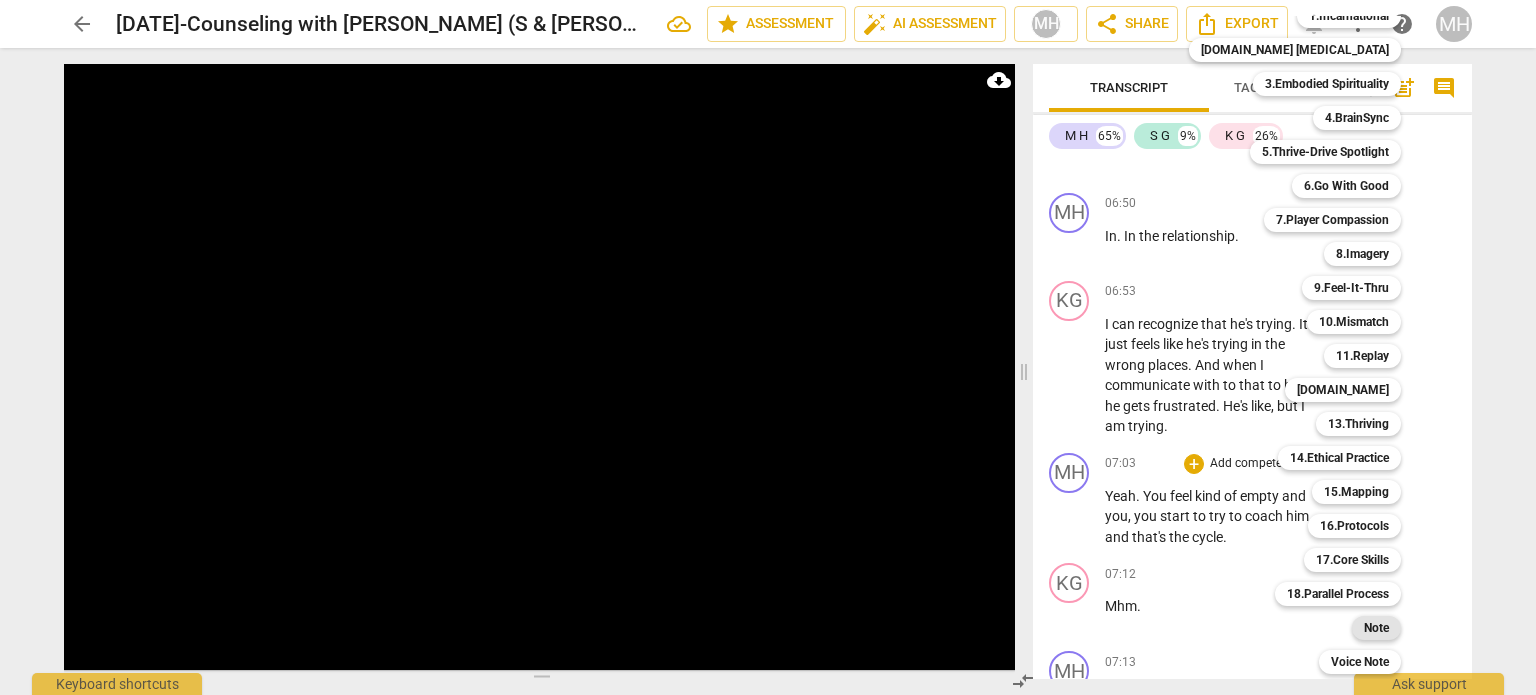 click on "Note" at bounding box center (1376, 628) 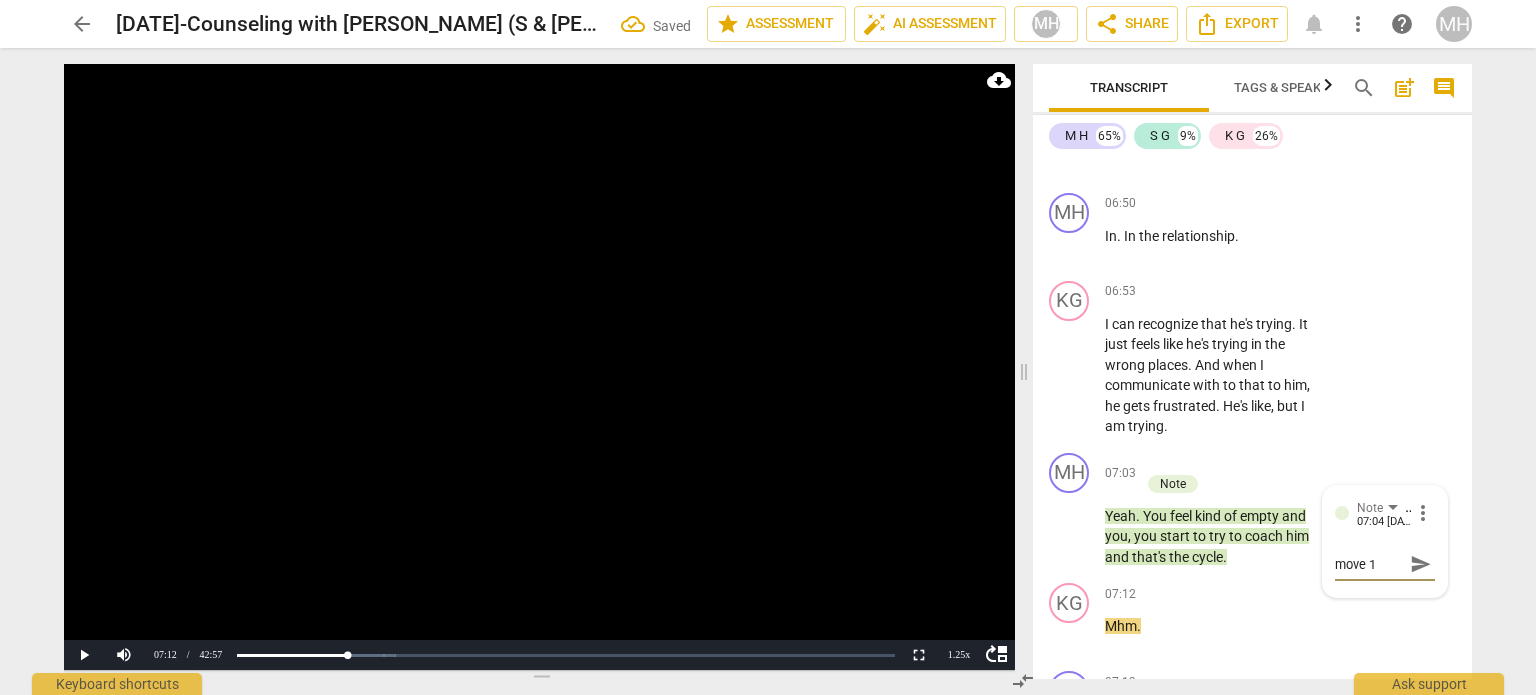 scroll, scrollTop: 16, scrollLeft: 0, axis: vertical 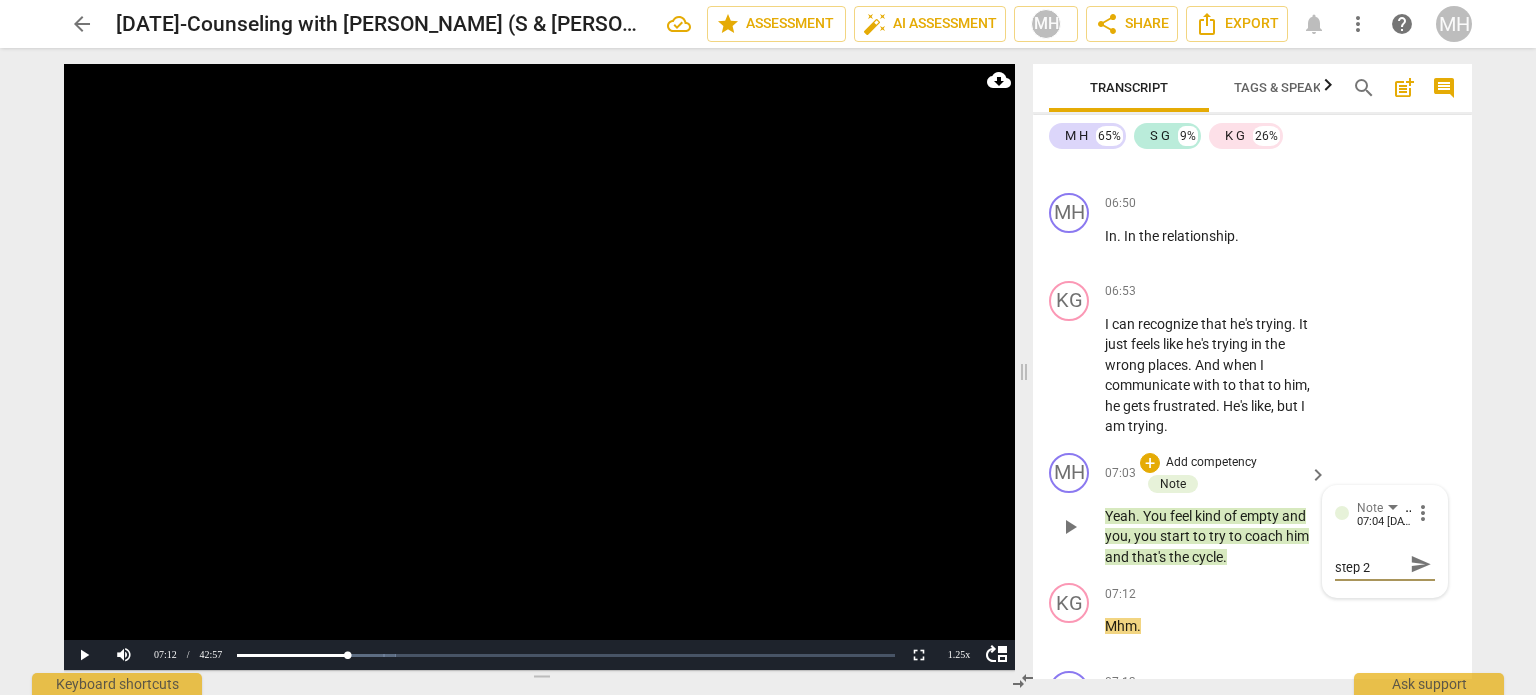 click on "send" at bounding box center [1421, 564] 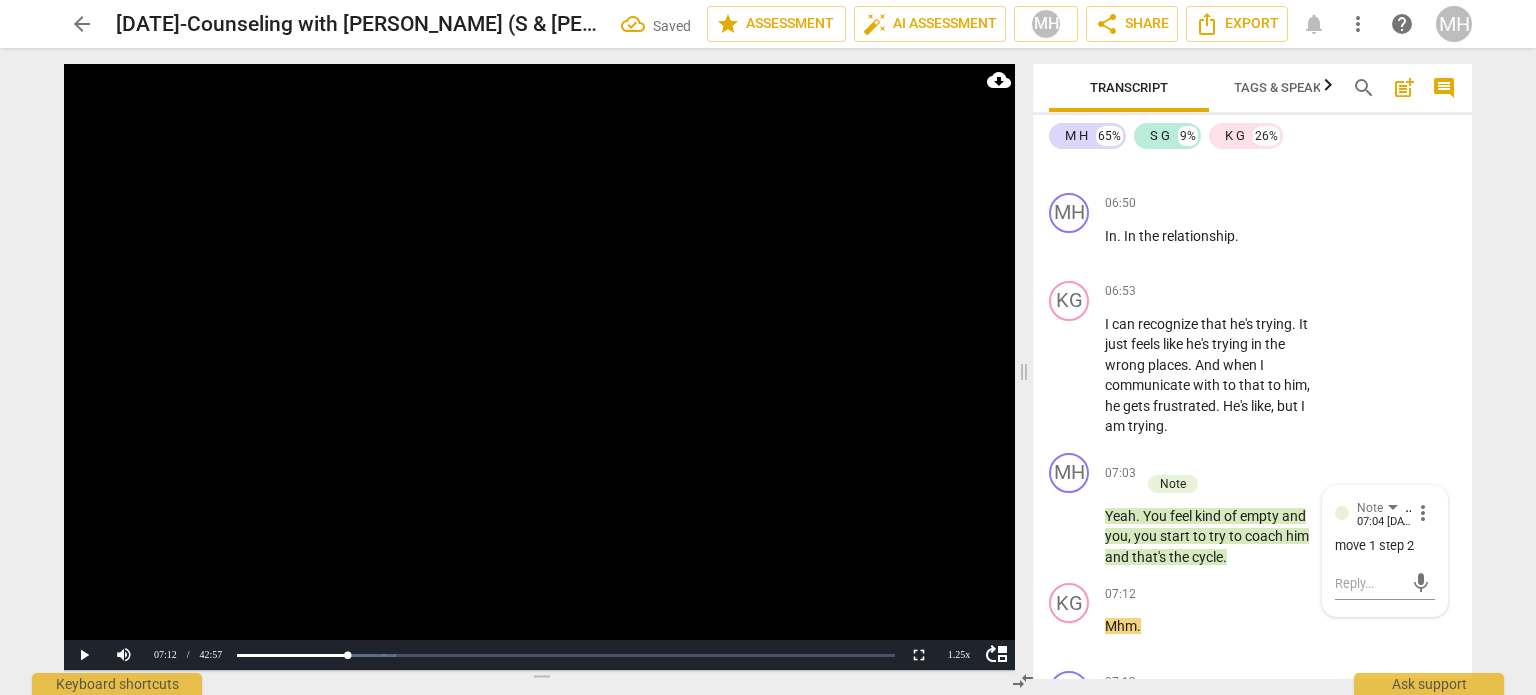scroll, scrollTop: 0, scrollLeft: 0, axis: both 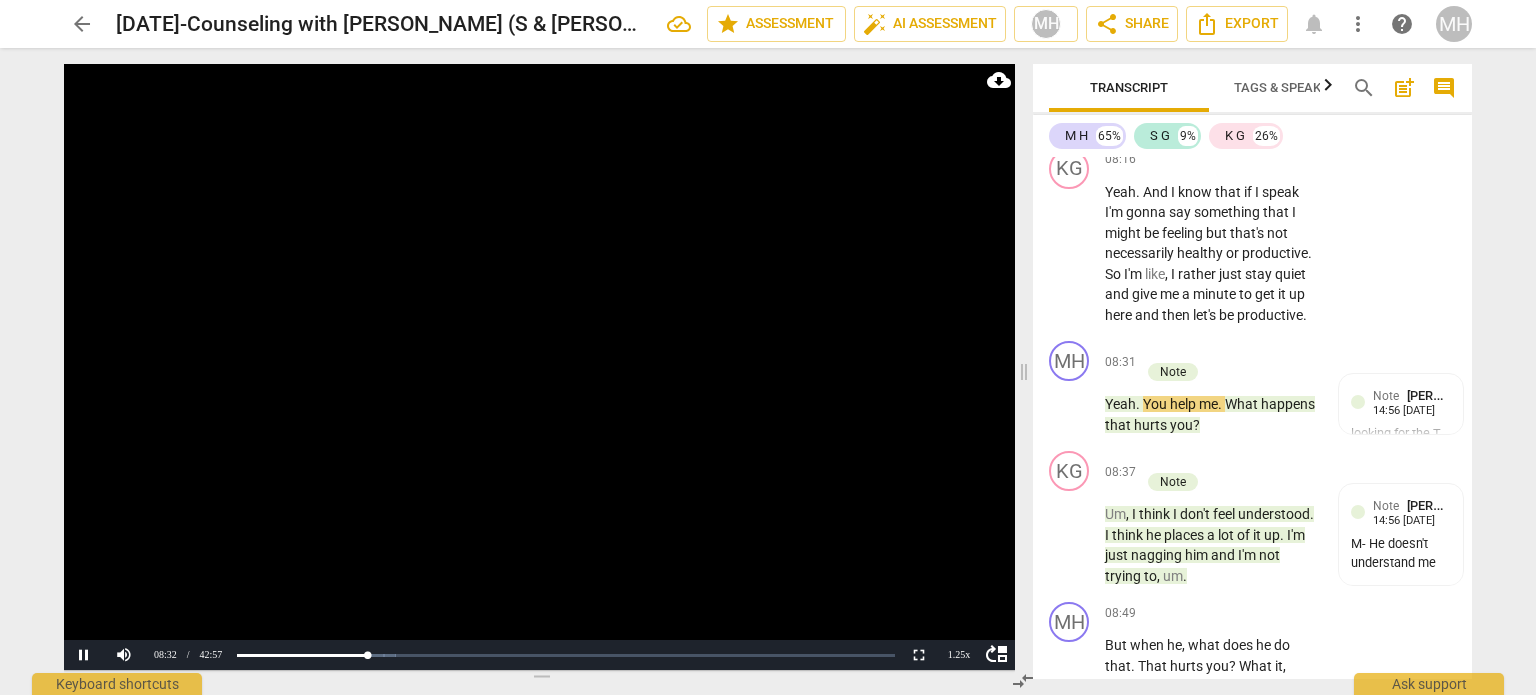 click at bounding box center [539, 367] 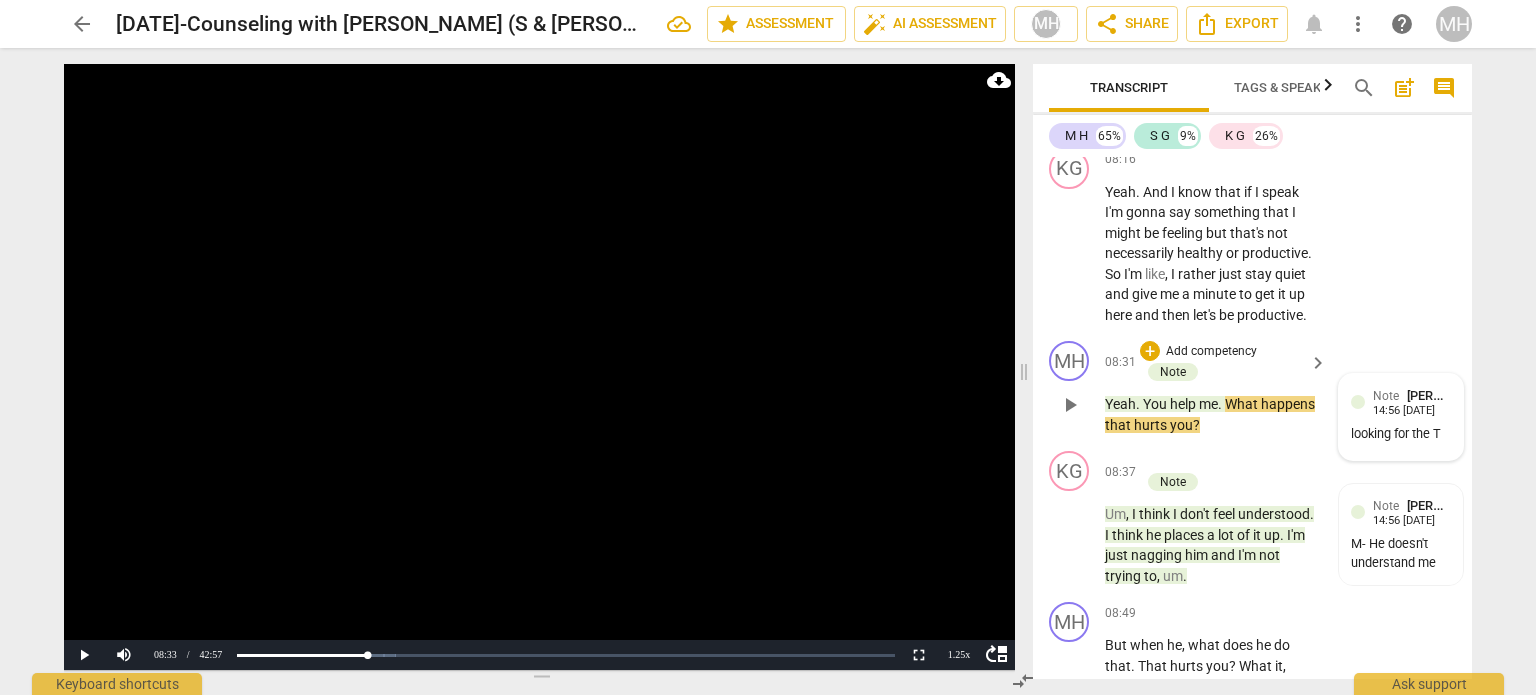 click on "Note [PERSON_NAME] 14:56 [DATE] looking for the T" at bounding box center (1401, 417) 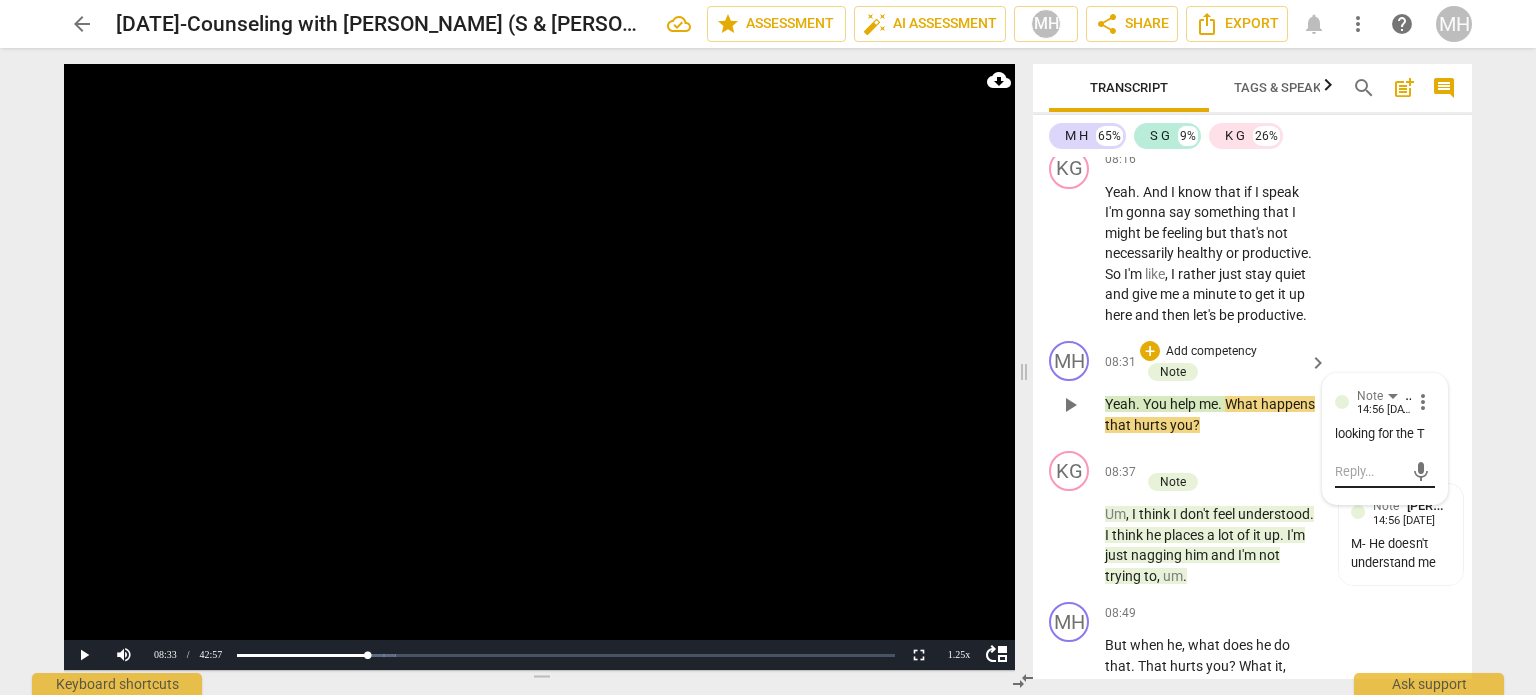 click at bounding box center (1369, 471) 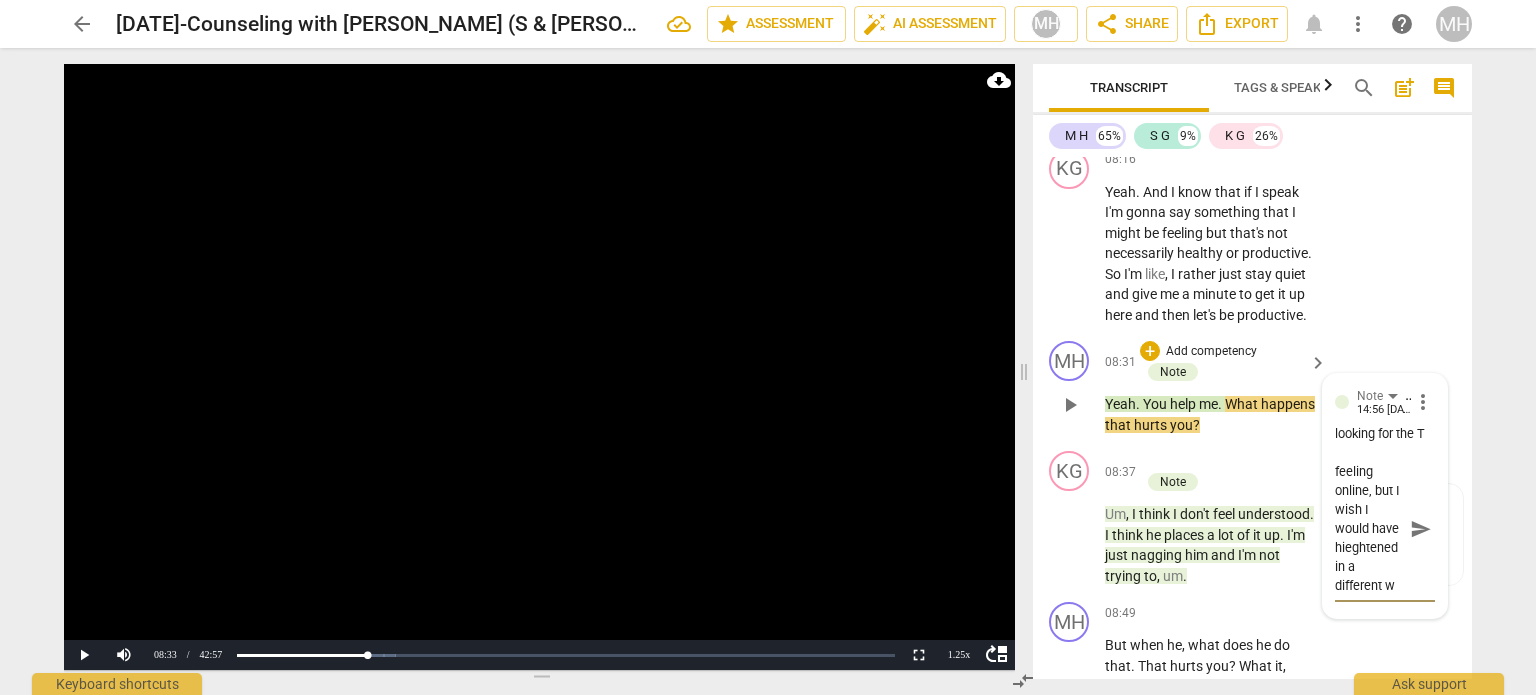 scroll, scrollTop: 112, scrollLeft: 0, axis: vertical 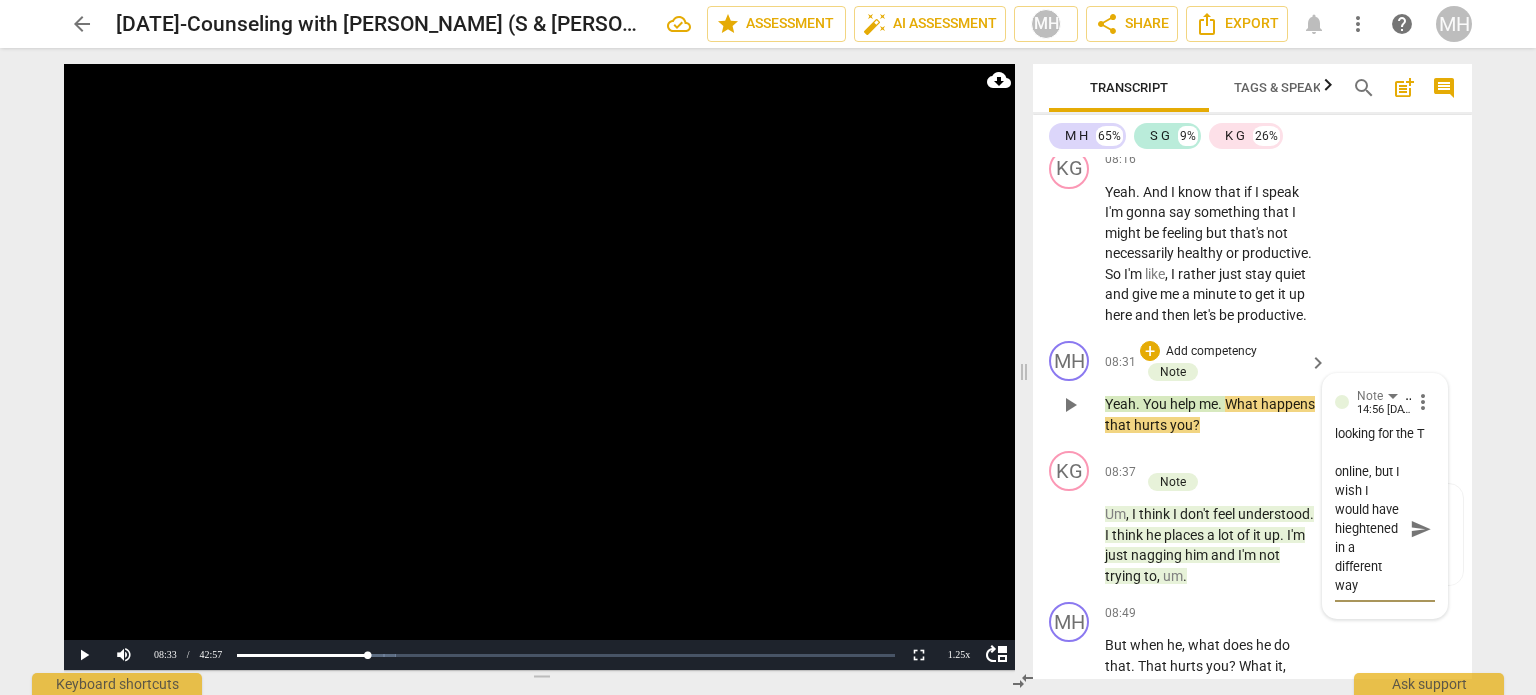 click on "send" at bounding box center [1421, 529] 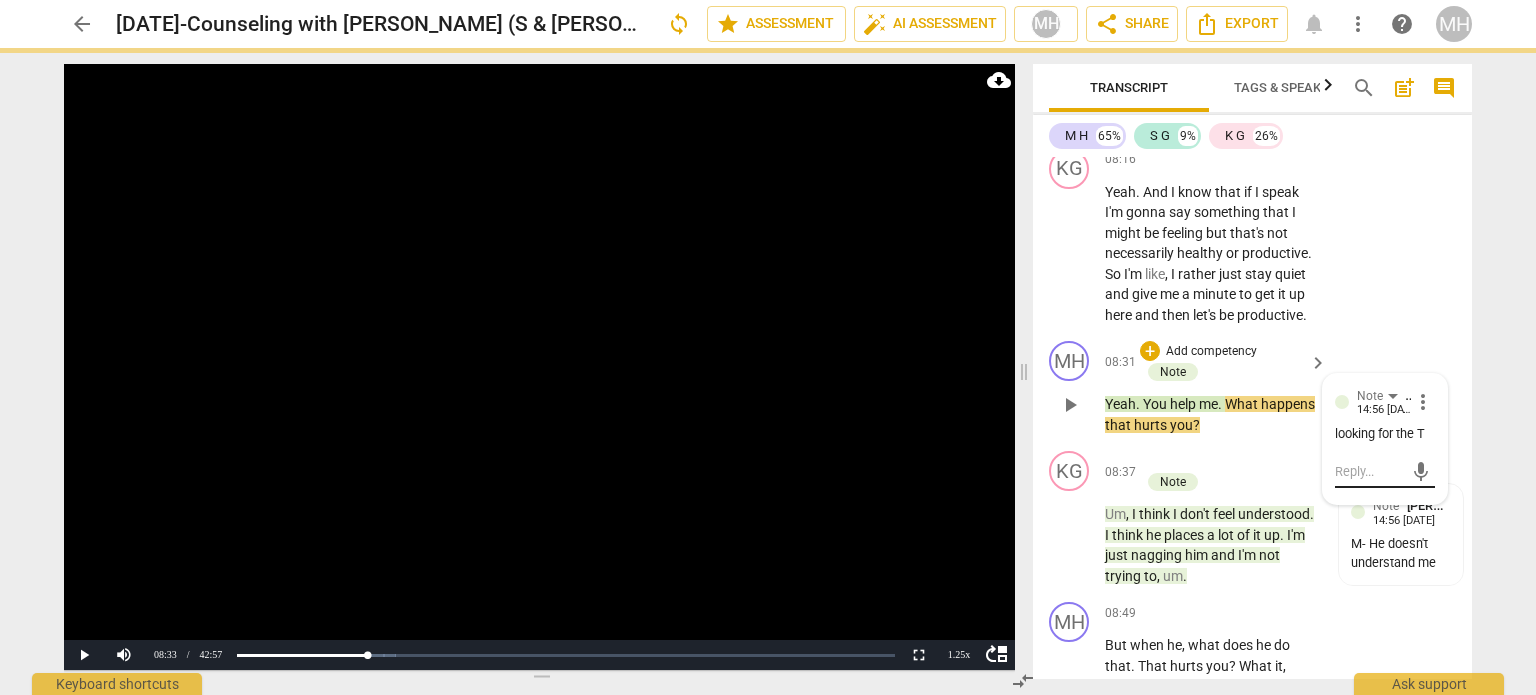 scroll, scrollTop: 0, scrollLeft: 0, axis: both 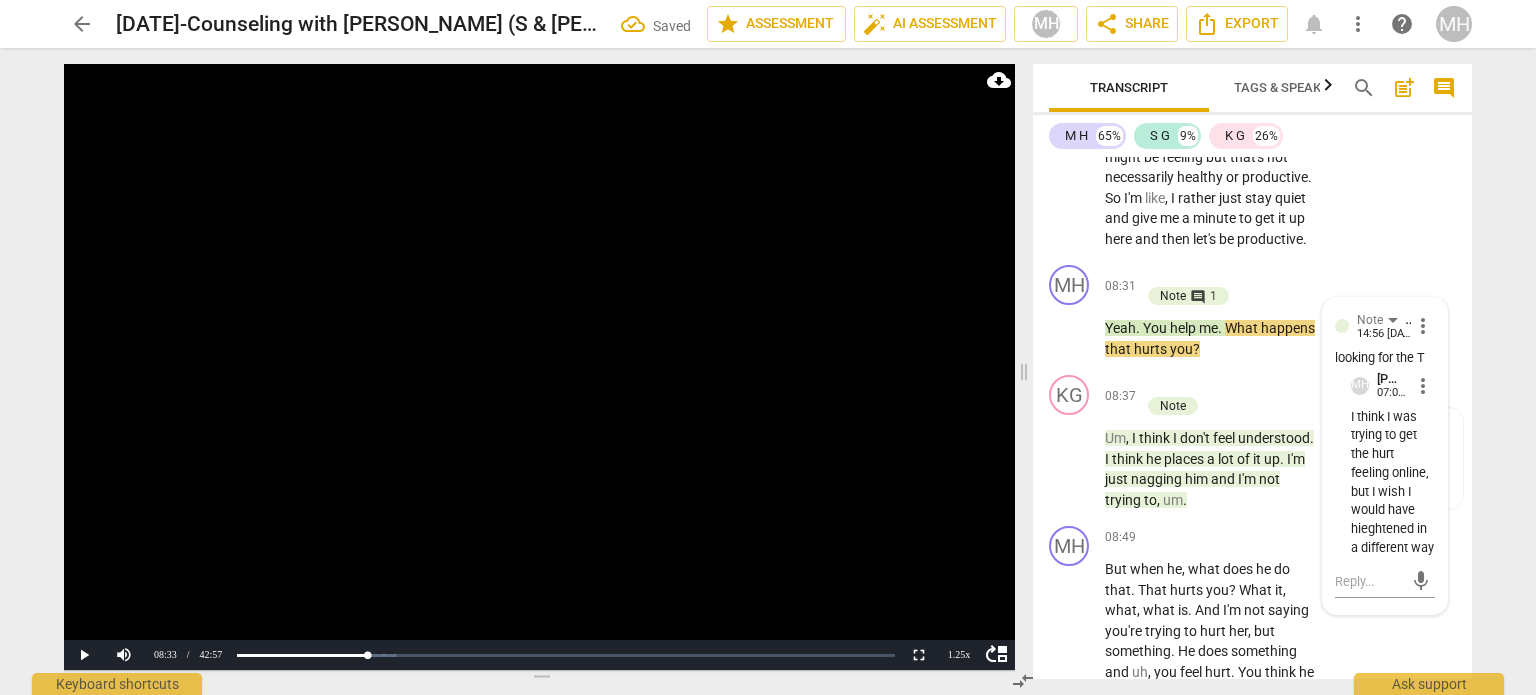 click at bounding box center (539, 367) 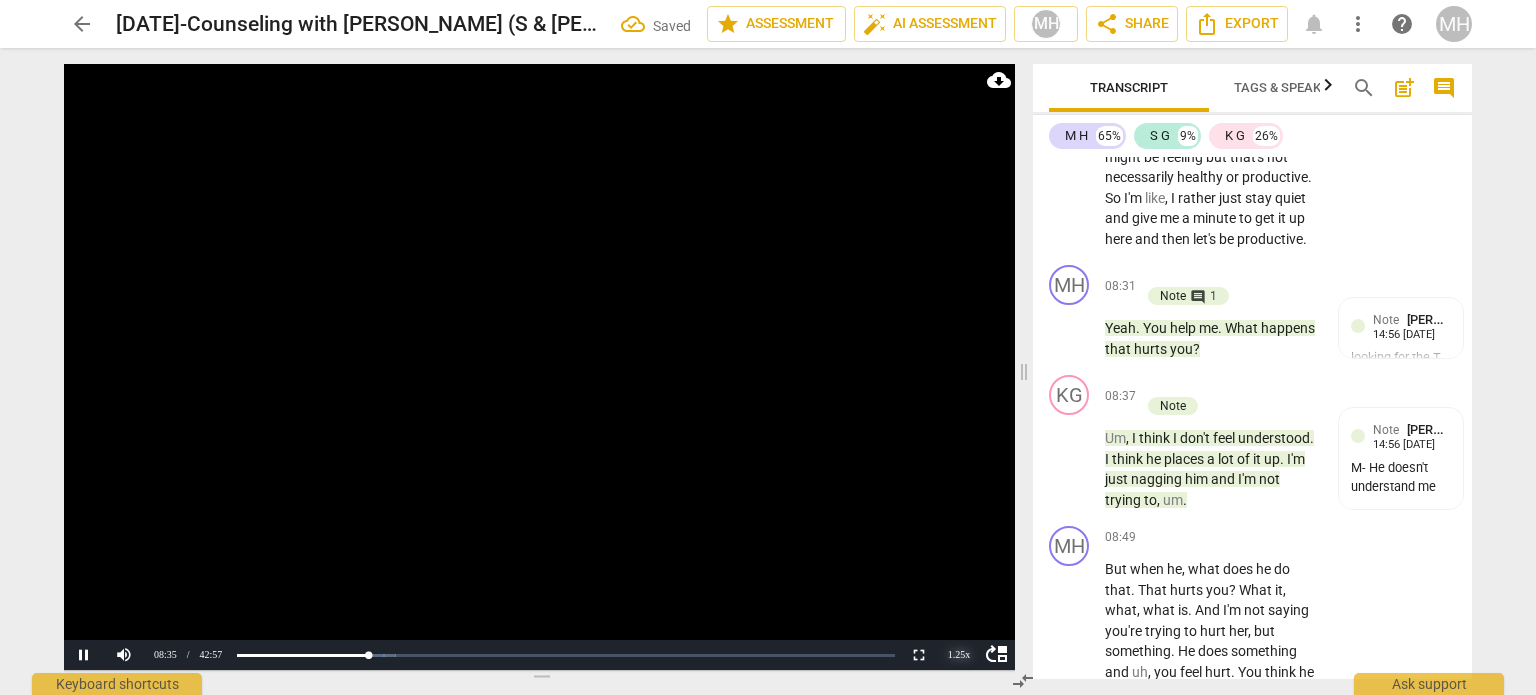 click on "1.25 x" at bounding box center (959, 655) 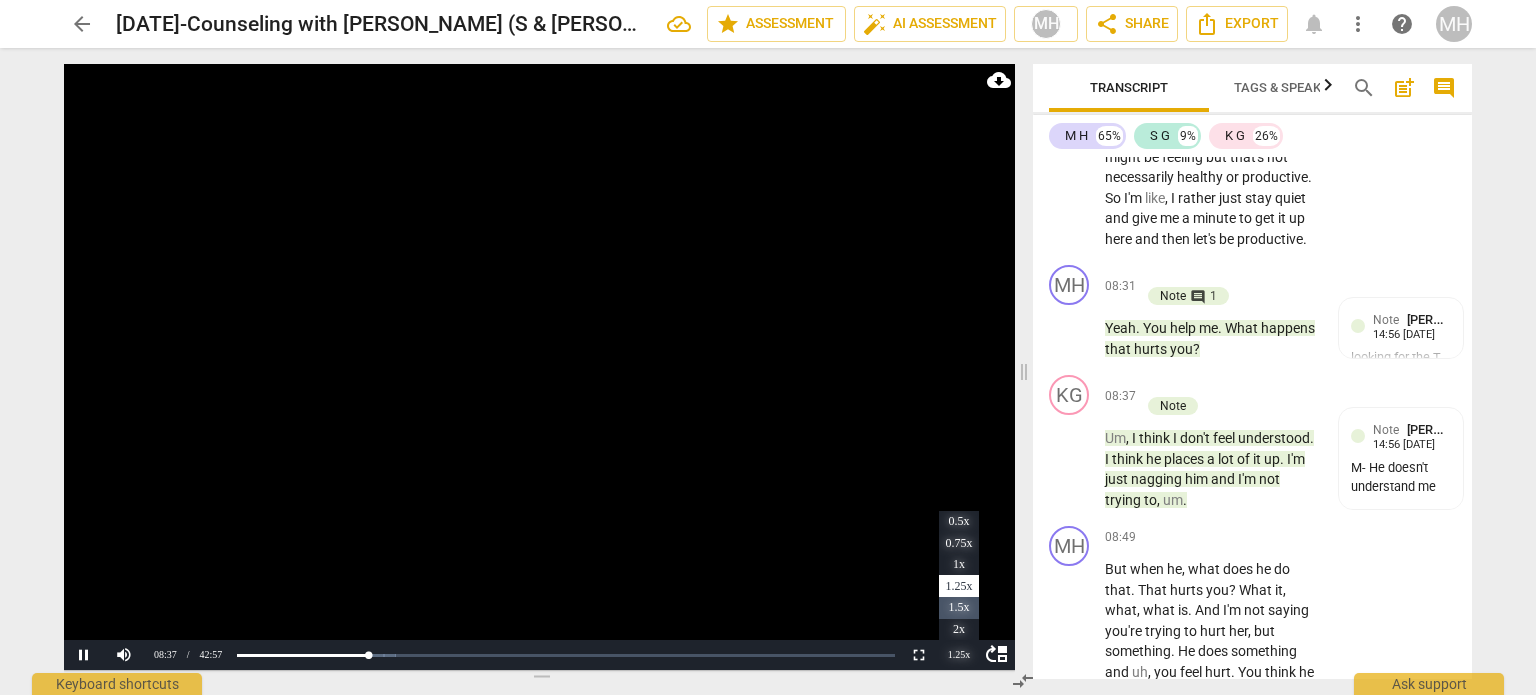 click on "1.5x" at bounding box center (959, 608) 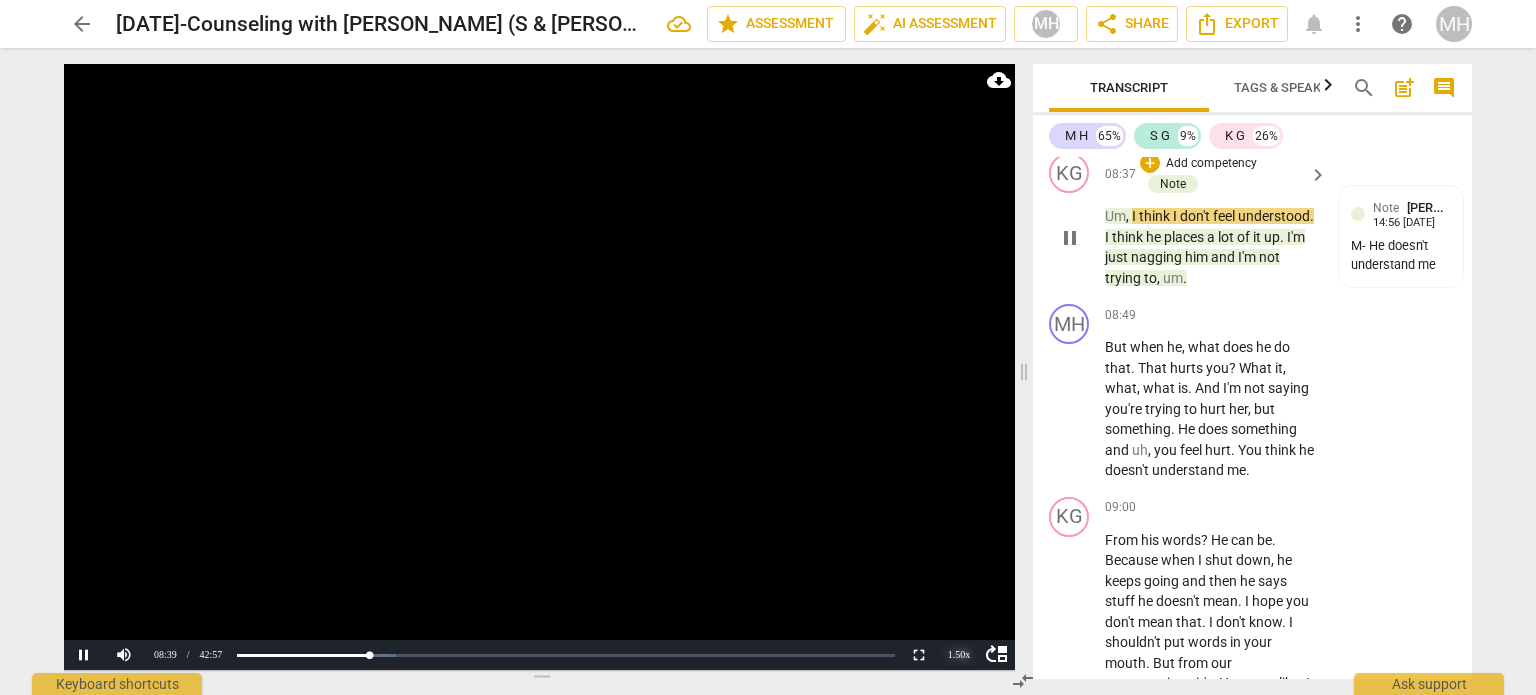 scroll, scrollTop: 7654, scrollLeft: 0, axis: vertical 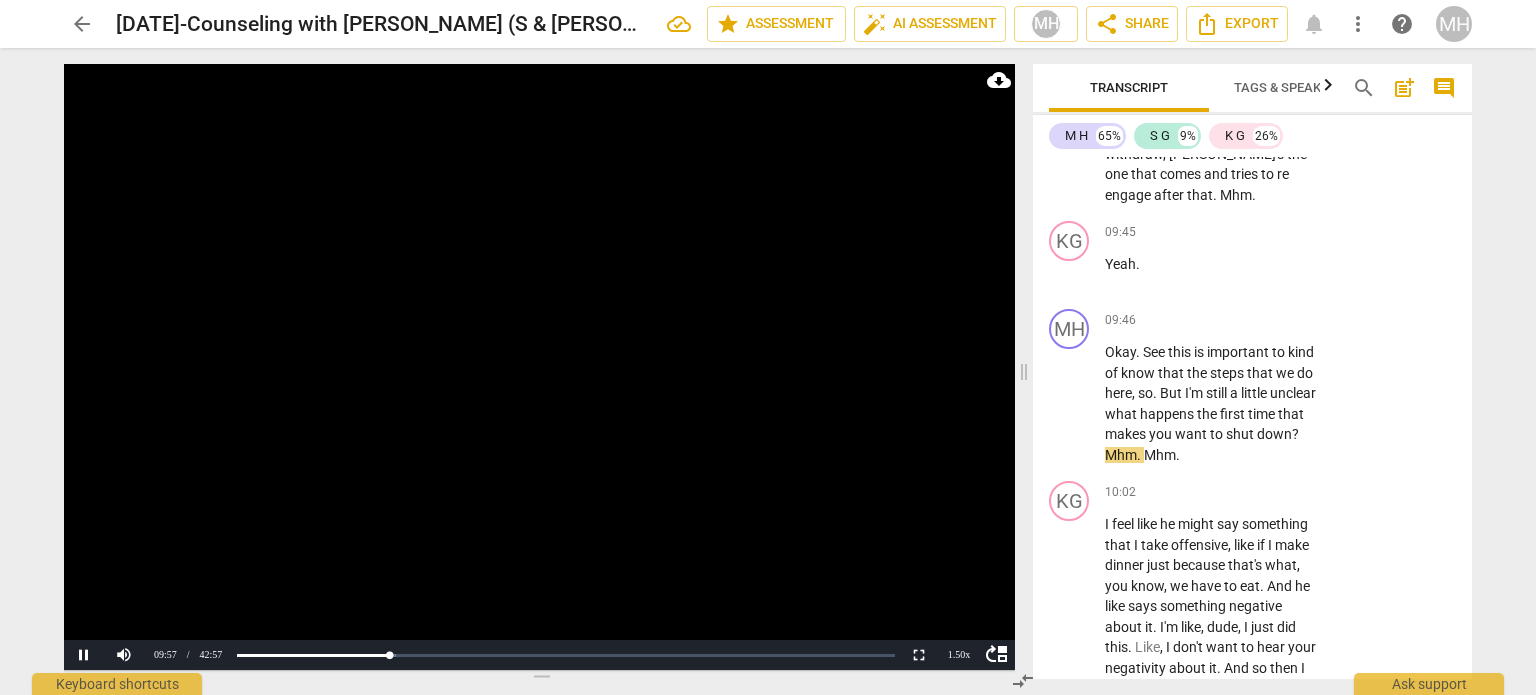 click at bounding box center (539, 367) 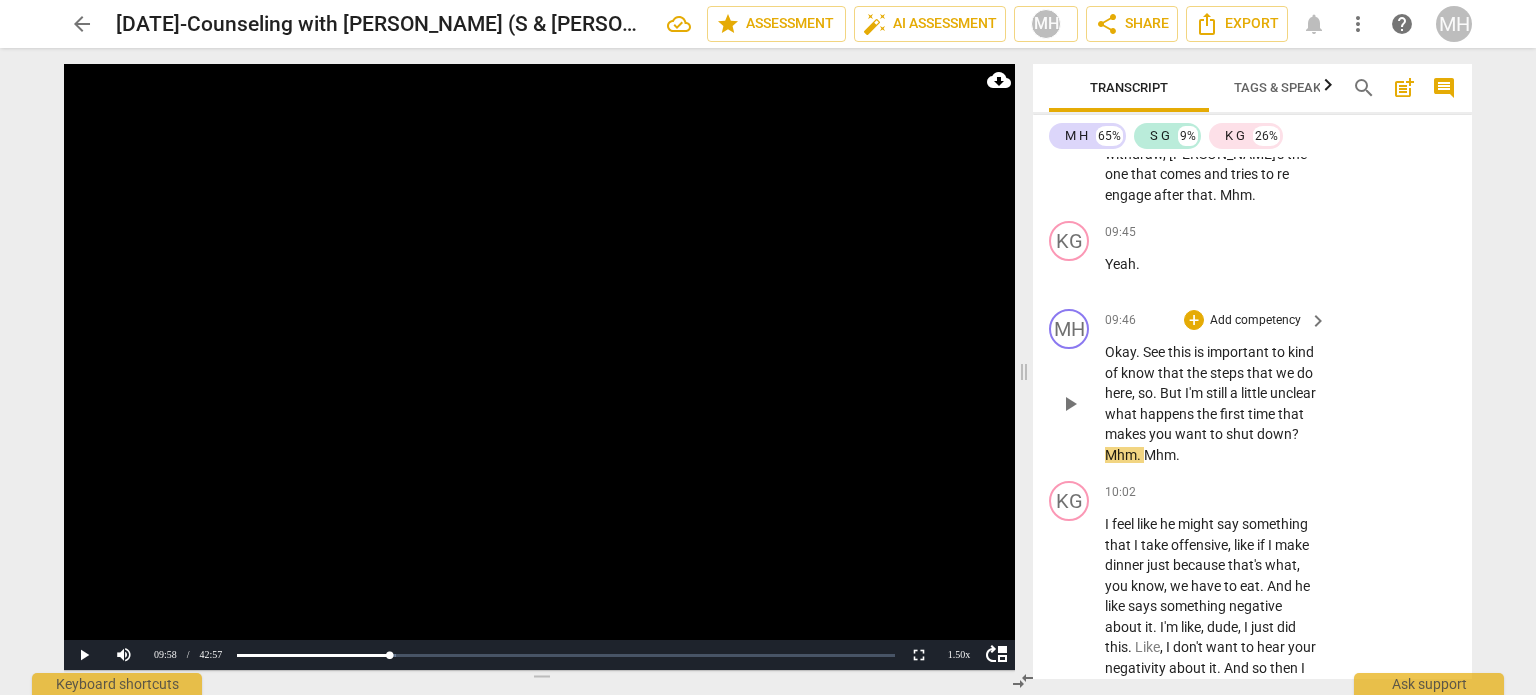 click on "MH play_arrow pause 09:46 + Add competency keyboard_arrow_right Okay .   See   this   is   important   to   kind   of   know   that   the   steps   that   we   do   here ,   so .   But   I'm   still   a   little   unclear   what   happens   the   first   time   that   makes   you   want   to   shut   down ?   Mhm .   Mhm ." at bounding box center [1252, 387] 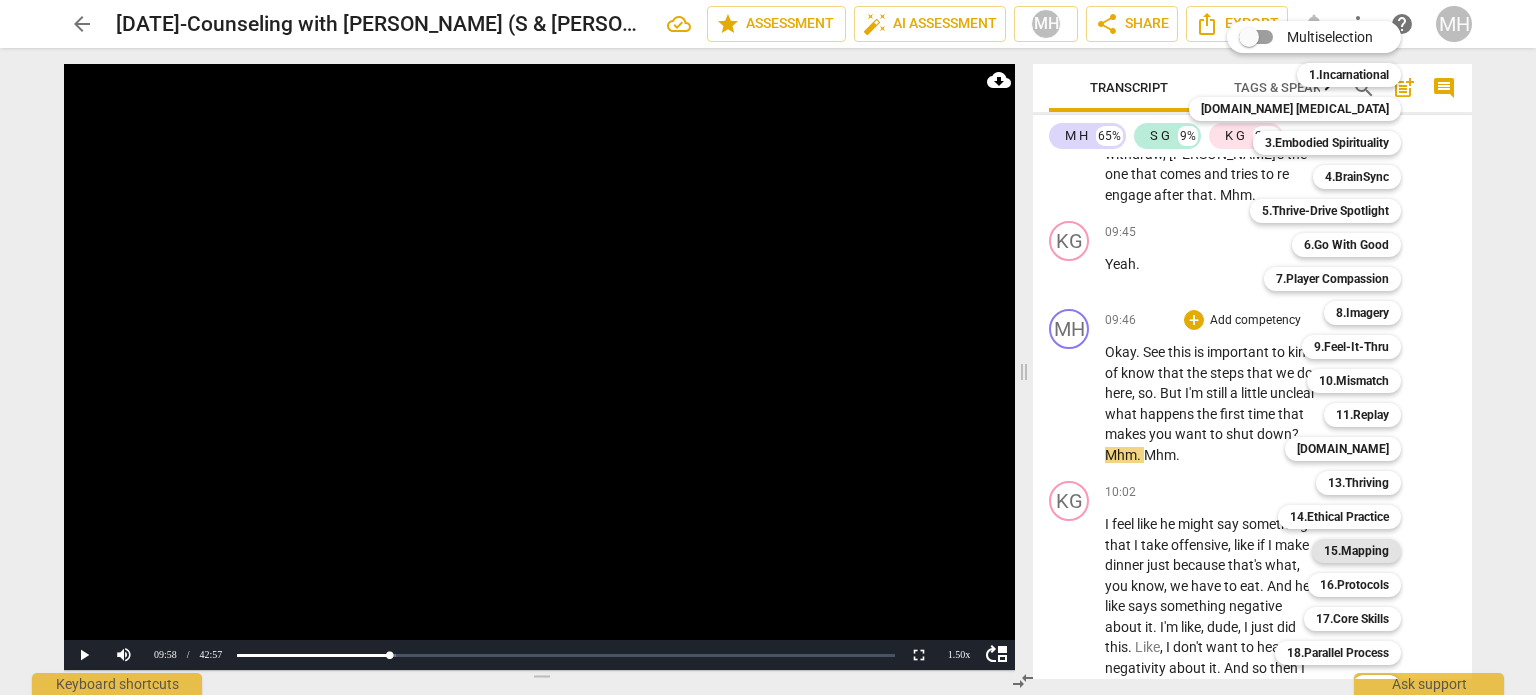 scroll, scrollTop: 59, scrollLeft: 0, axis: vertical 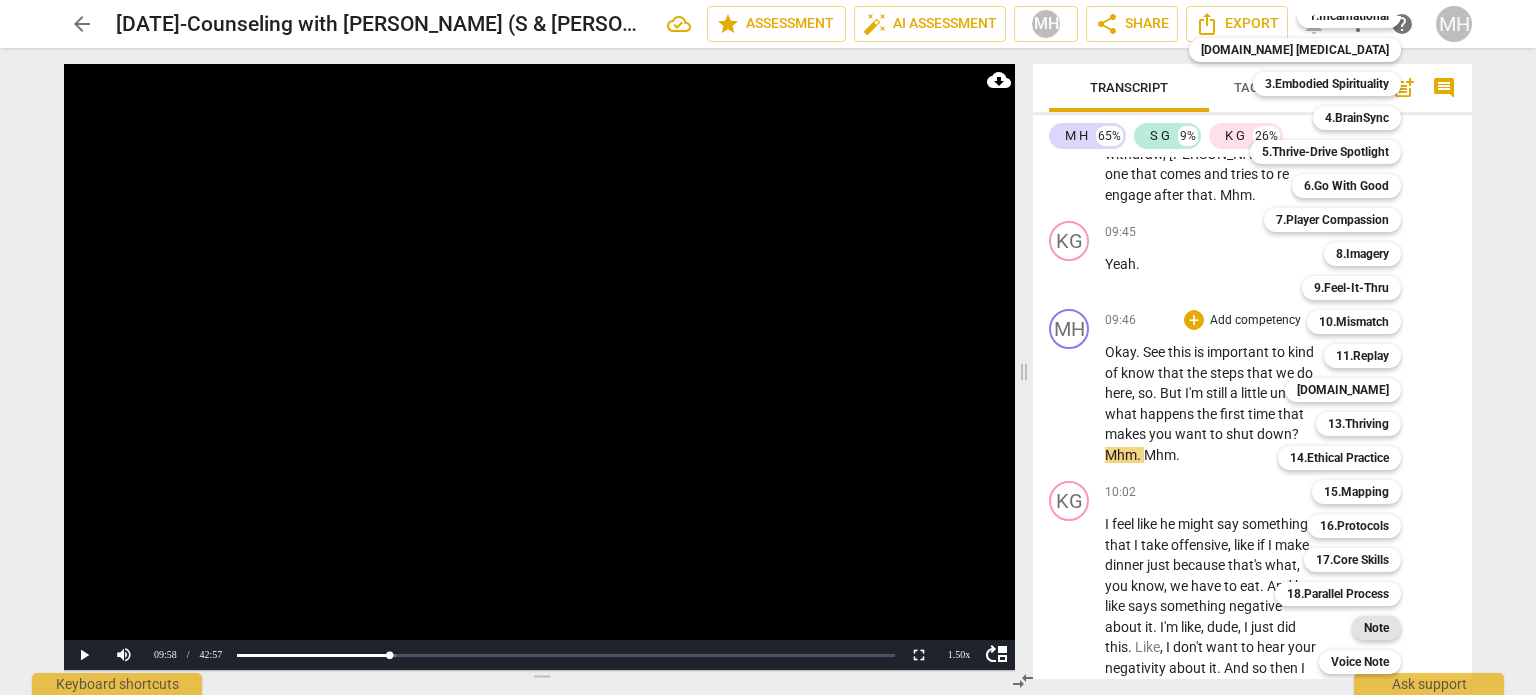 click on "Note" at bounding box center [1376, 628] 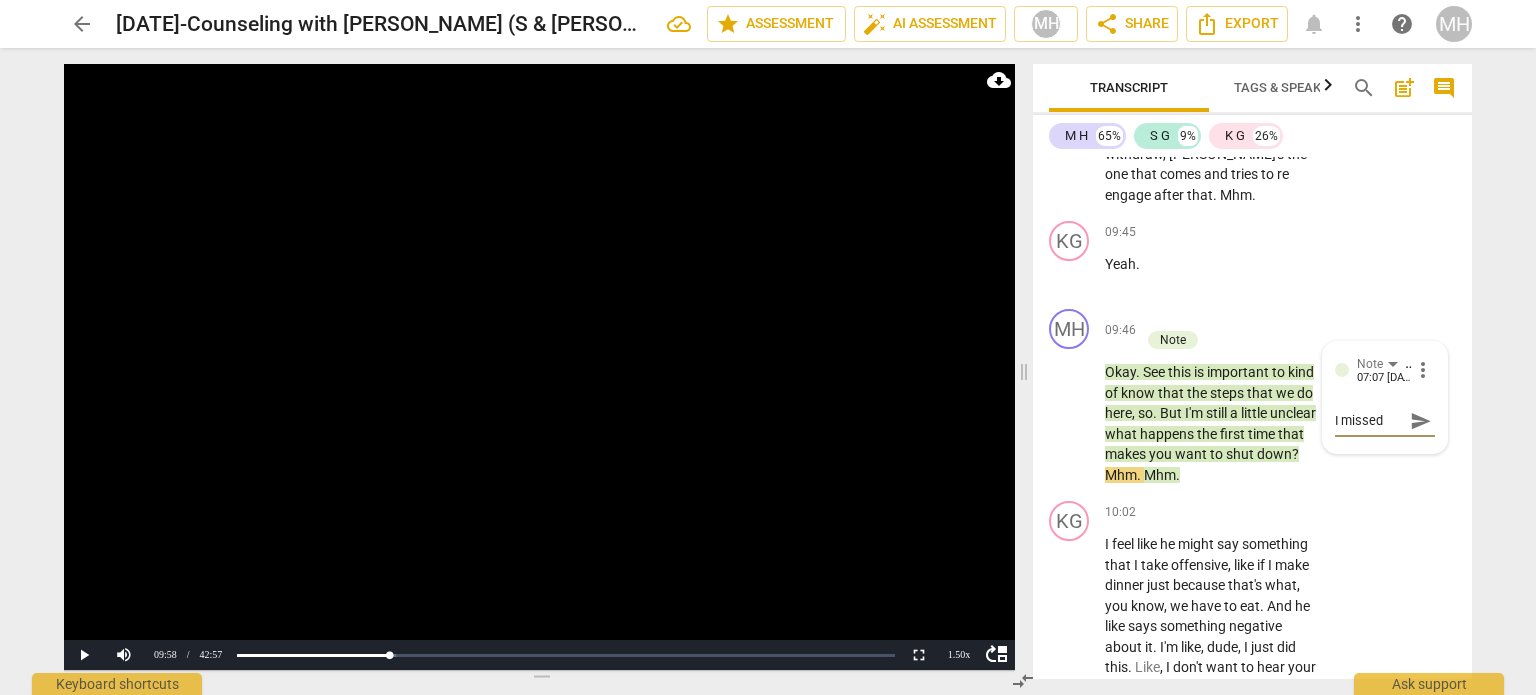 scroll, scrollTop: 0, scrollLeft: 0, axis: both 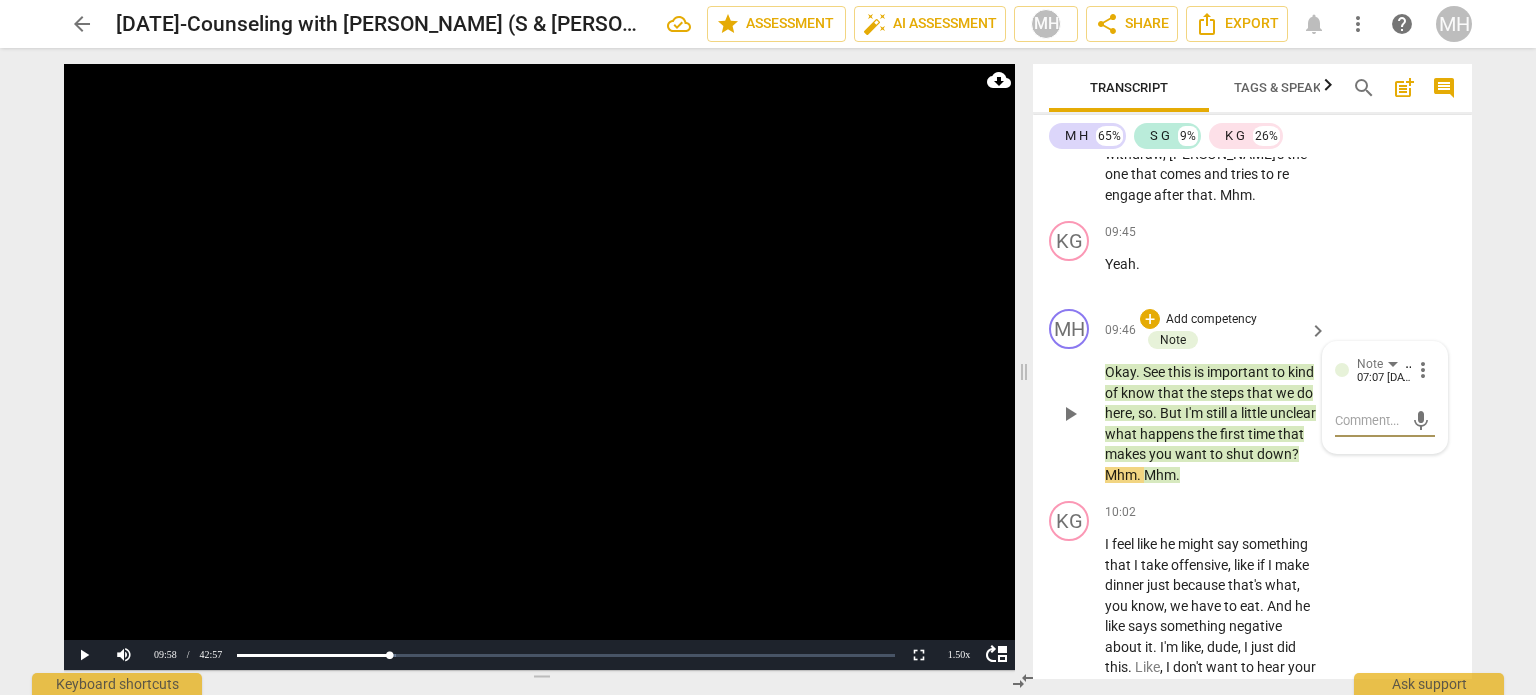 click on "more_vert" at bounding box center [1423, 370] 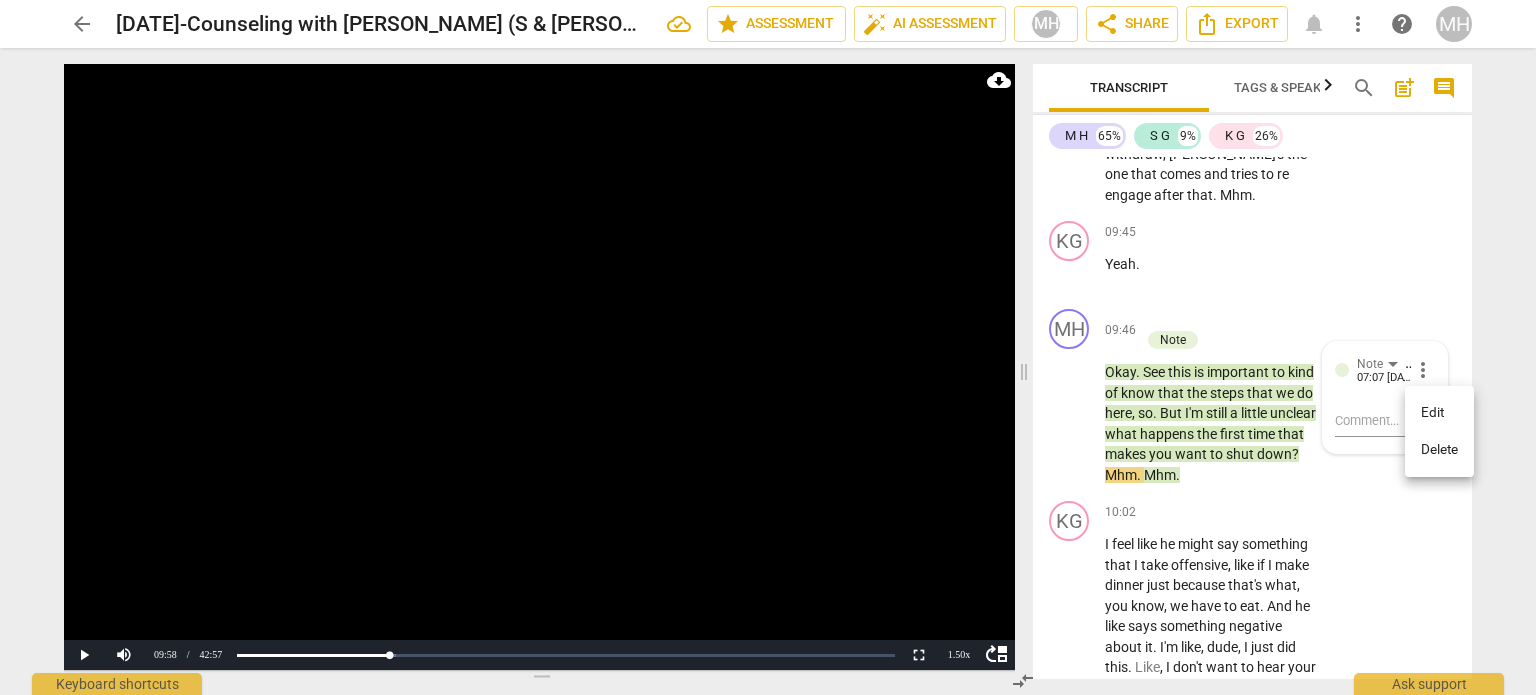 drag, startPoint x: 1436, startPoint y: 451, endPoint x: 1366, endPoint y: 490, distance: 80.13114 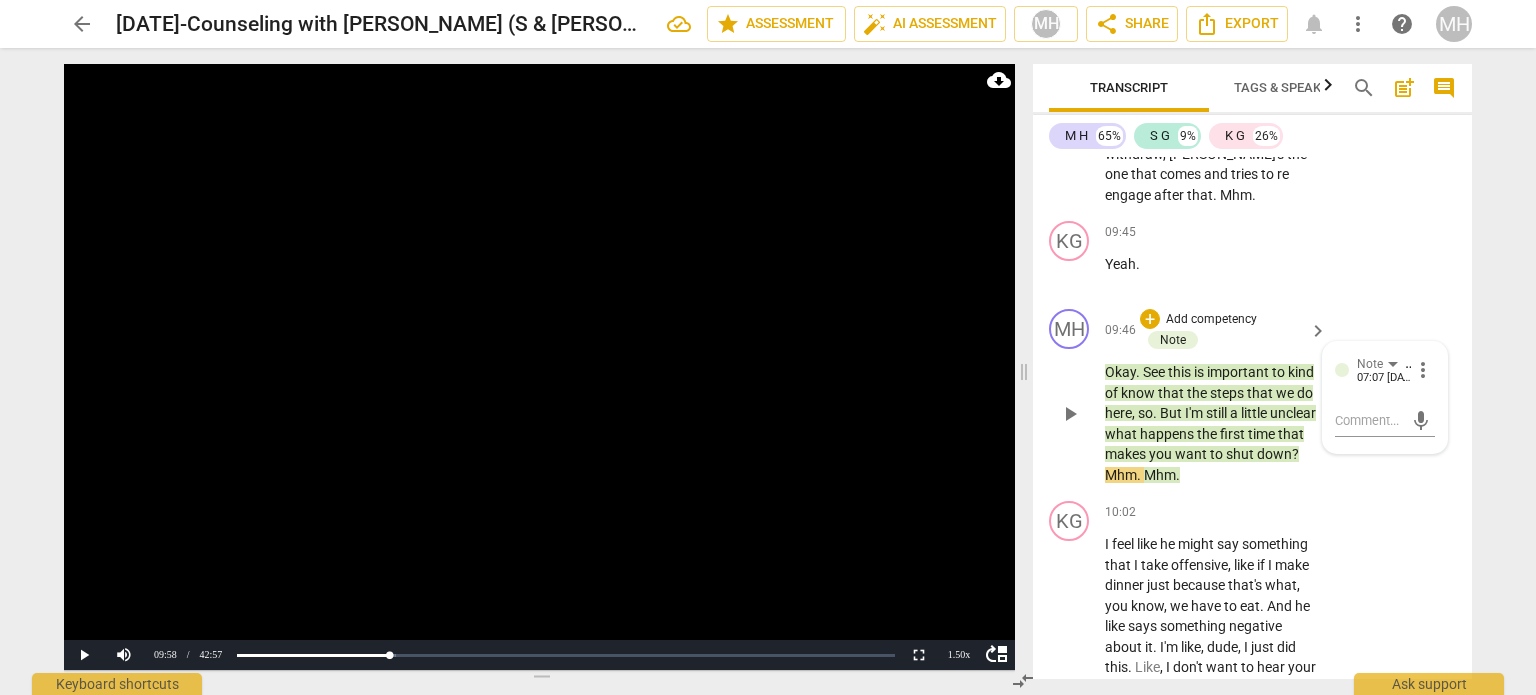 click on "more_vert" at bounding box center (1423, 370) 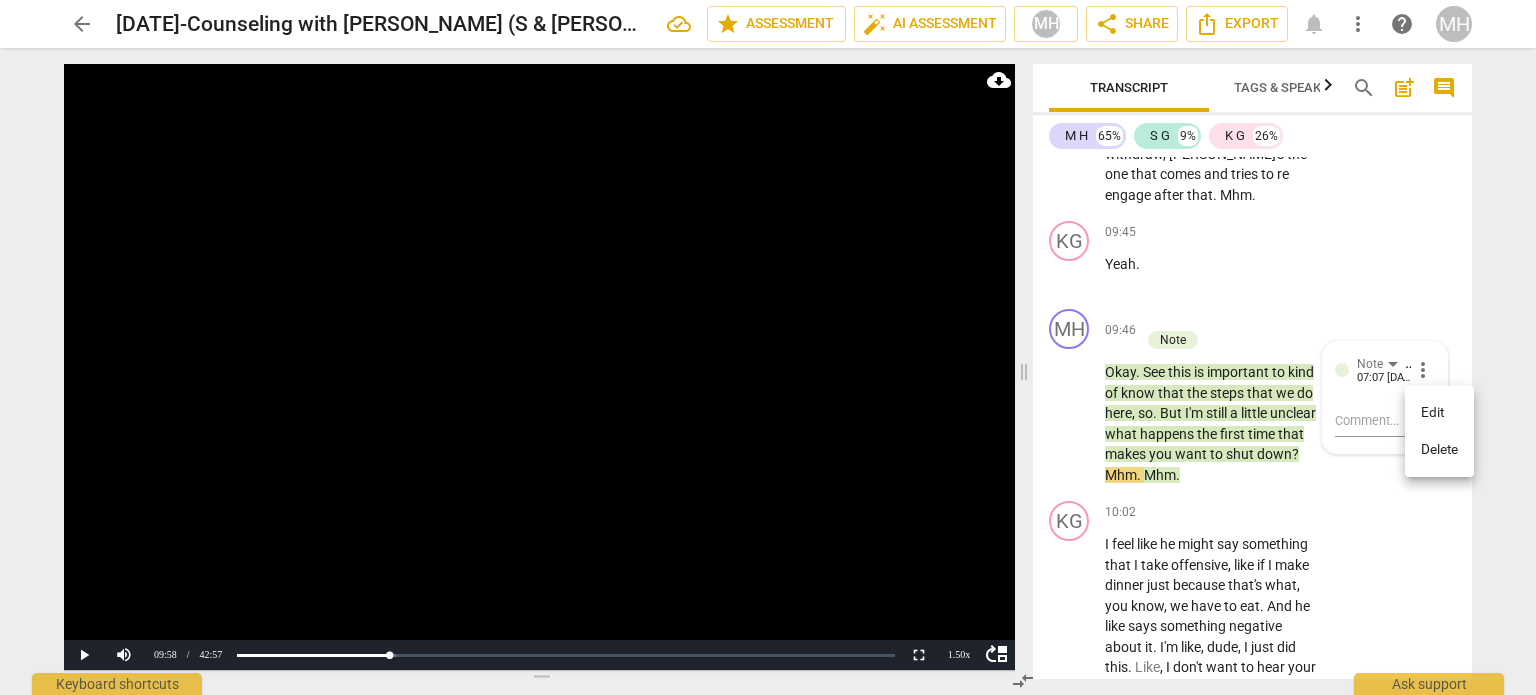 click on "Delete" at bounding box center (1439, 450) 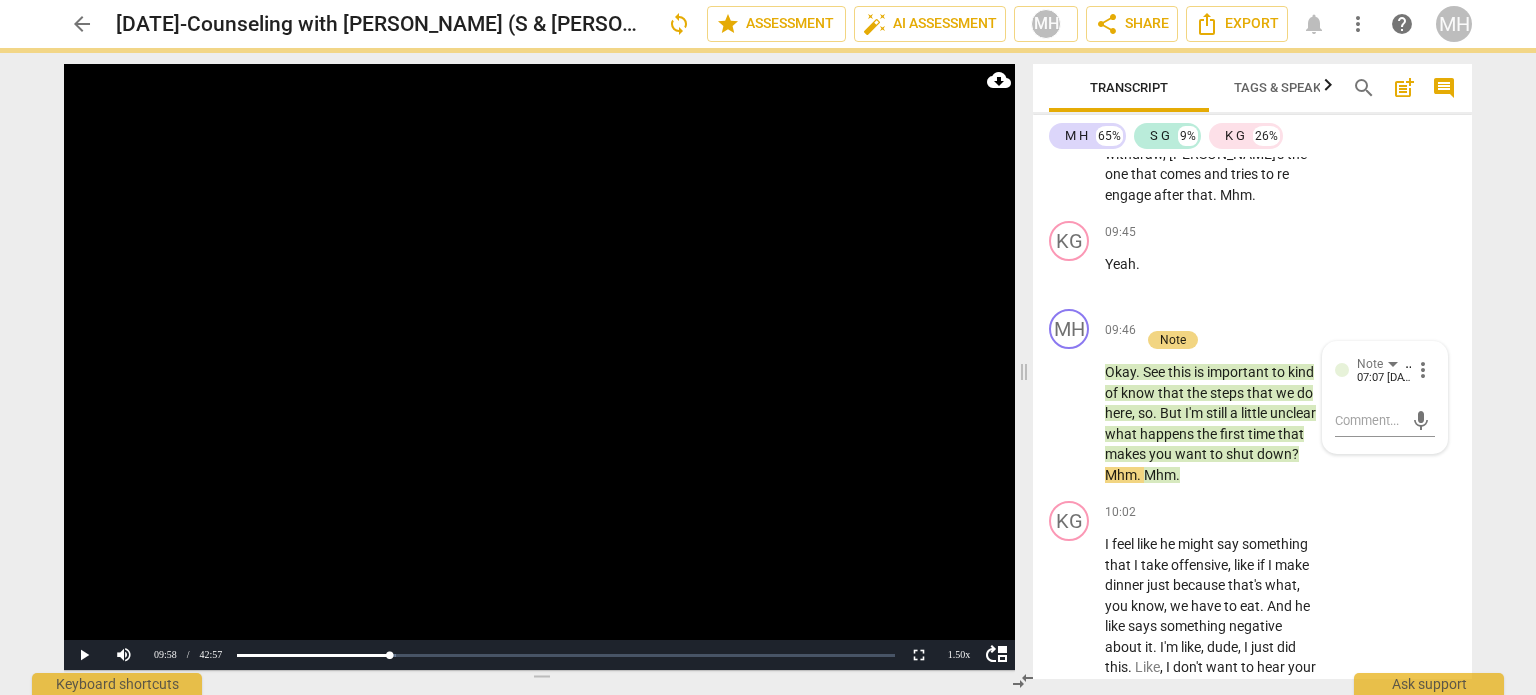 click at bounding box center (539, 367) 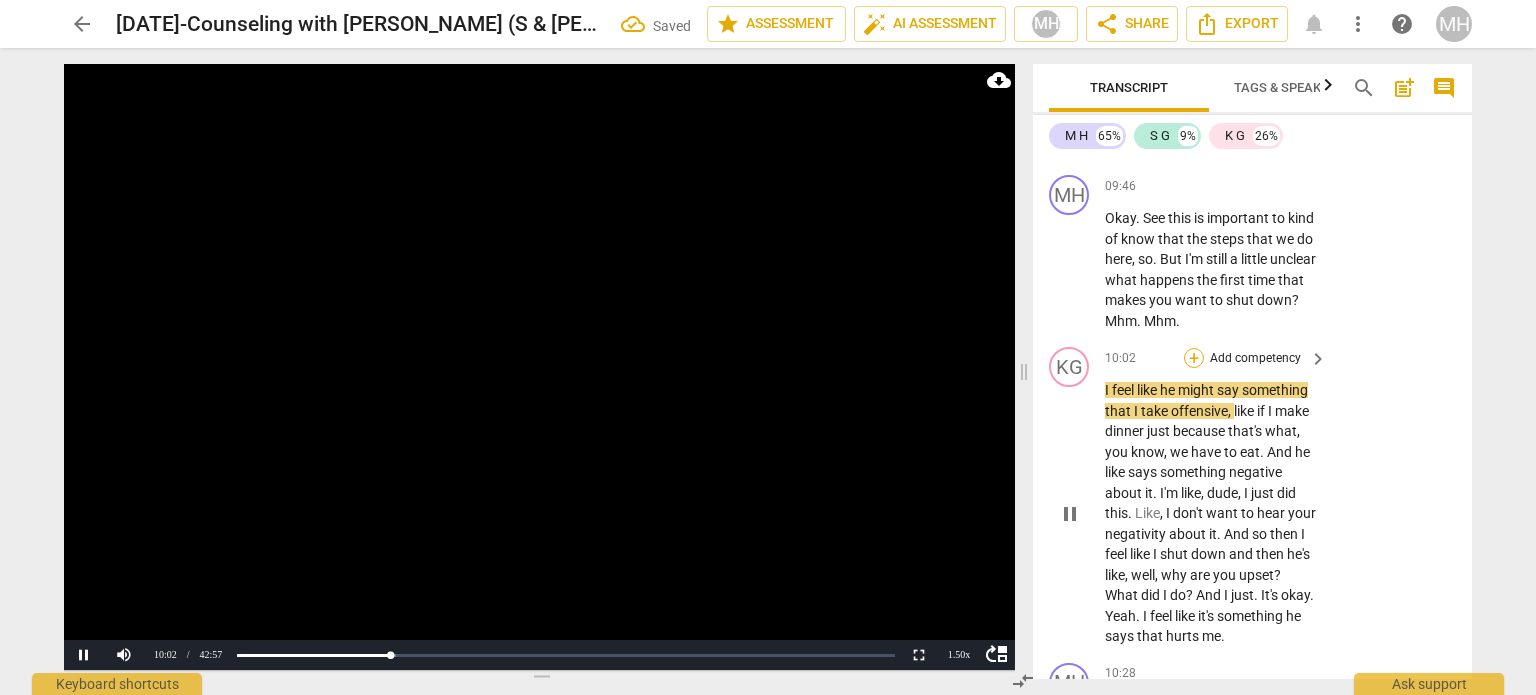 scroll, scrollTop: 8674, scrollLeft: 0, axis: vertical 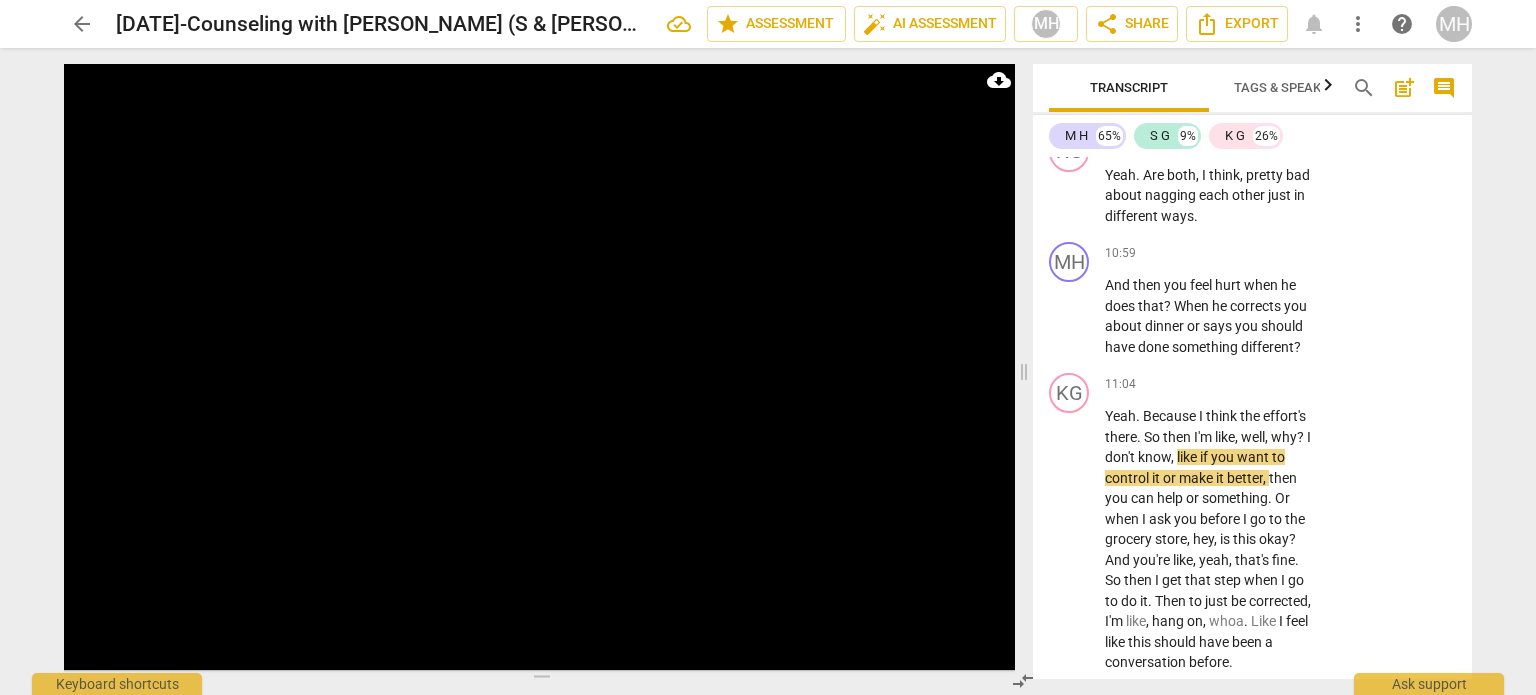 click on "MH play_arrow pause 10:59 + Add competency keyboard_arrow_right And   then   you   feel   hurt   when   he   does   that ?   When   he   corrects   you   about   dinner   or   says   you   should   have   done   something   different ?" at bounding box center [1252, 299] 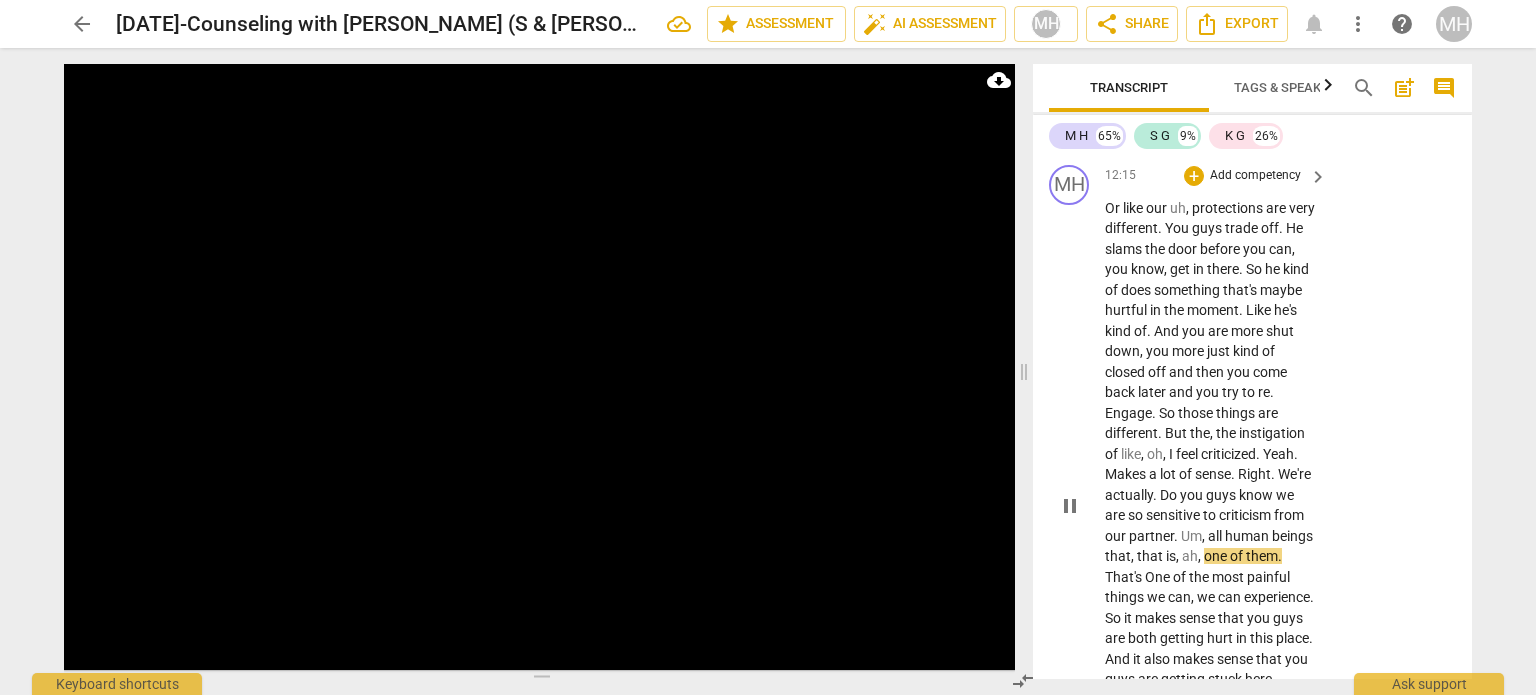 scroll, scrollTop: 11284, scrollLeft: 0, axis: vertical 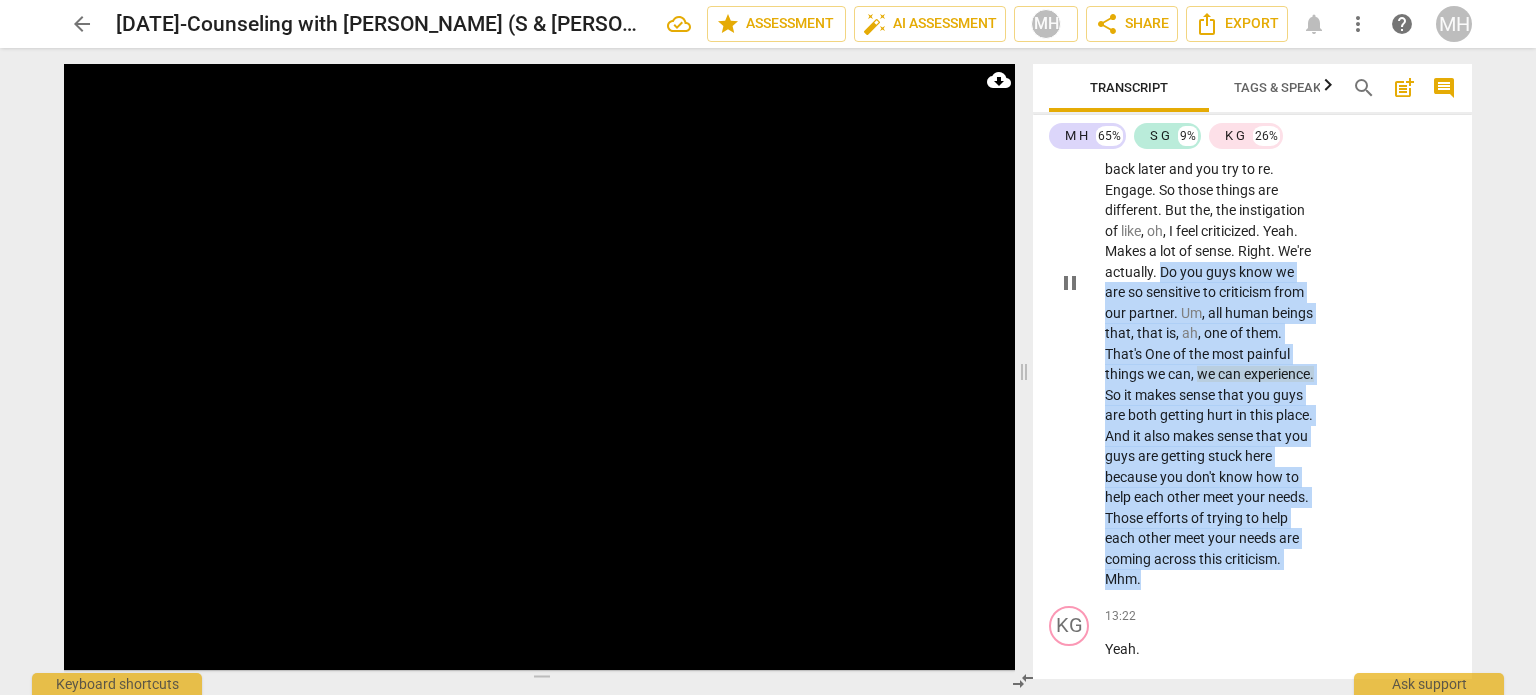 drag, startPoint x: 1199, startPoint y: 467, endPoint x: 1260, endPoint y: 677, distance: 218.68013 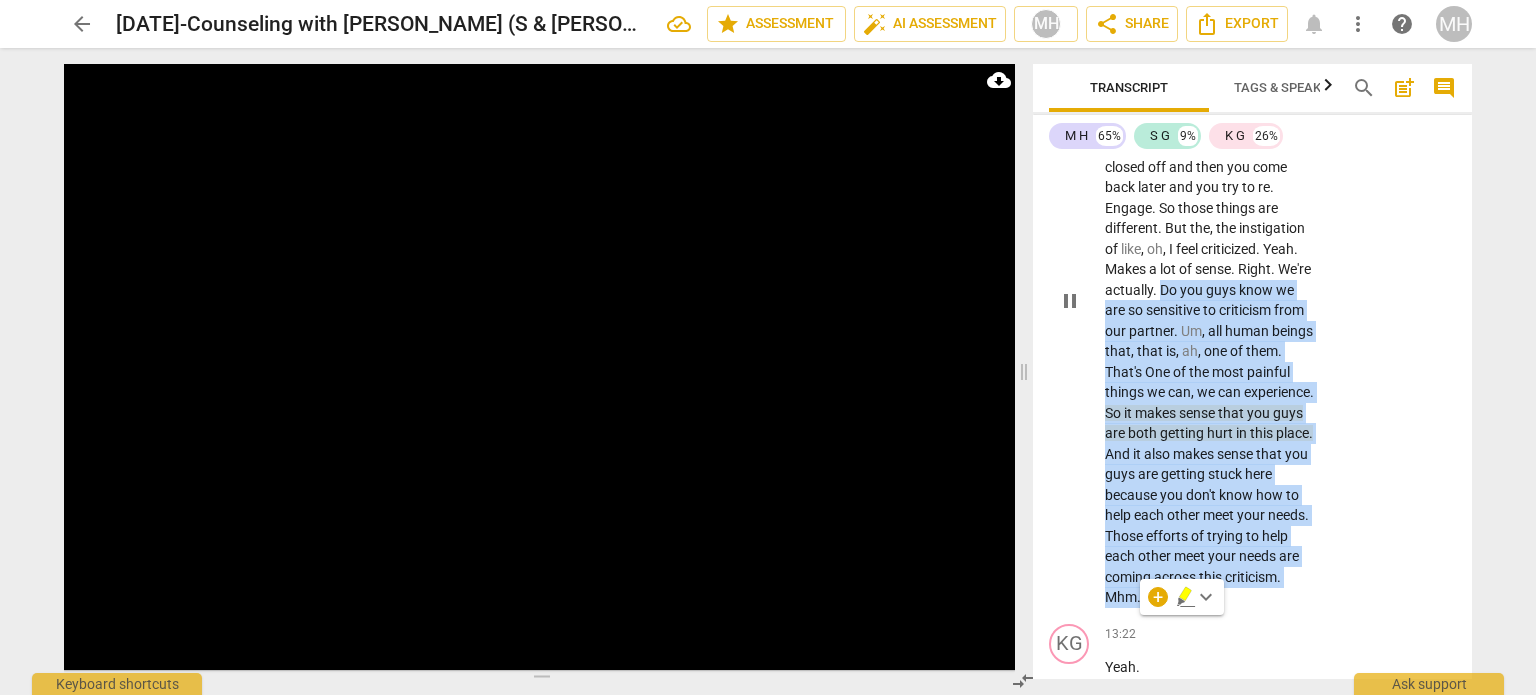 scroll, scrollTop: 11452, scrollLeft: 0, axis: vertical 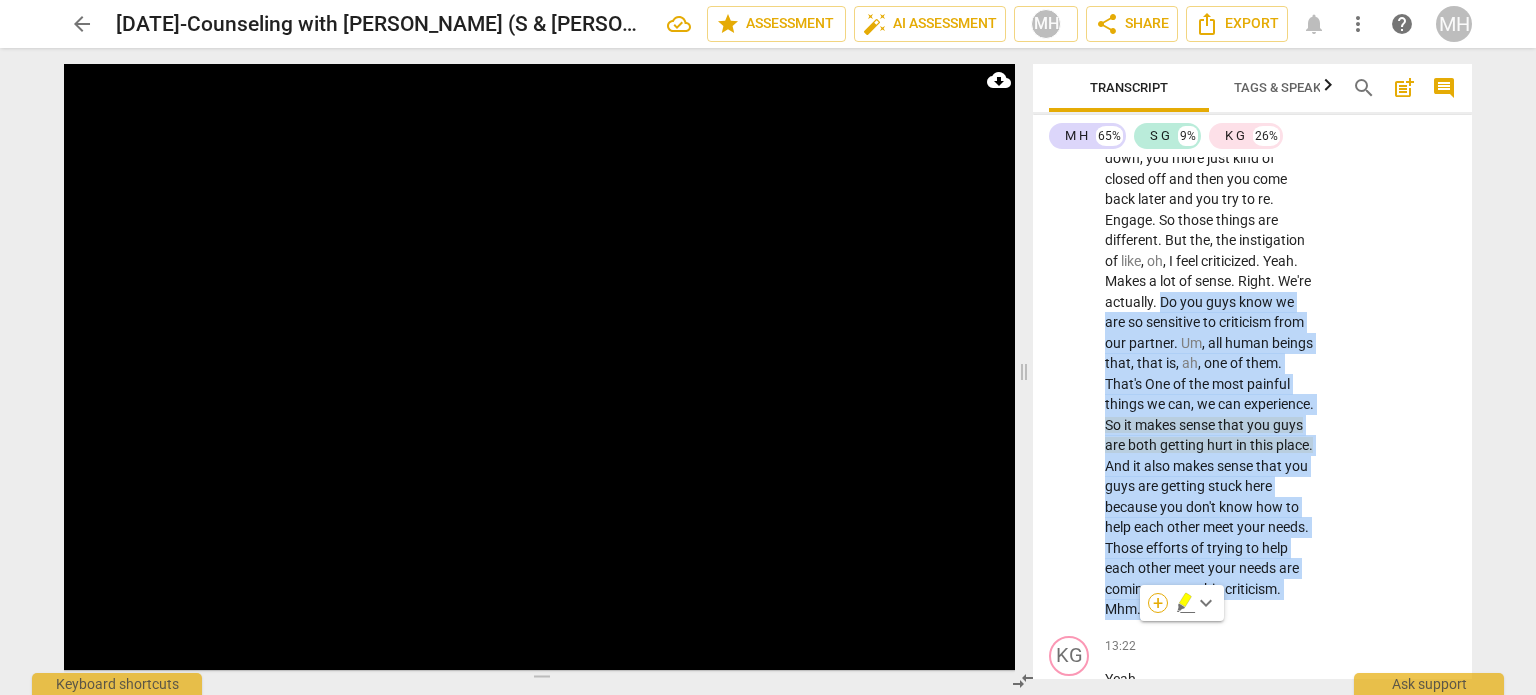 click on "+" at bounding box center (1158, 603) 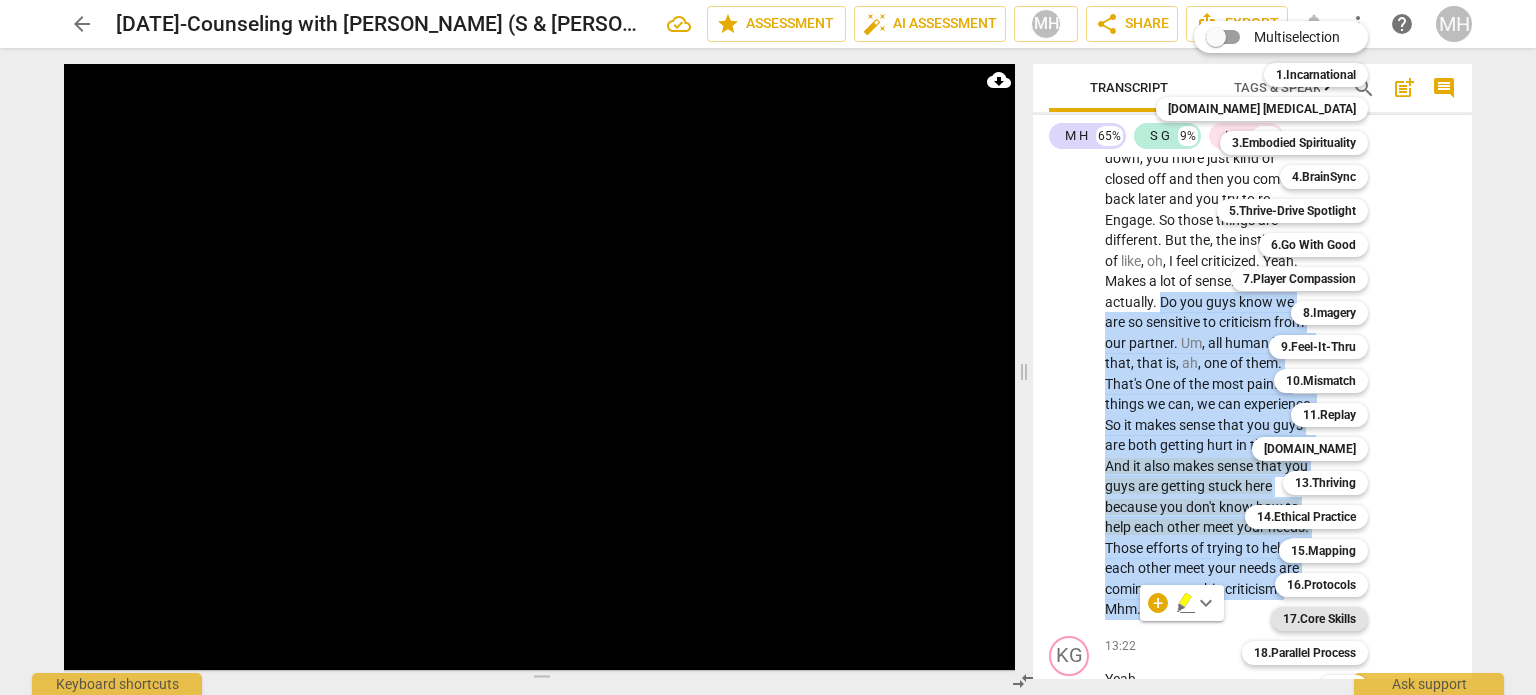 scroll, scrollTop: 59, scrollLeft: 0, axis: vertical 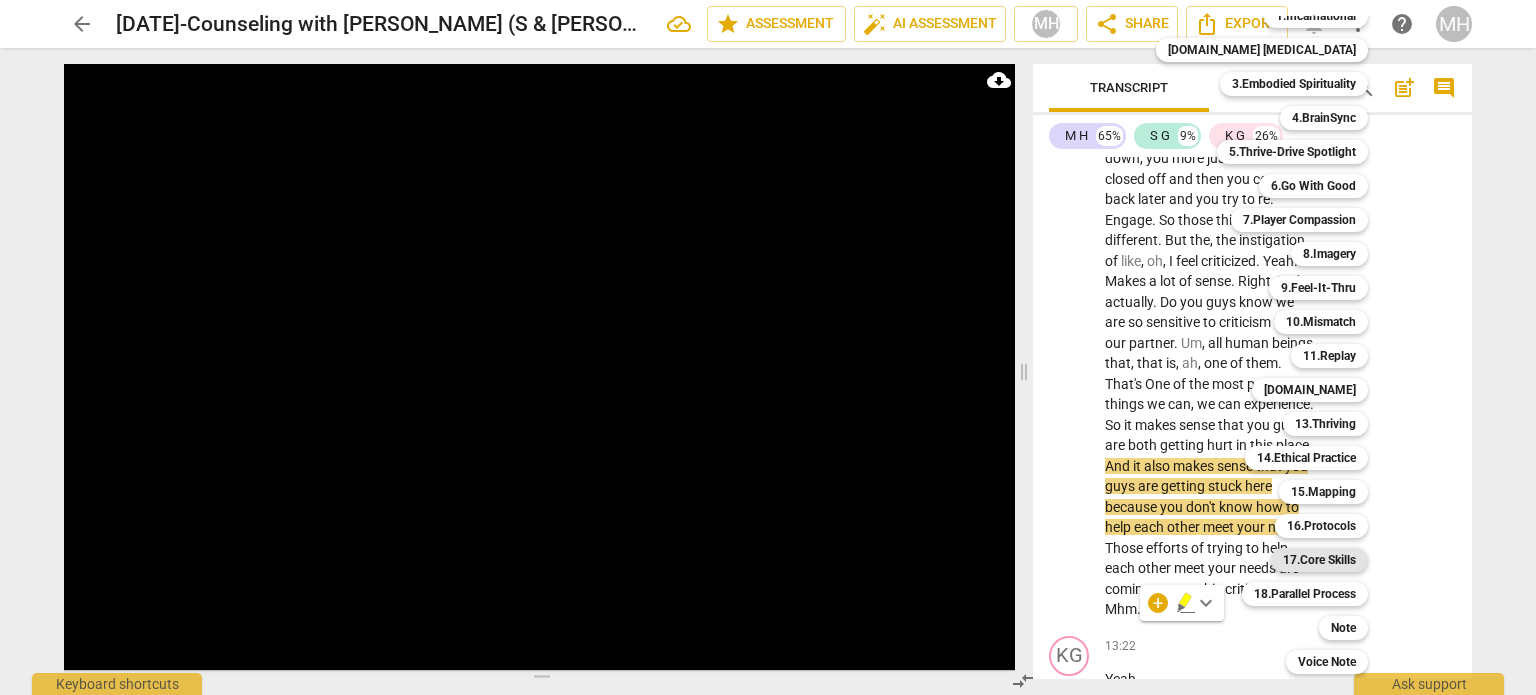 click on "17.Core Skills" at bounding box center (1319, 560) 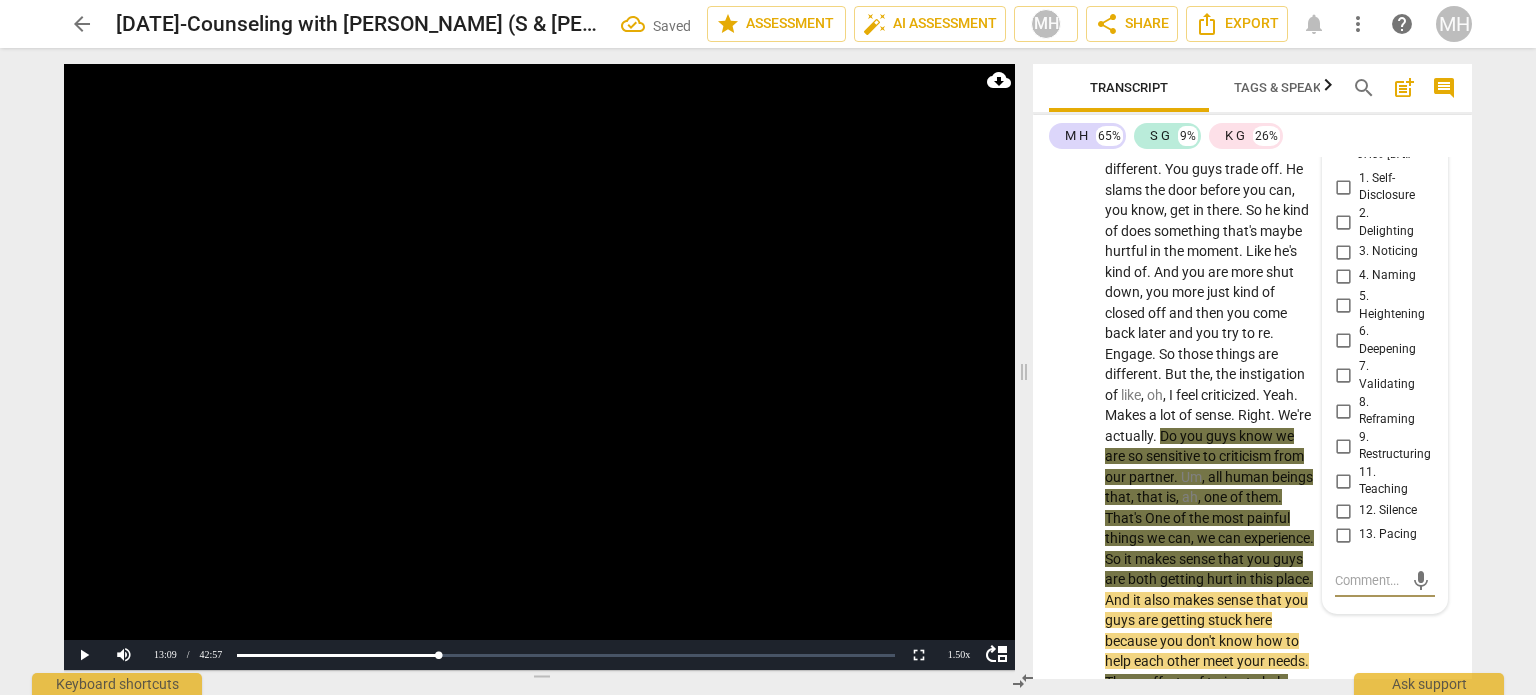 scroll, scrollTop: 11348, scrollLeft: 0, axis: vertical 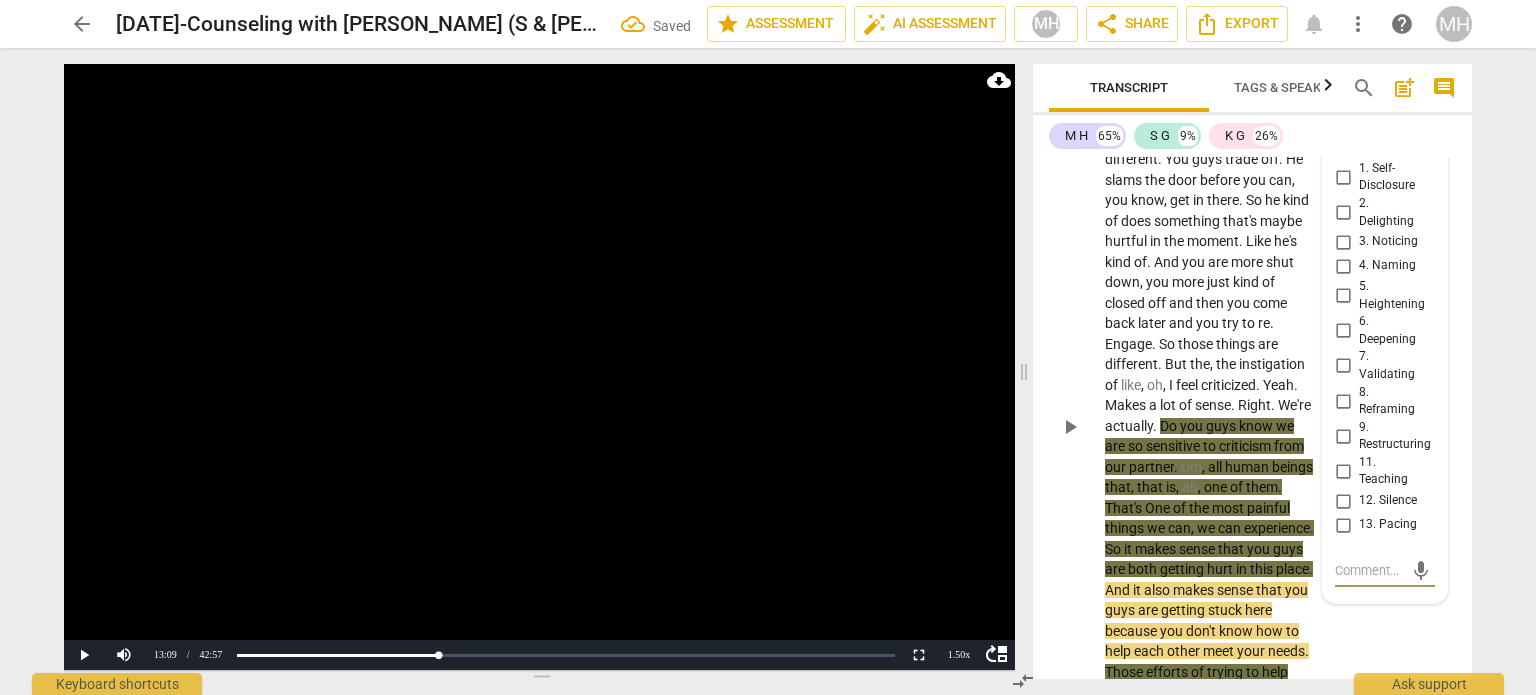 click on "11. Teaching" at bounding box center [1343, 471] 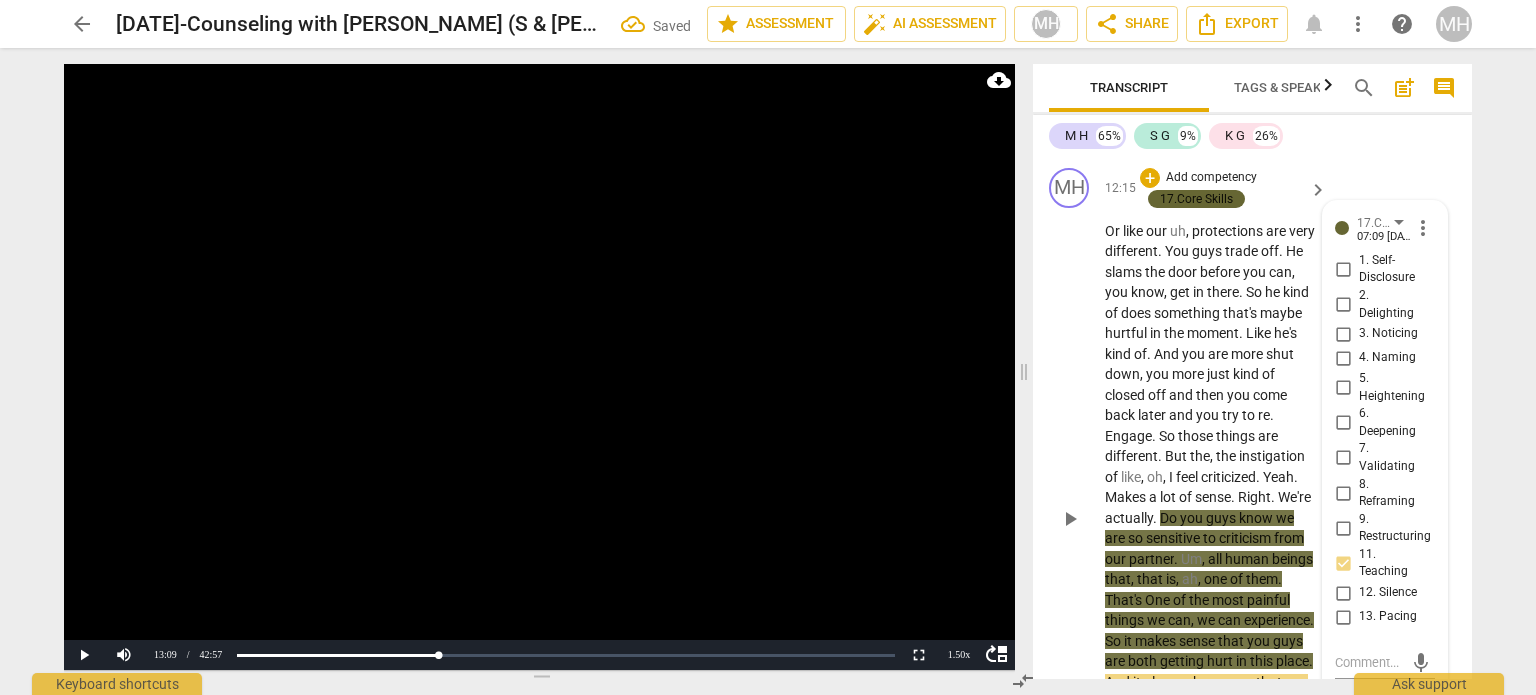 scroll, scrollTop: 11256, scrollLeft: 0, axis: vertical 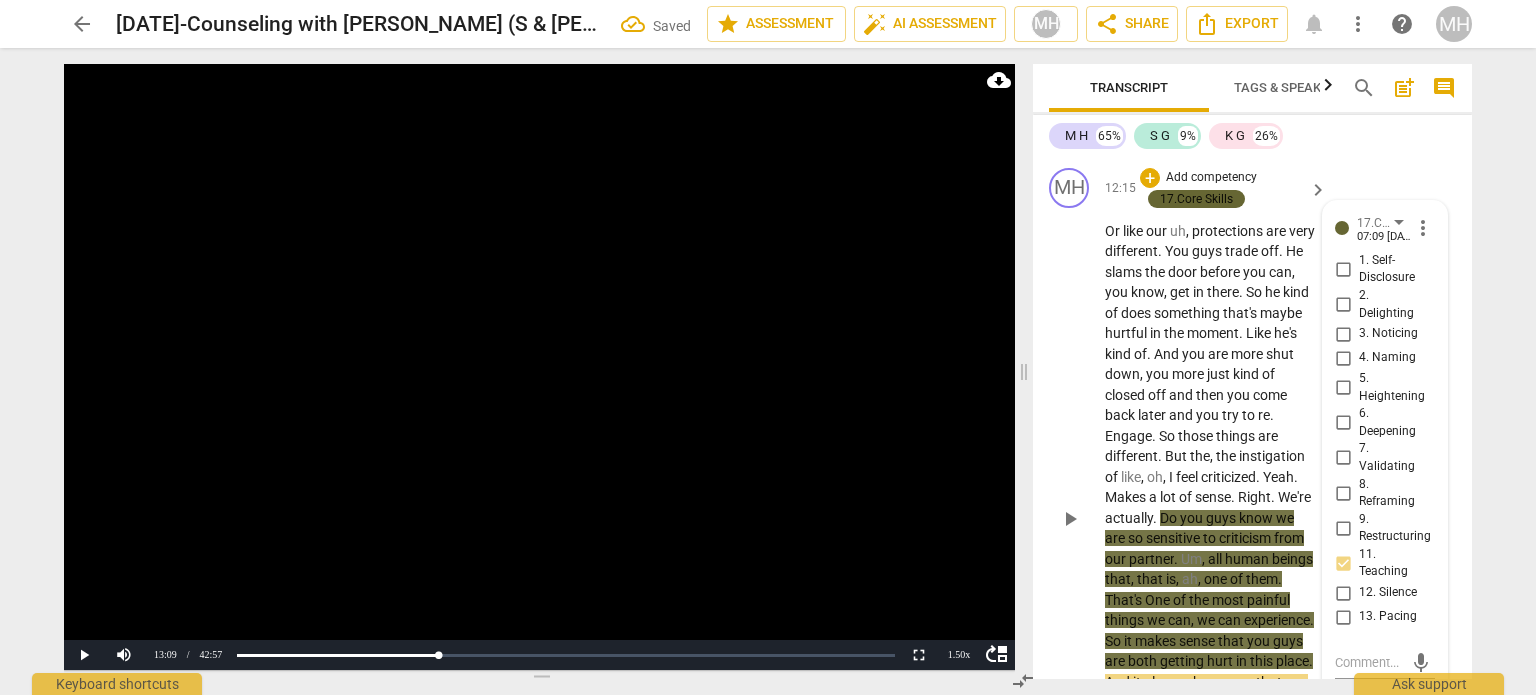 click on "Add competency" at bounding box center [1211, 178] 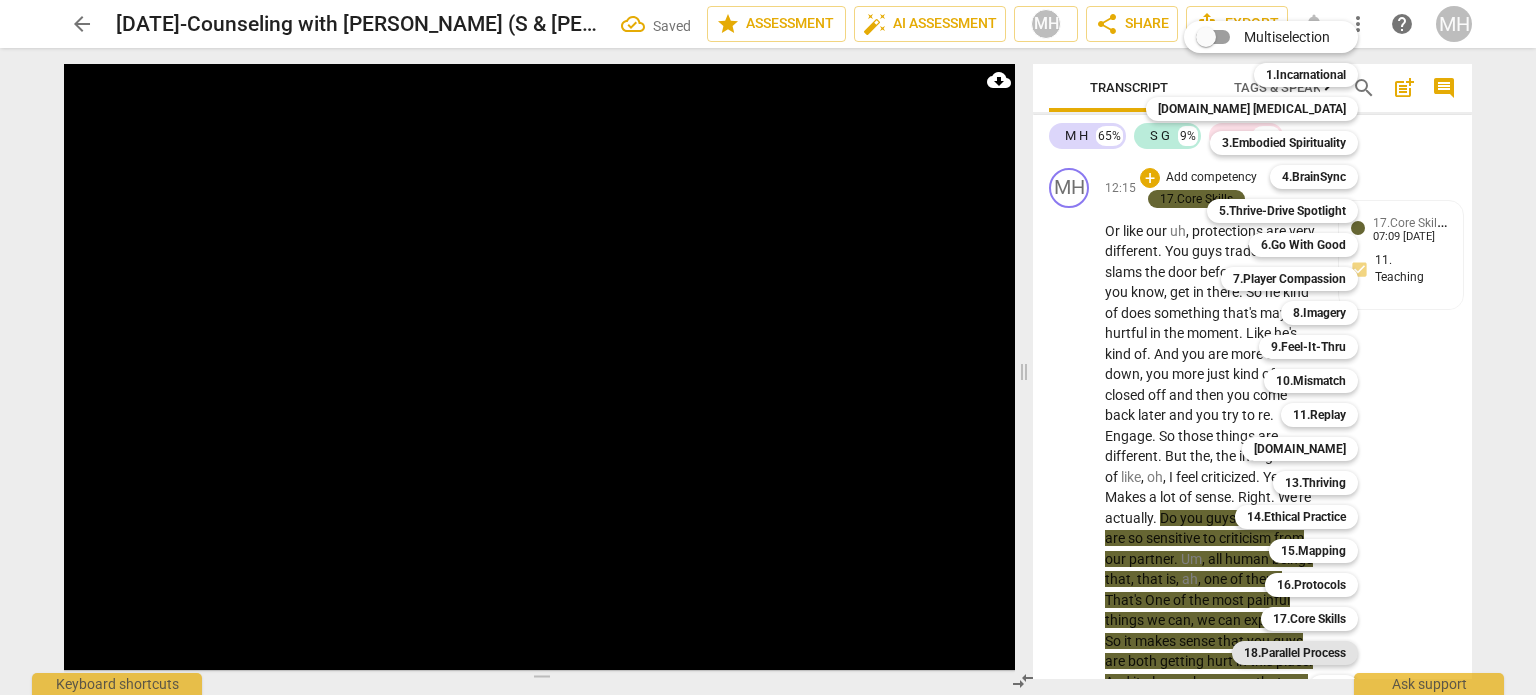 click on "18.Parallel Process" at bounding box center [1295, 653] 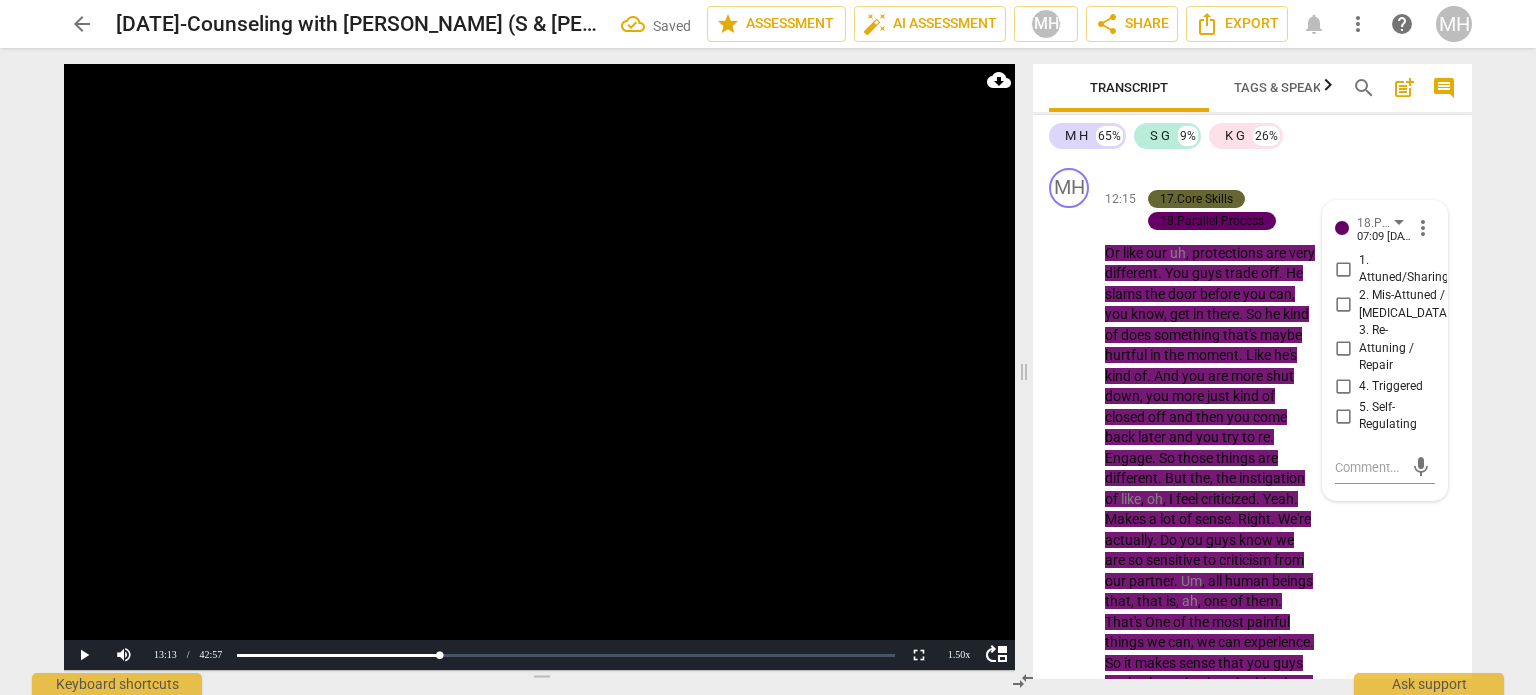 scroll, scrollTop: 11311, scrollLeft: 0, axis: vertical 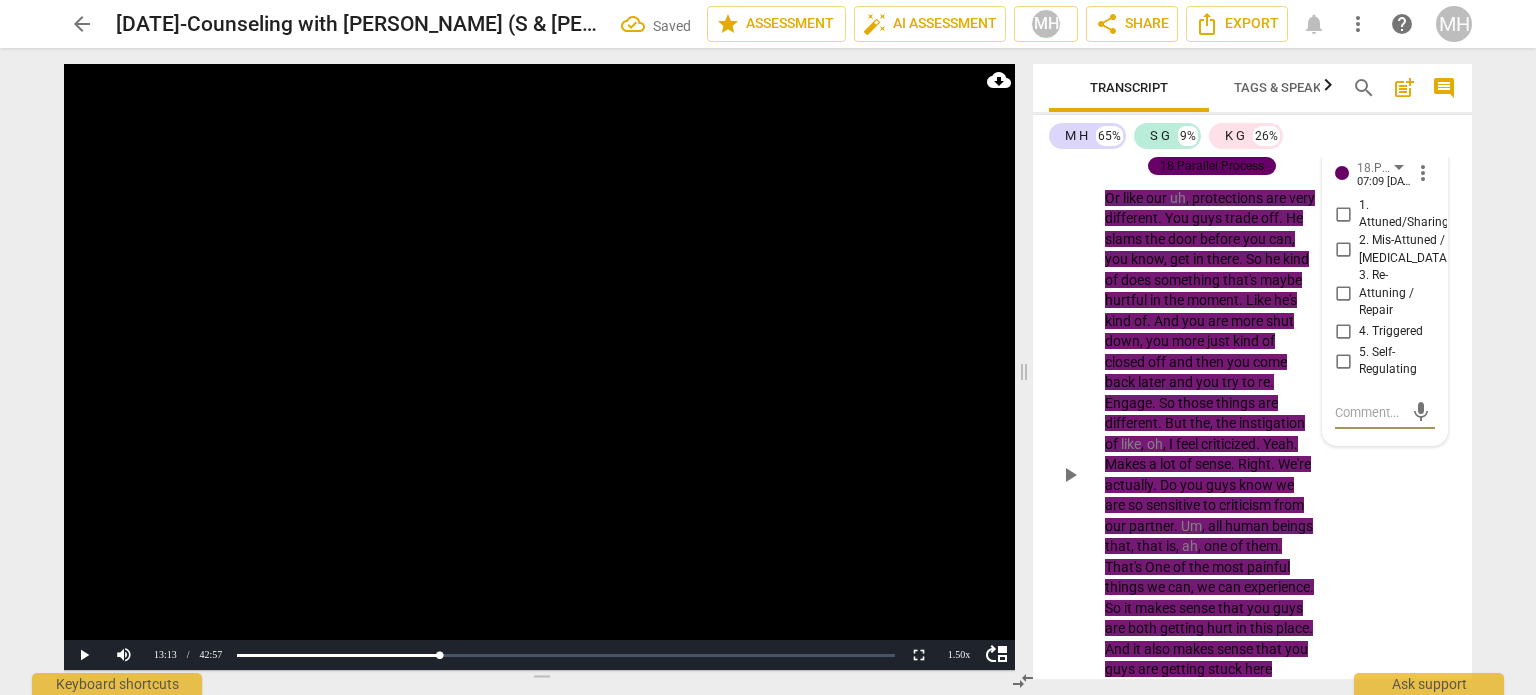 click on "4. Triggered" at bounding box center [1343, 332] 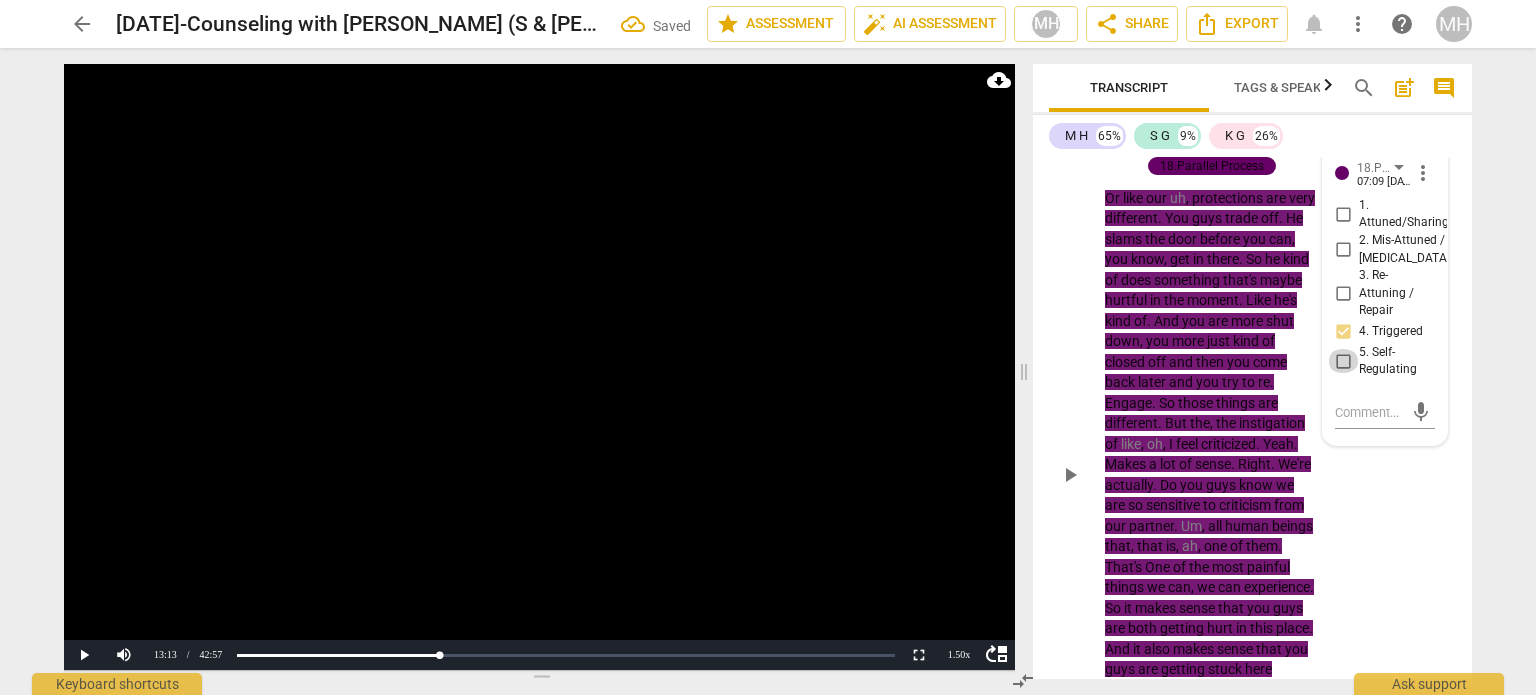 click on "5. Self-Regulating" at bounding box center [1343, 361] 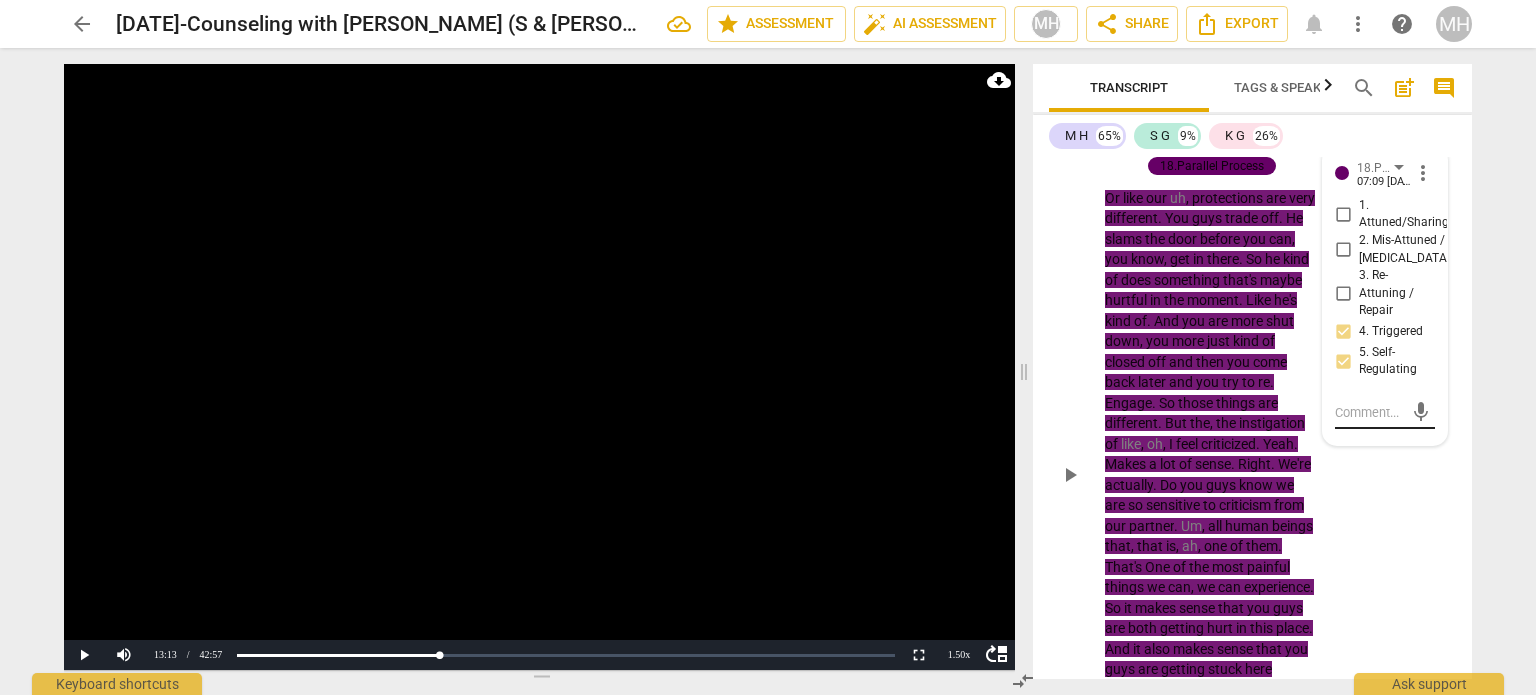 click at bounding box center [1369, 412] 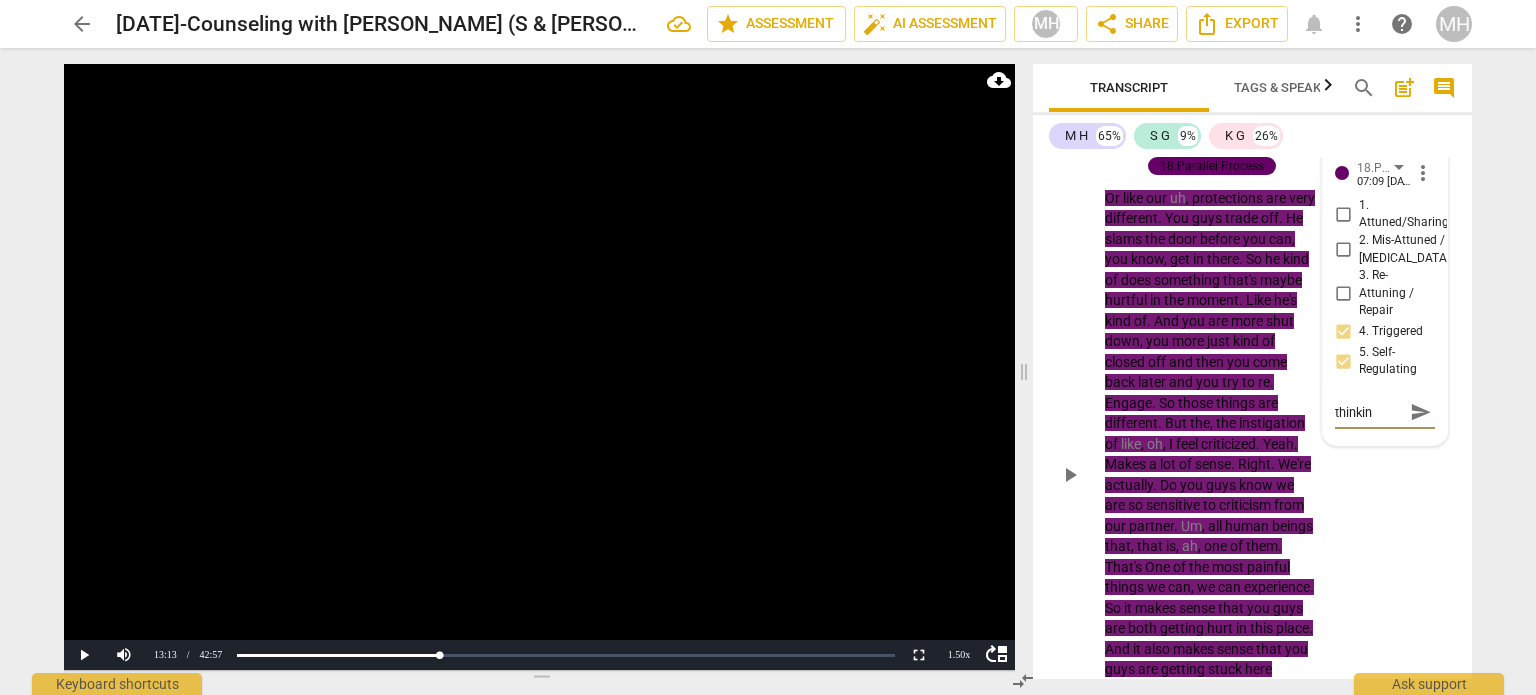 scroll, scrollTop: 0, scrollLeft: 0, axis: both 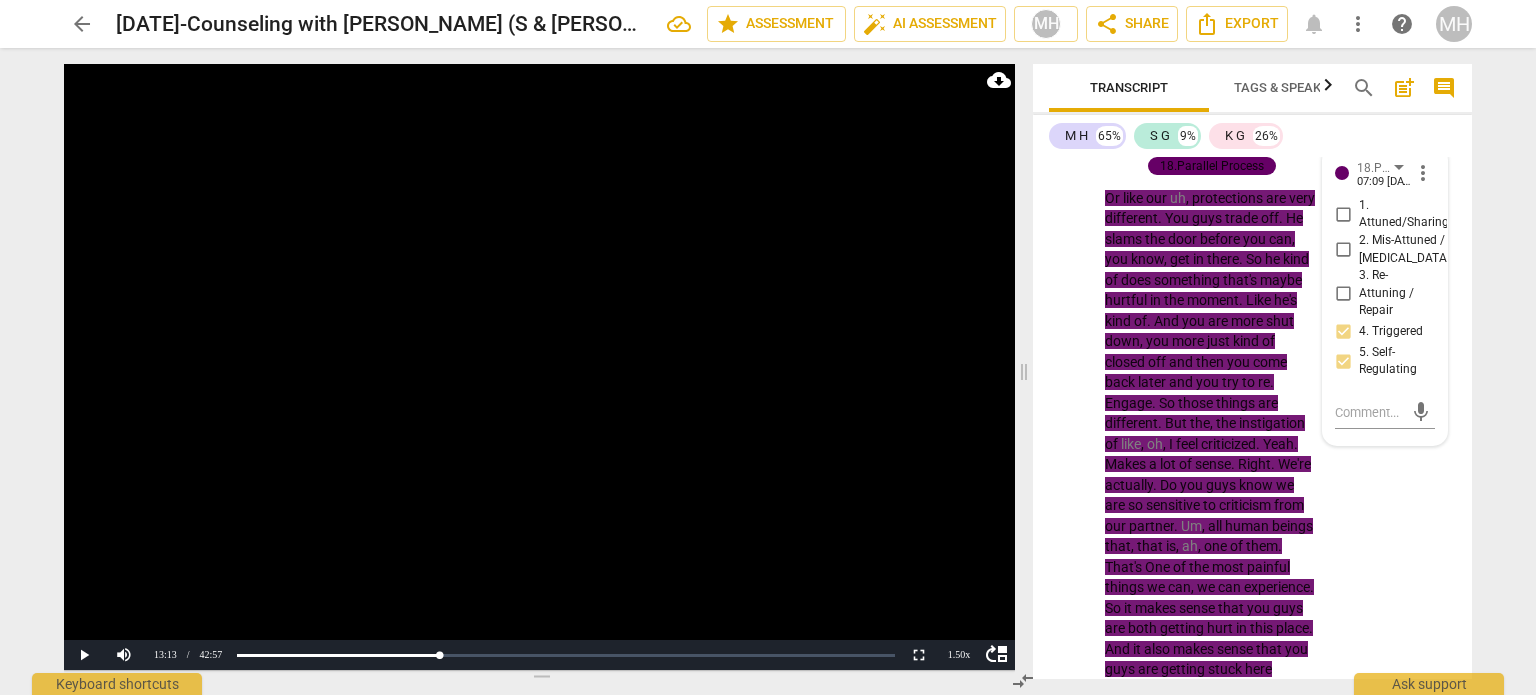click at bounding box center [539, 367] 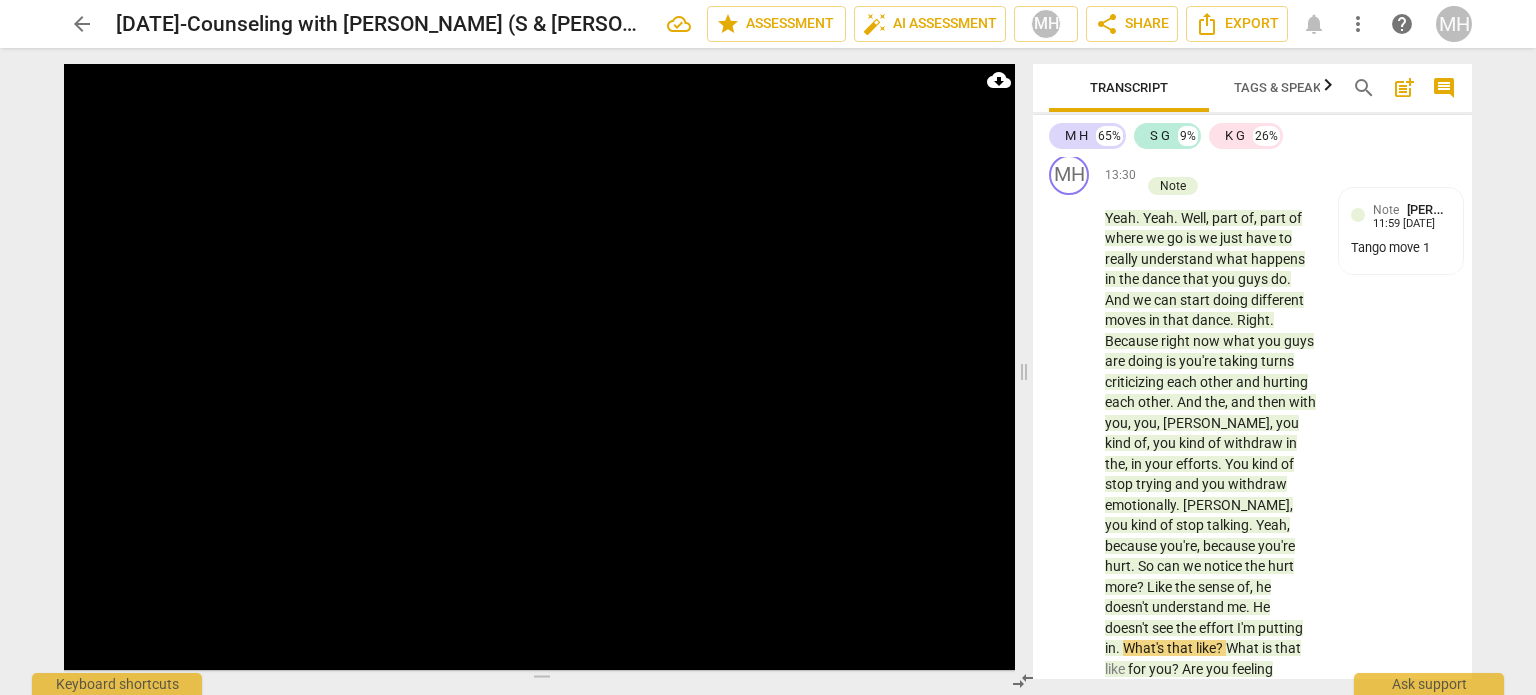 scroll, scrollTop: 12223, scrollLeft: 0, axis: vertical 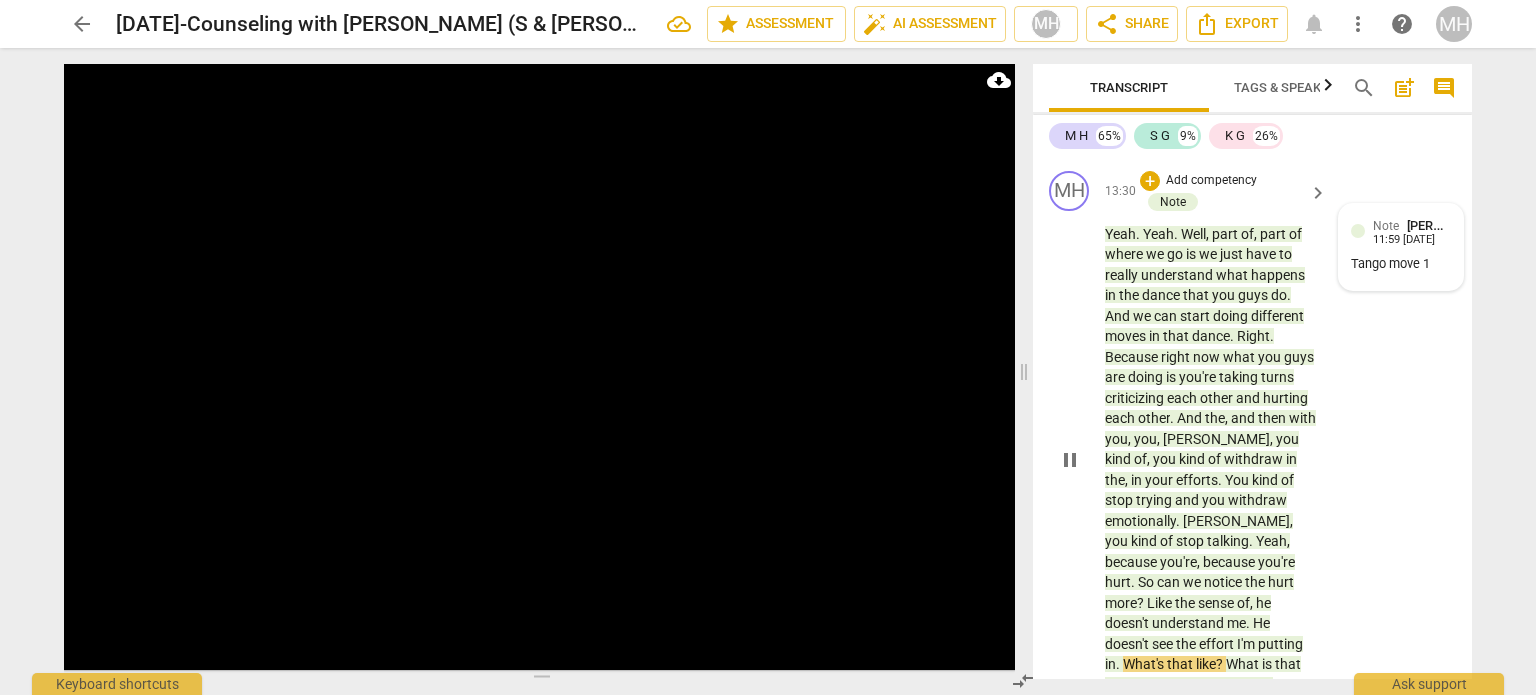 click on "Tango move 1" at bounding box center (1401, 264) 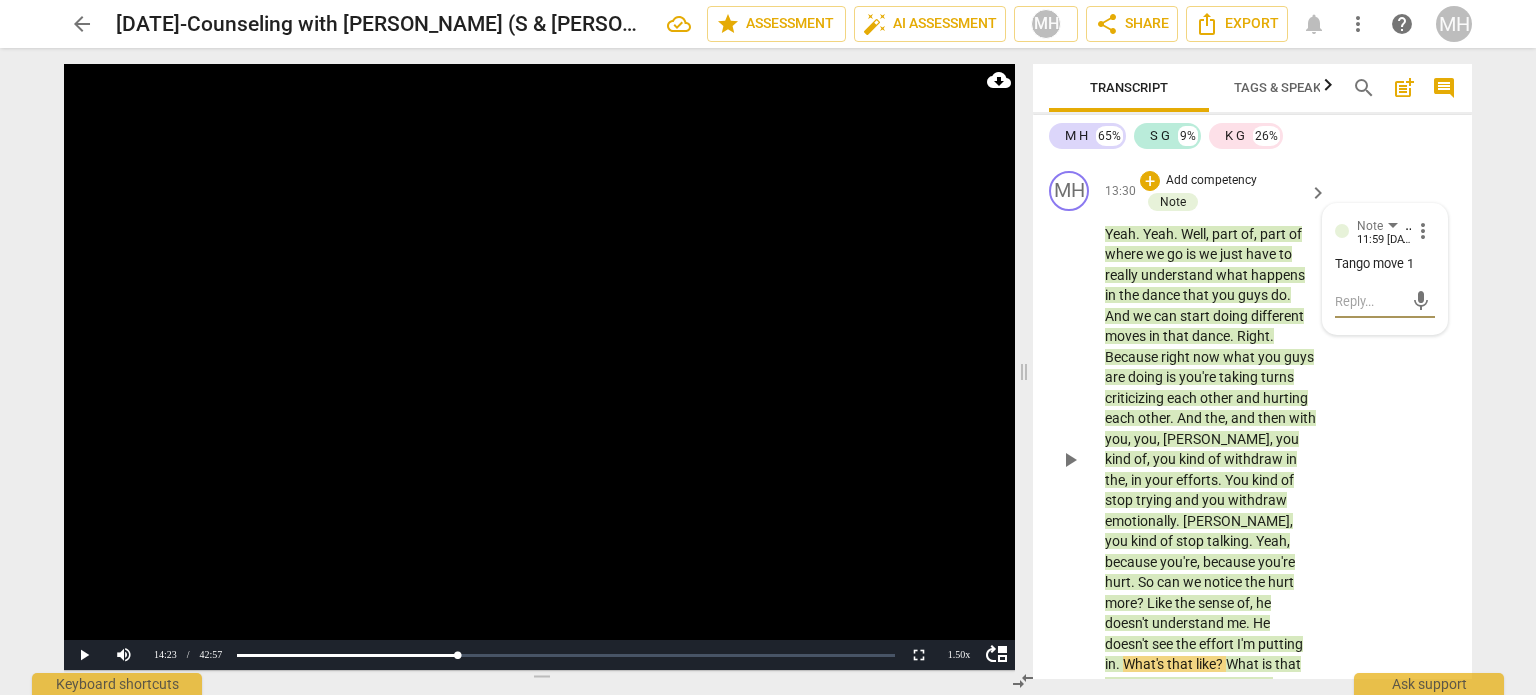 click at bounding box center (1369, 301) 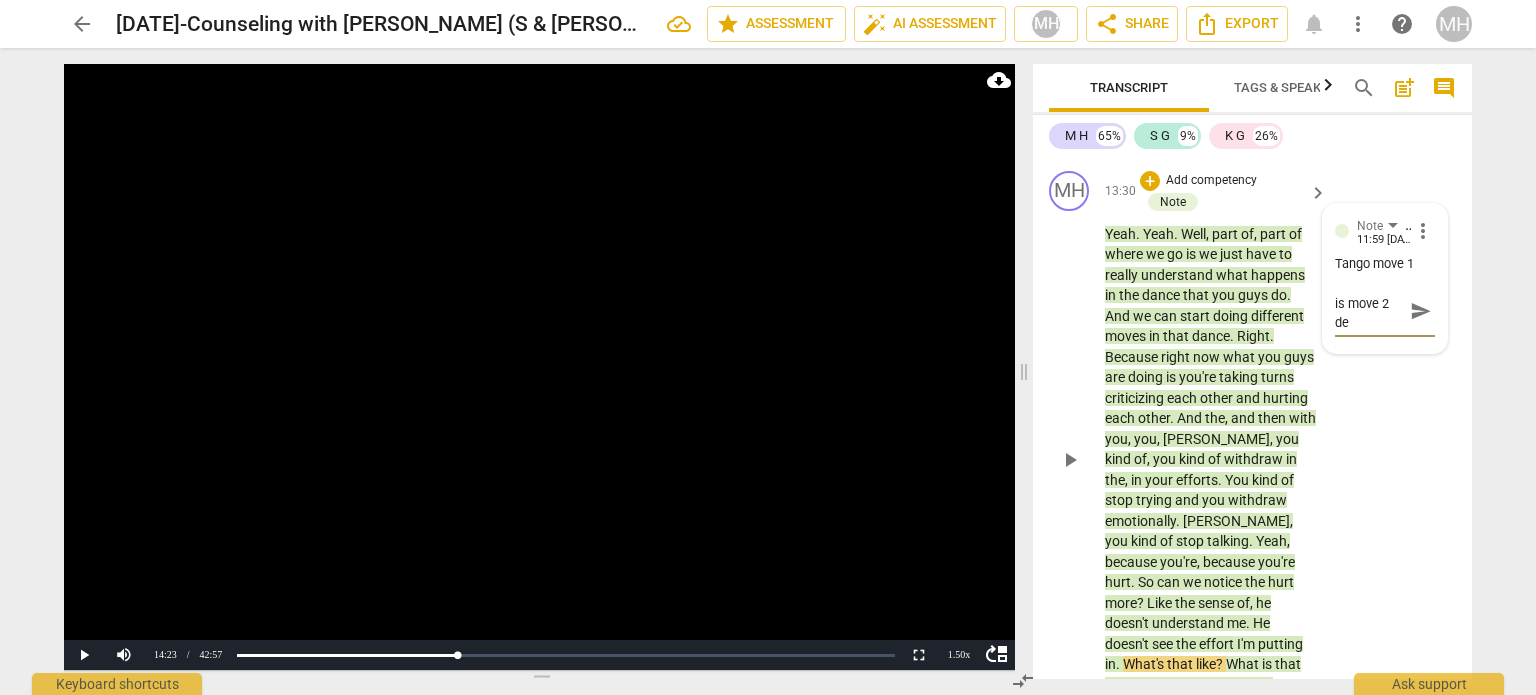 scroll, scrollTop: 36, scrollLeft: 0, axis: vertical 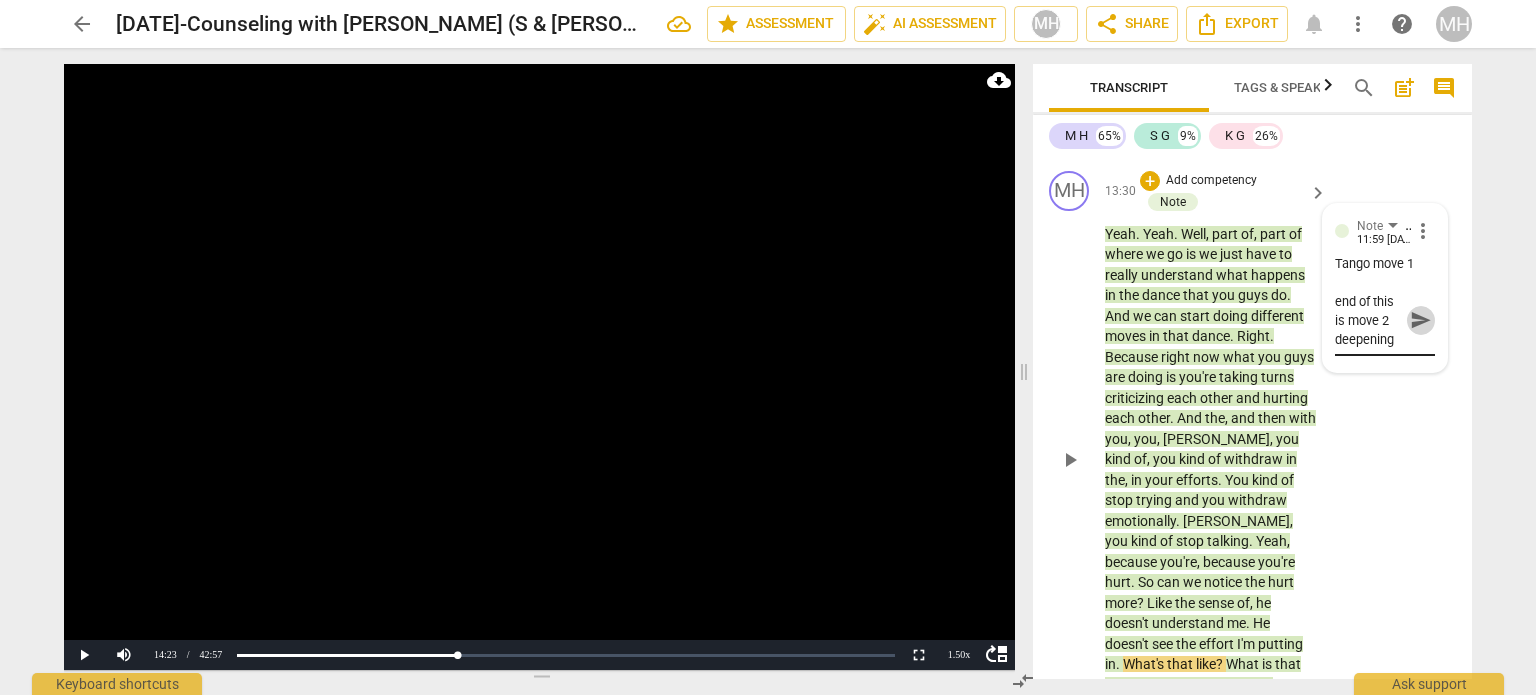 click on "send" at bounding box center (1421, 320) 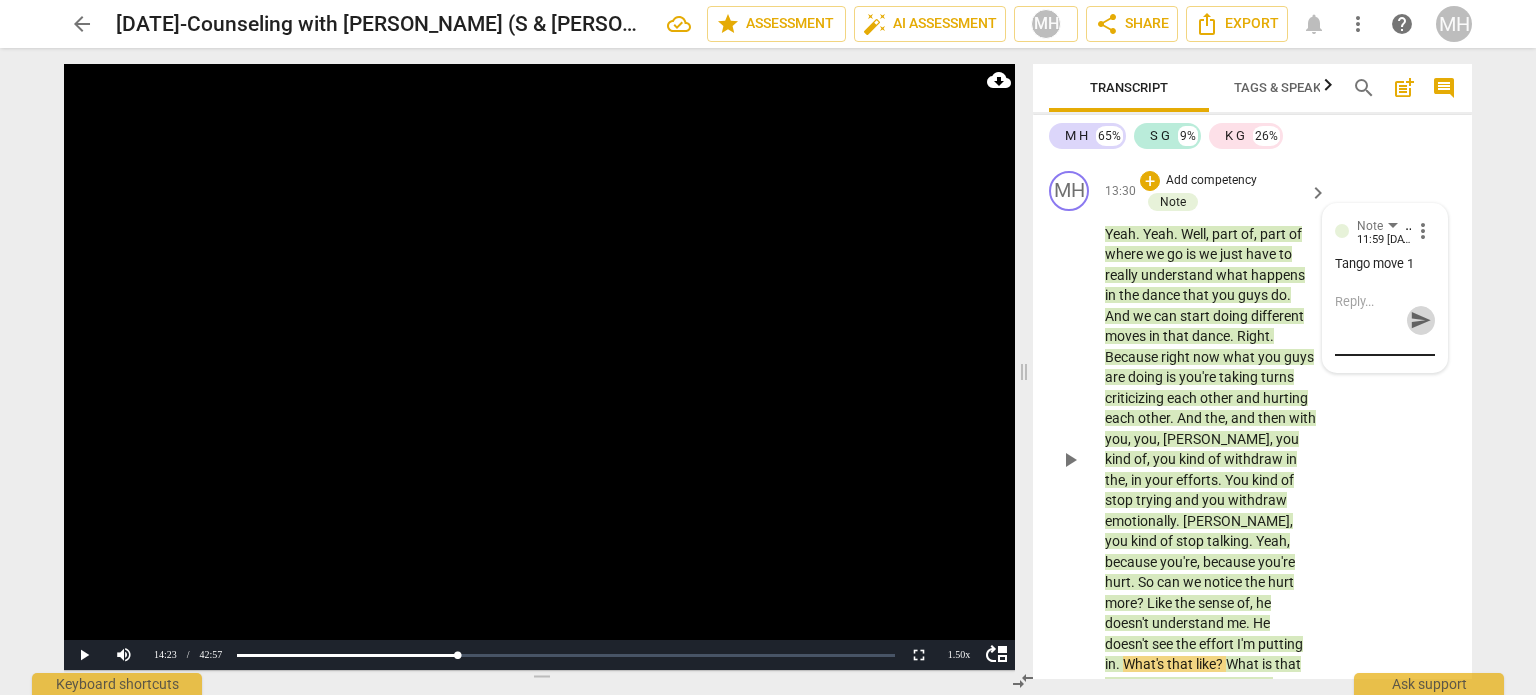 scroll, scrollTop: 0, scrollLeft: 0, axis: both 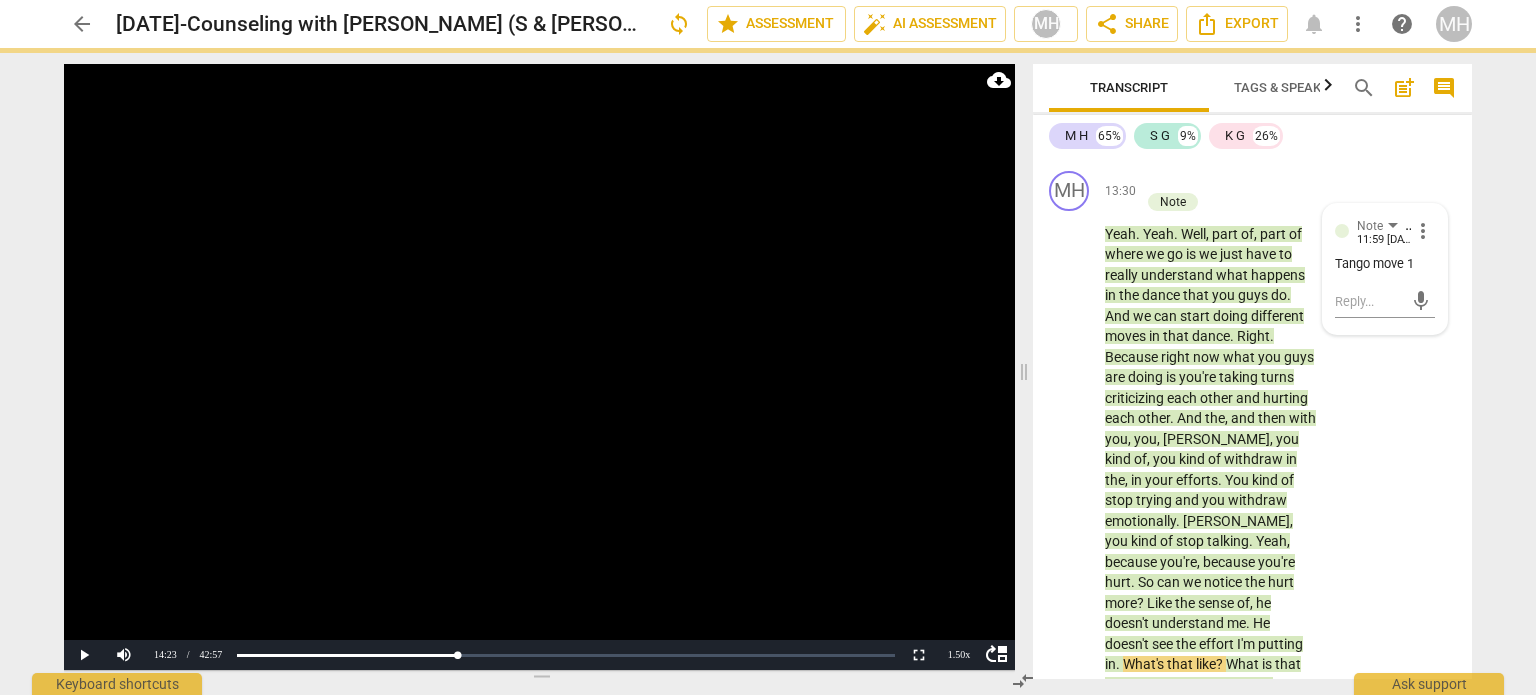 click at bounding box center (539, 367) 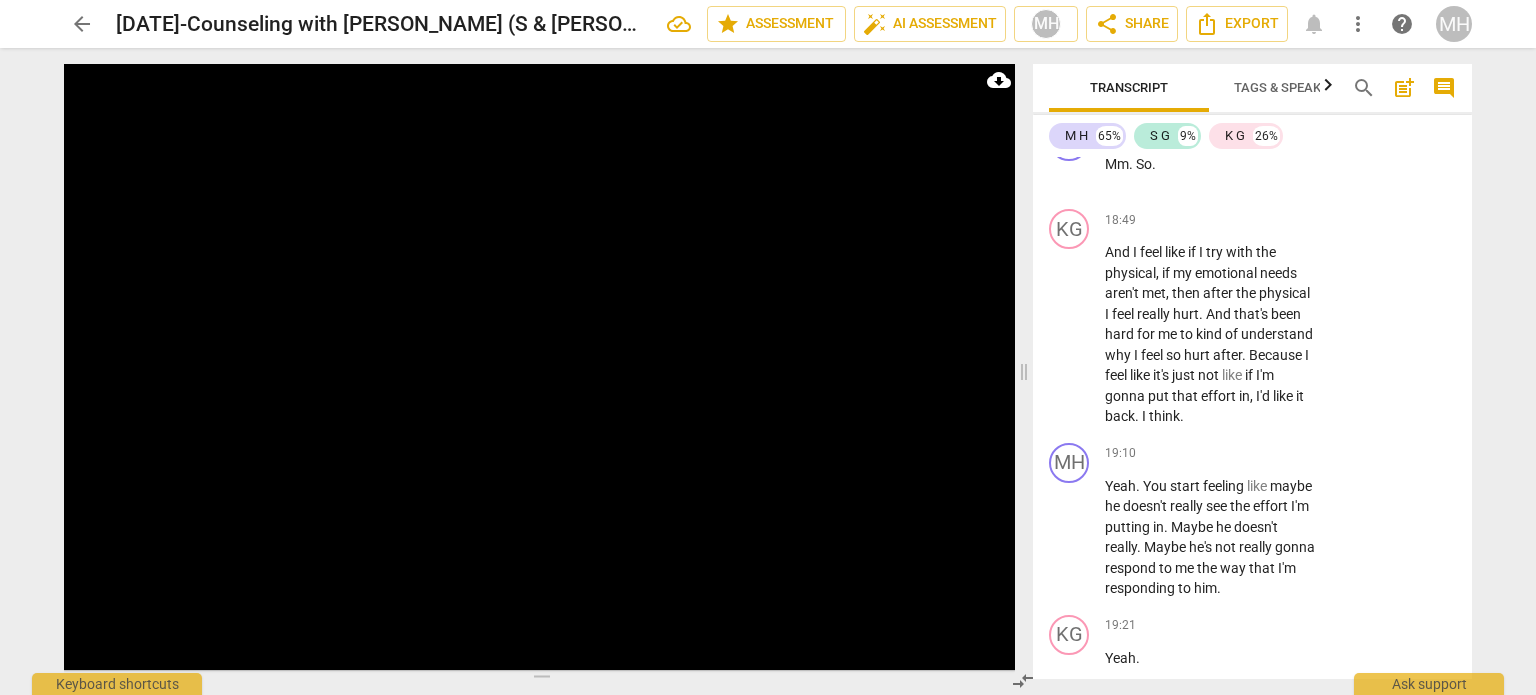 scroll, scrollTop: 16035, scrollLeft: 0, axis: vertical 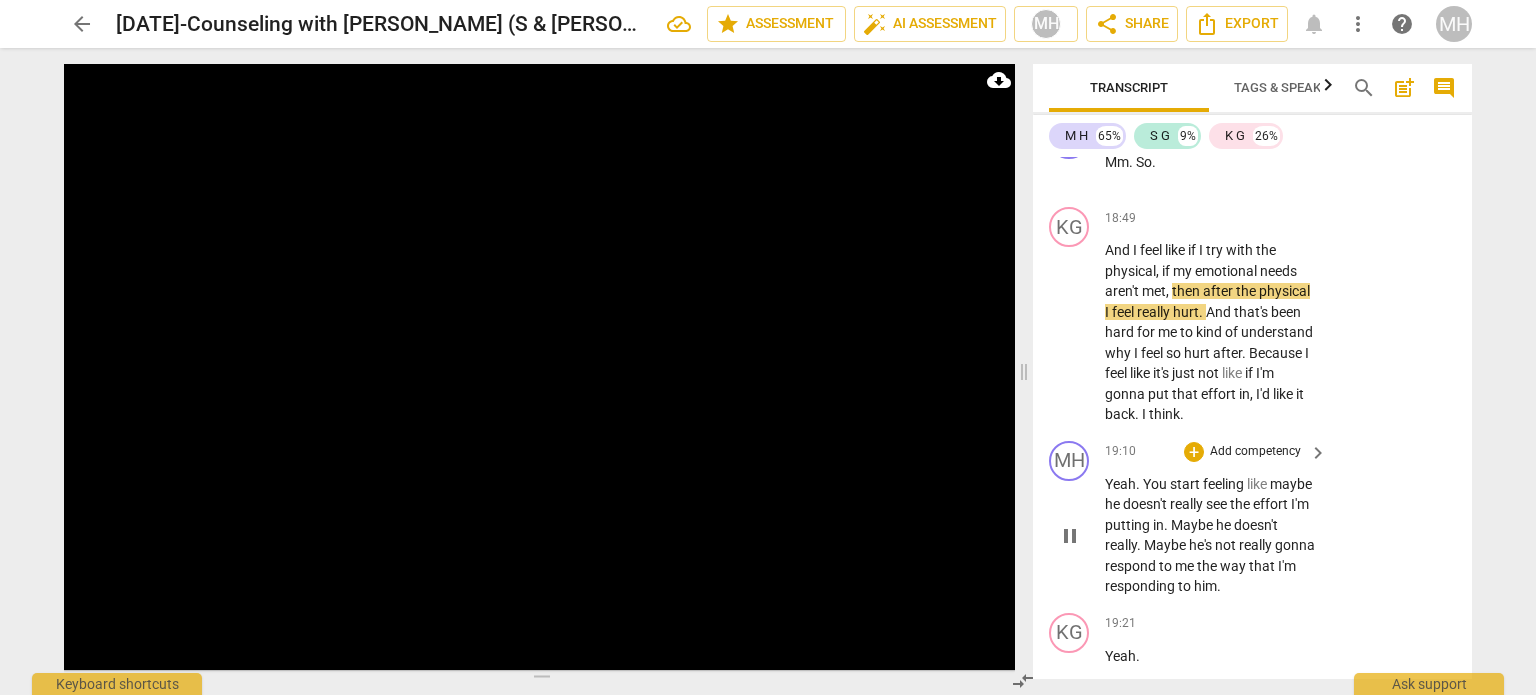 click on "Add competency" at bounding box center [1255, 452] 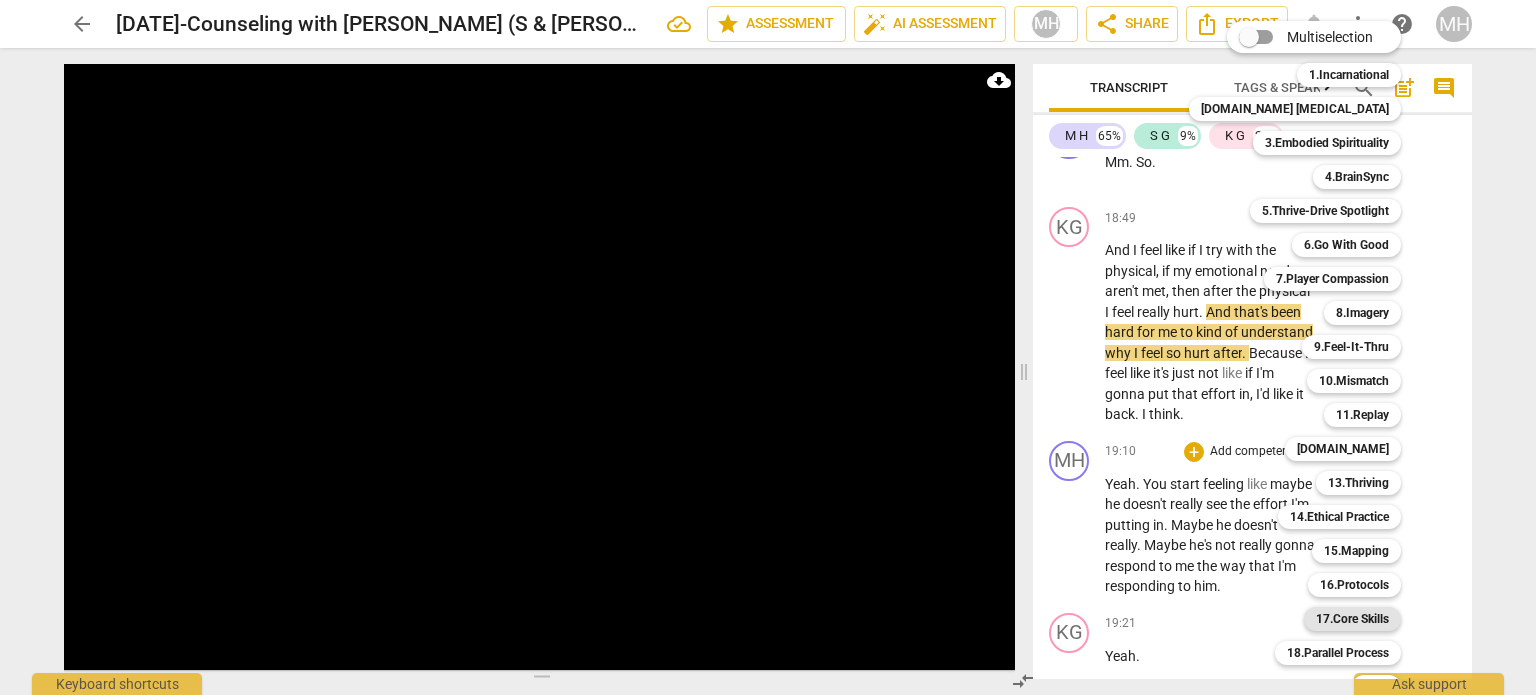click on "17.Core Skills" at bounding box center (1352, 619) 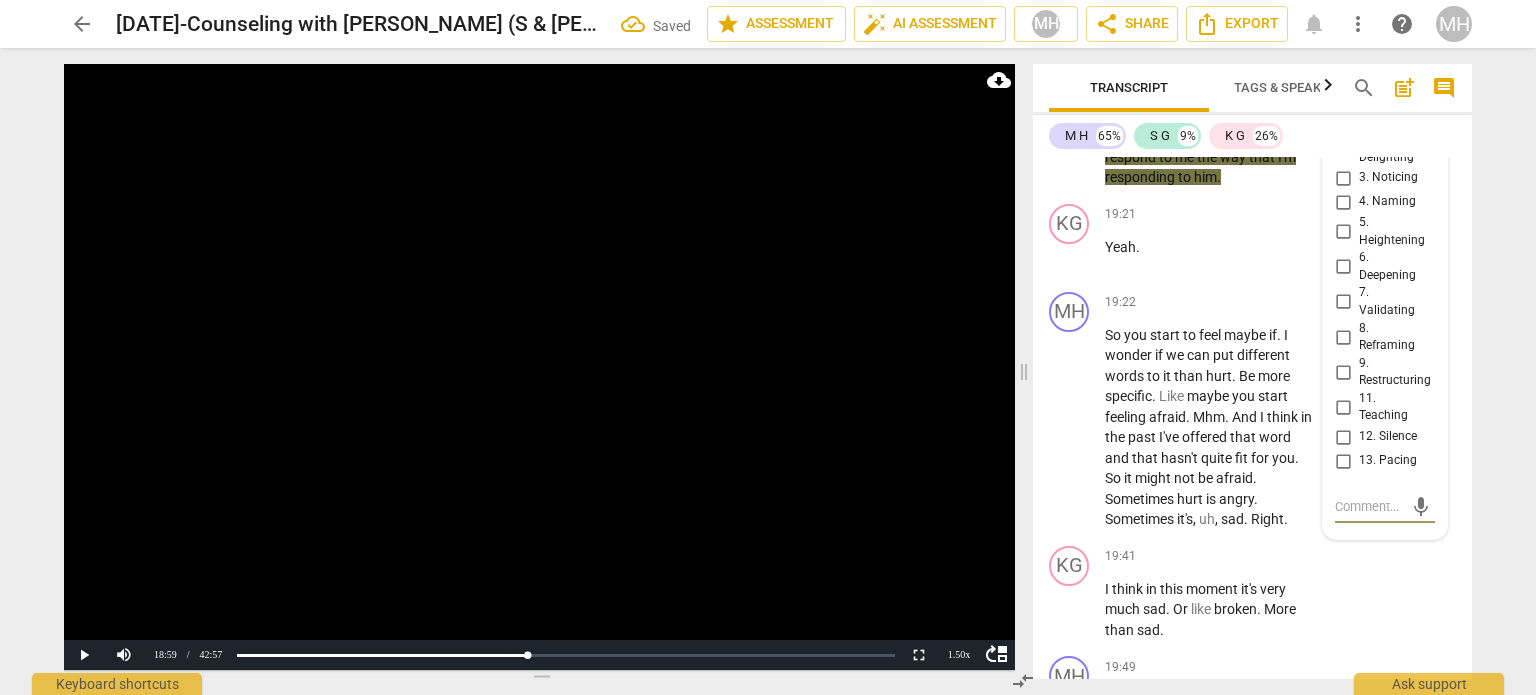scroll, scrollTop: 16460, scrollLeft: 0, axis: vertical 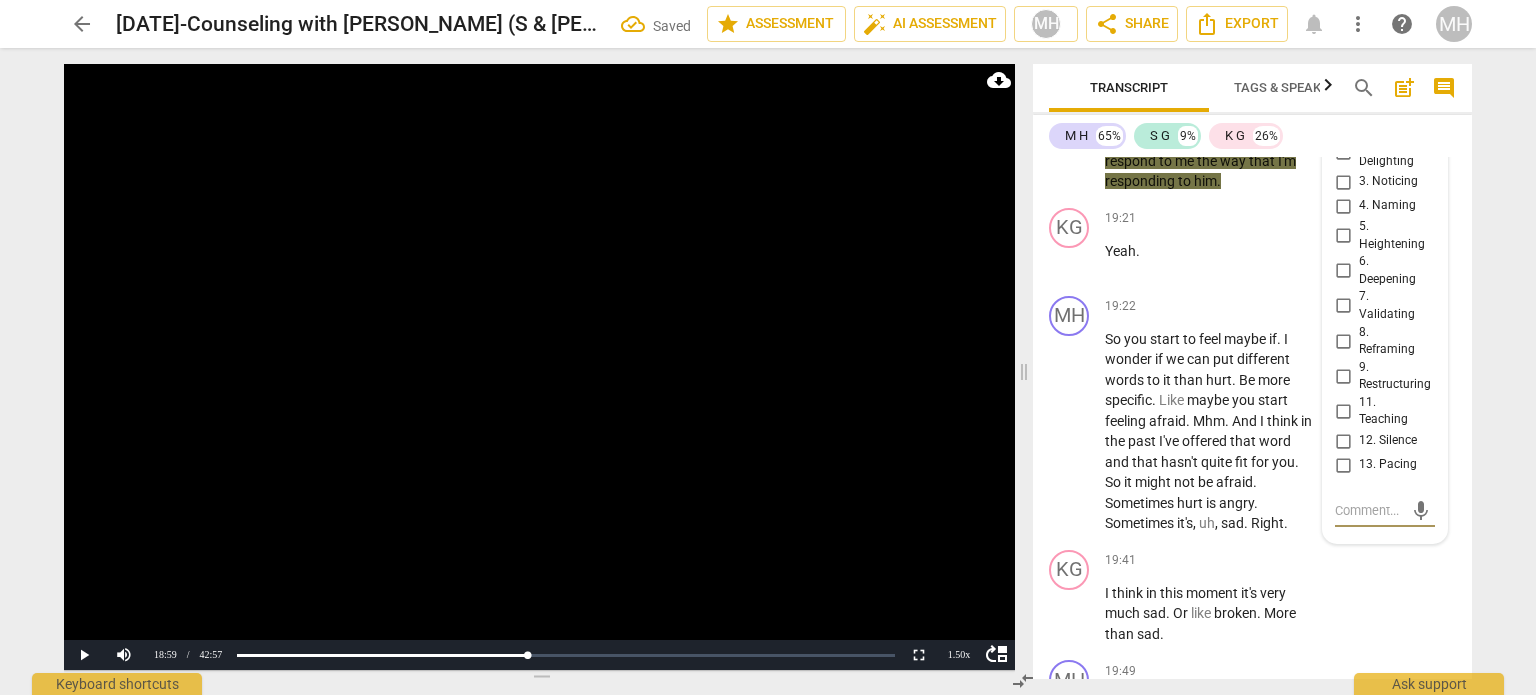 click on "5. Heightening" at bounding box center (1343, 236) 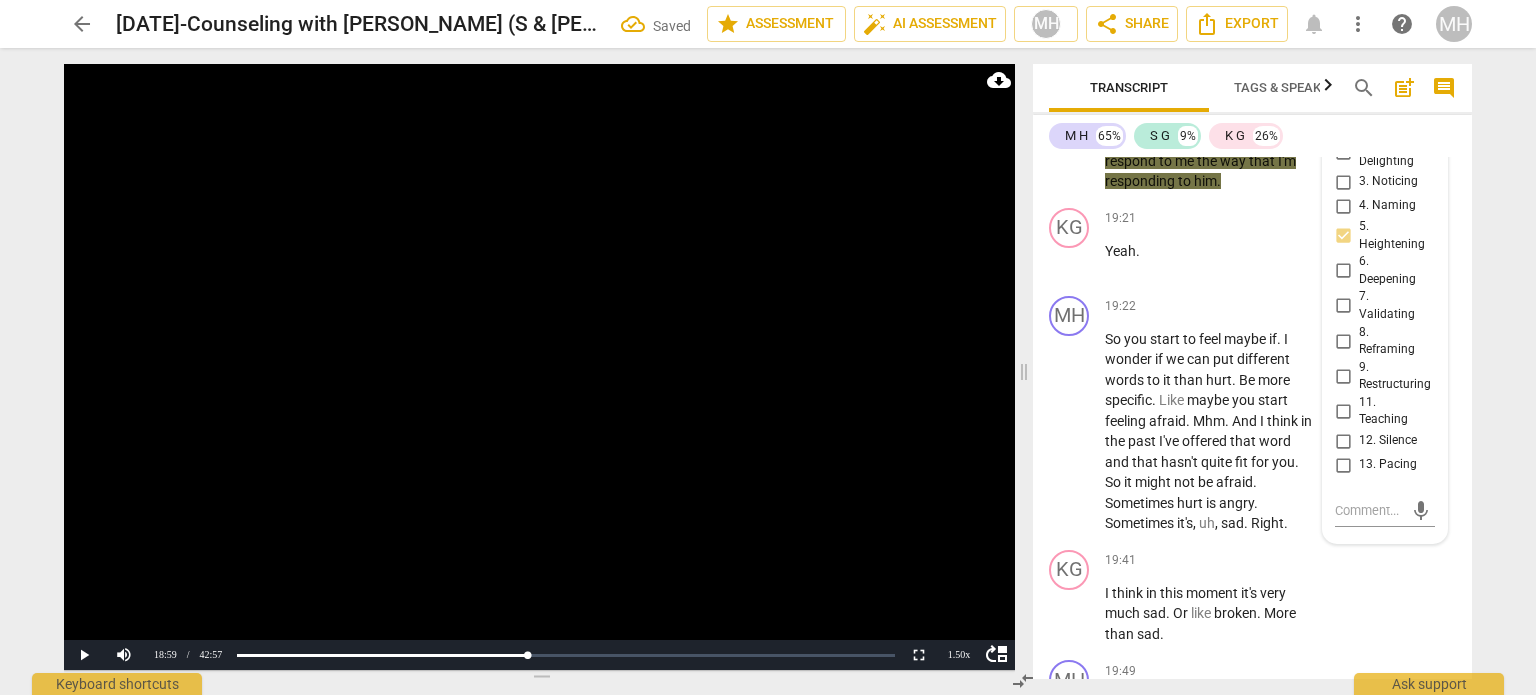 click at bounding box center [539, 367] 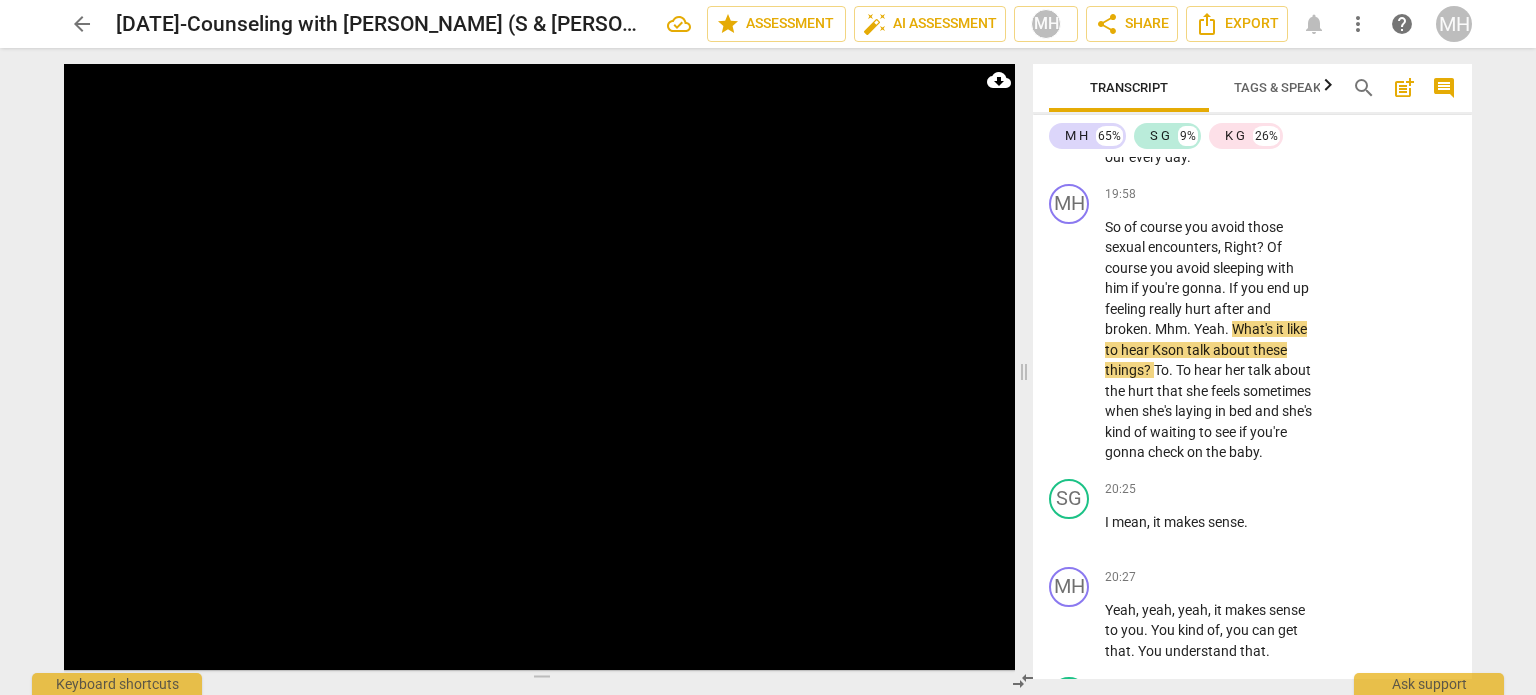 scroll, scrollTop: 17296, scrollLeft: 0, axis: vertical 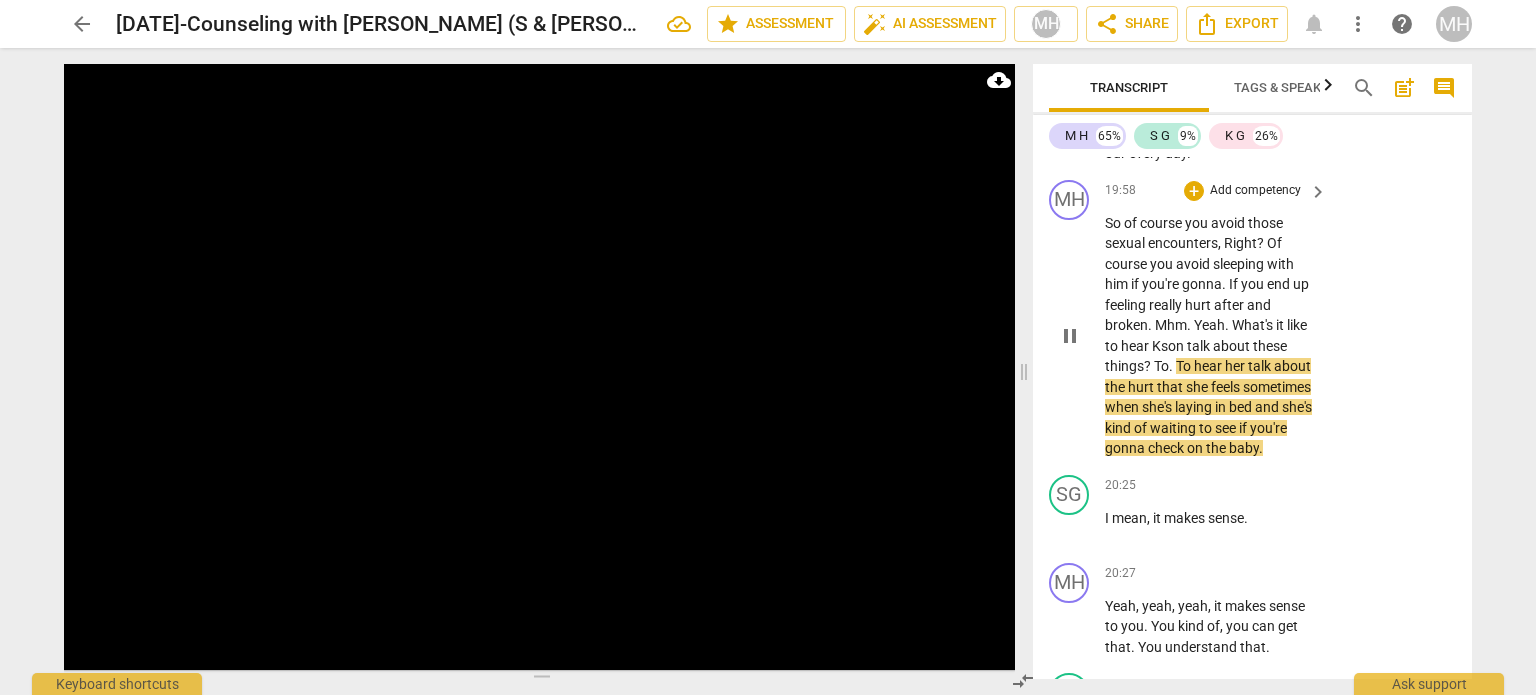 click on "Add competency" at bounding box center [1255, 191] 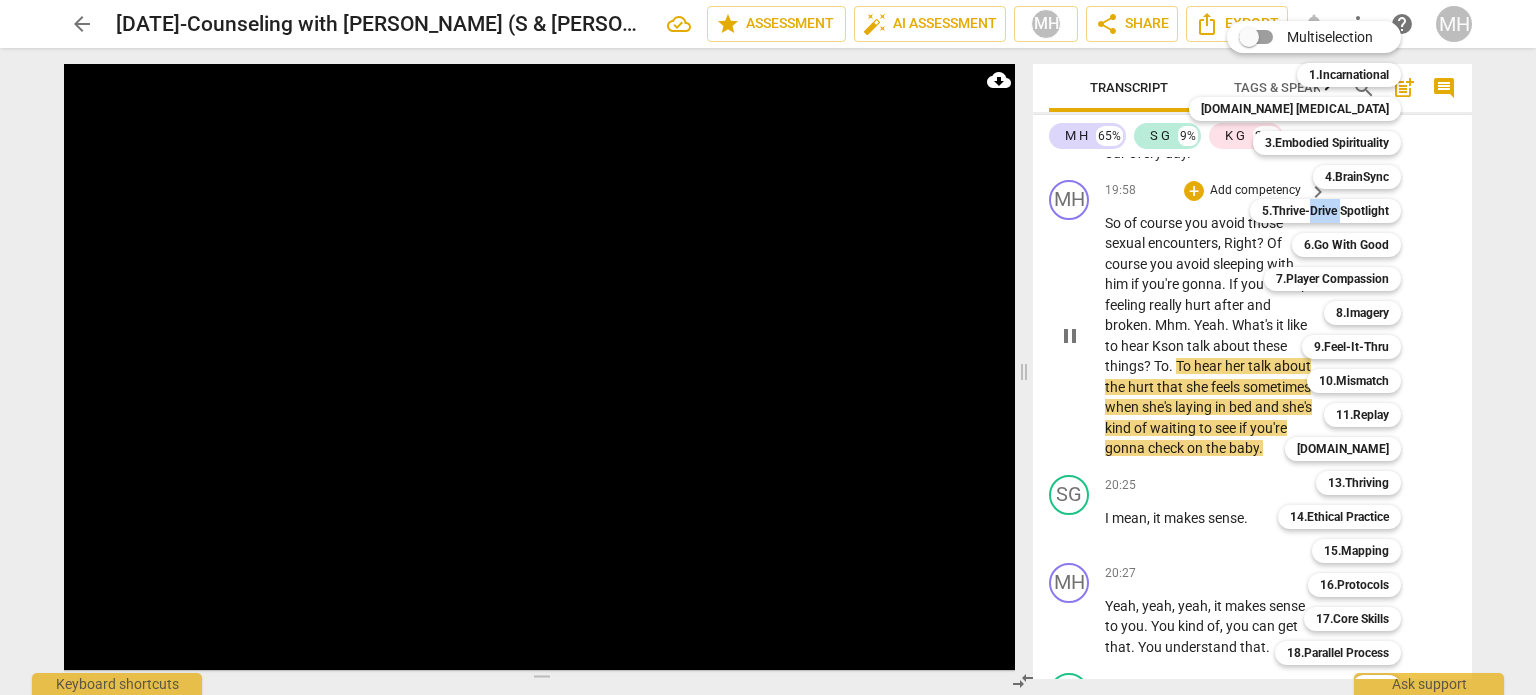 click on "5.Thrive-Drive Spotlight 5" at bounding box center (1336, 211) 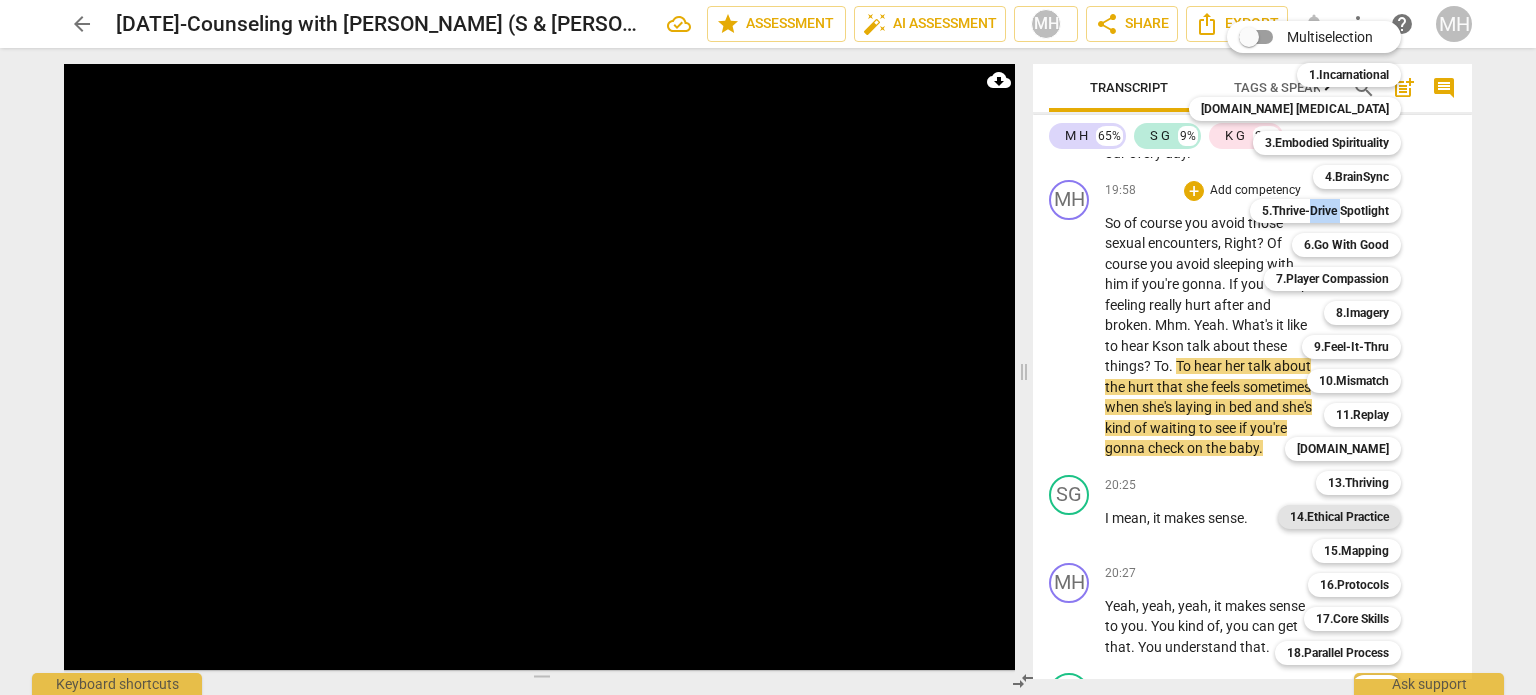 scroll, scrollTop: 59, scrollLeft: 0, axis: vertical 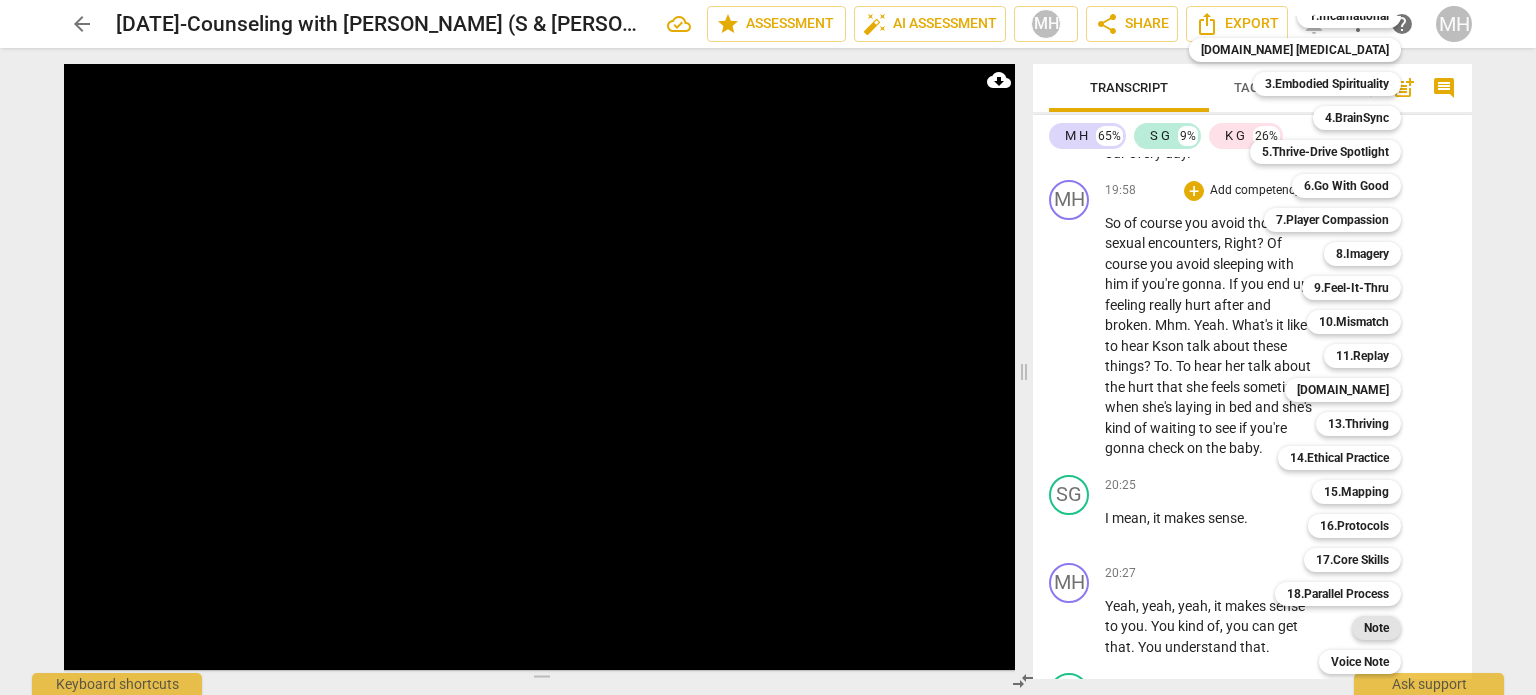 click on "Note" at bounding box center (1376, 628) 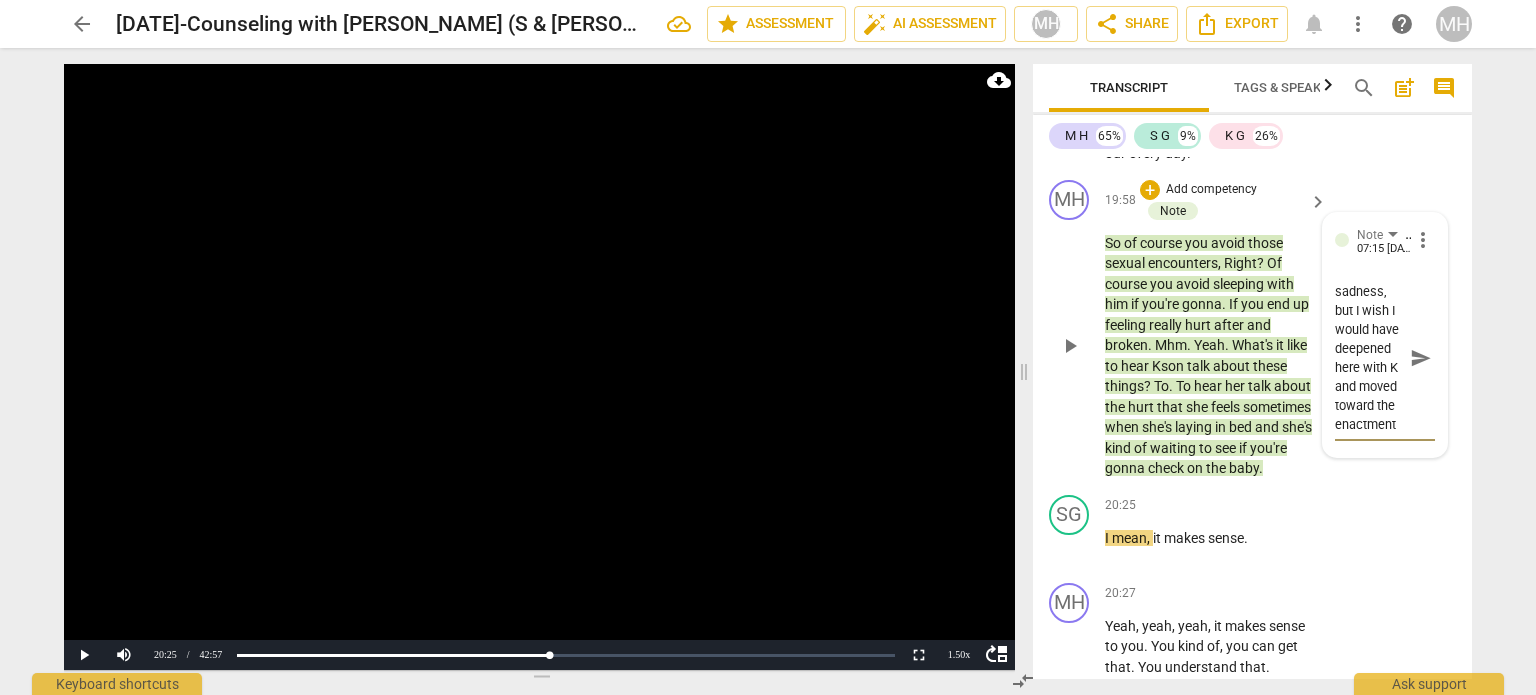 scroll, scrollTop: 169, scrollLeft: 0, axis: vertical 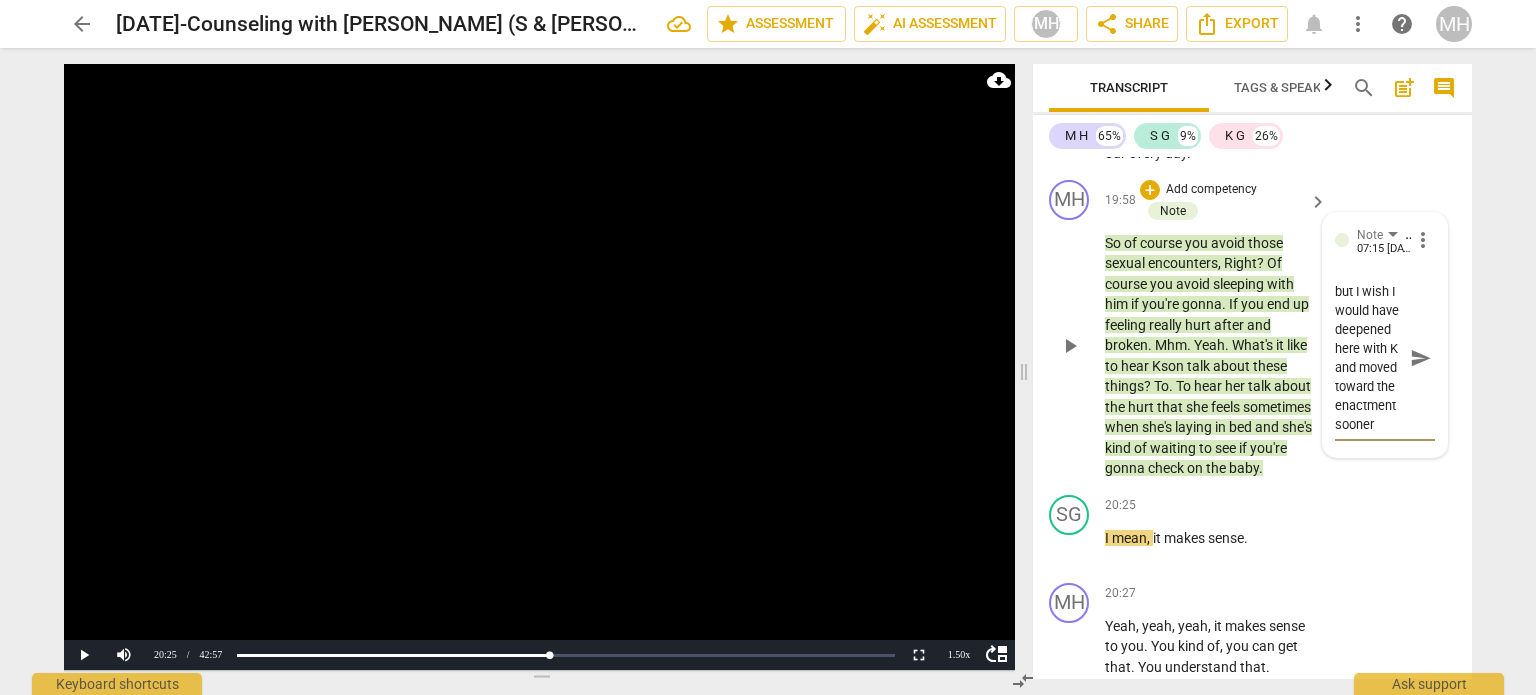 click on "send" at bounding box center [1421, 358] 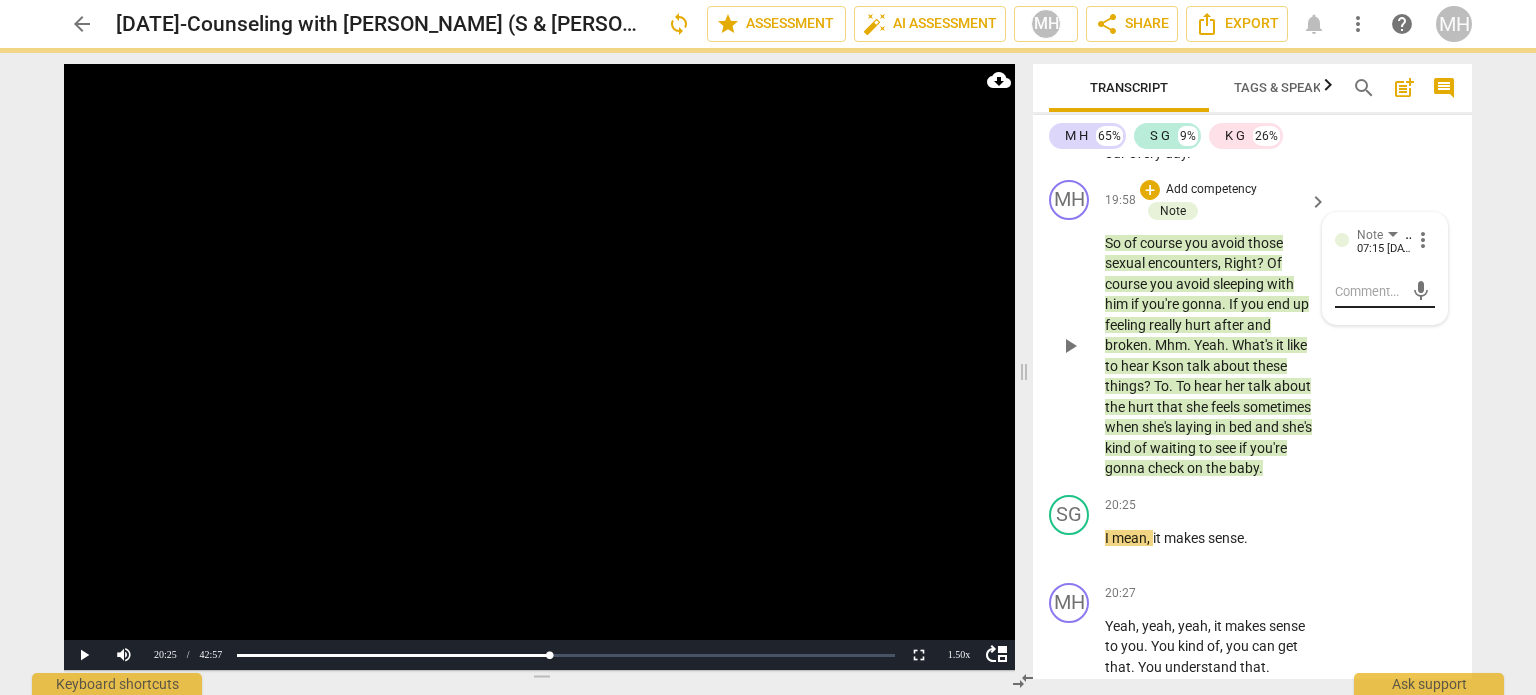 scroll, scrollTop: 0, scrollLeft: 0, axis: both 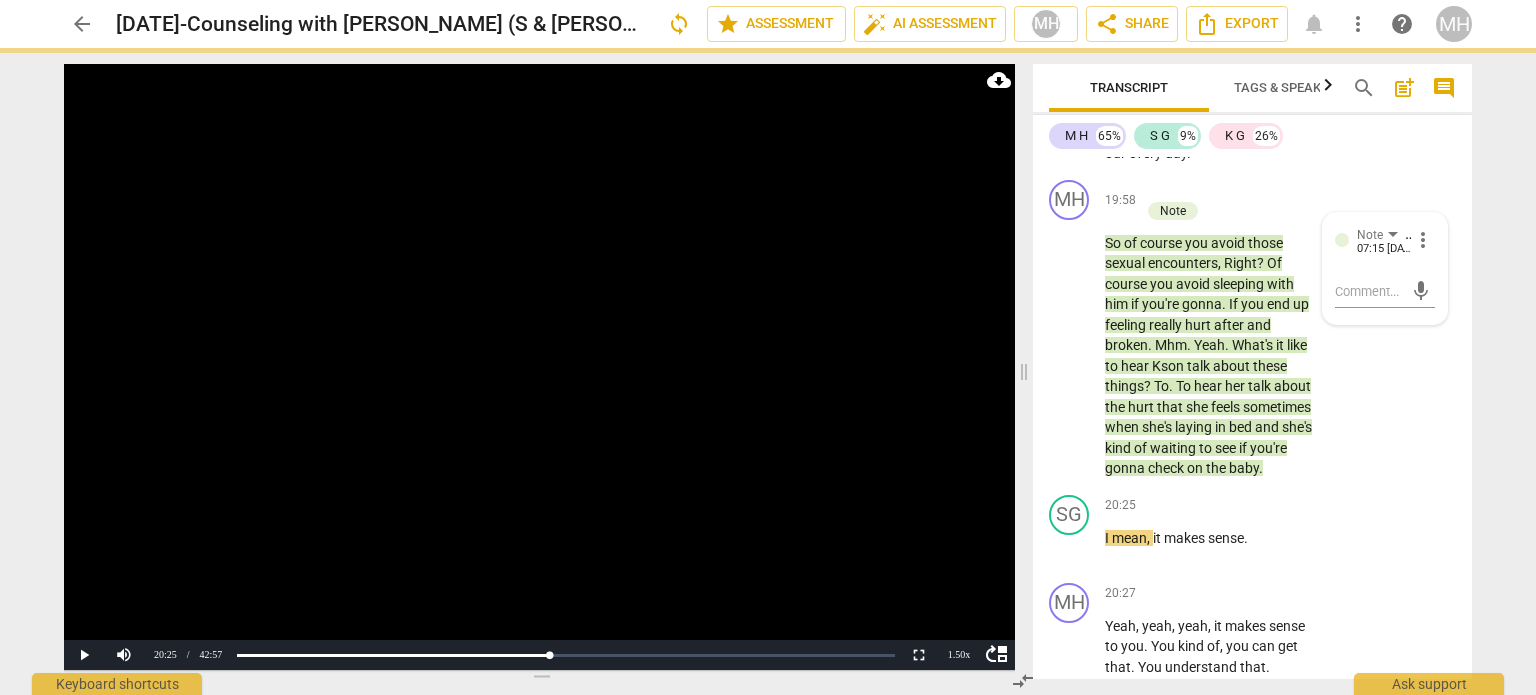 click at bounding box center [539, 367] 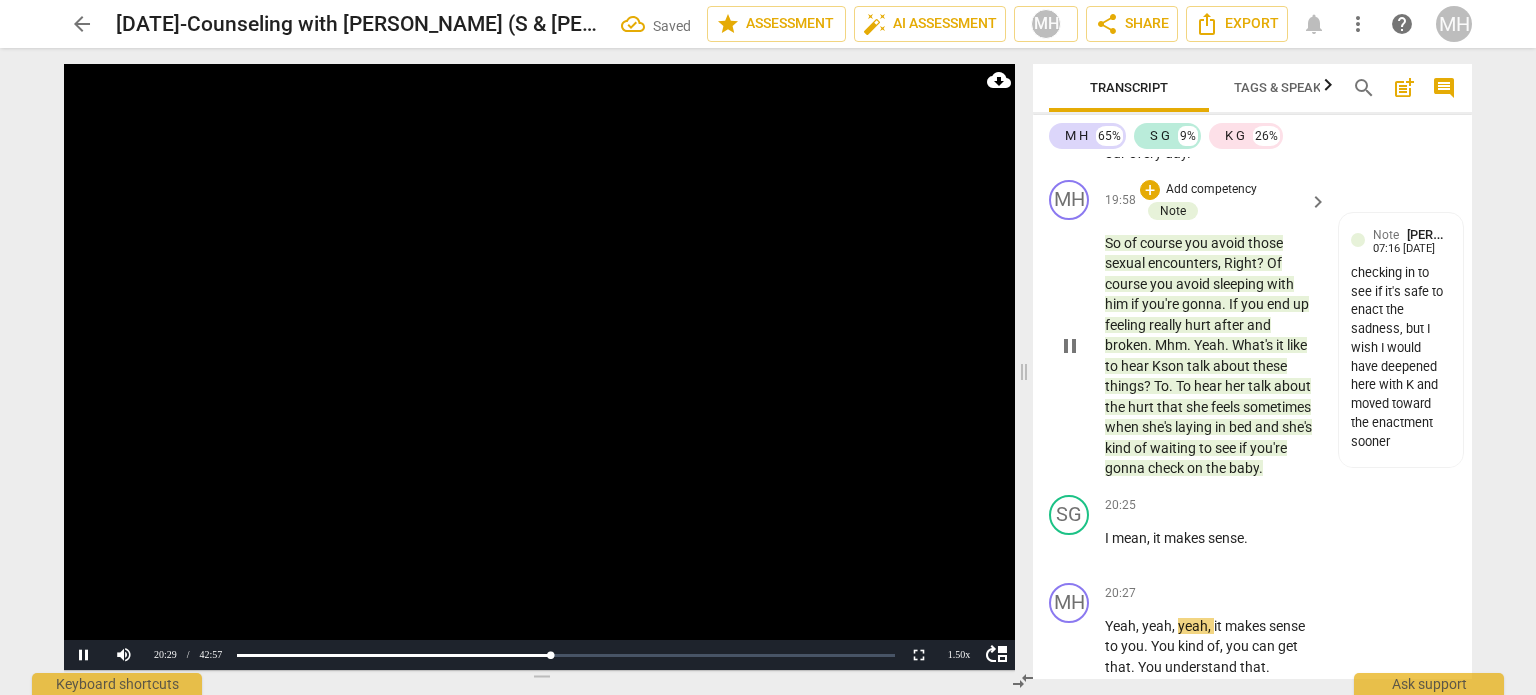 click on "Add competency" at bounding box center [1211, 190] 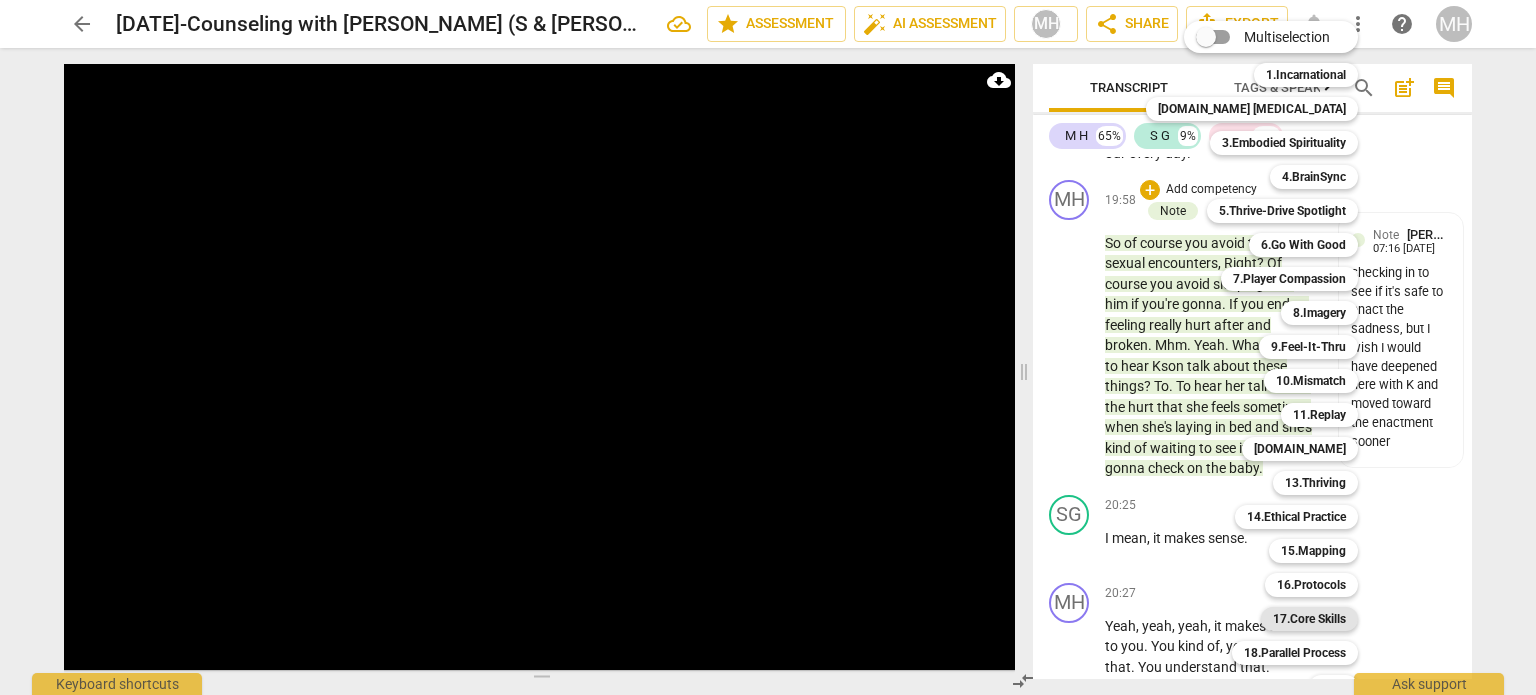click on "17.Core Skills" at bounding box center [1309, 619] 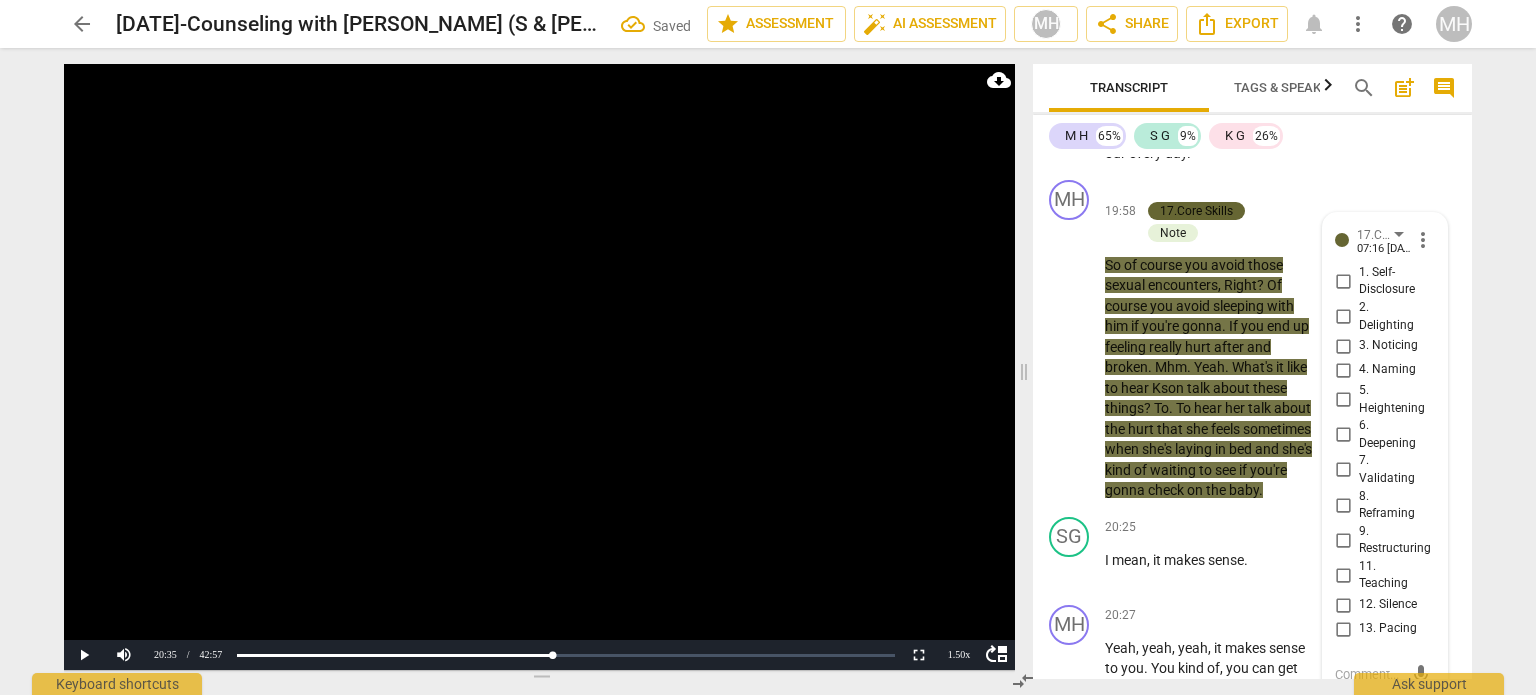 scroll, scrollTop: 17309, scrollLeft: 0, axis: vertical 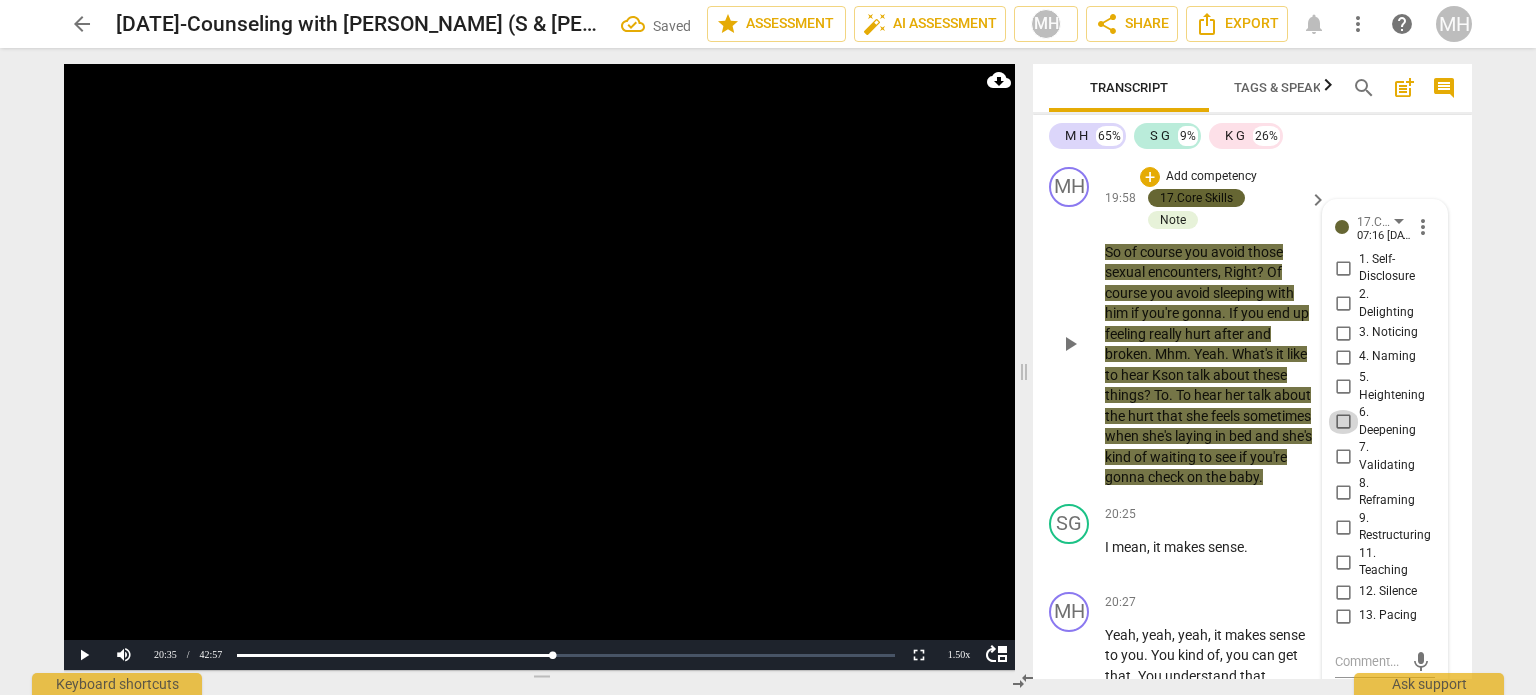 click on "6. Deepening" at bounding box center [1343, 422] 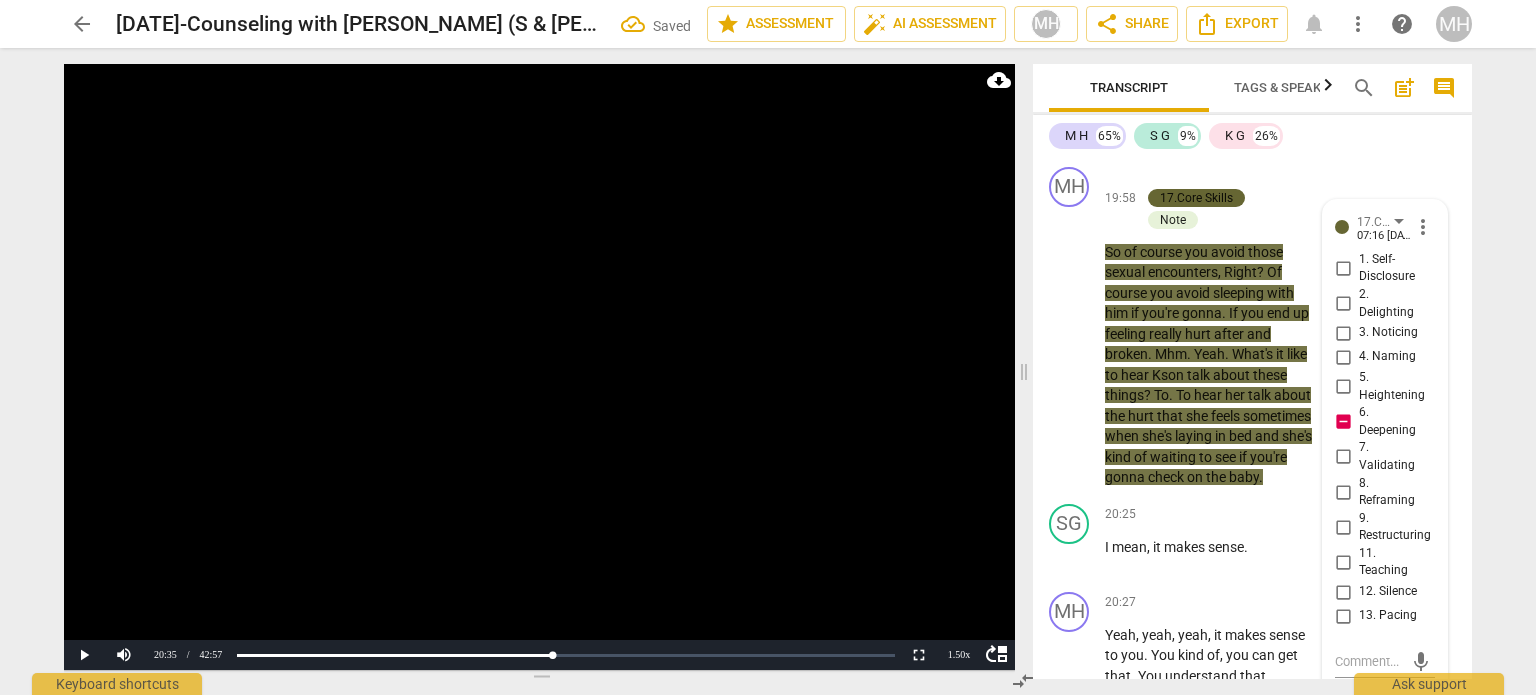 click at bounding box center [539, 367] 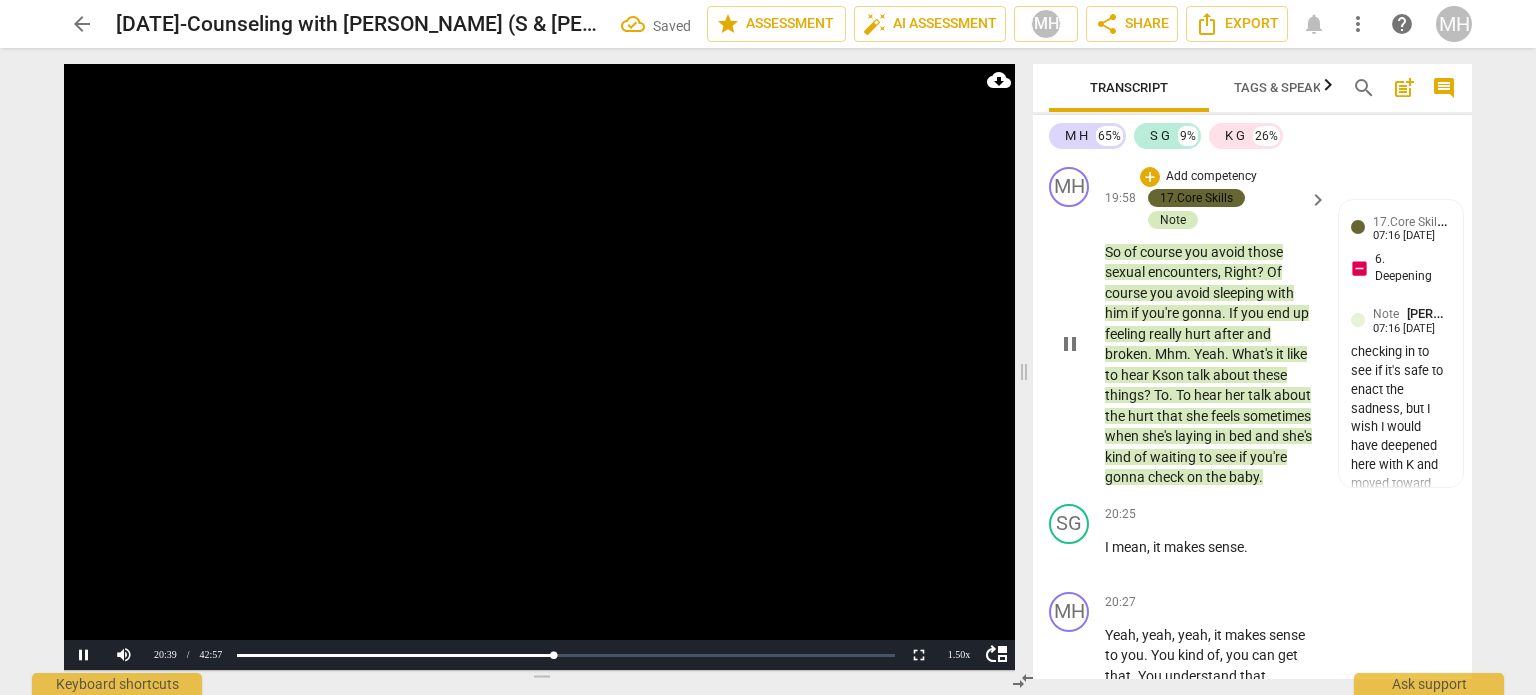 click on "Note" at bounding box center [1173, 220] 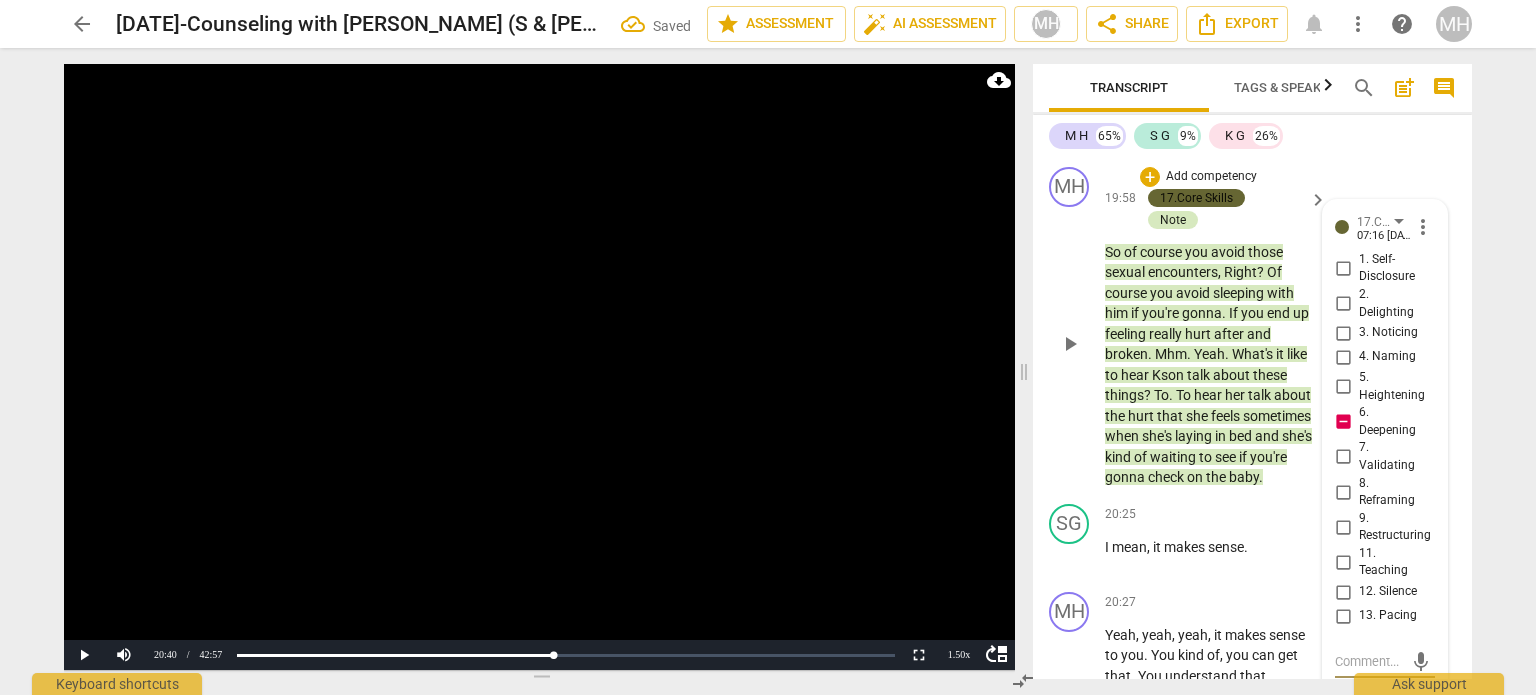 scroll, scrollTop: 451, scrollLeft: 0, axis: vertical 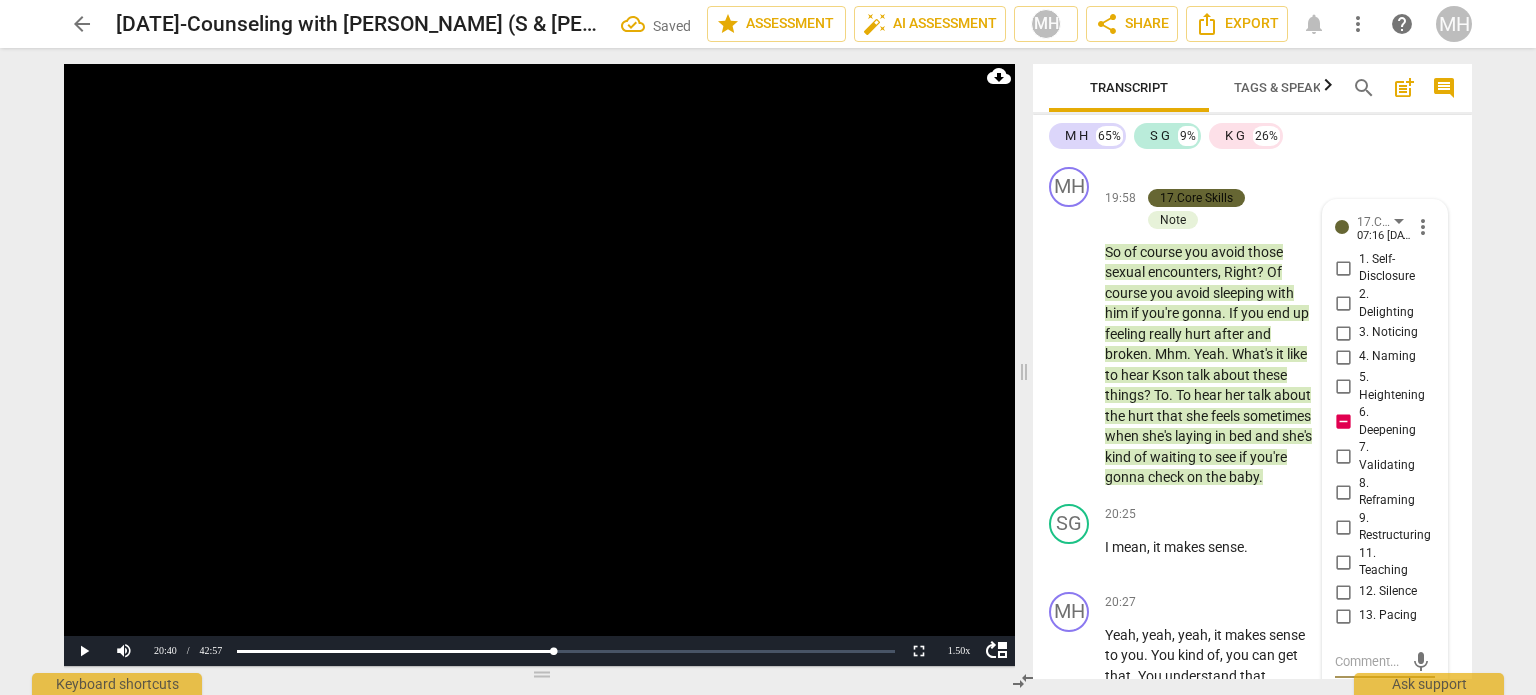 click at bounding box center (539, 363) 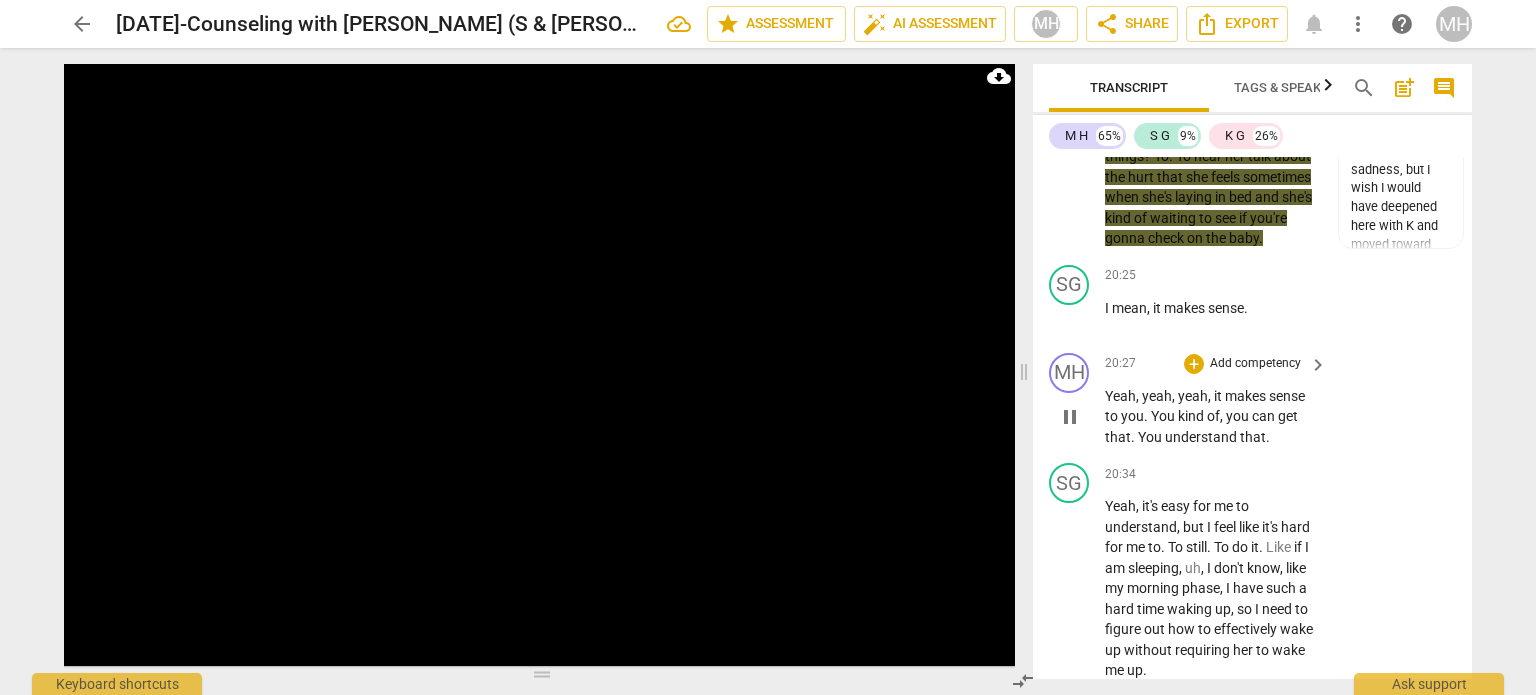 scroll, scrollTop: 17540, scrollLeft: 0, axis: vertical 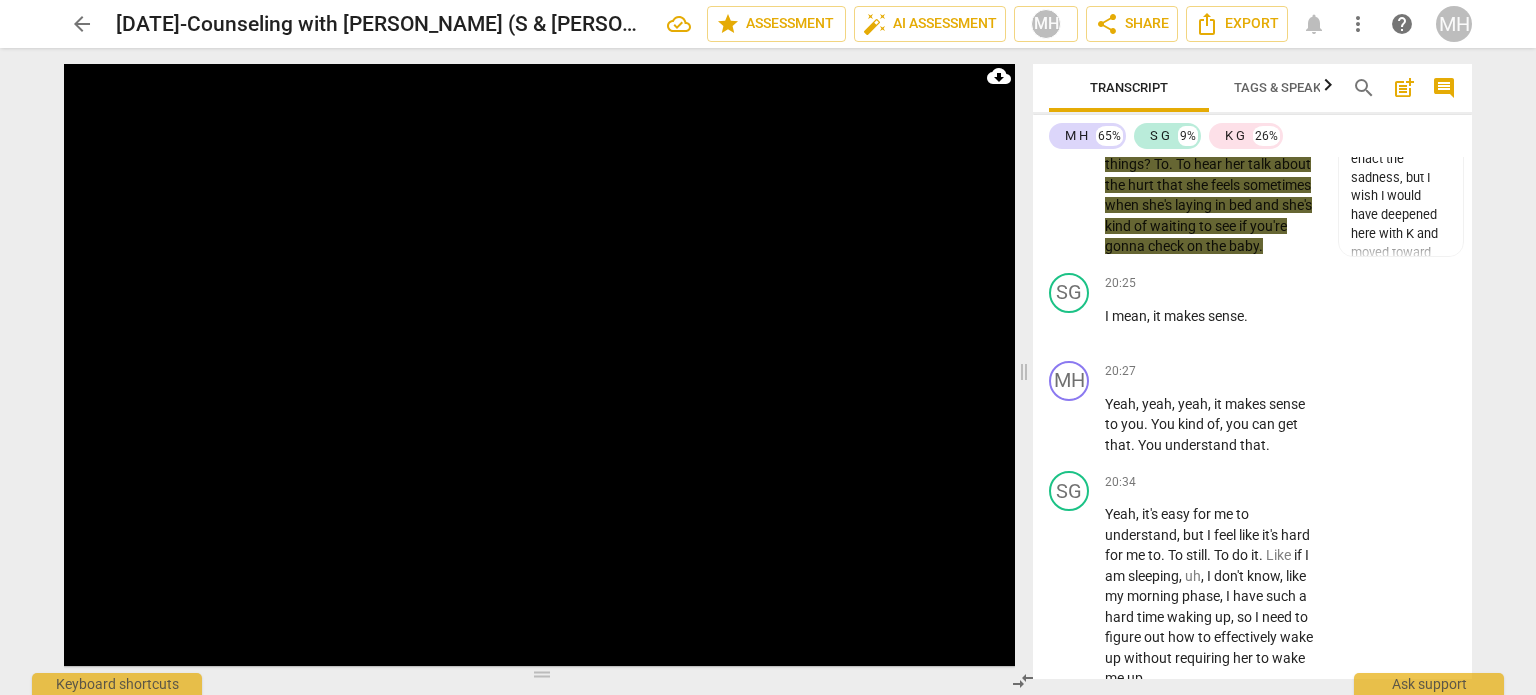 click on "MH play_arrow pause 19:58 + Add competency 17.Core Skills Note keyboard_arrow_right So   of   course   you   avoid   those   sexual   encounters ,   Right ?   Of   course   you   avoid   sleeping   with   him   if   you're   gonna .   If   you   end   up   feeling   really   hurt   after   and   broken .   Mhm .   Yeah .   What's   it   like   to   hear   [PERSON_NAME]   talk   about   these   things ?   To .   To   hear   her   talk   about   the   hurt   that   she   feels   sometimes   when   she's   laying   in   bed   and   she's   kind   of   waiting   to   see   if   you're   gonna   check   on   the   baby . 17.Core Skills [PERSON_NAME] 07:16 [DATE] 6. Deepening Note [PERSON_NAME] 07:16 [DATE] checking in to see if it's safe to enact the sadness, but I wish I would have deepened here with K and moved toward the enactment sooner" at bounding box center [1252, 96] 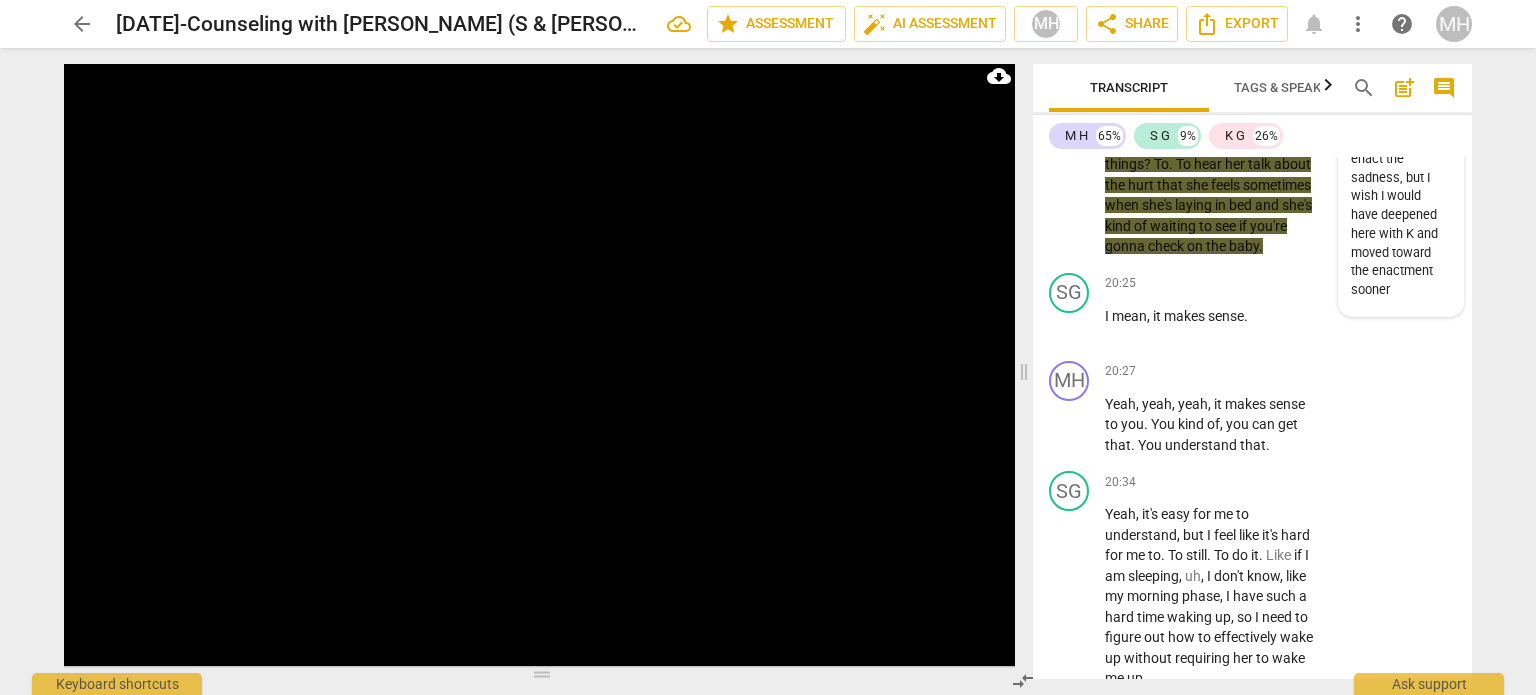 click on "checking in to see if it's safe to enact the sadness, but I wish I would have deepened here with K and moved toward the enactment sooner" at bounding box center [1401, 206] 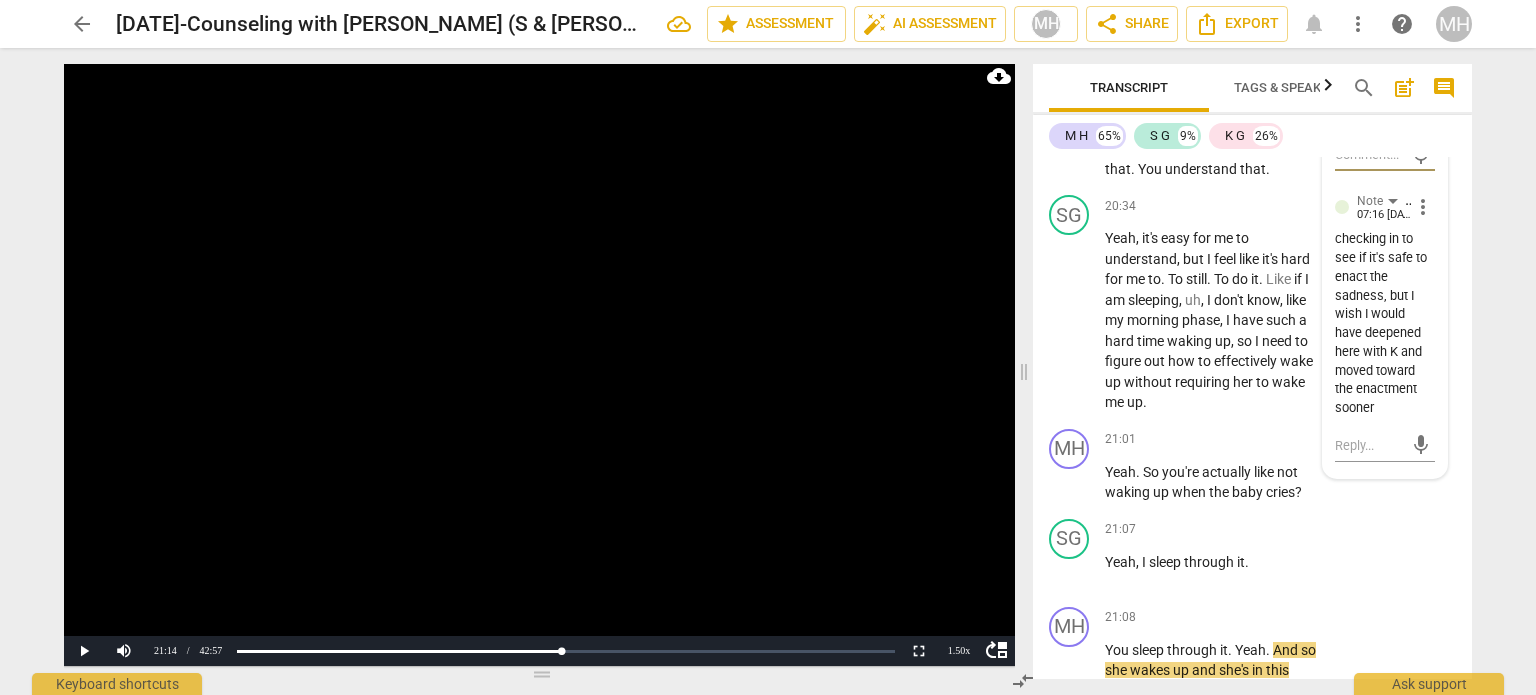 scroll, scrollTop: 17816, scrollLeft: 0, axis: vertical 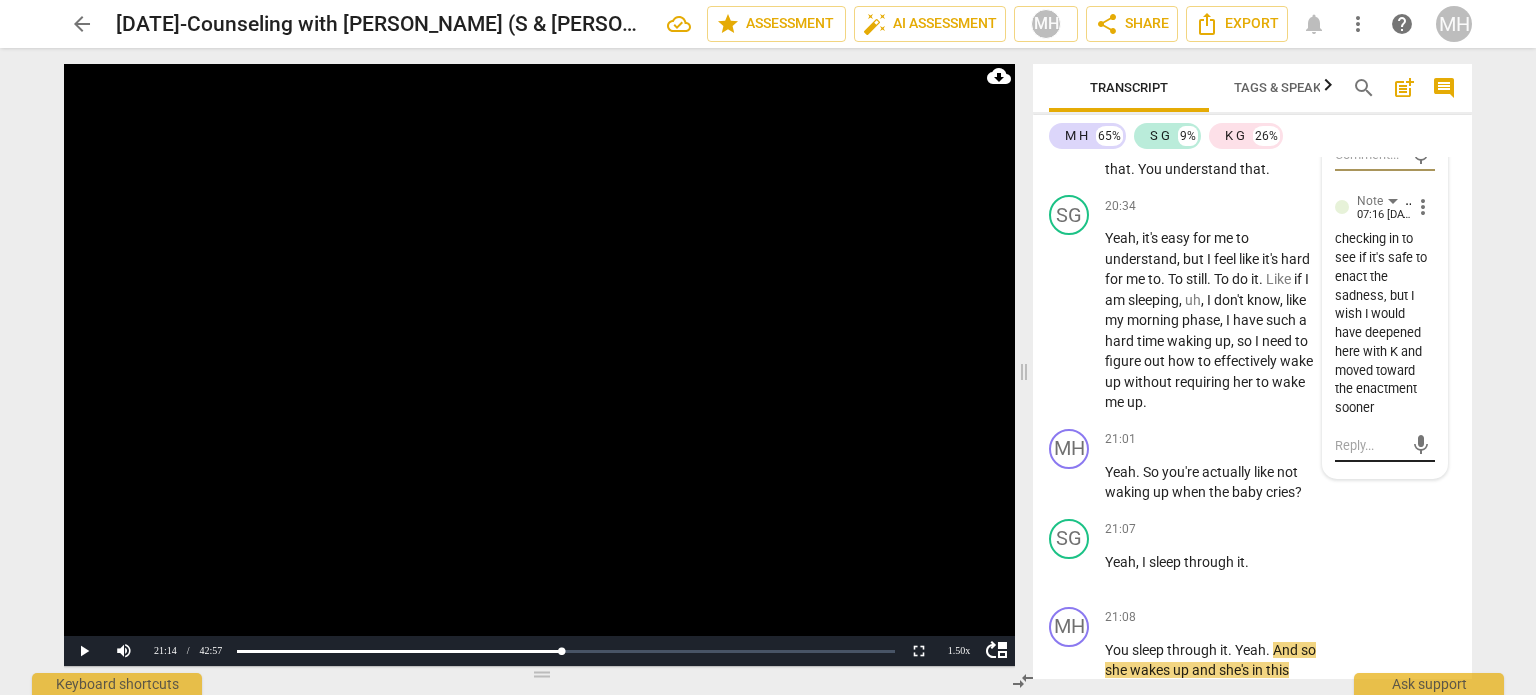 click at bounding box center [1369, 445] 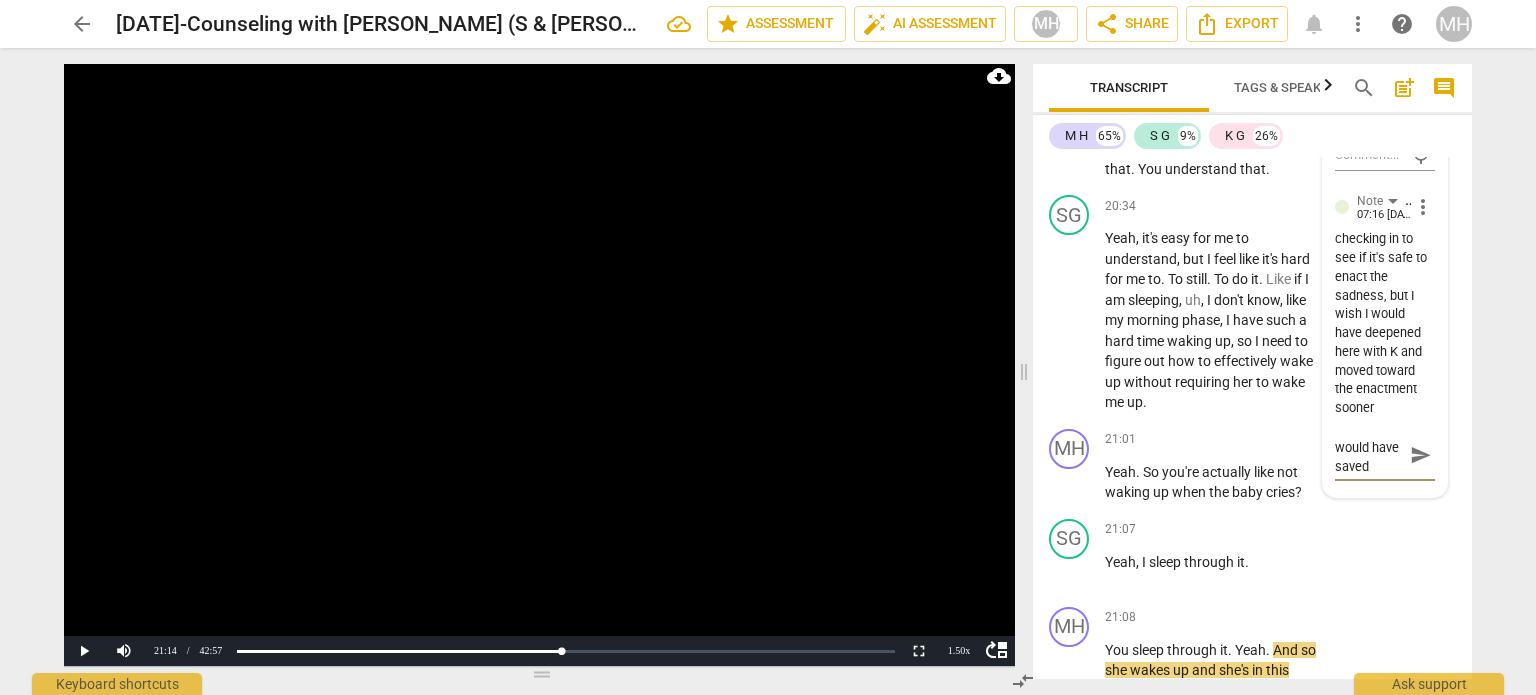 scroll, scrollTop: 36, scrollLeft: 0, axis: vertical 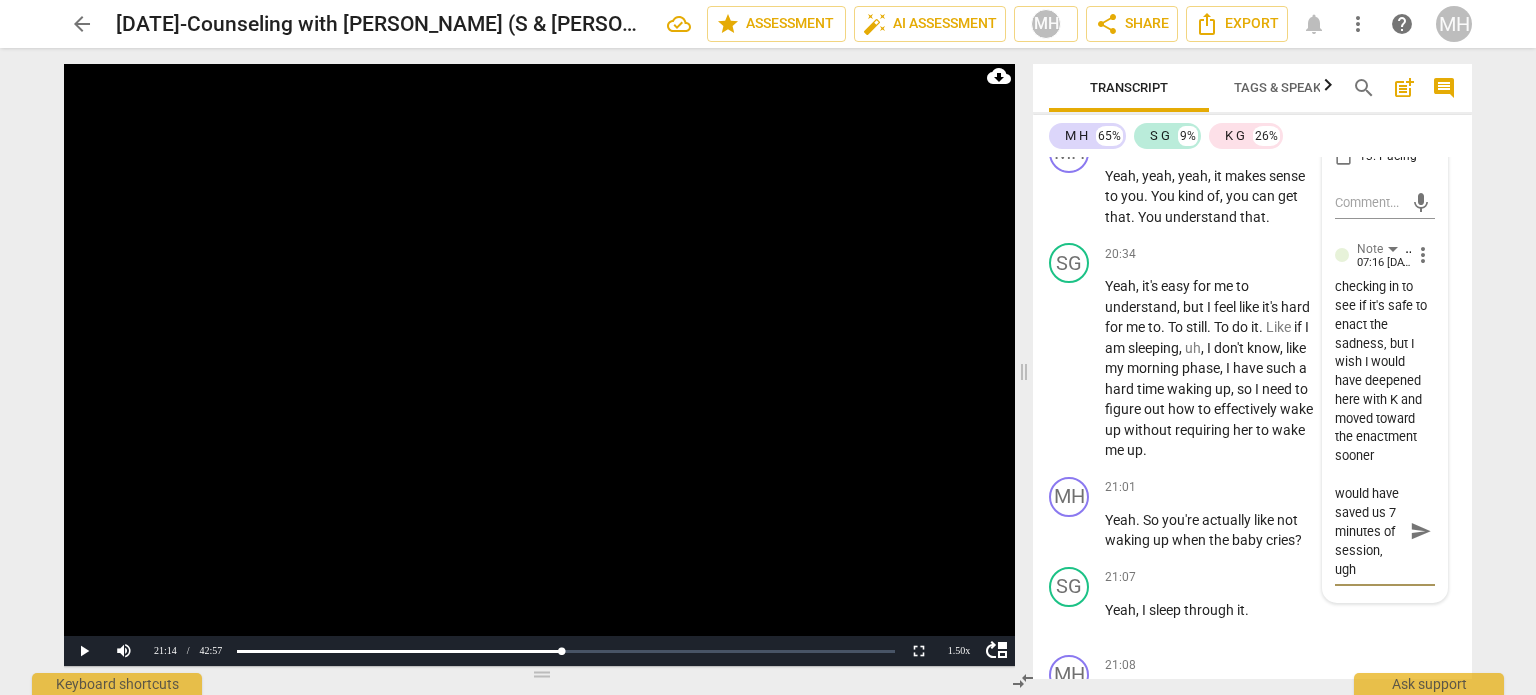 click on "send" at bounding box center (1421, 531) 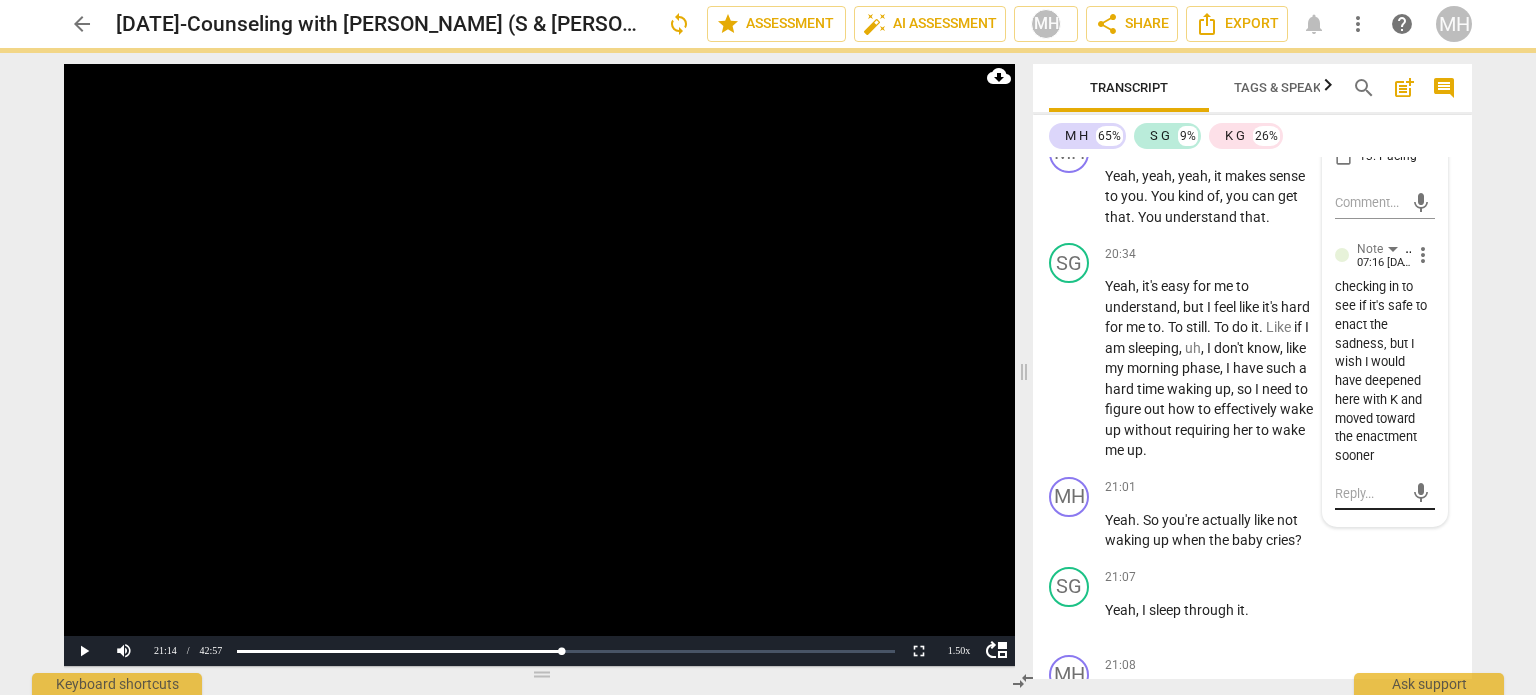 scroll, scrollTop: 0, scrollLeft: 0, axis: both 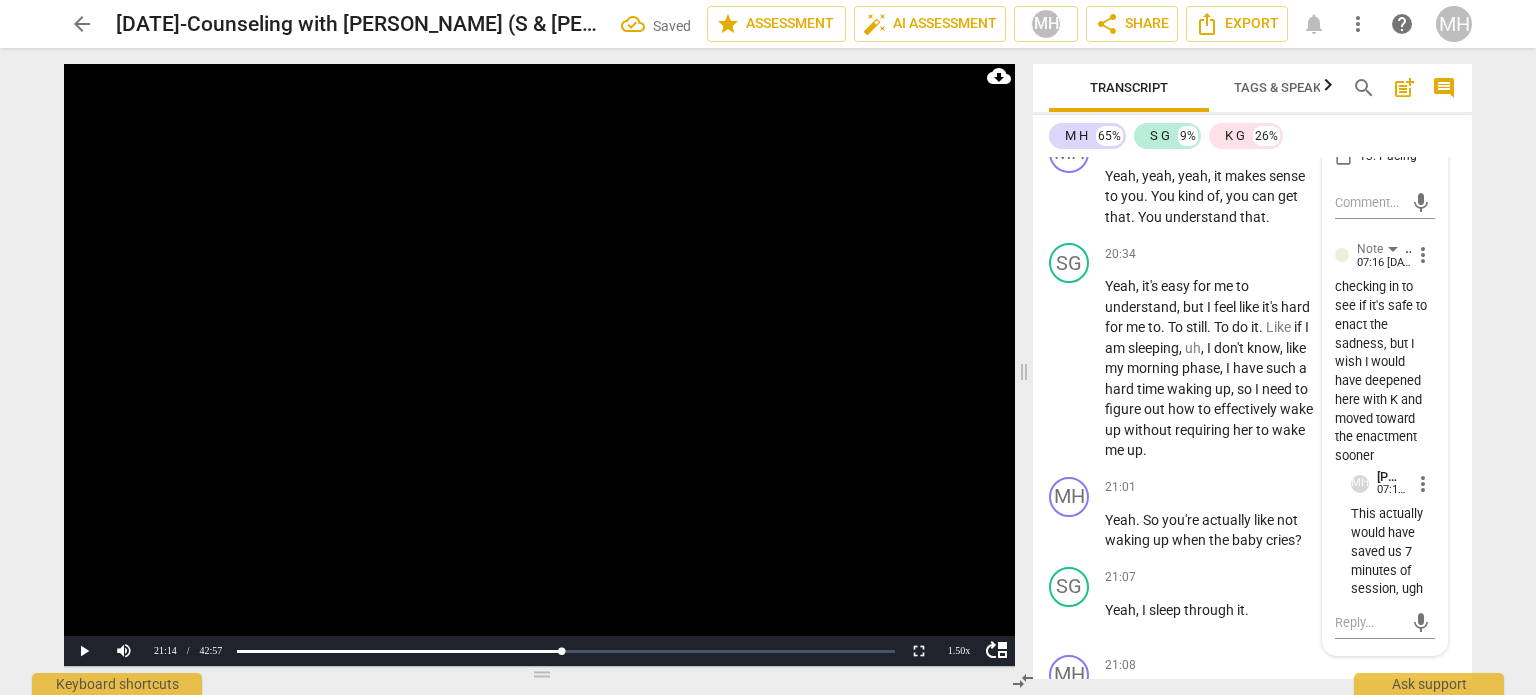click at bounding box center [539, 363] 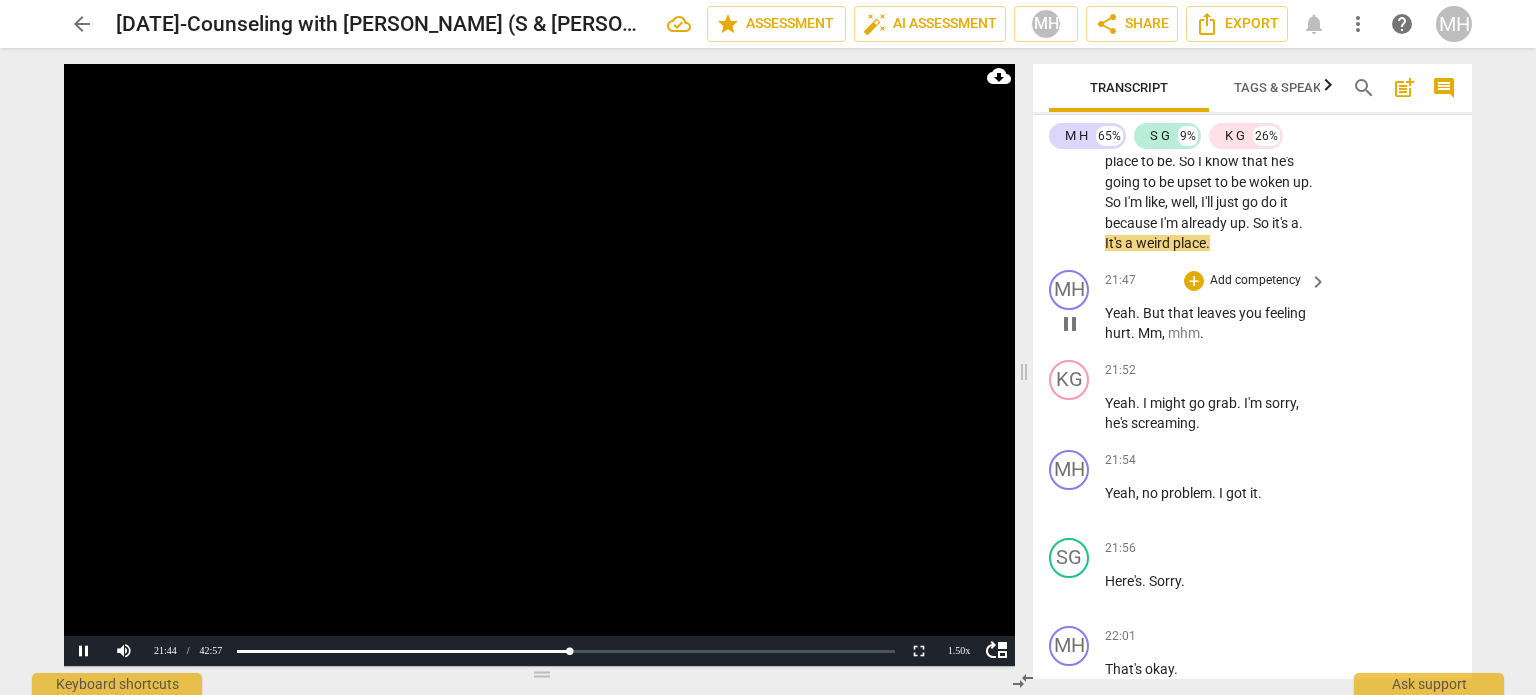 scroll, scrollTop: 18761, scrollLeft: 0, axis: vertical 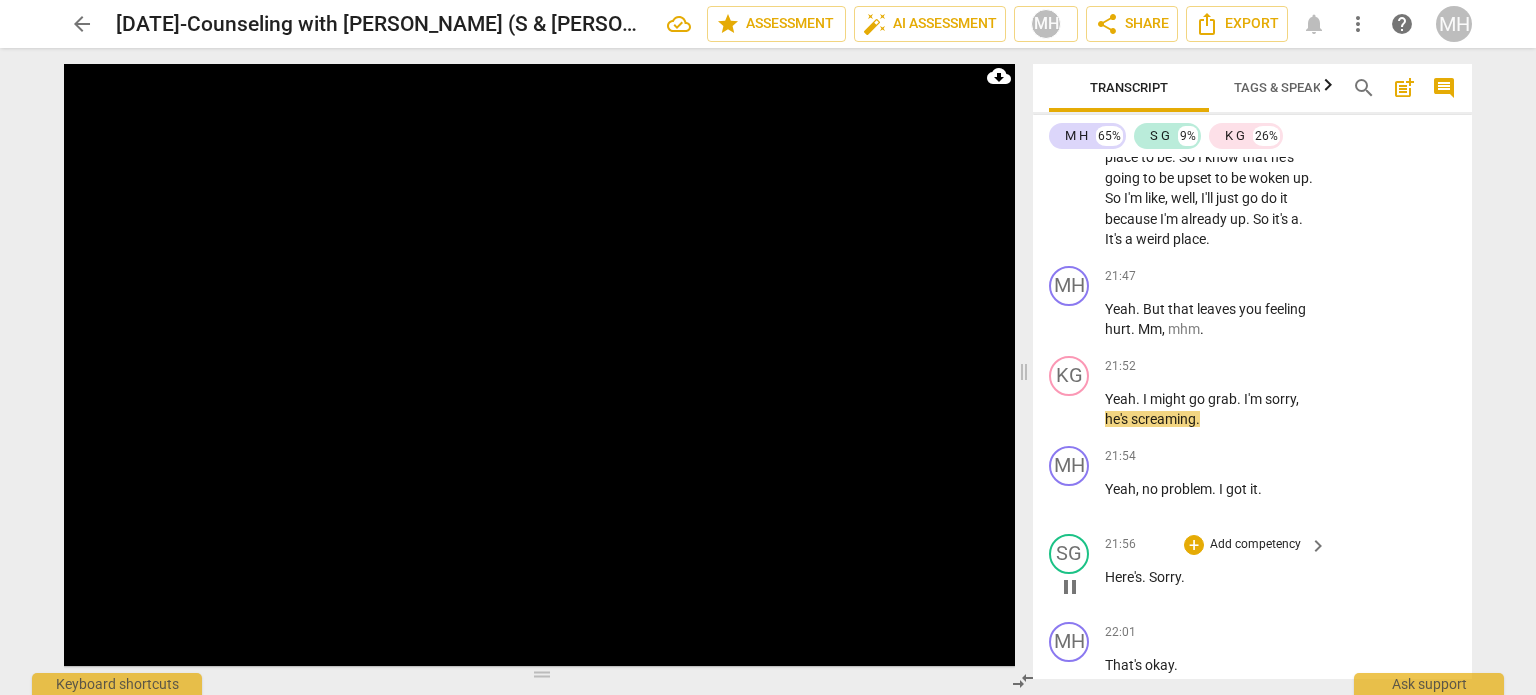 drag, startPoint x: 1388, startPoint y: 549, endPoint x: 1392, endPoint y: 577, distance: 28.284271 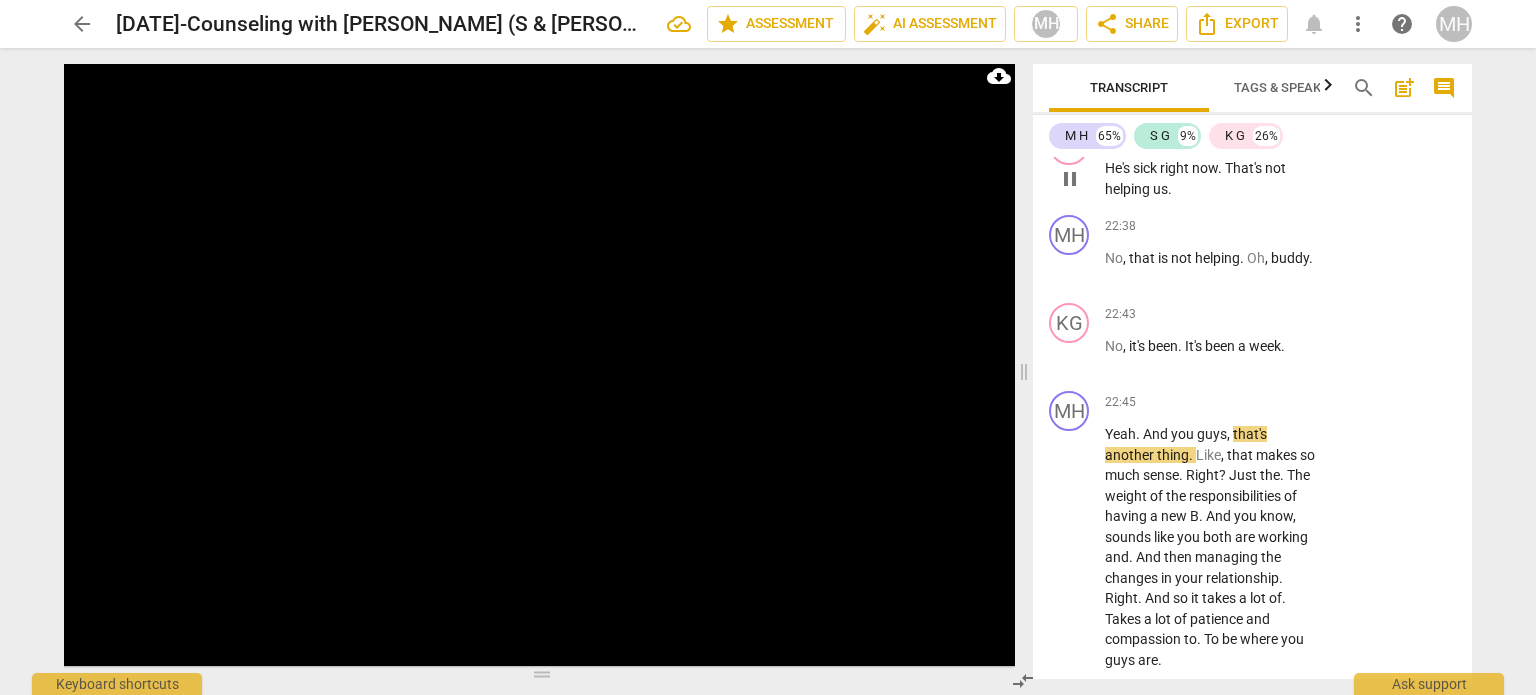 scroll, scrollTop: 19669, scrollLeft: 0, axis: vertical 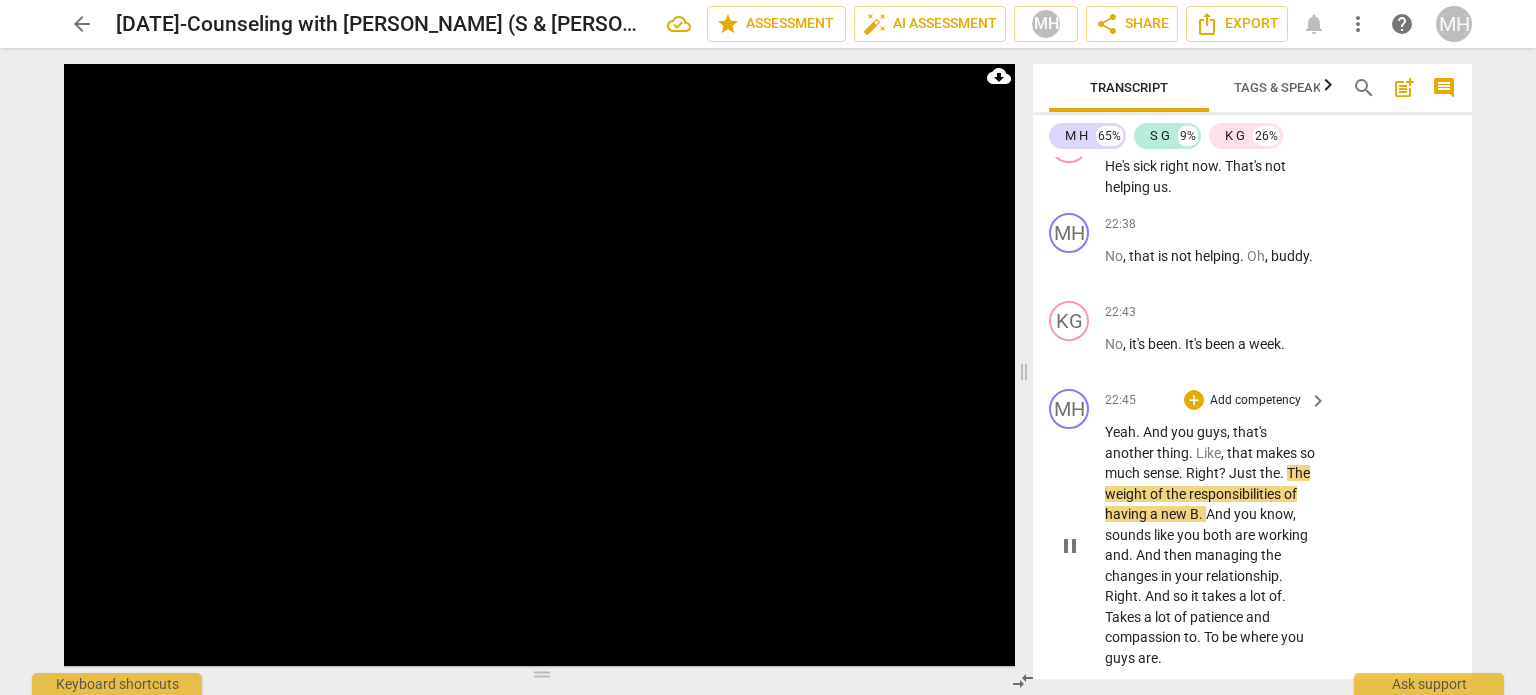 click on "Add competency" at bounding box center (1255, 401) 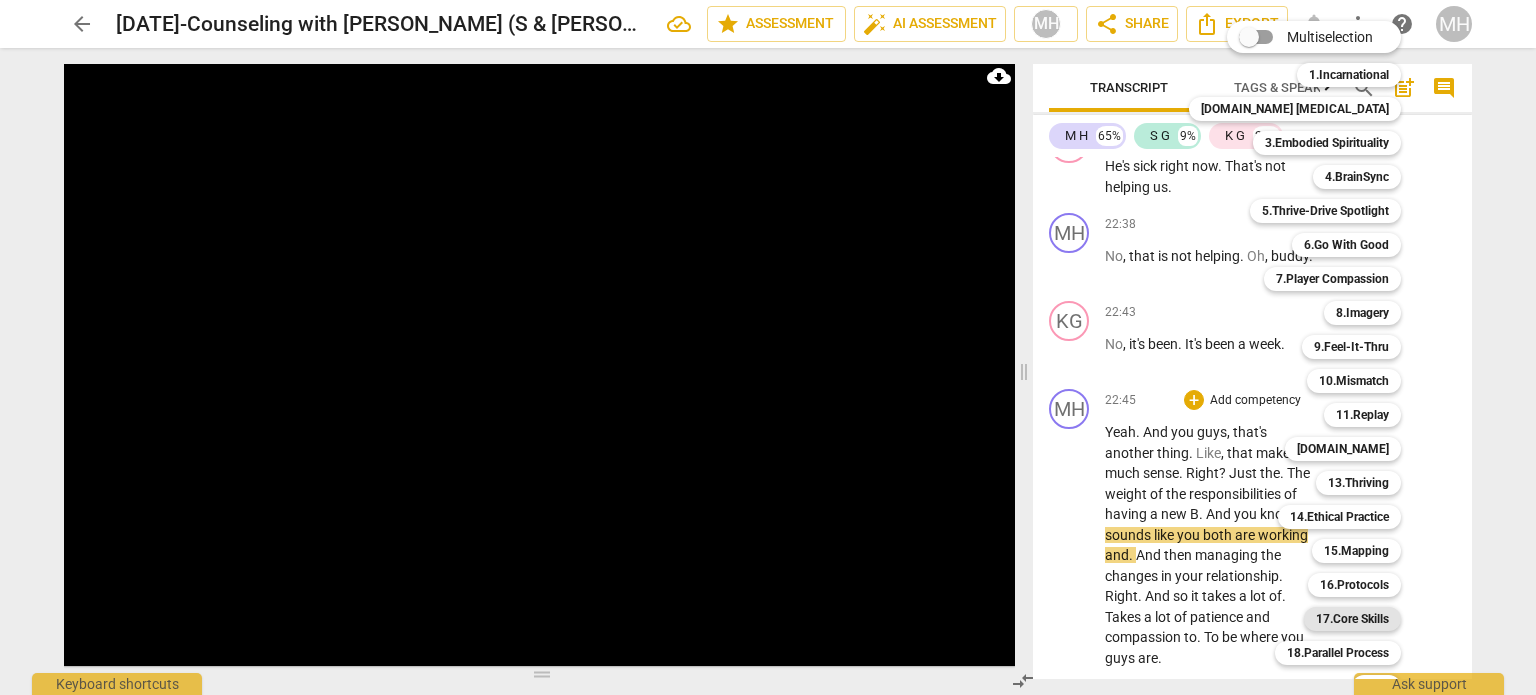 click on "17.Core Skills" at bounding box center (1352, 619) 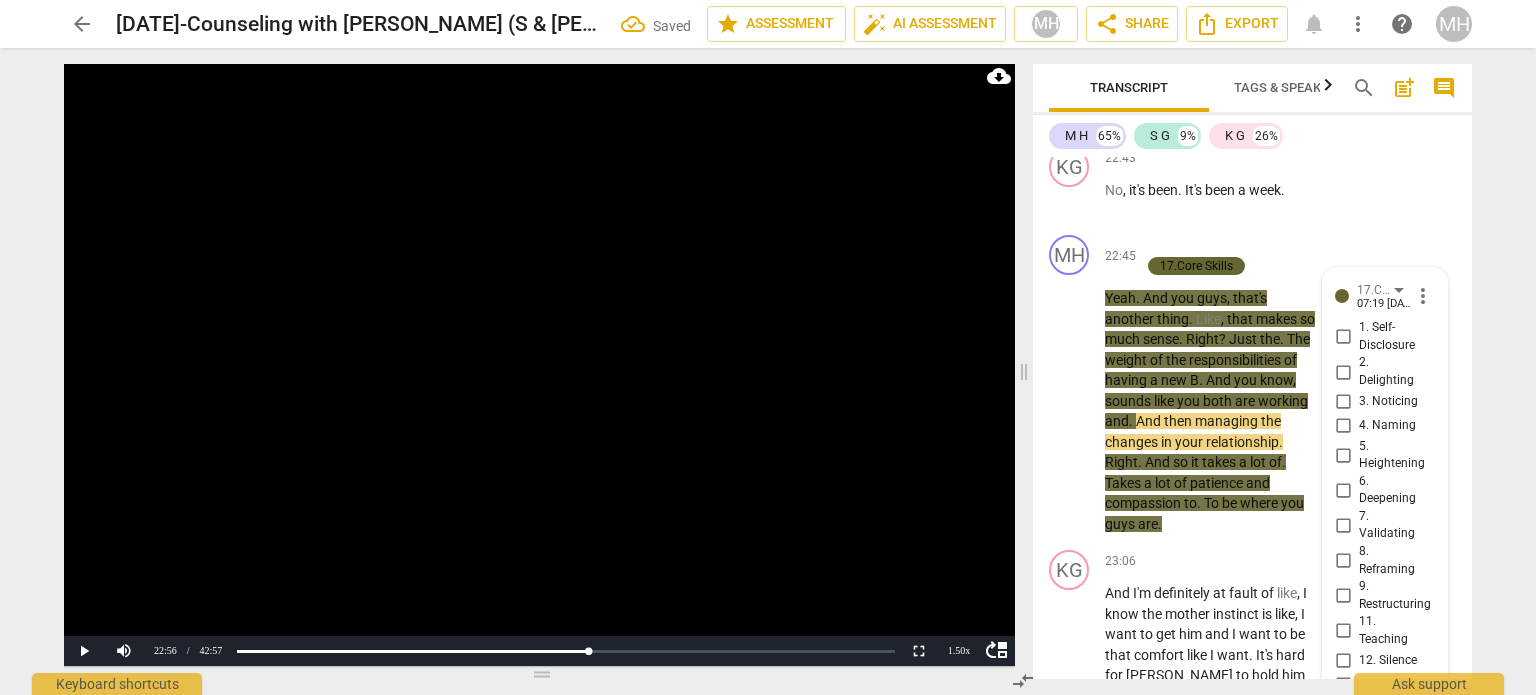 scroll, scrollTop: 20178, scrollLeft: 0, axis: vertical 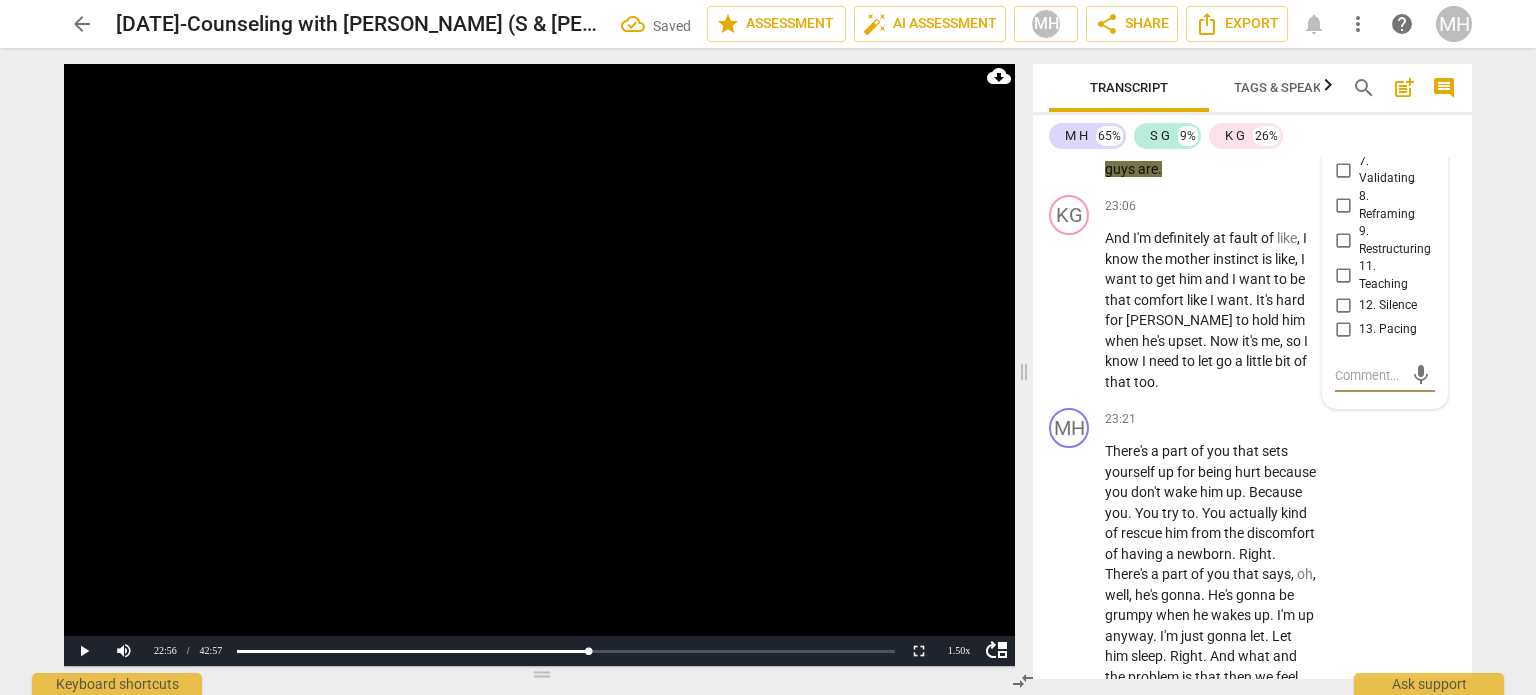click on "7. Validating" at bounding box center [1343, 170] 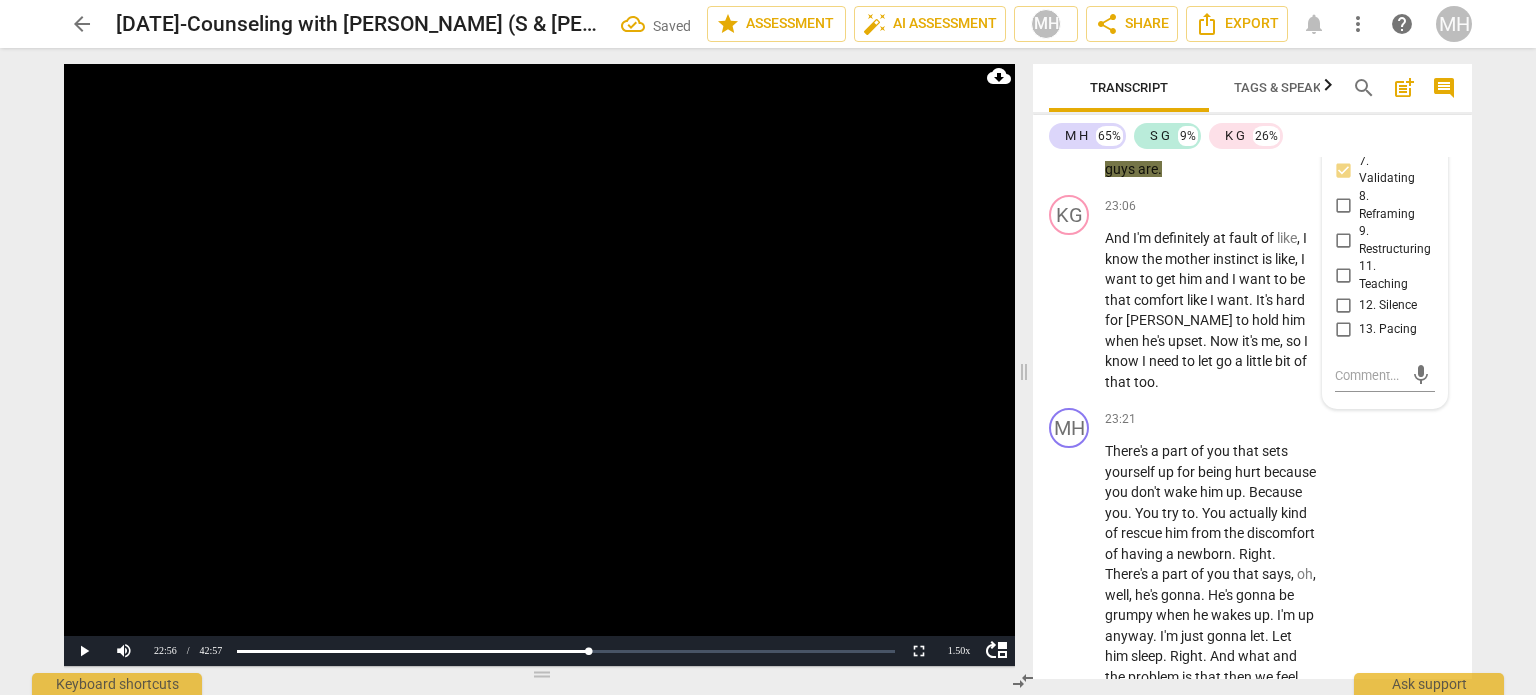 click at bounding box center (539, 363) 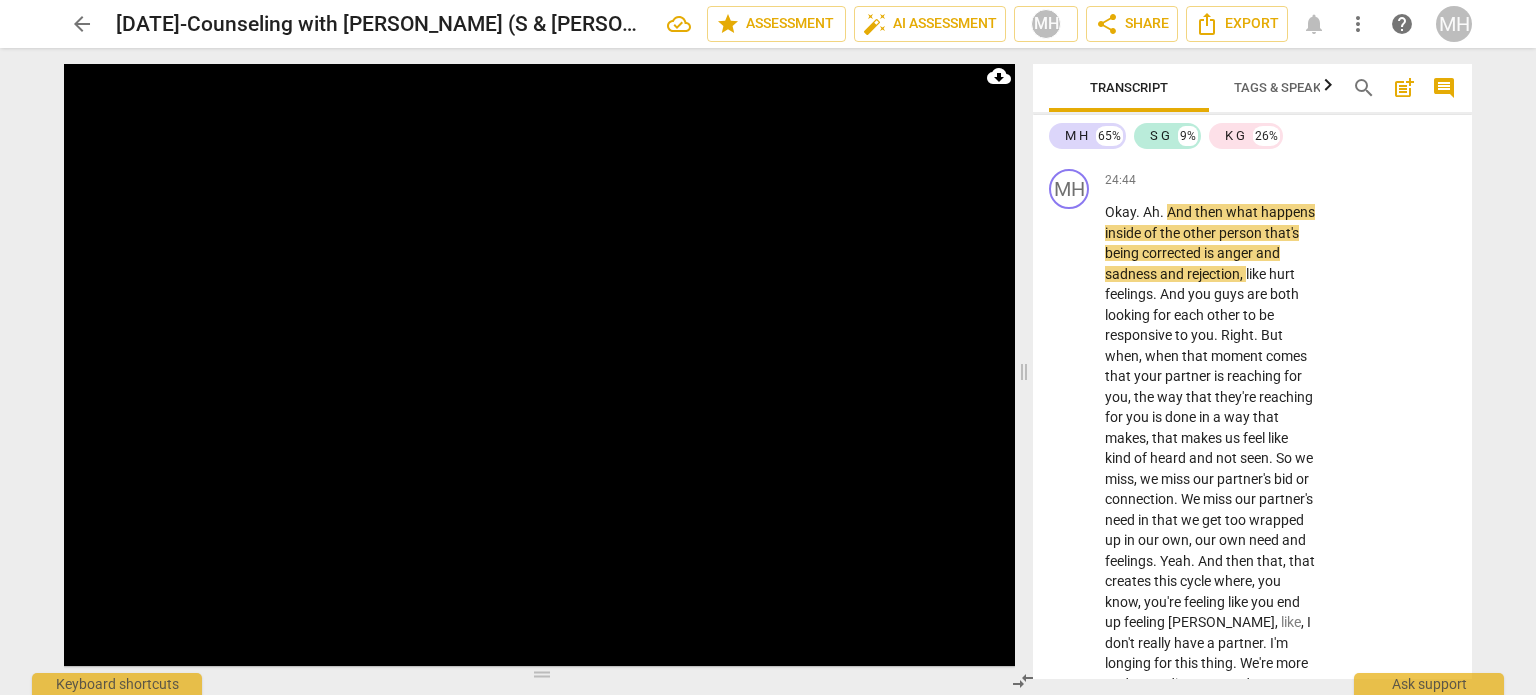 scroll, scrollTop: 21215, scrollLeft: 0, axis: vertical 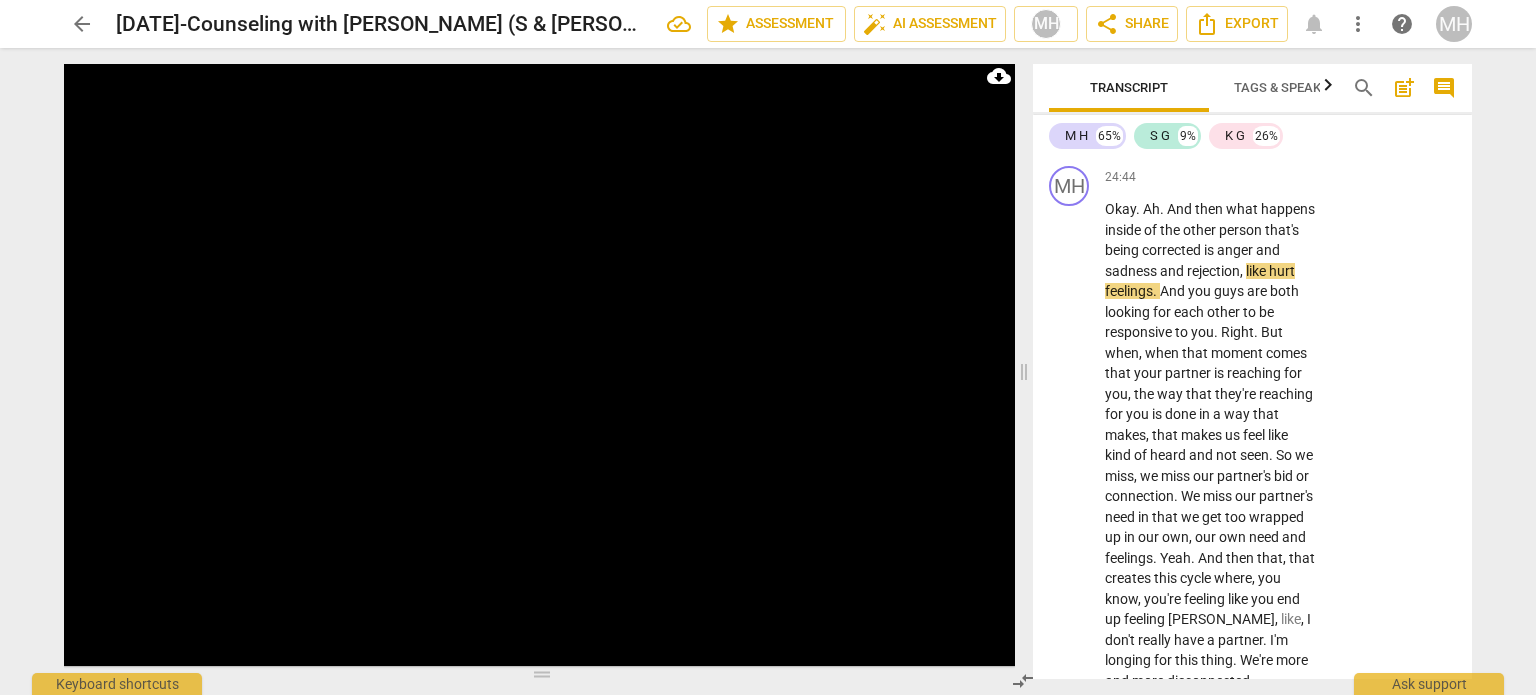click on "MH play_arrow pause 24:44 + Add competency keyboard_arrow_right Okay .   Ah .   And   then   what   happens   inside   of   the   other   person   that's   being   corrected   is   anger   and   sadness   and   rejection ,   like   hurt   feelings .   And   you   guys   are   both   looking   for   each   other   to   be   responsive   to   you .   Right .   But   when ,   when   that   moment   comes   that   your   partner   is   reaching   for   you ,   the   way   that   they're   reaching   for   you   is   done   in   a   way   that   makes ,   that   makes   us   feel   like   kind   of   heard   and   not   seen .   So   we   miss ,   we   miss   our   partner's   bid   or   connection .   We   miss   our   partner's   need   in   that   we   get   too   wrapped   up   in   our   own ,   our   own   need   and   feelings .   Yeah .   And   then   that ,   that   creates   this   cycle   where ,   you   know ,   you're   feeling   like   you   end   up   feeling   [PERSON_NAME] ,   like ,   I   don't       a" at bounding box center [1252, 592] 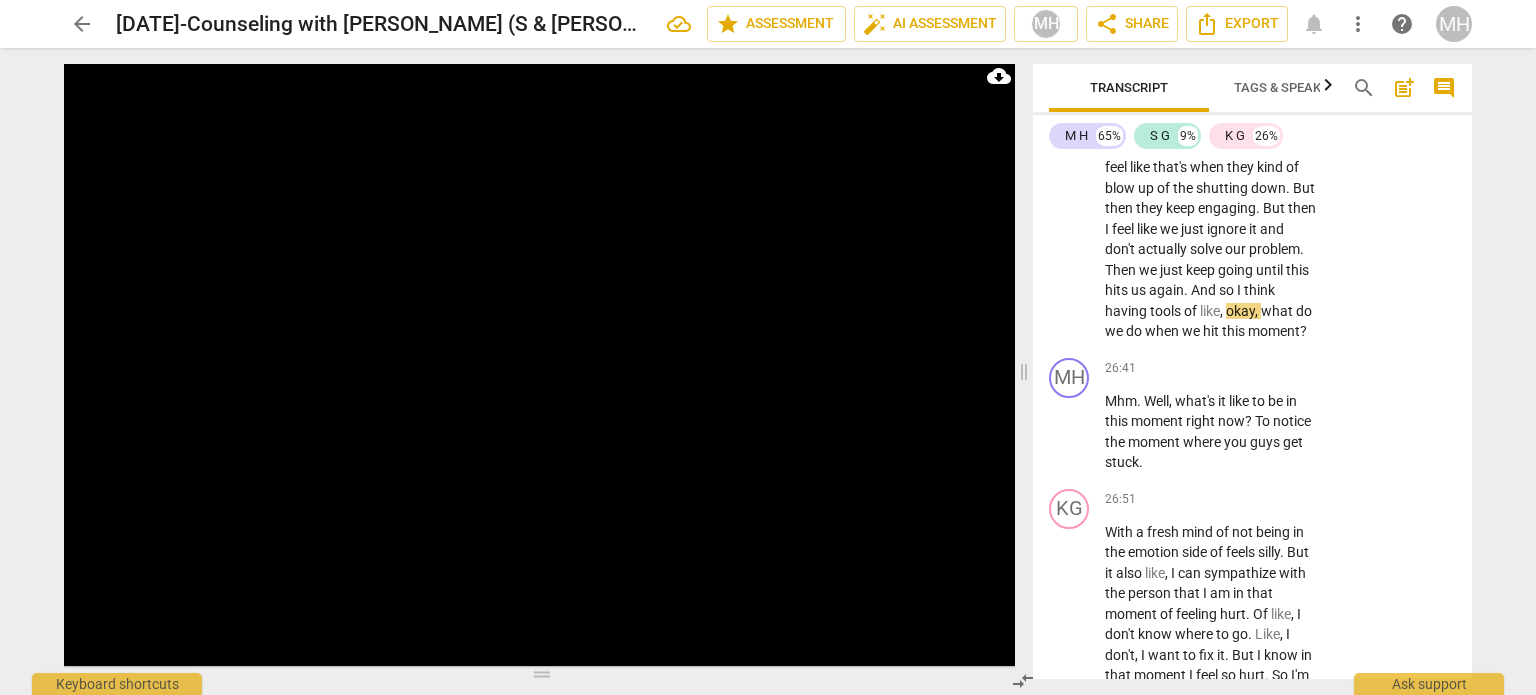 scroll, scrollTop: 22169, scrollLeft: 0, axis: vertical 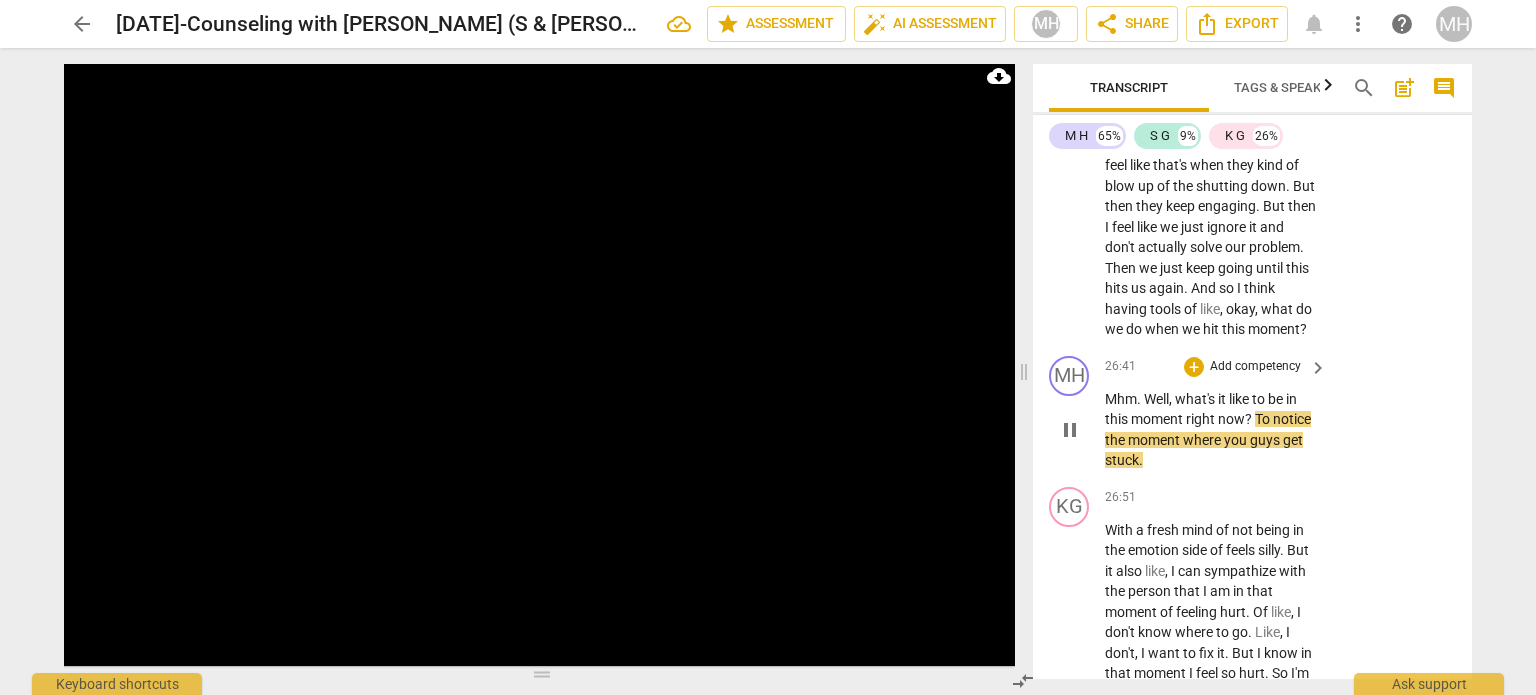 click on "+ Add competency" at bounding box center (1243, 367) 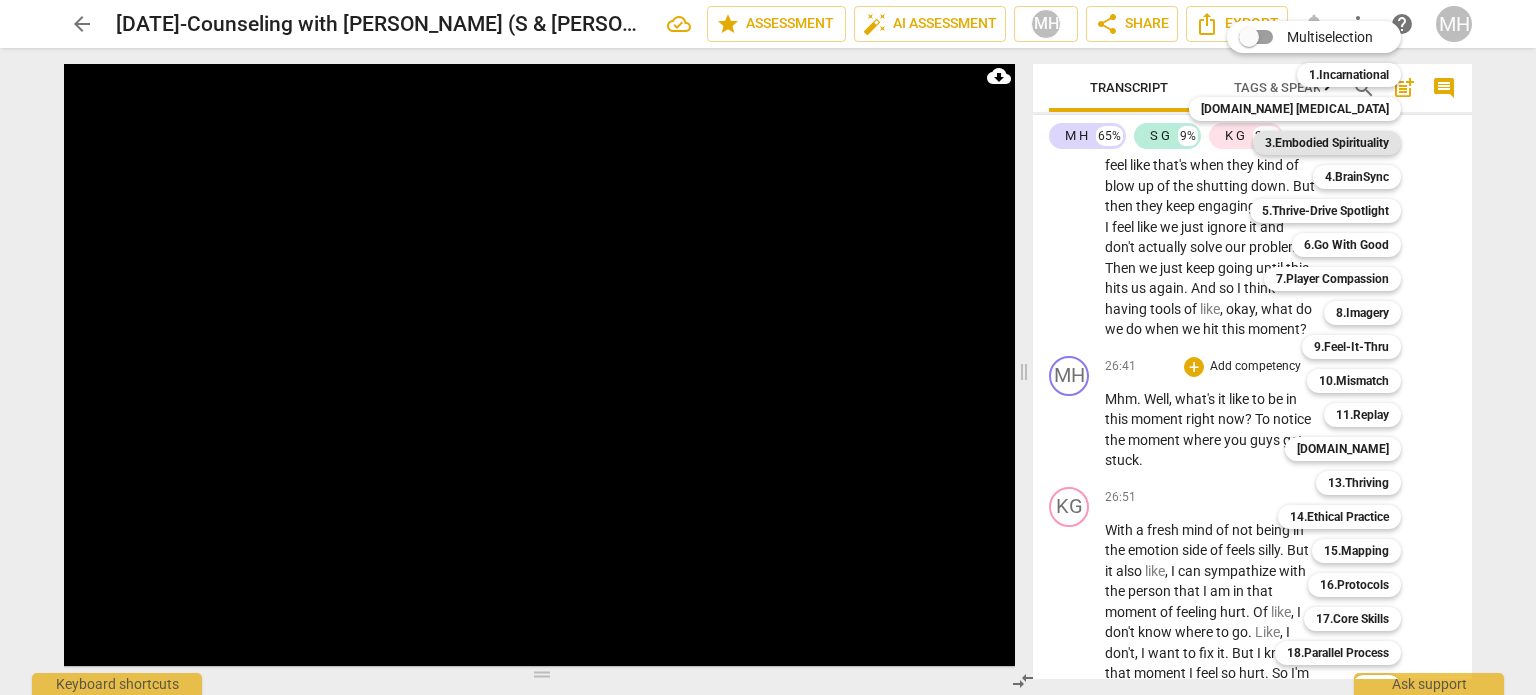 click on "3.Embodied Spirituality" at bounding box center [1327, 143] 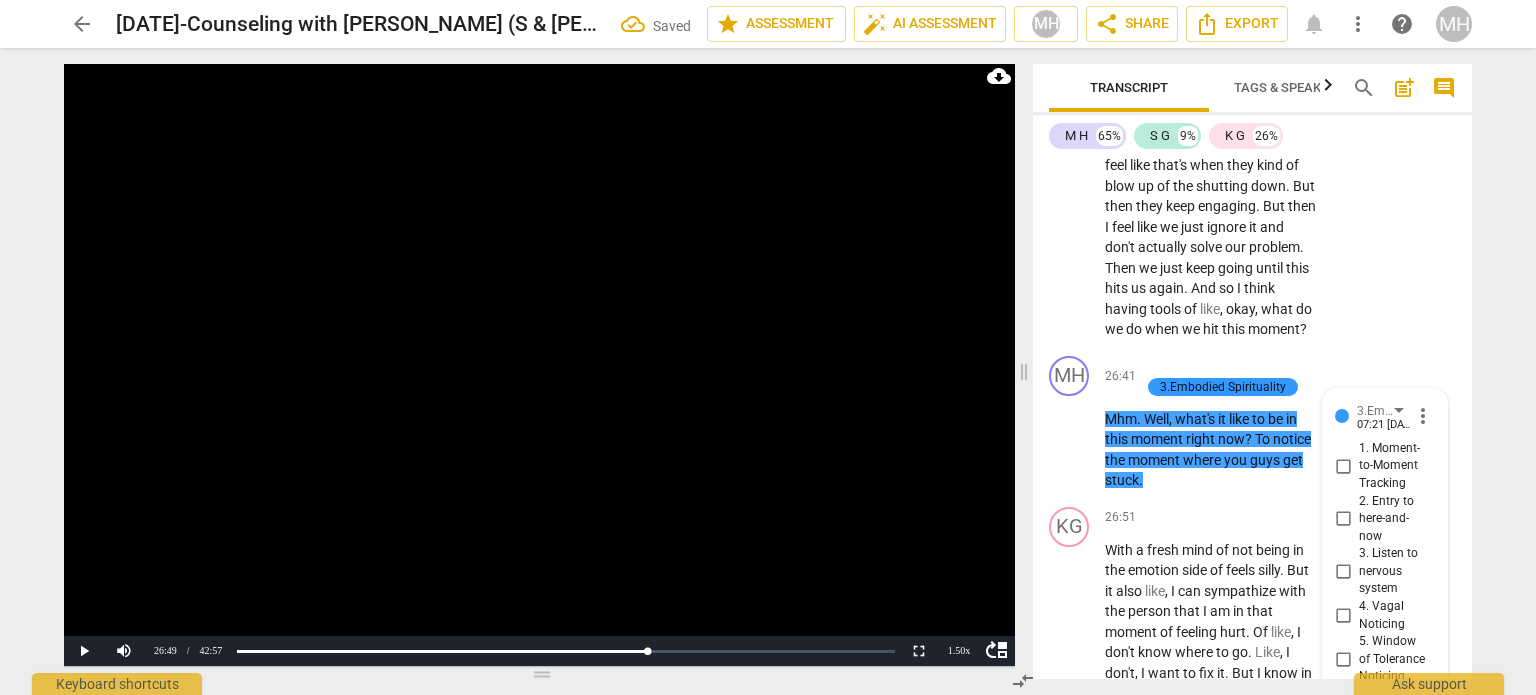scroll, scrollTop: 22572, scrollLeft: 0, axis: vertical 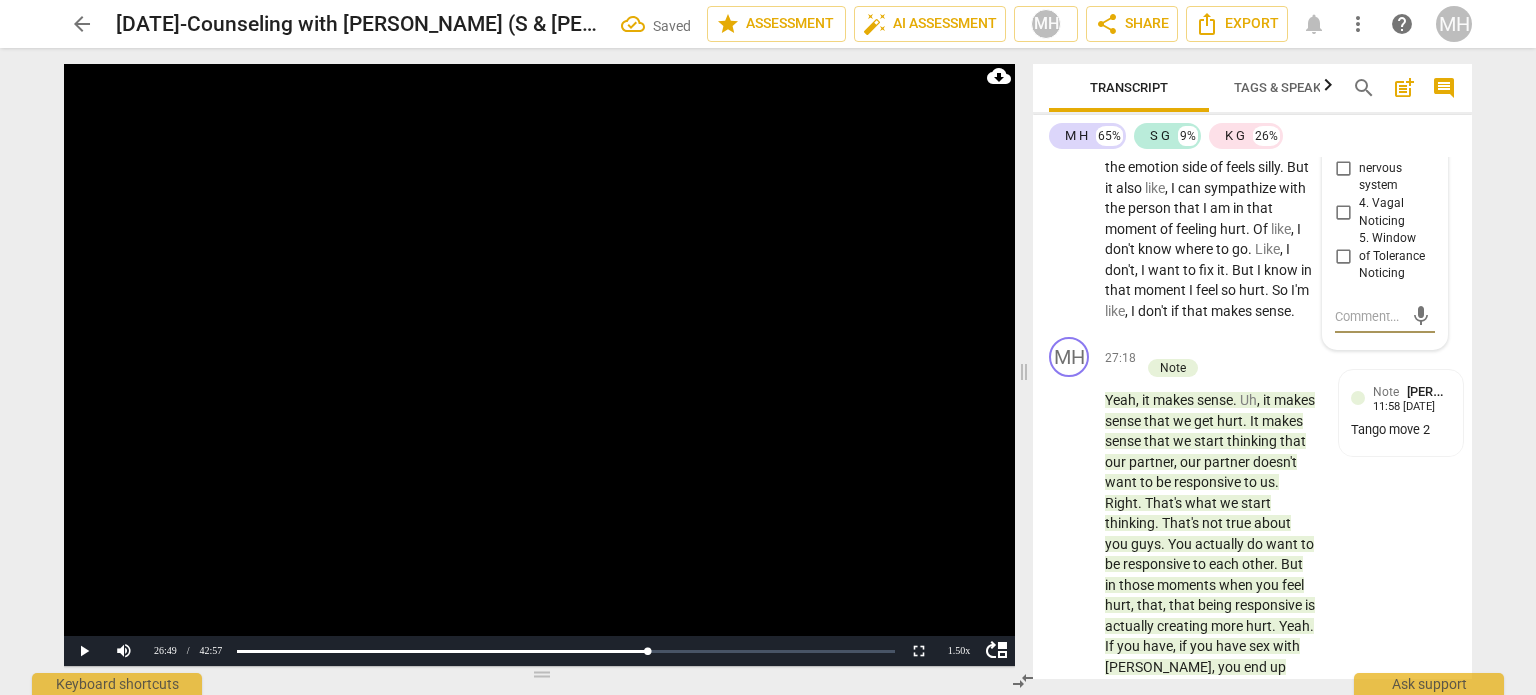 click on "2. Entry to here-and-now" at bounding box center [1343, 116] 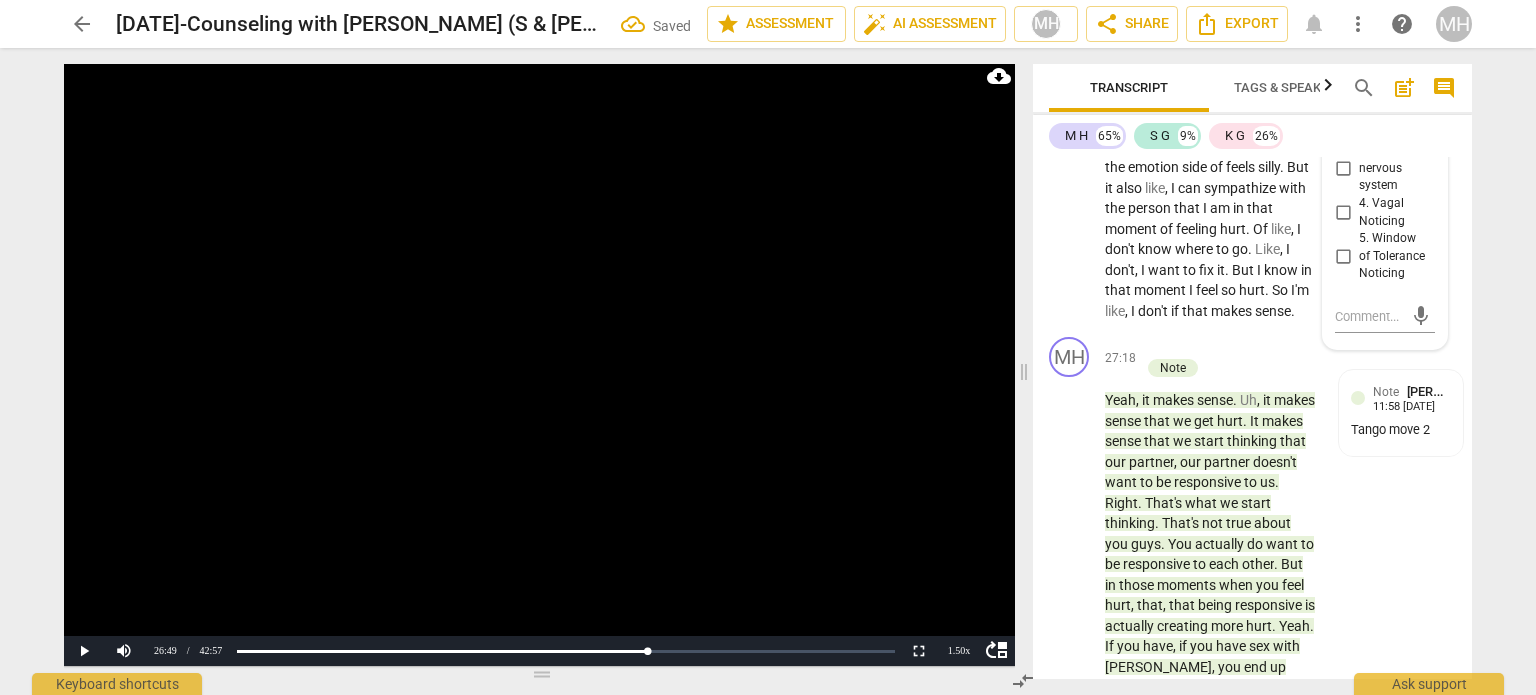 click at bounding box center (539, 363) 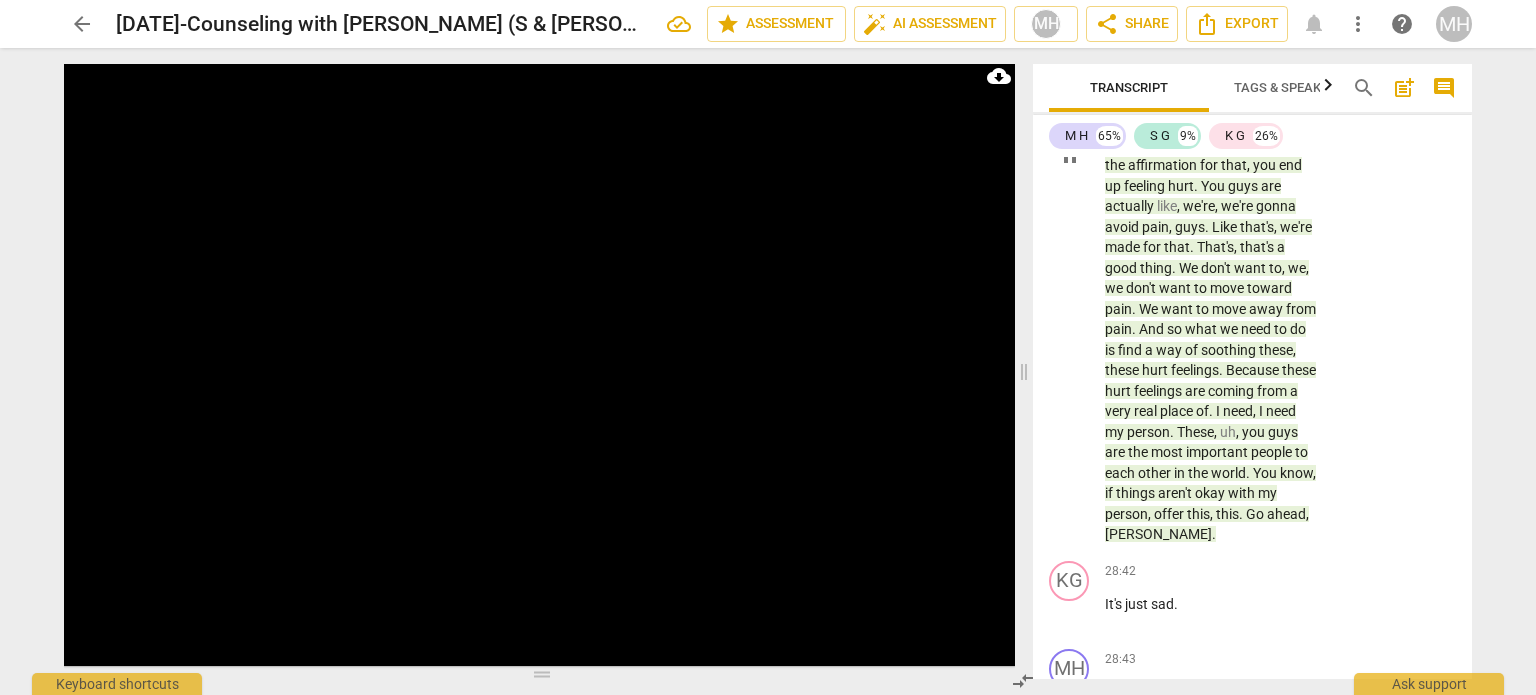 scroll, scrollTop: 23784, scrollLeft: 0, axis: vertical 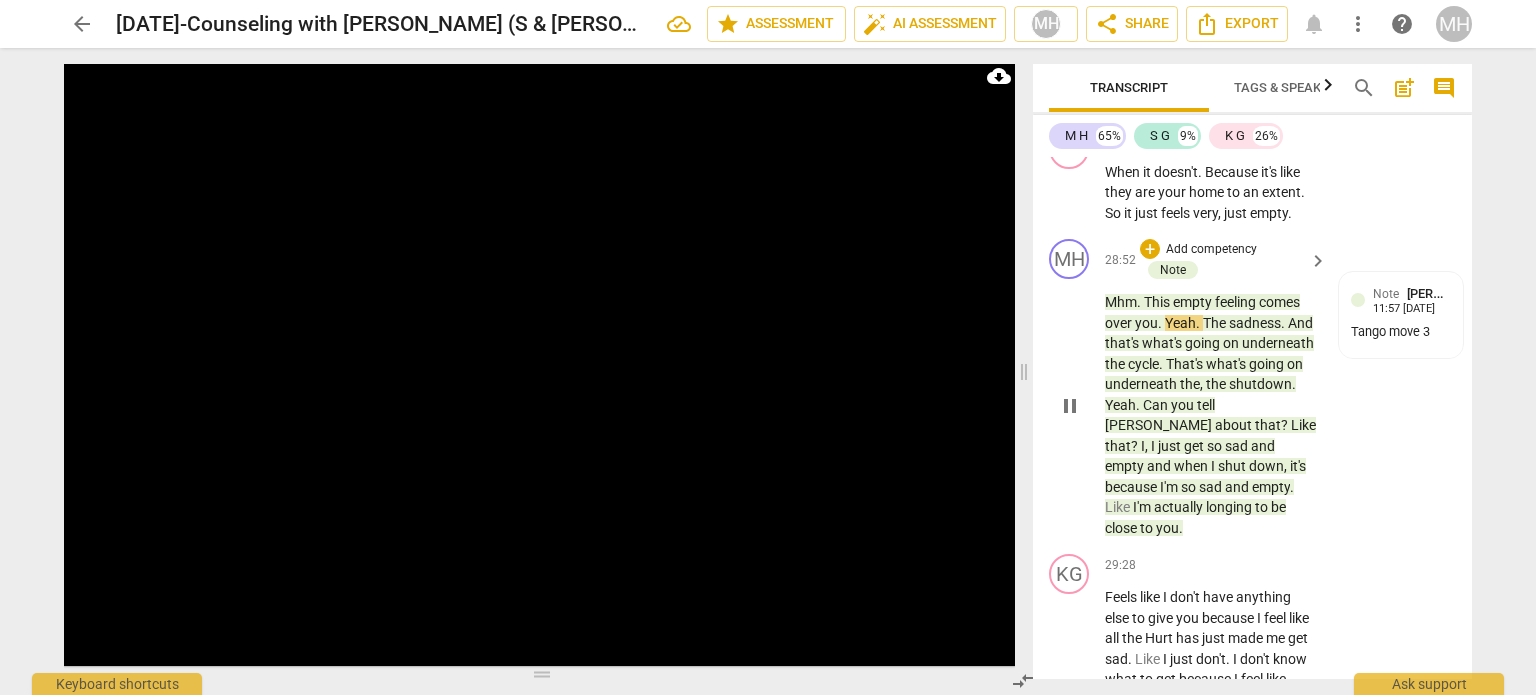 click on "Add competency" at bounding box center [1211, 250] 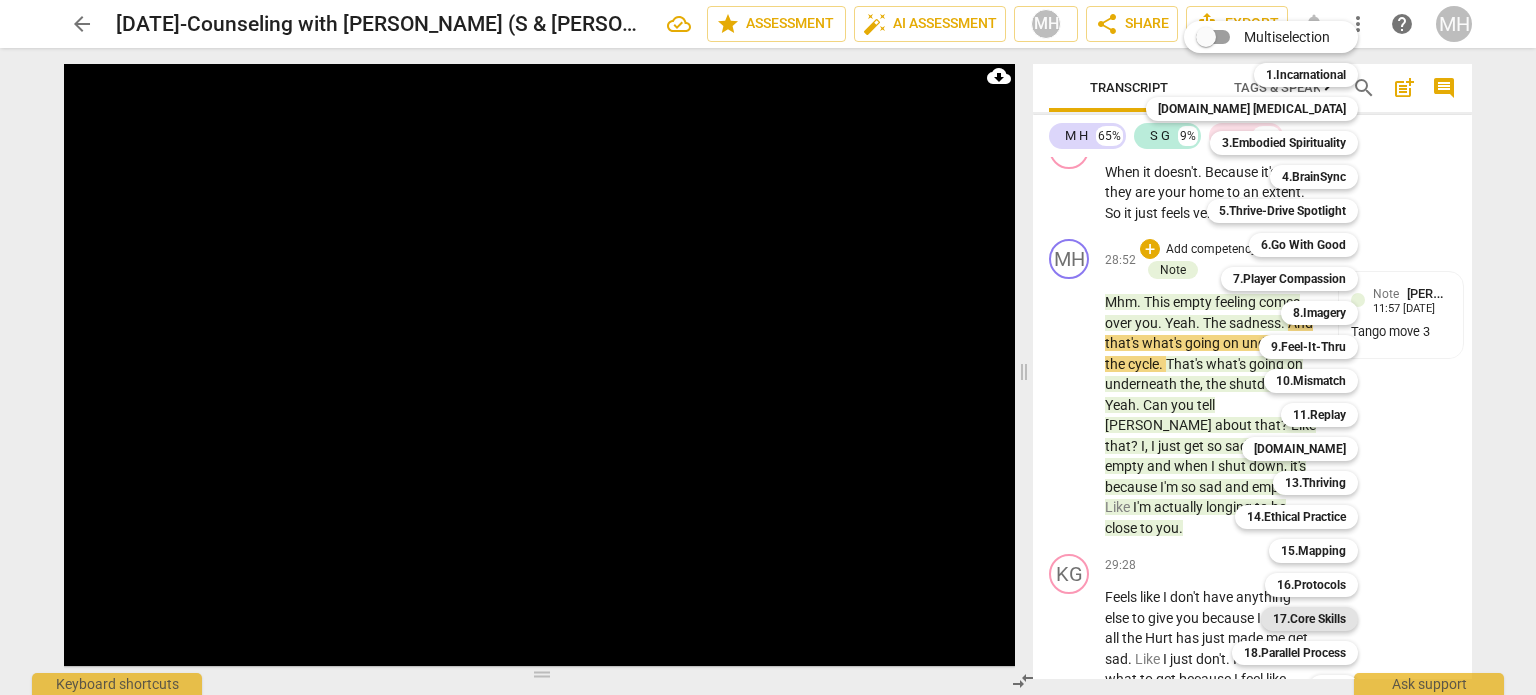 click on "17.Core Skills" at bounding box center (1309, 619) 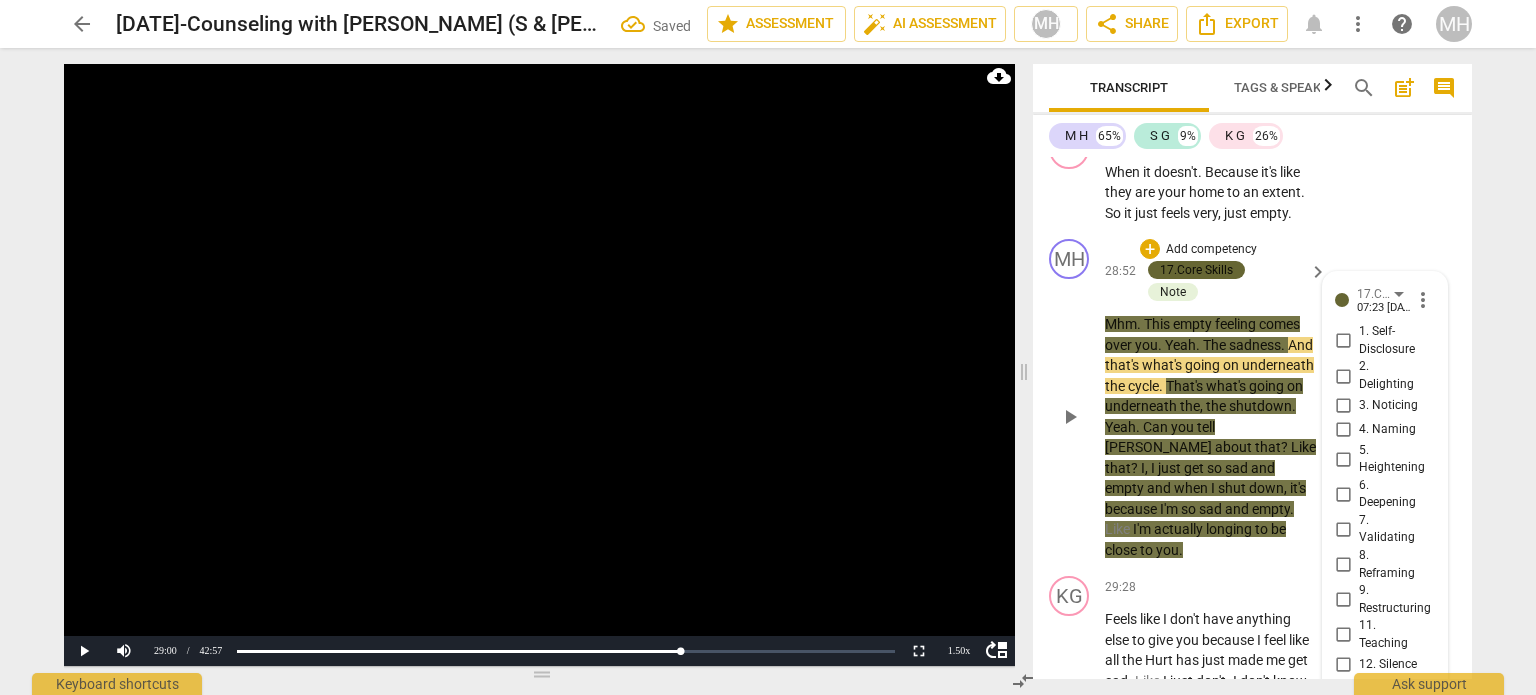scroll, scrollTop: 24181, scrollLeft: 0, axis: vertical 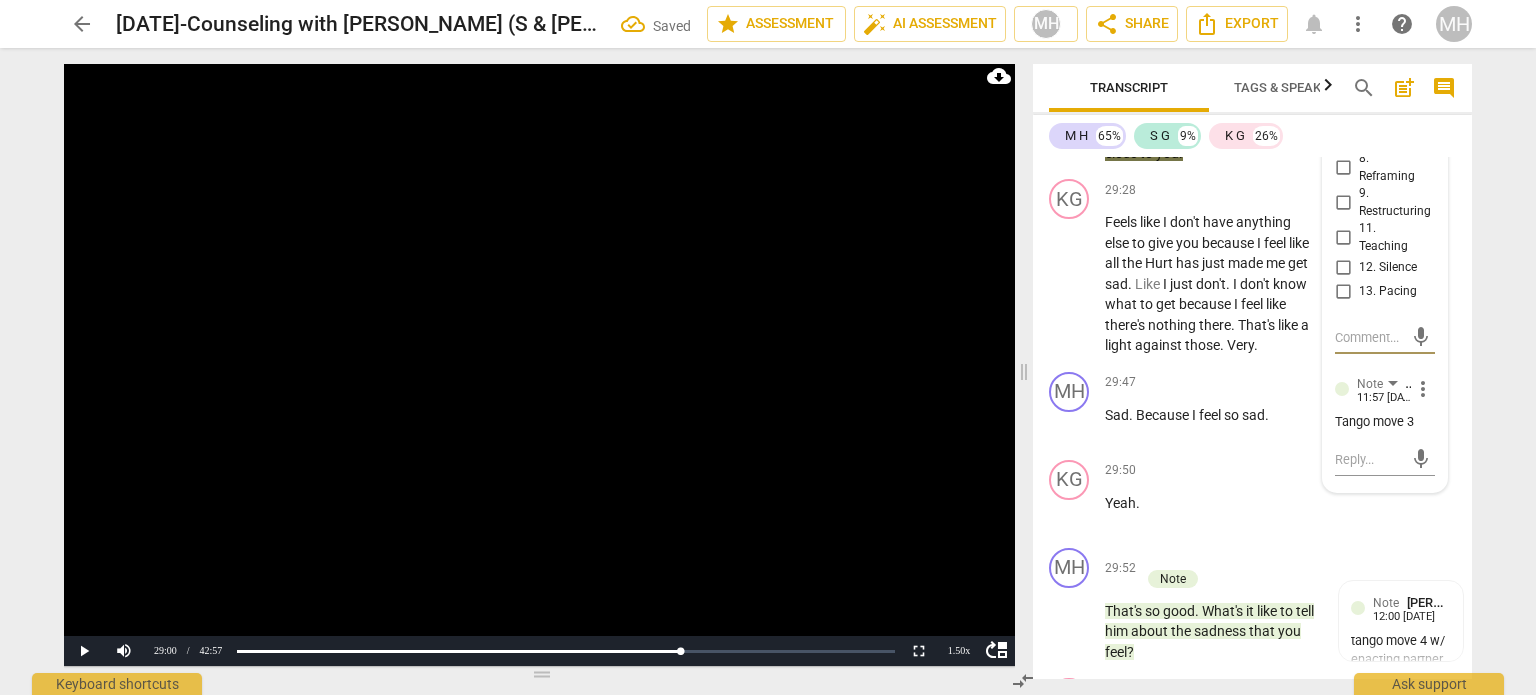 click on "6. Deepening" at bounding box center (1343, 97) 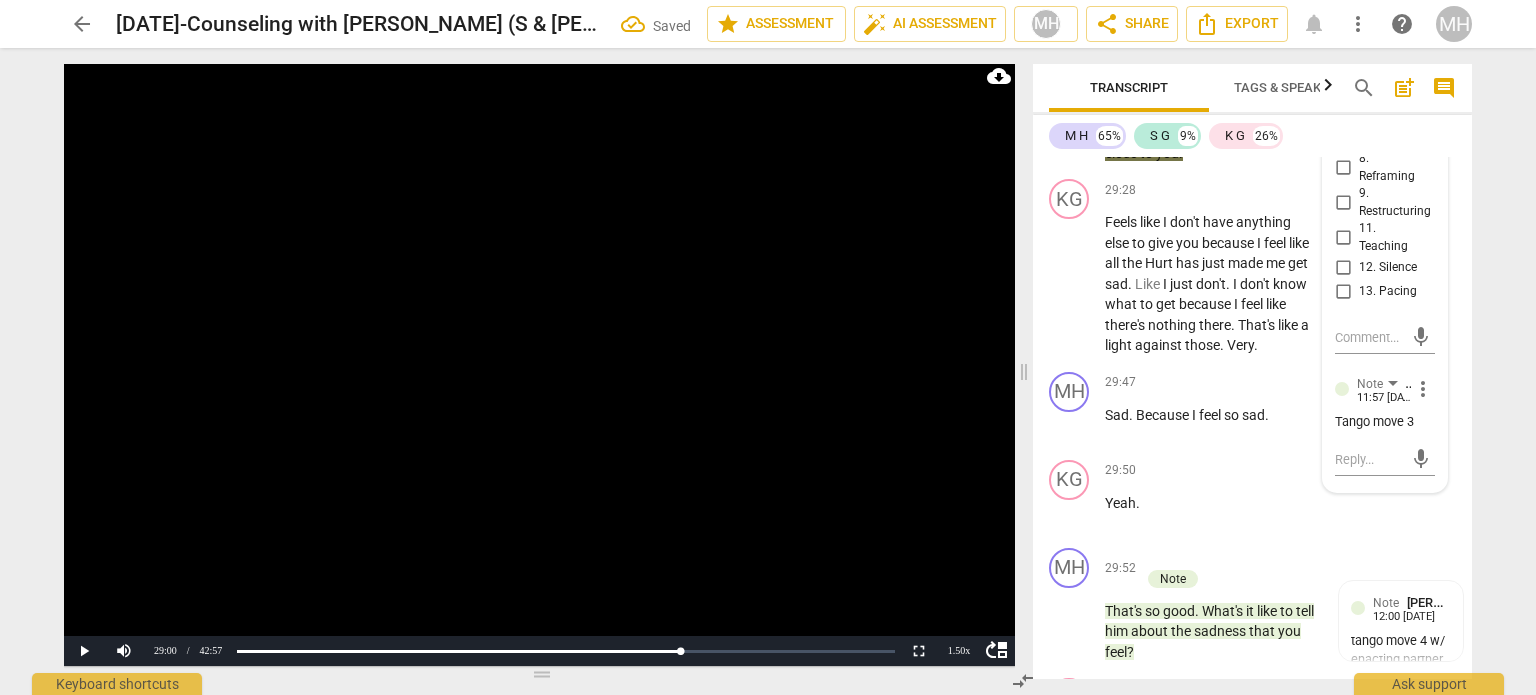 click at bounding box center (539, 363) 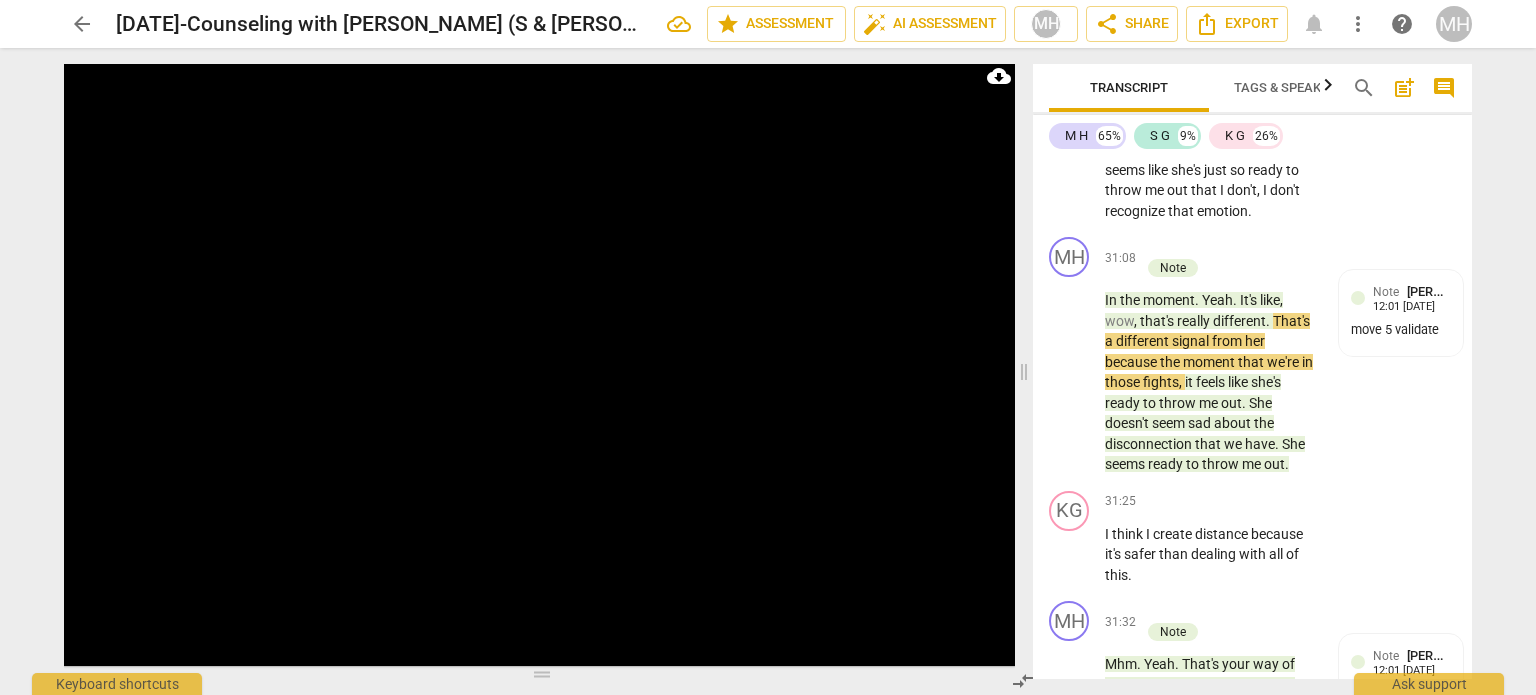scroll, scrollTop: 25504, scrollLeft: 0, axis: vertical 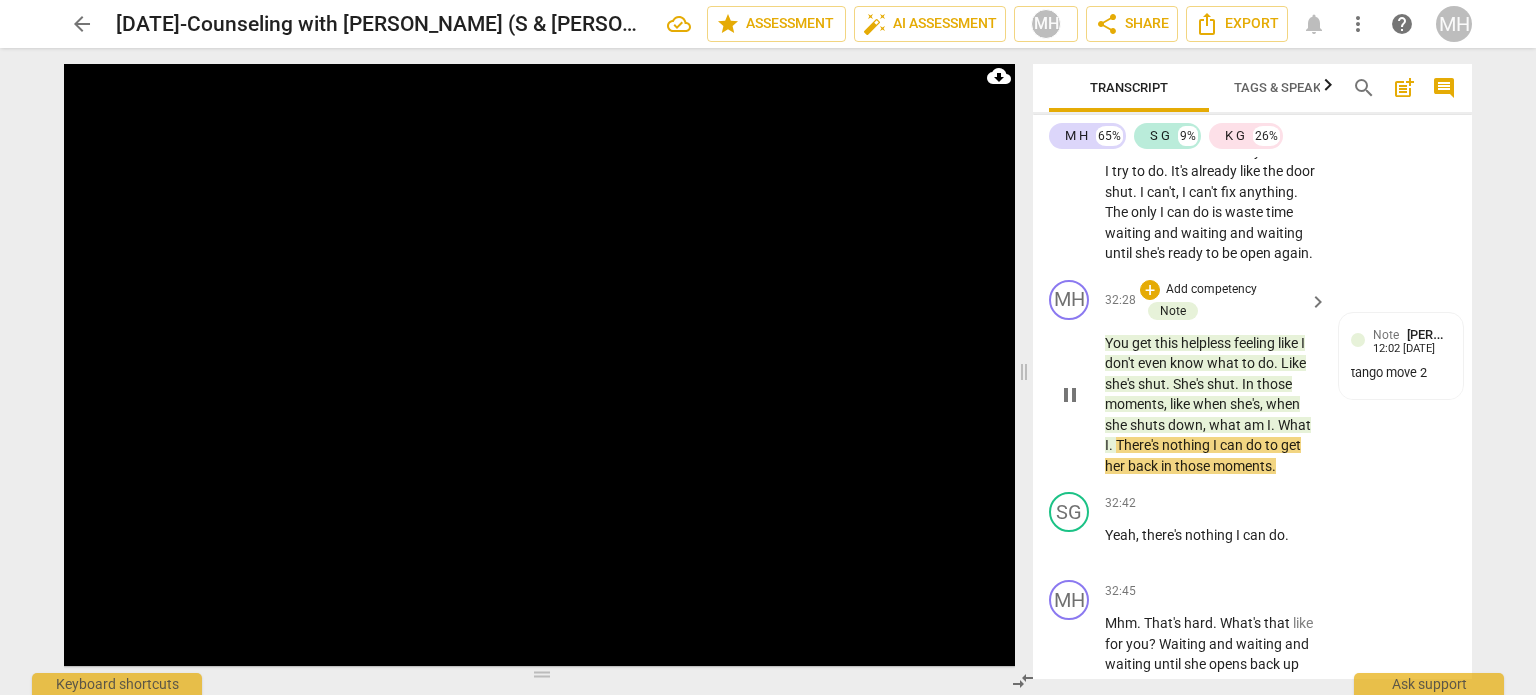click on "Add competency" at bounding box center (1211, 290) 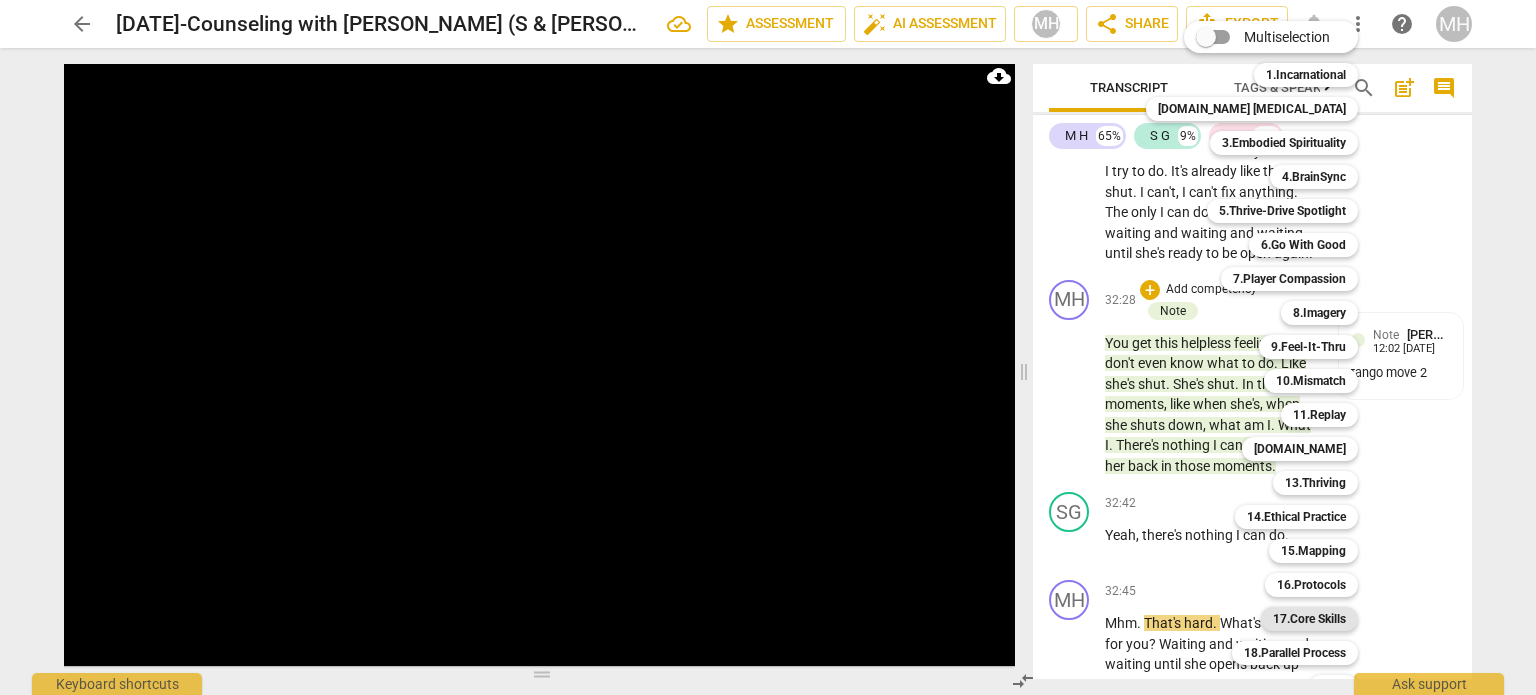 click on "17.Core Skills" at bounding box center (1309, 619) 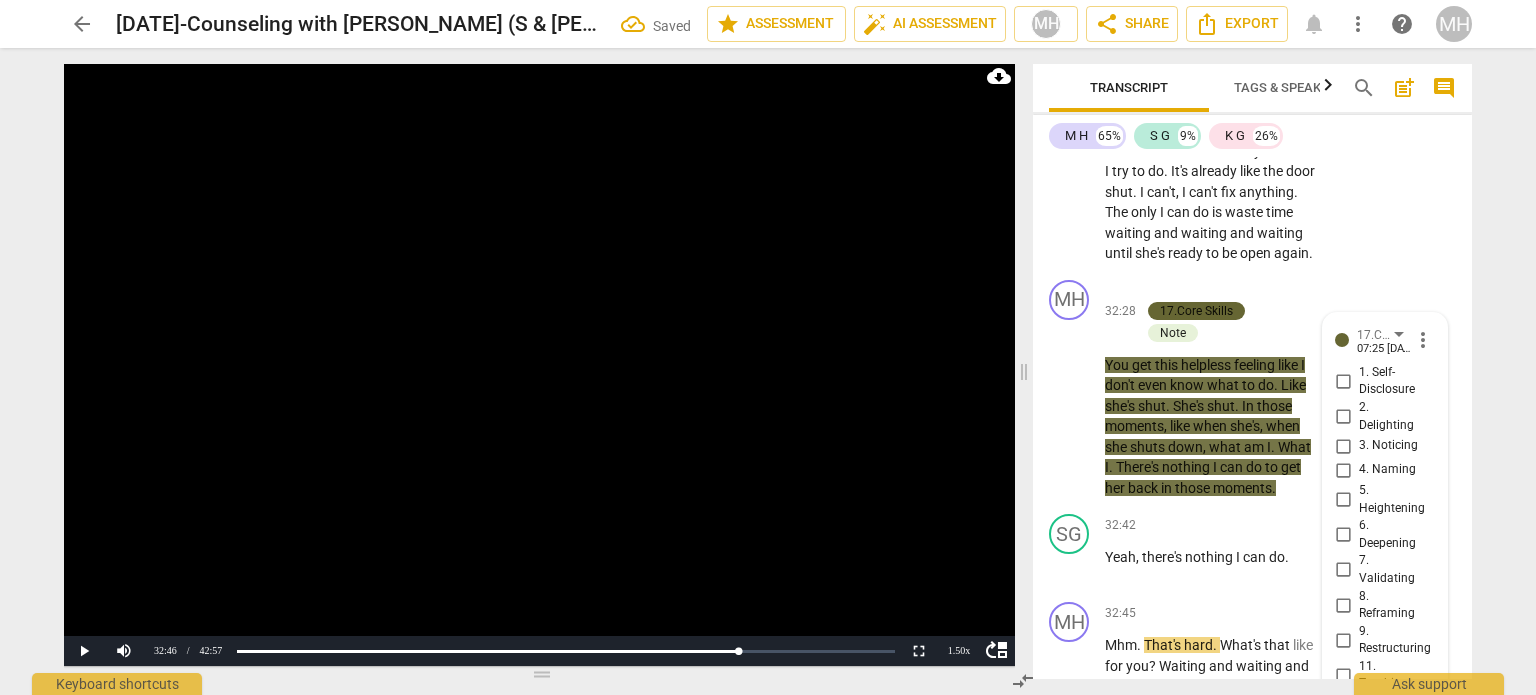 scroll, scrollTop: 27085, scrollLeft: 0, axis: vertical 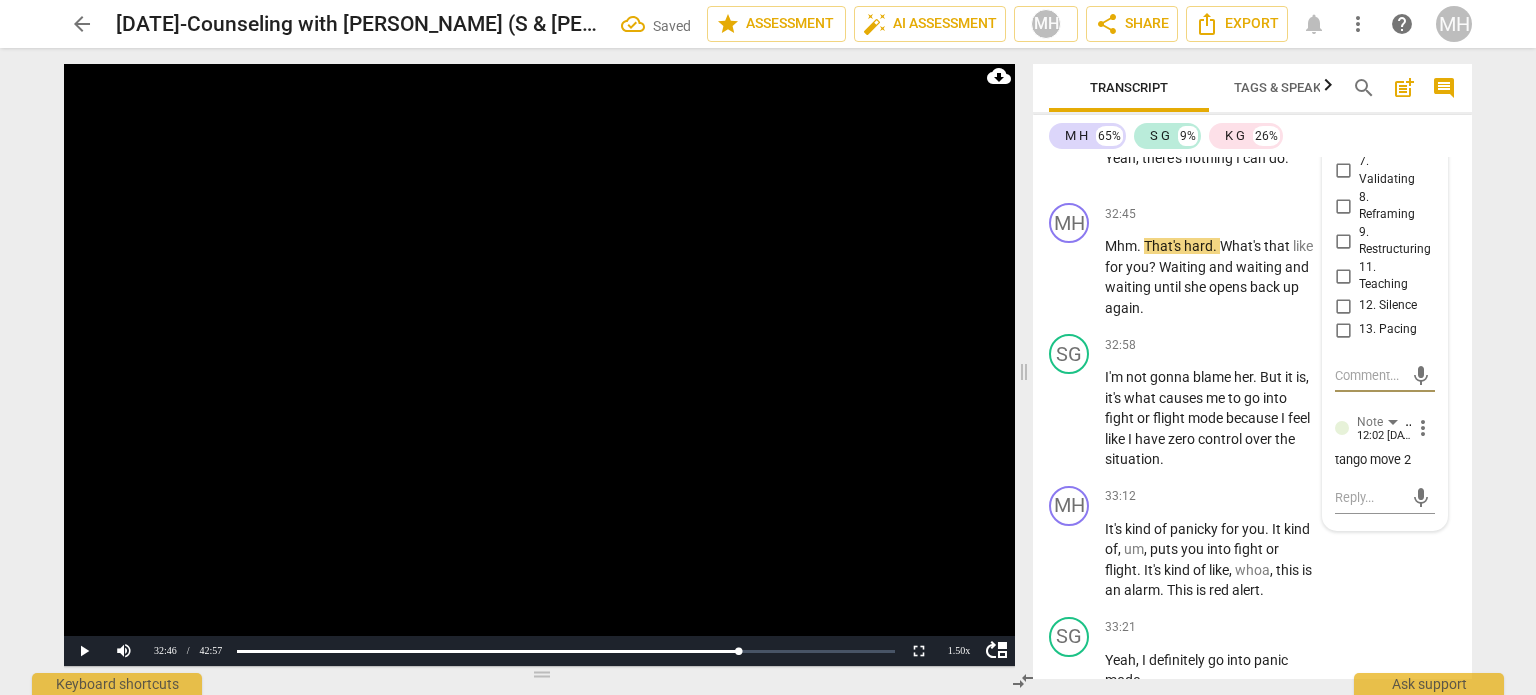 click on "5. Heightening" at bounding box center [1343, 101] 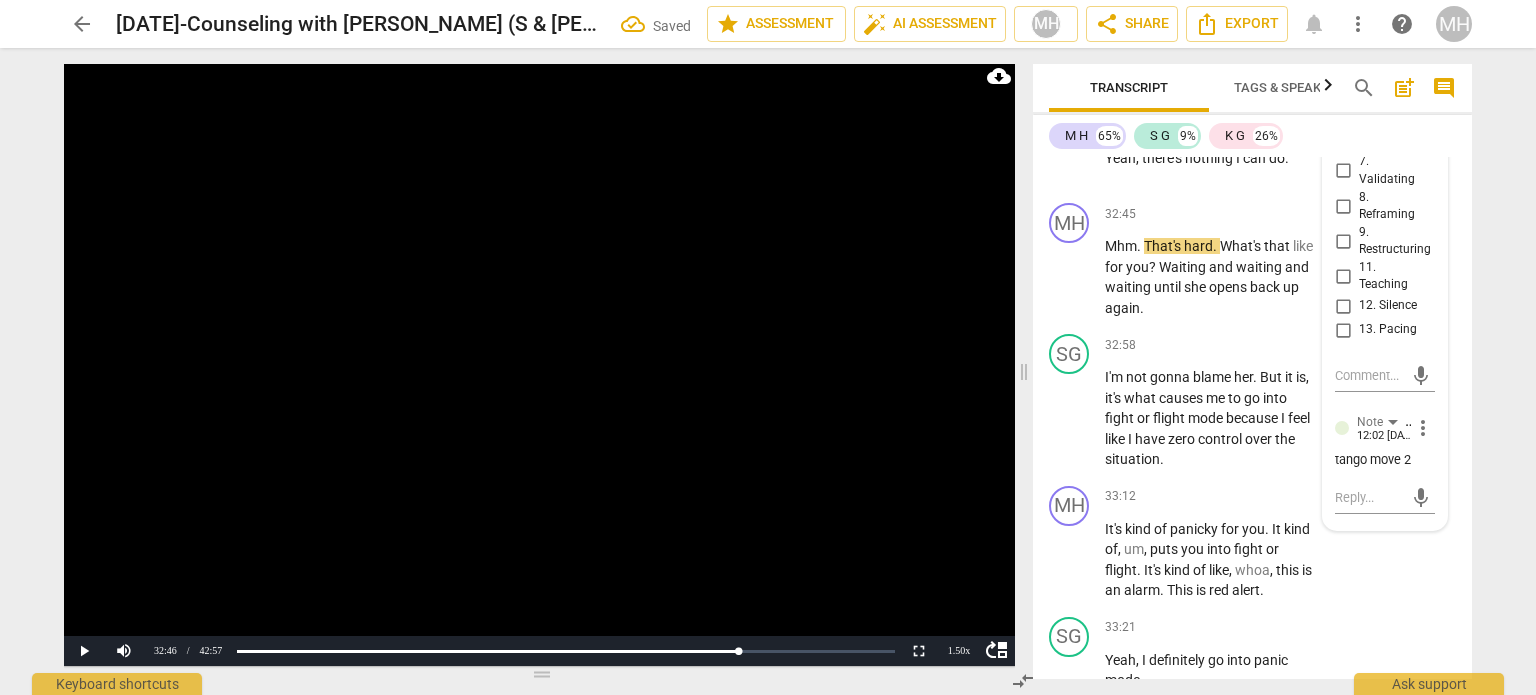 click at bounding box center (539, 363) 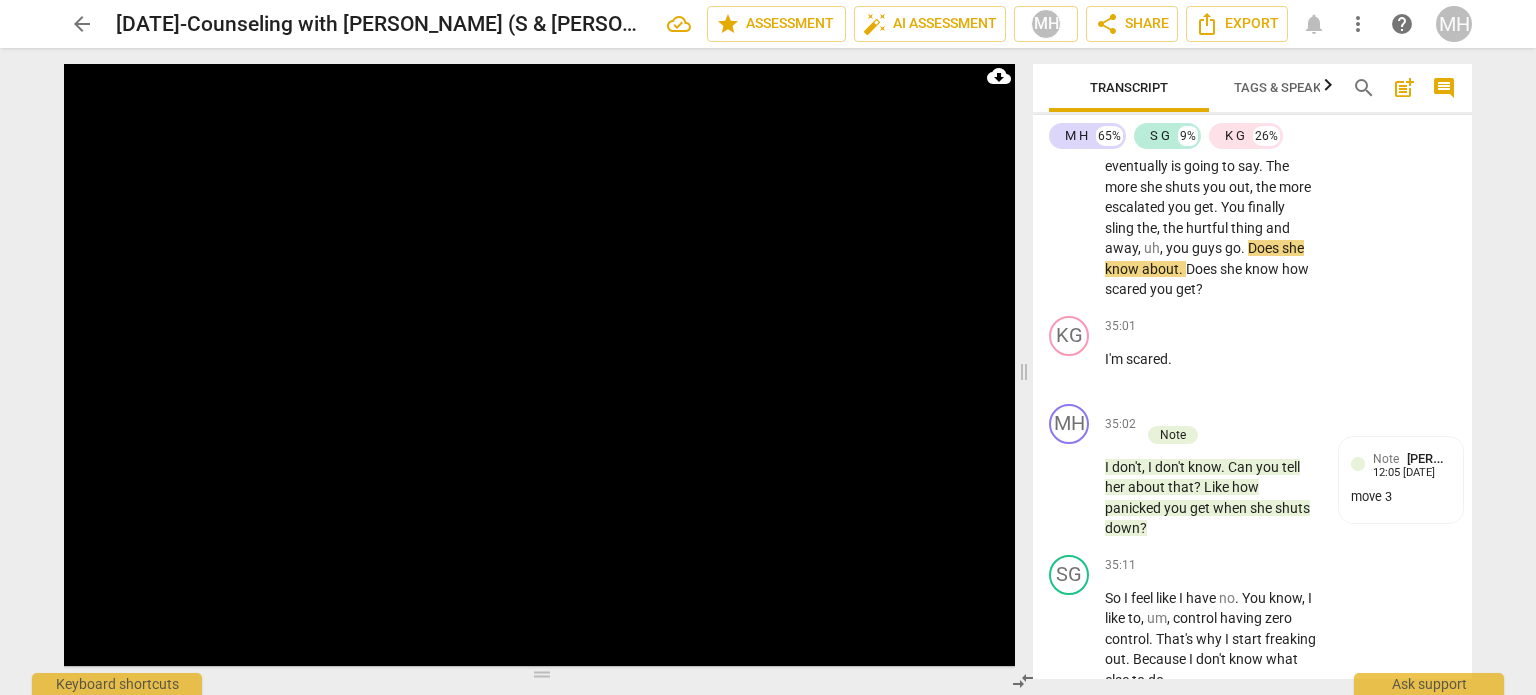 scroll, scrollTop: 28856, scrollLeft: 0, axis: vertical 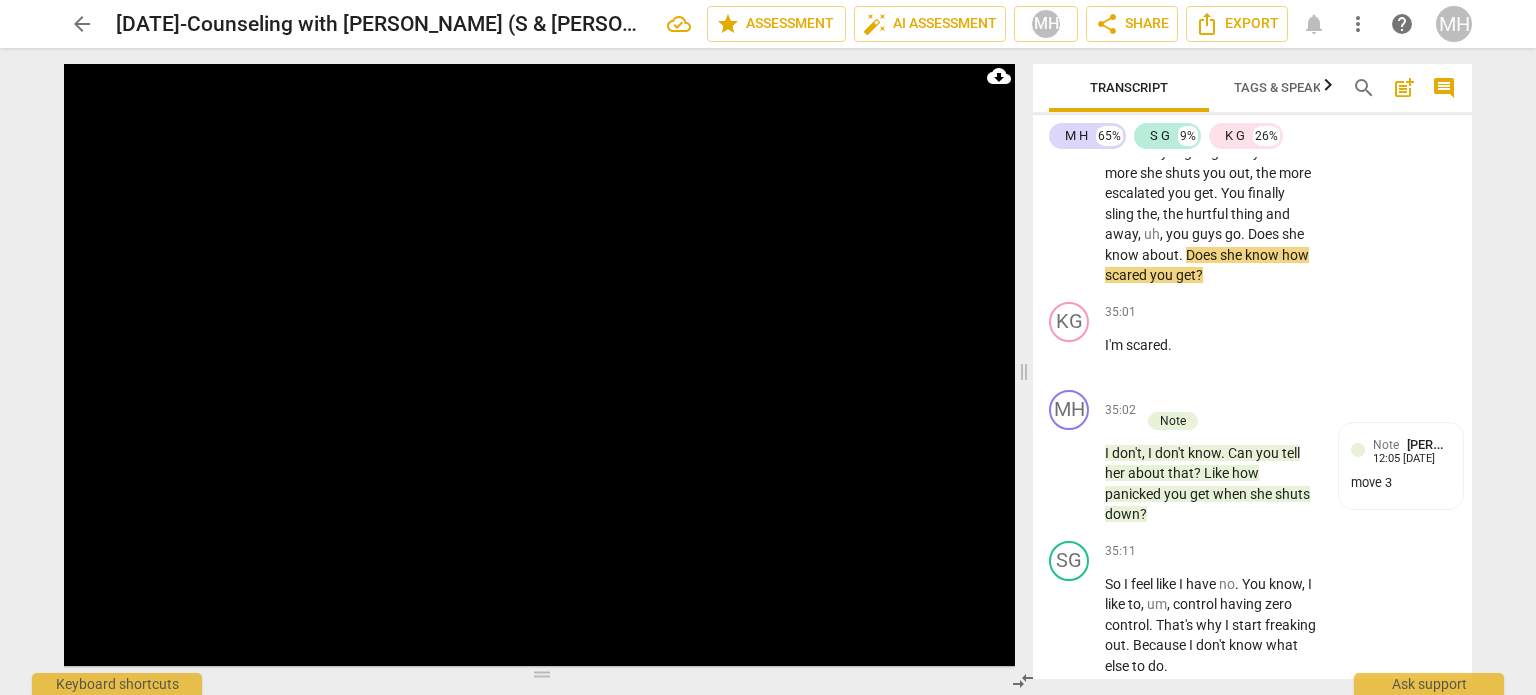 click on "KG play_arrow pause 35:01 + Add competency keyboard_arrow_right I'm   scared ." at bounding box center [1252, 338] 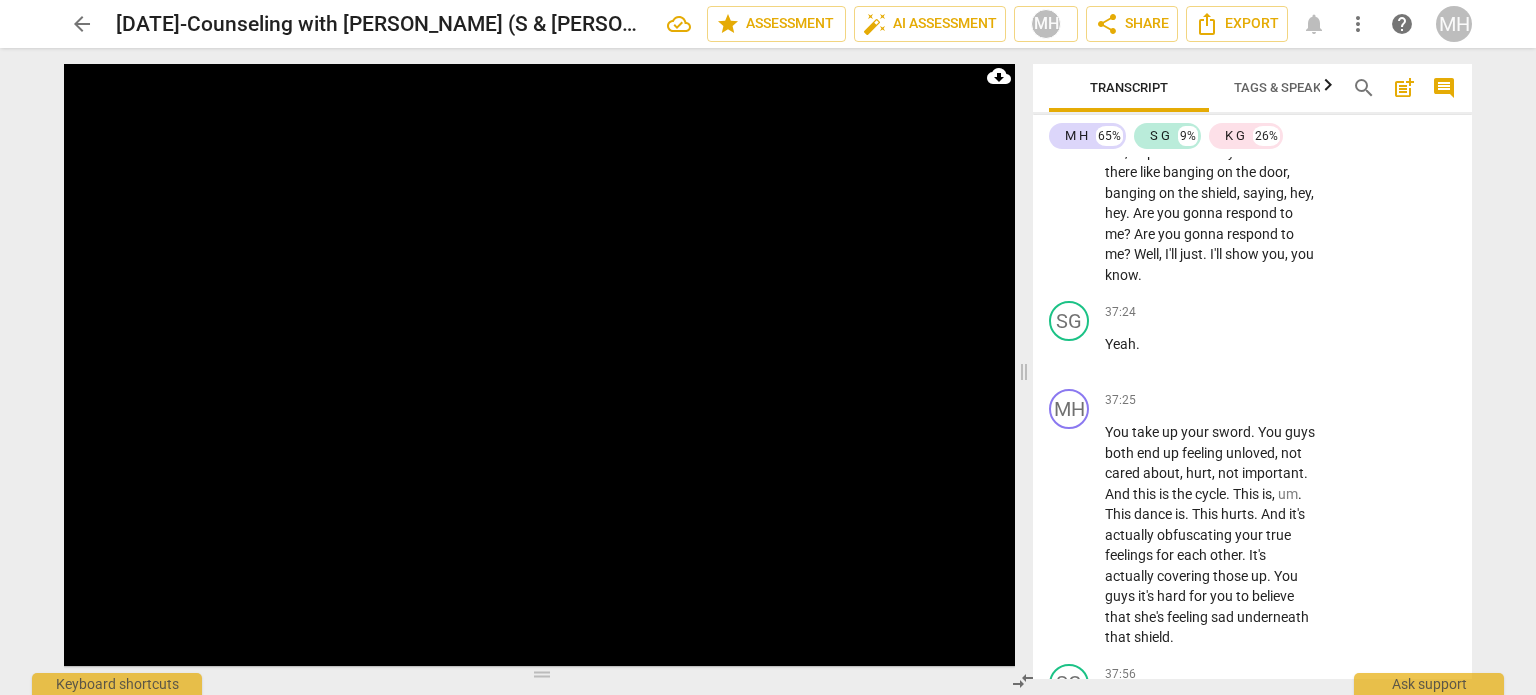 scroll, scrollTop: 31080, scrollLeft: 0, axis: vertical 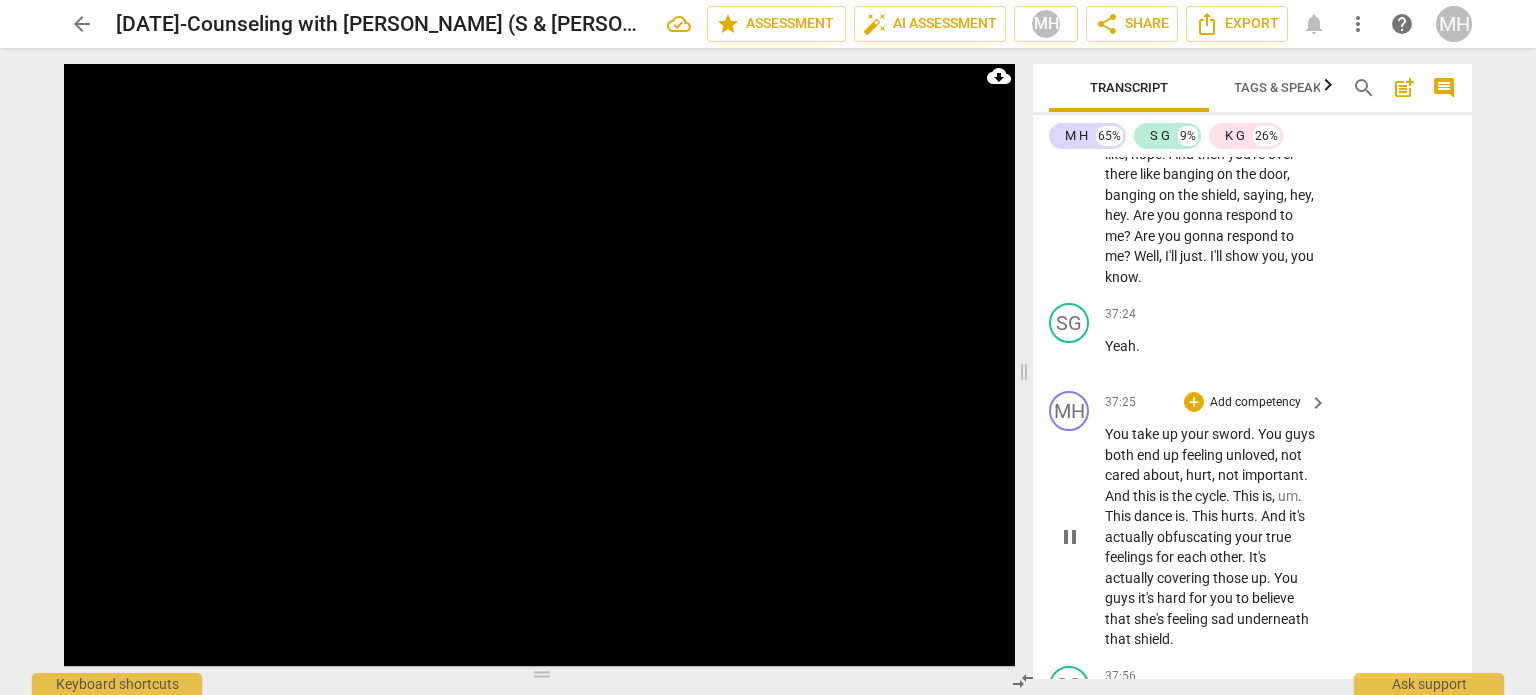 click on "Add competency" at bounding box center [1255, 403] 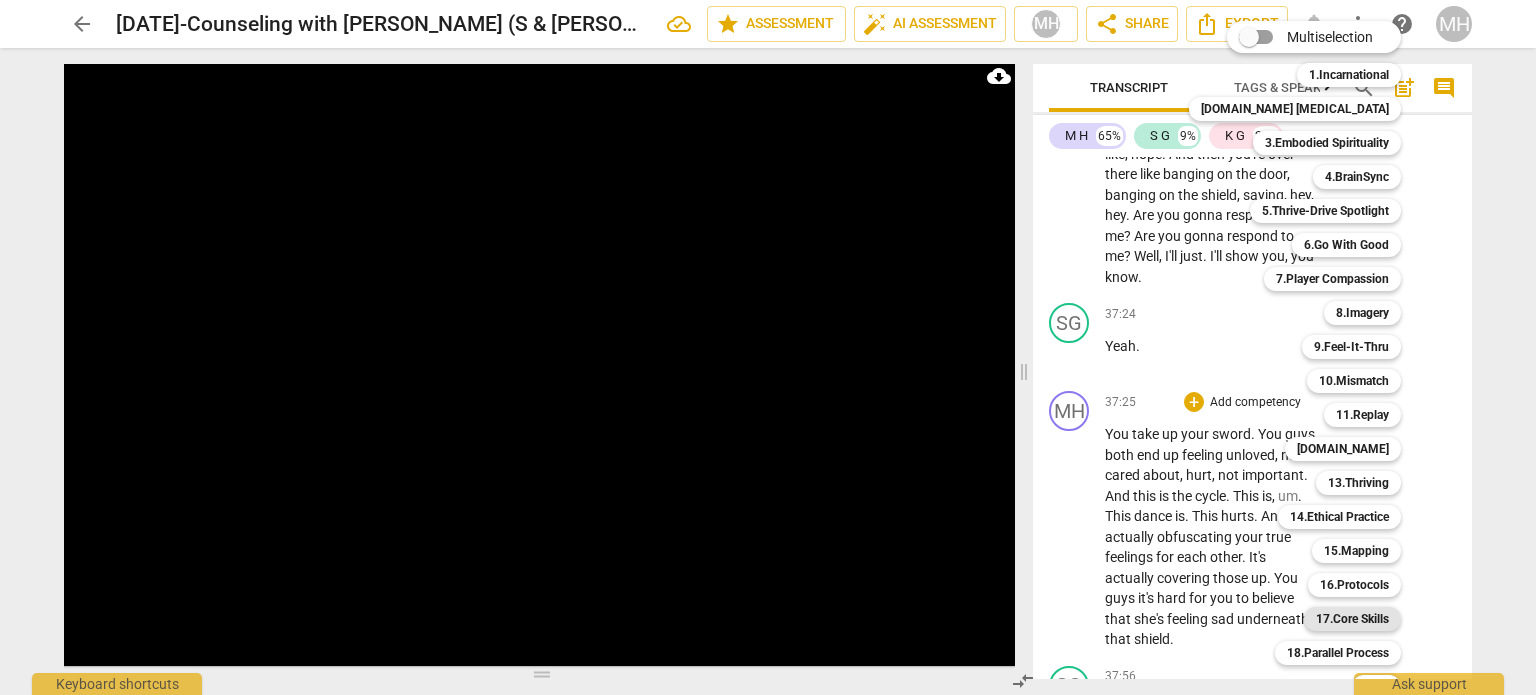 click on "17.Core Skills" at bounding box center (1352, 619) 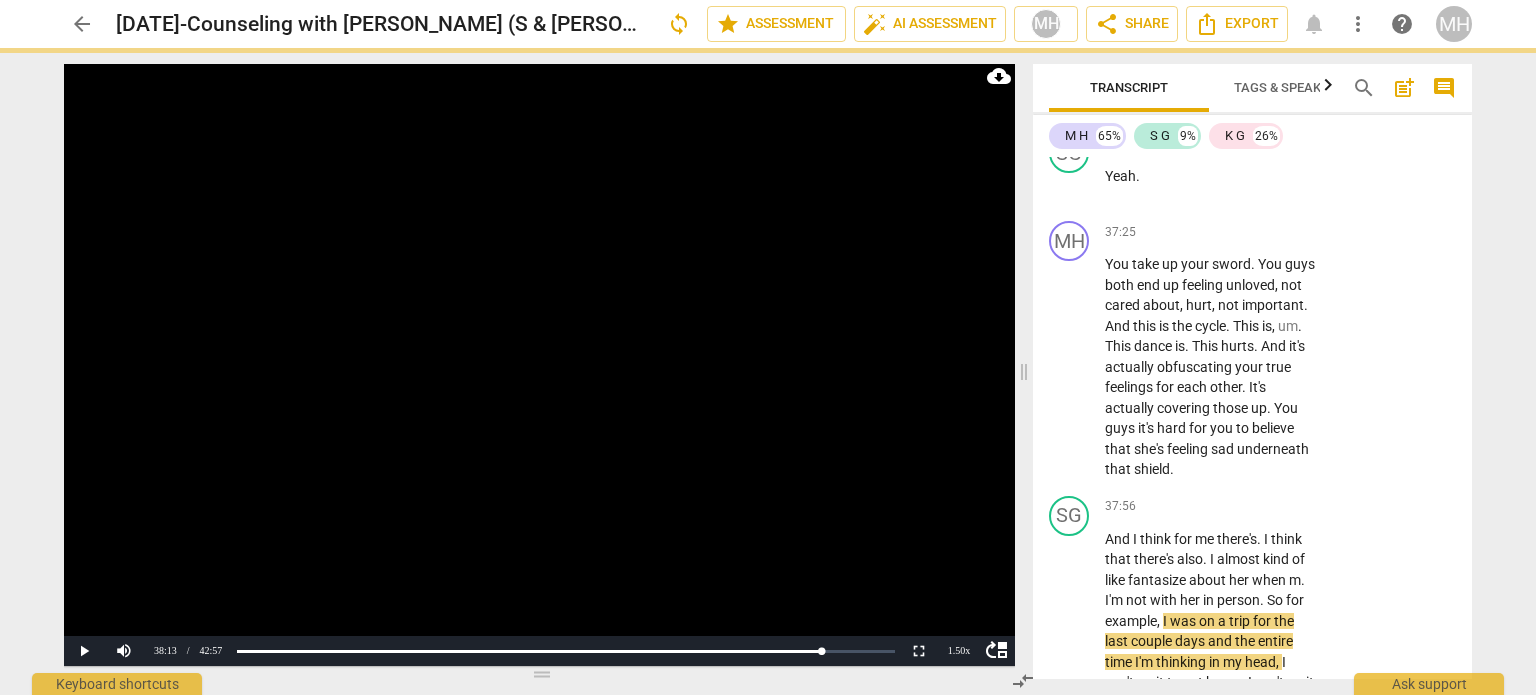 scroll, scrollTop: 31616, scrollLeft: 0, axis: vertical 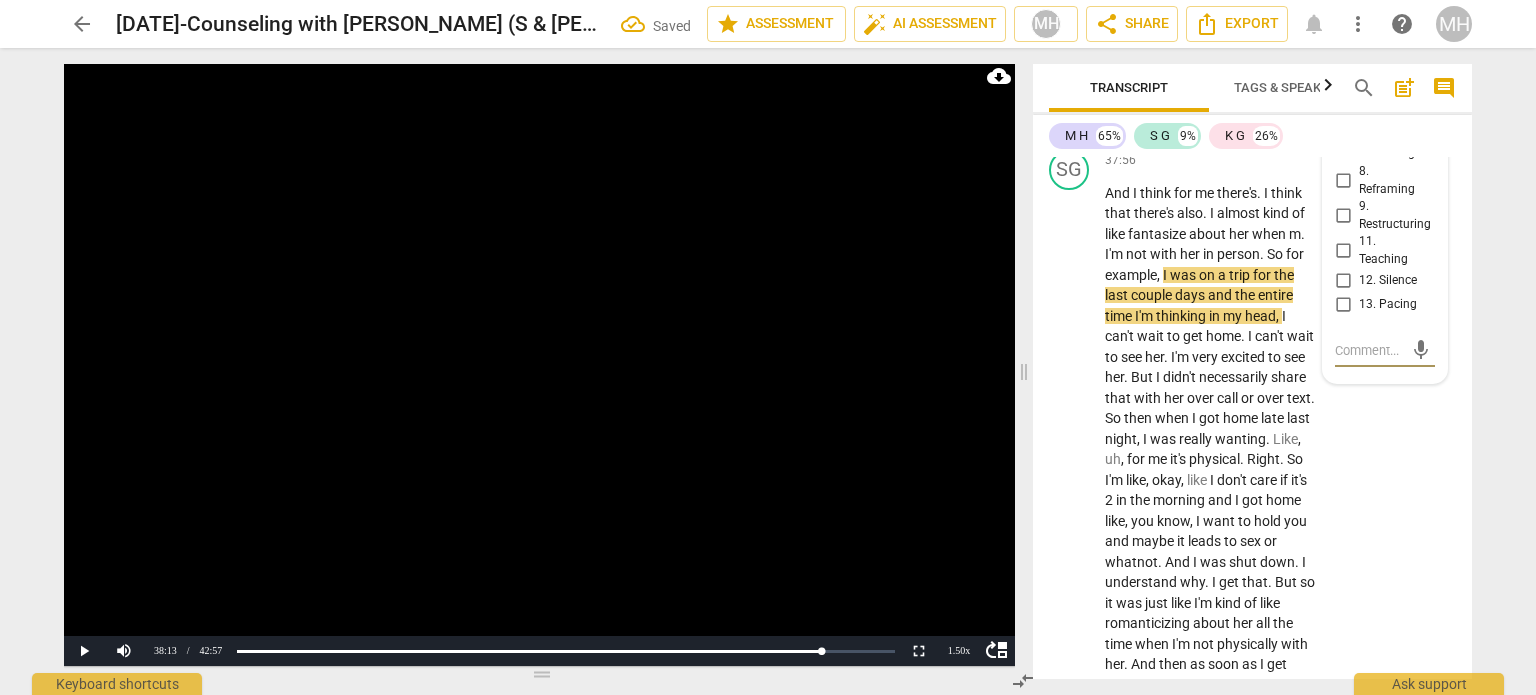 click on "11. Teaching" at bounding box center [1343, 251] 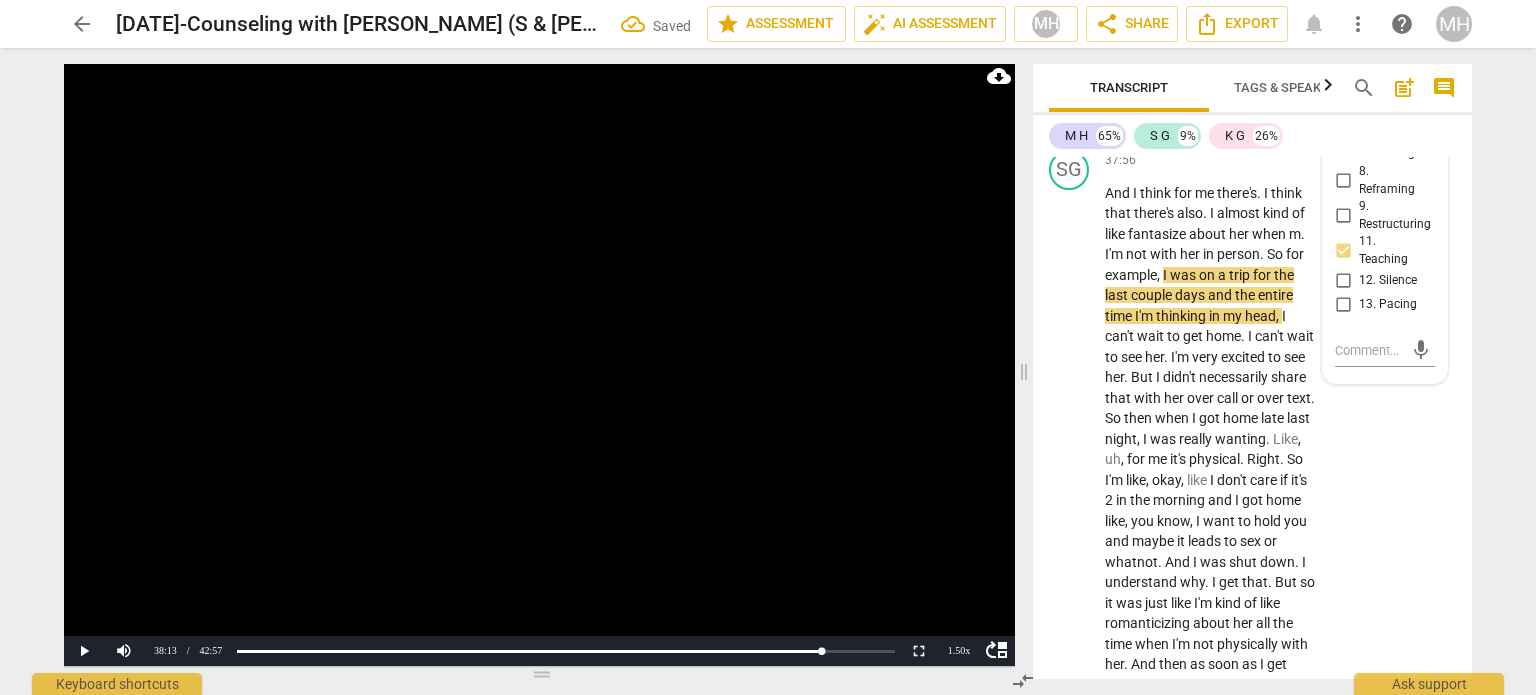 click at bounding box center [539, 363] 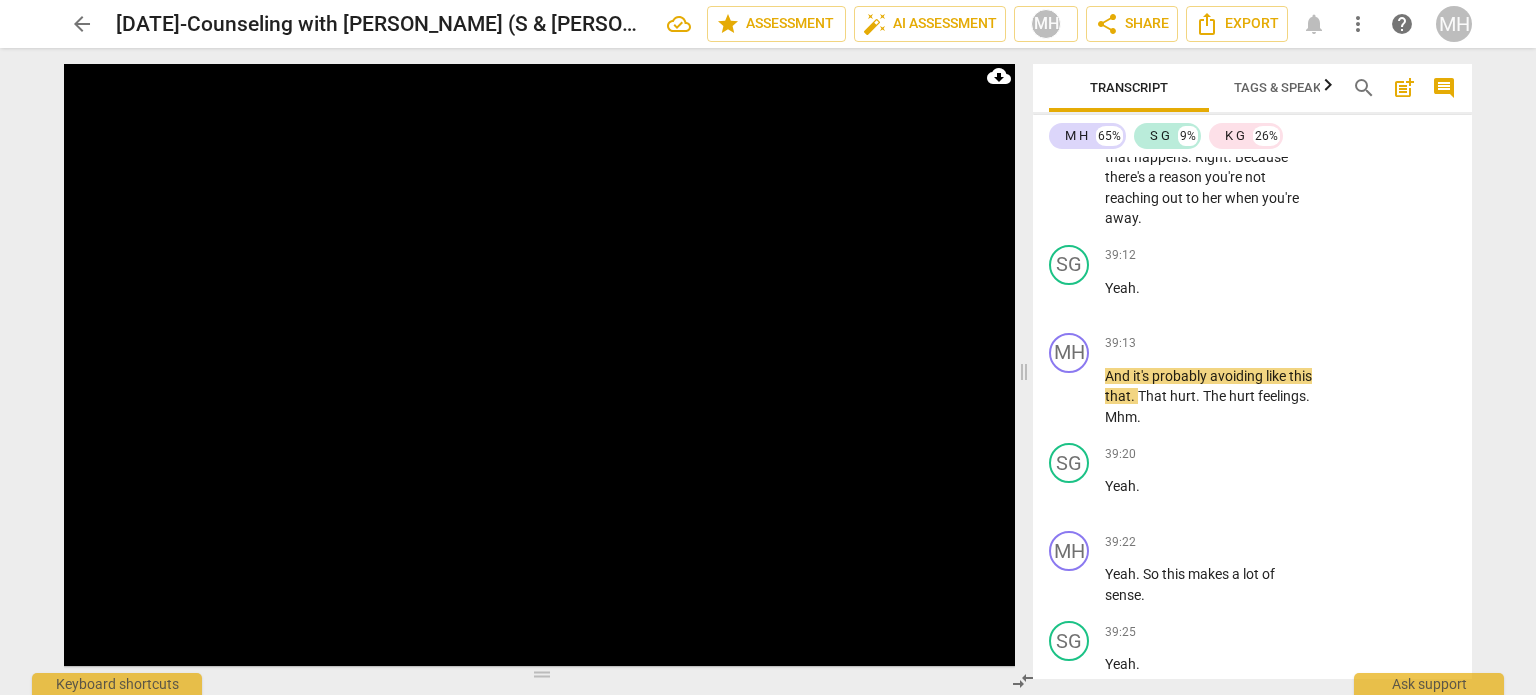 scroll, scrollTop: 32499, scrollLeft: 0, axis: vertical 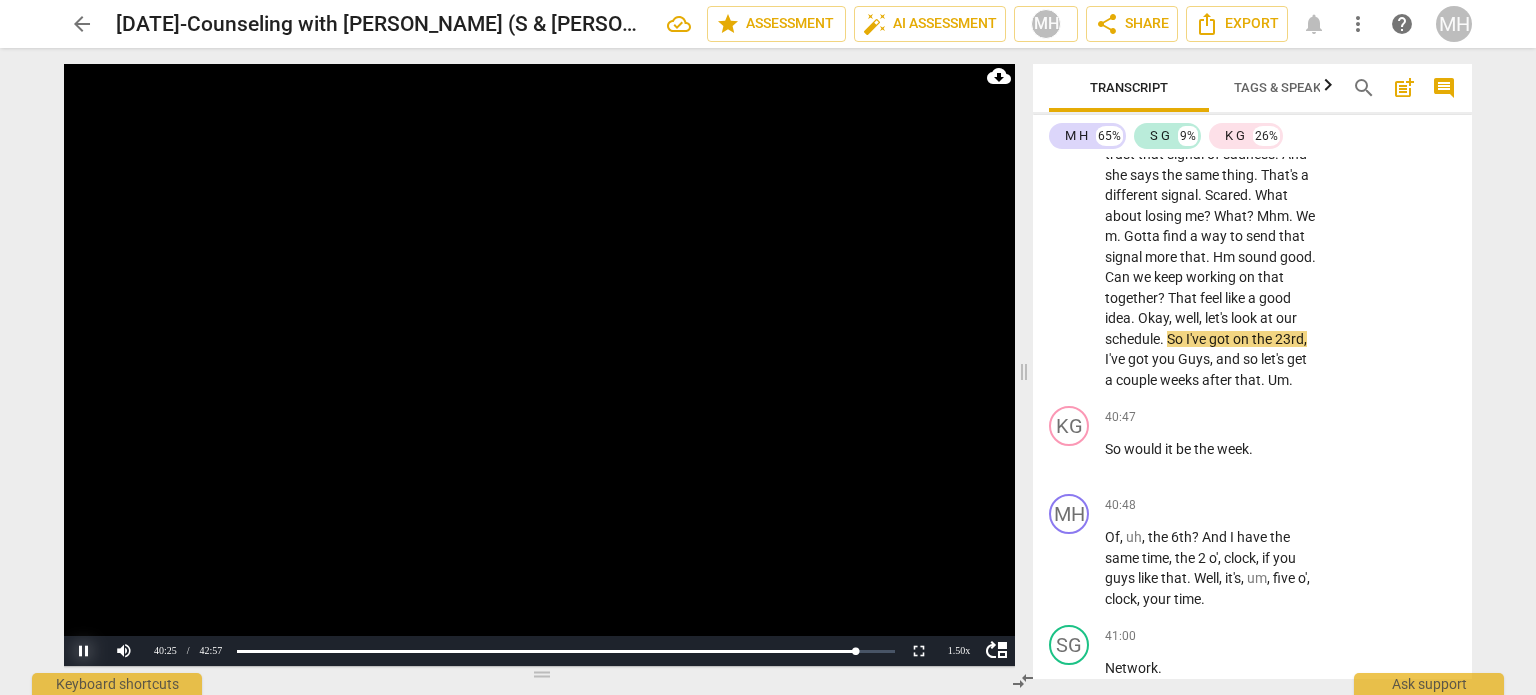 click on "Pause" at bounding box center (84, 651) 